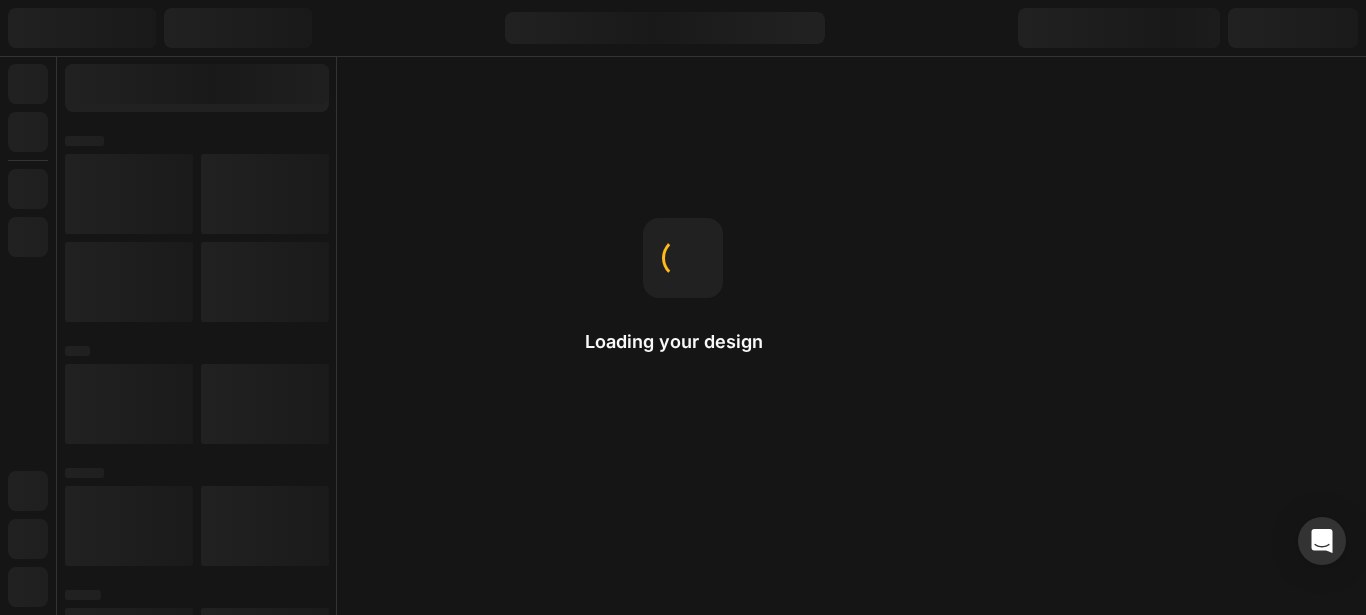 scroll, scrollTop: 0, scrollLeft: 0, axis: both 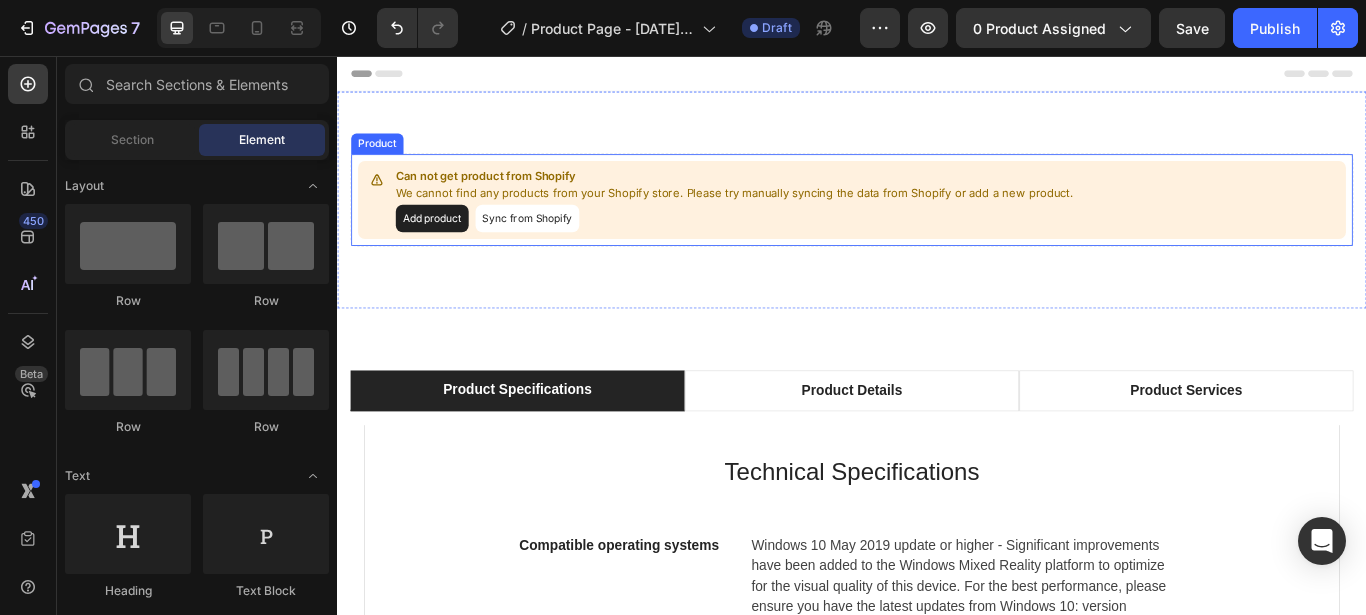 click on "Sync from Shopify" at bounding box center [558, 245] 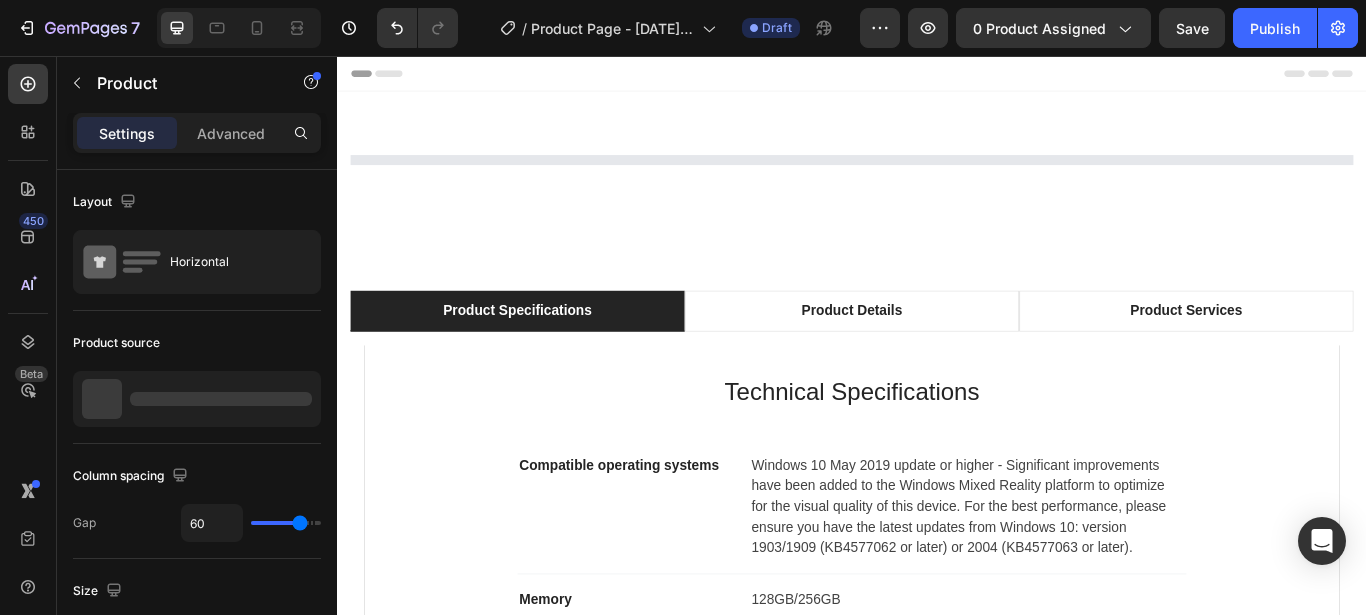 select on "US Plug" 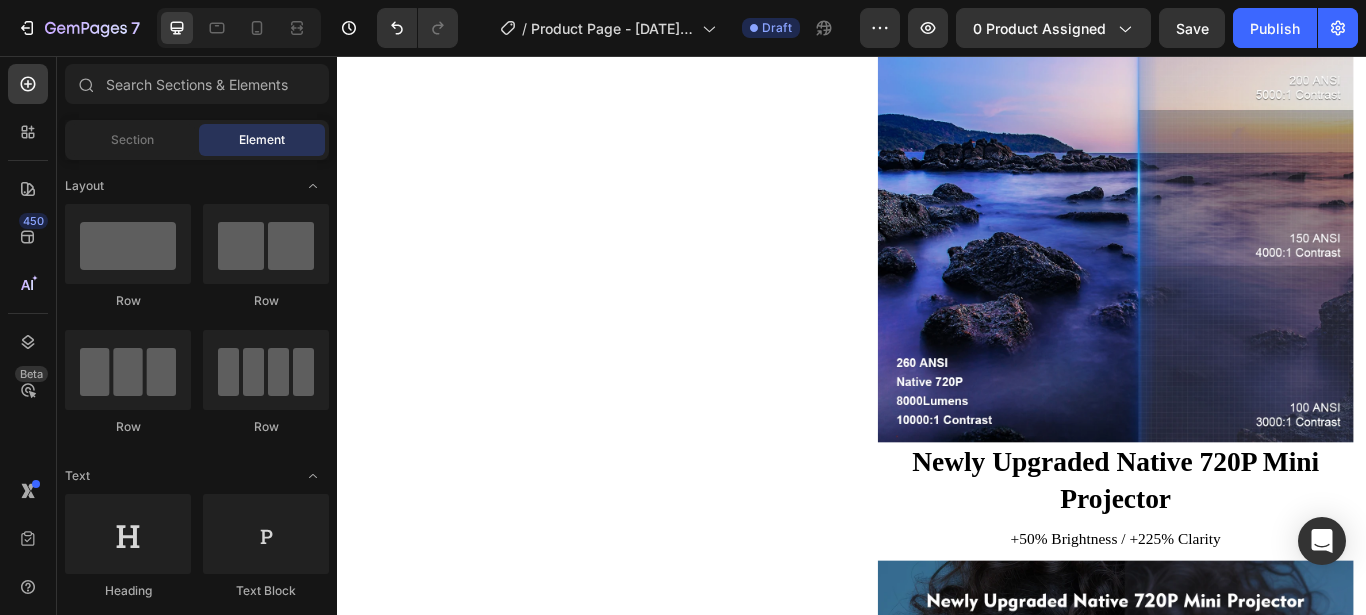 scroll, scrollTop: 2988, scrollLeft: 0, axis: vertical 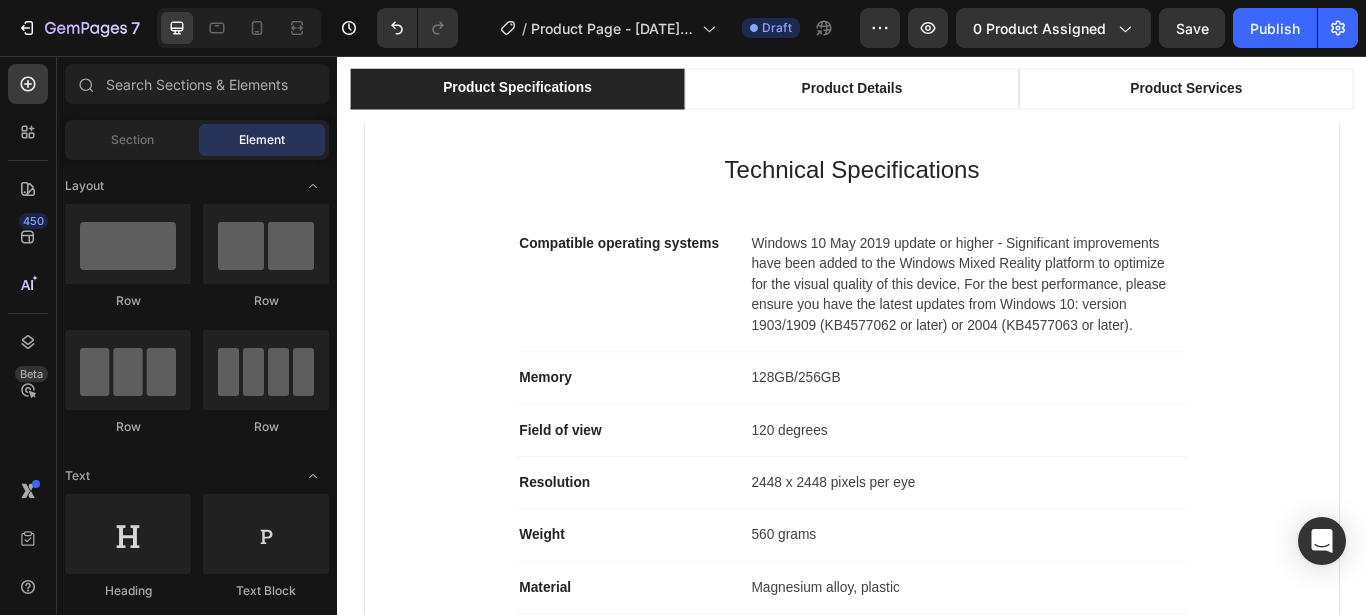 select on "US Plug" 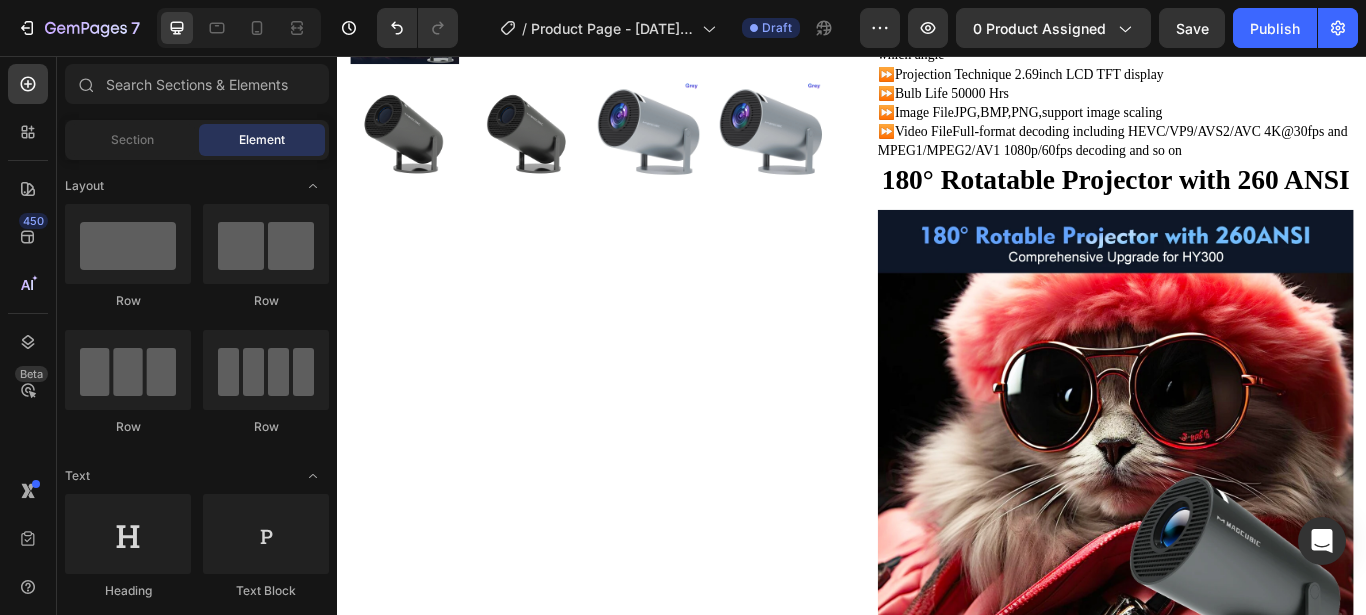 scroll, scrollTop: 0, scrollLeft: 0, axis: both 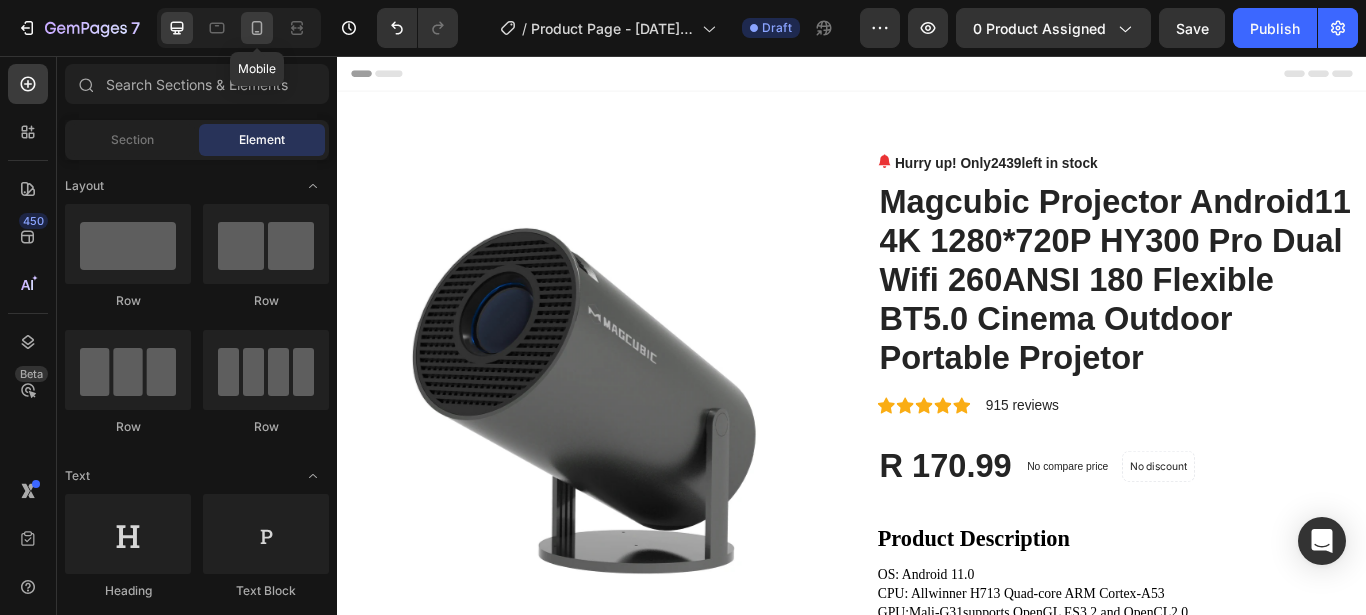 click 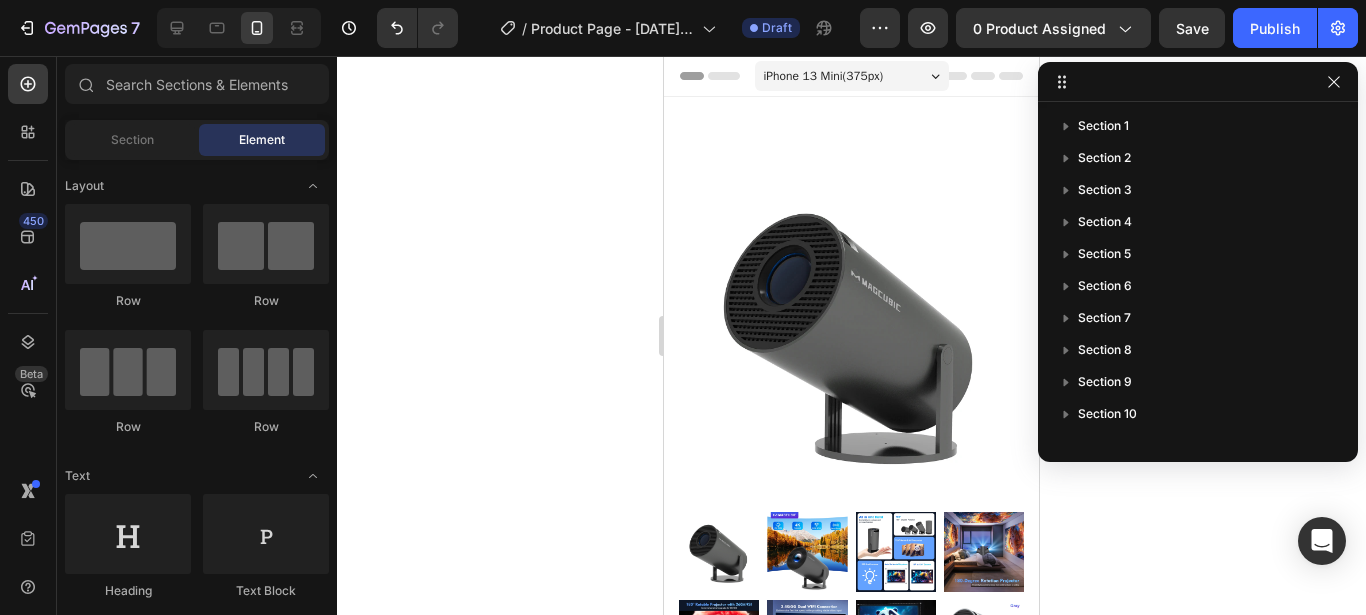 click 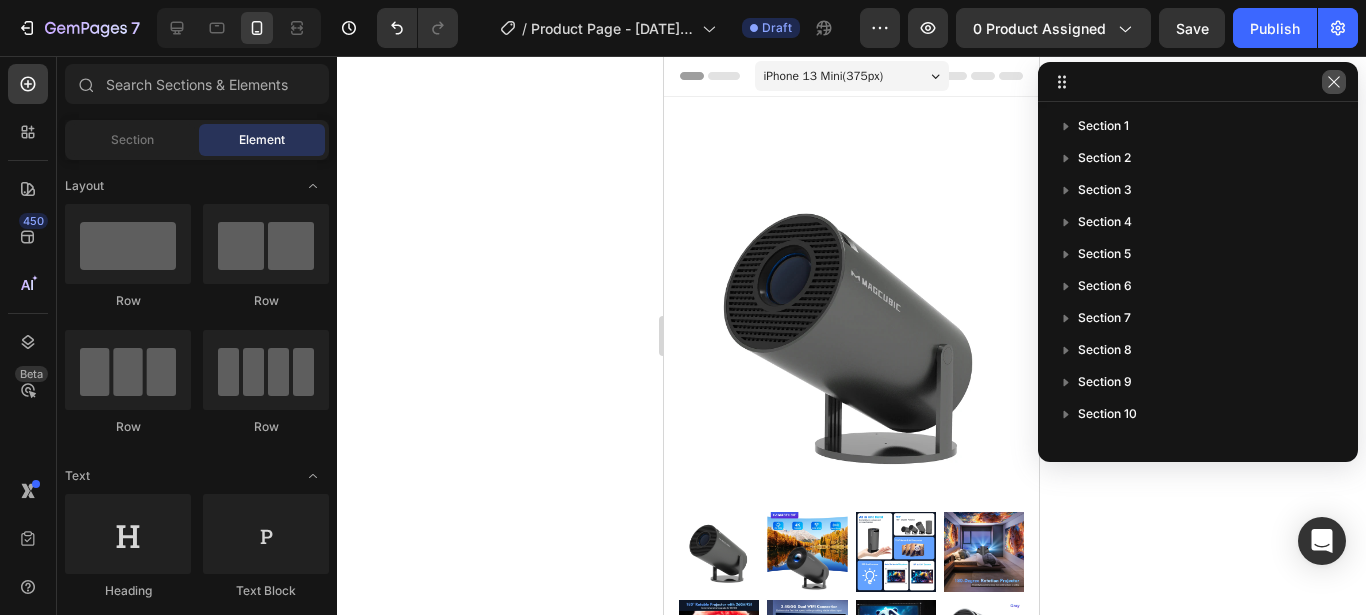 click 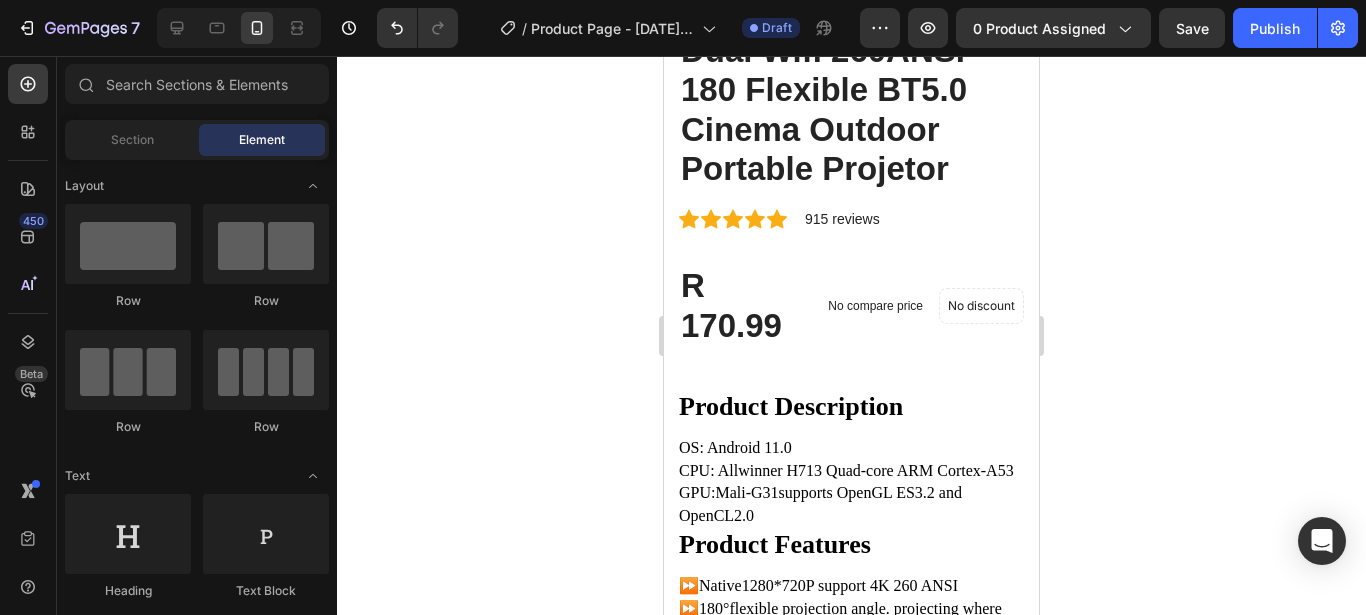 scroll, scrollTop: 951, scrollLeft: 0, axis: vertical 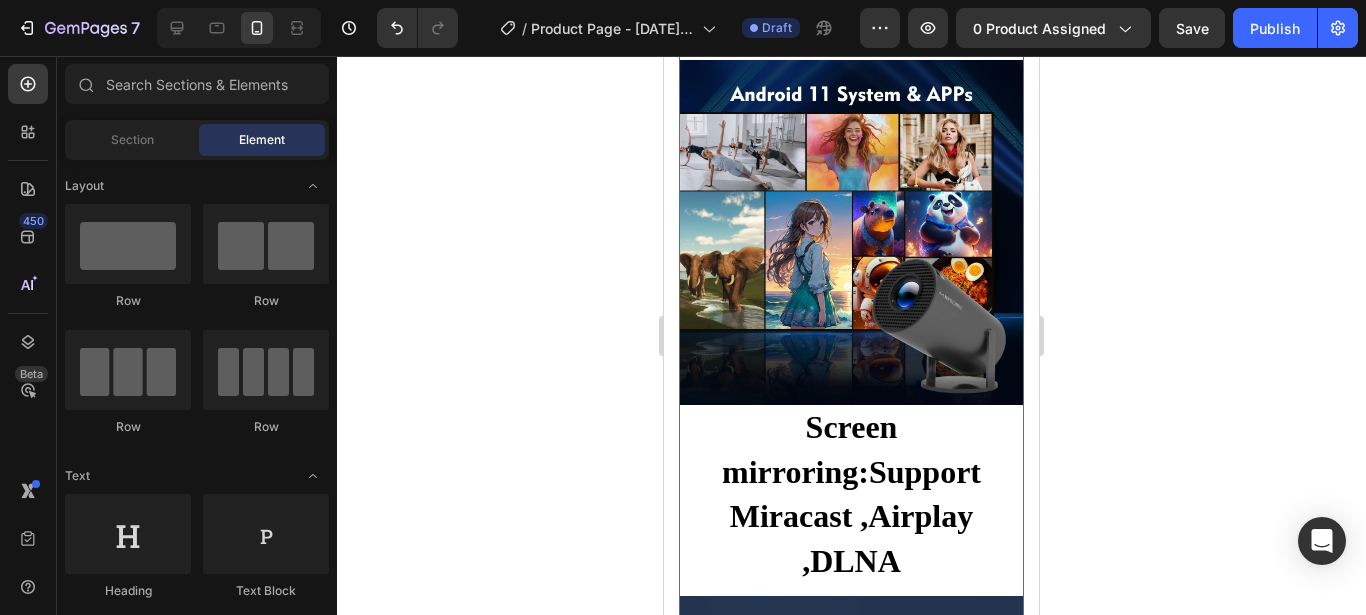 click at bounding box center (851, 232) 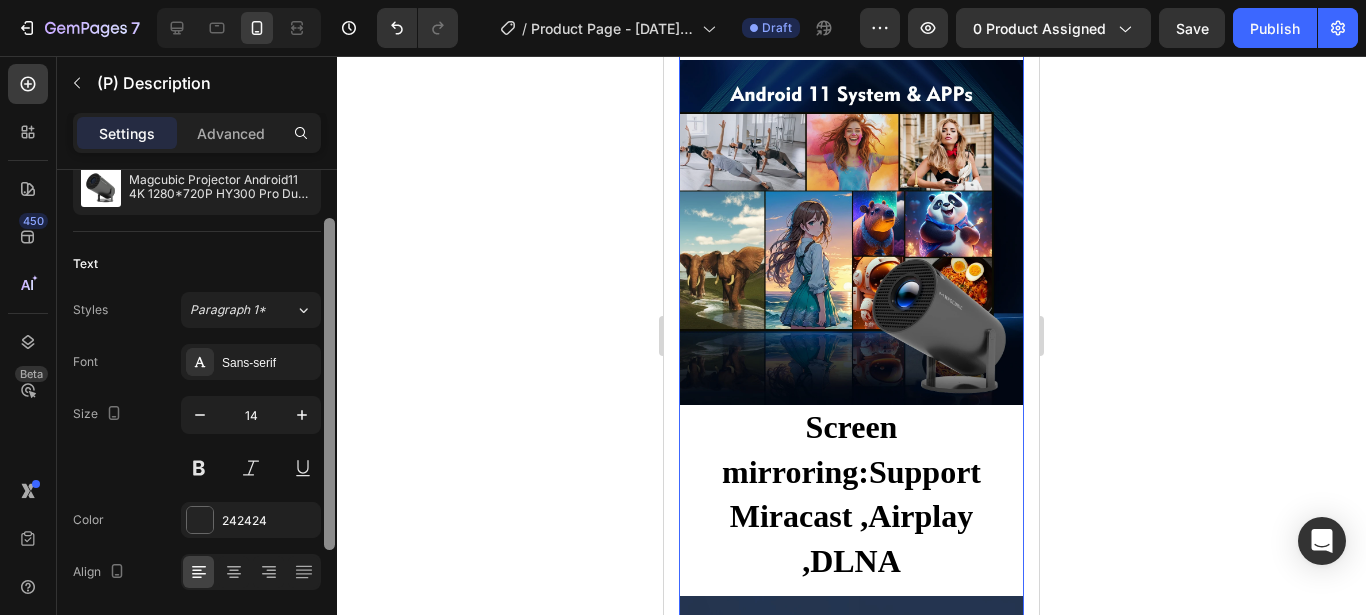 drag, startPoint x: 328, startPoint y: 416, endPoint x: 326, endPoint y: 462, distance: 46.043457 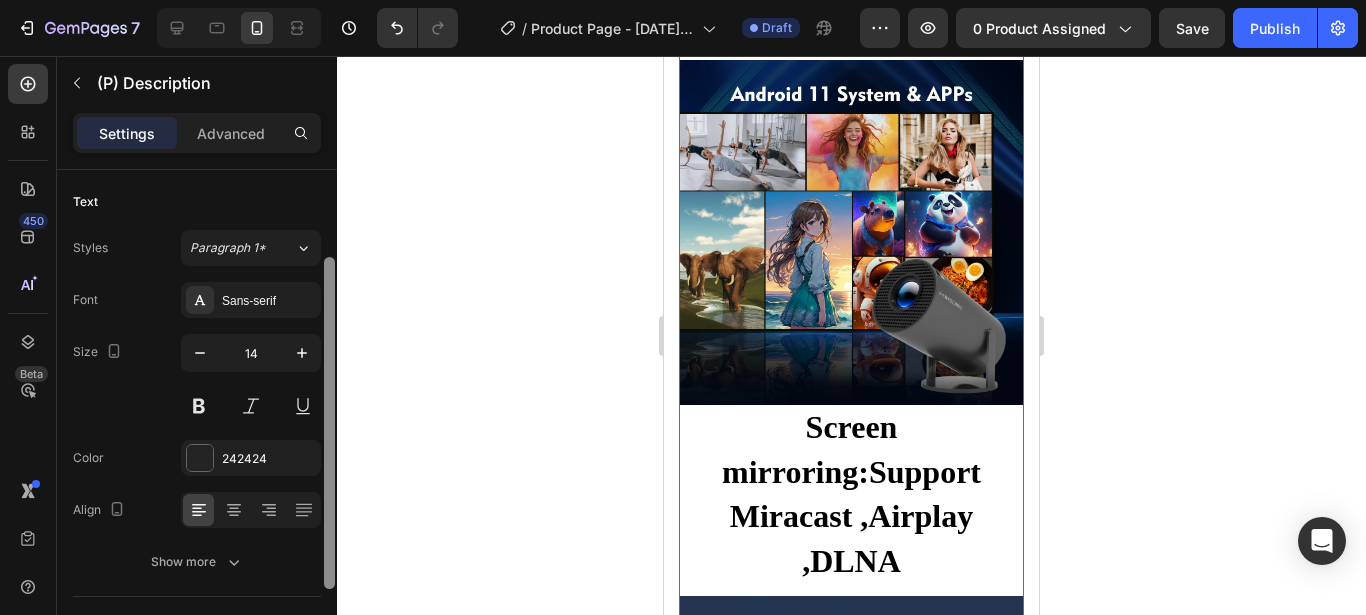 drag, startPoint x: 326, startPoint y: 462, endPoint x: 324, endPoint y: 503, distance: 41.04875 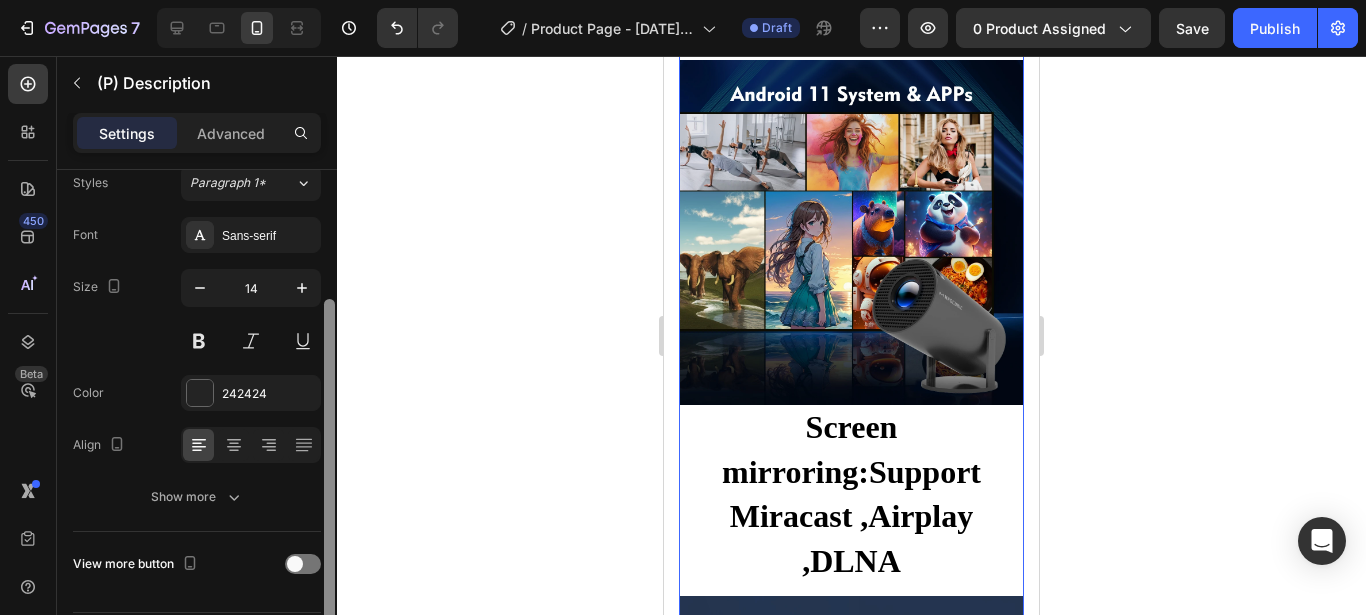scroll, scrollTop: 197, scrollLeft: 0, axis: vertical 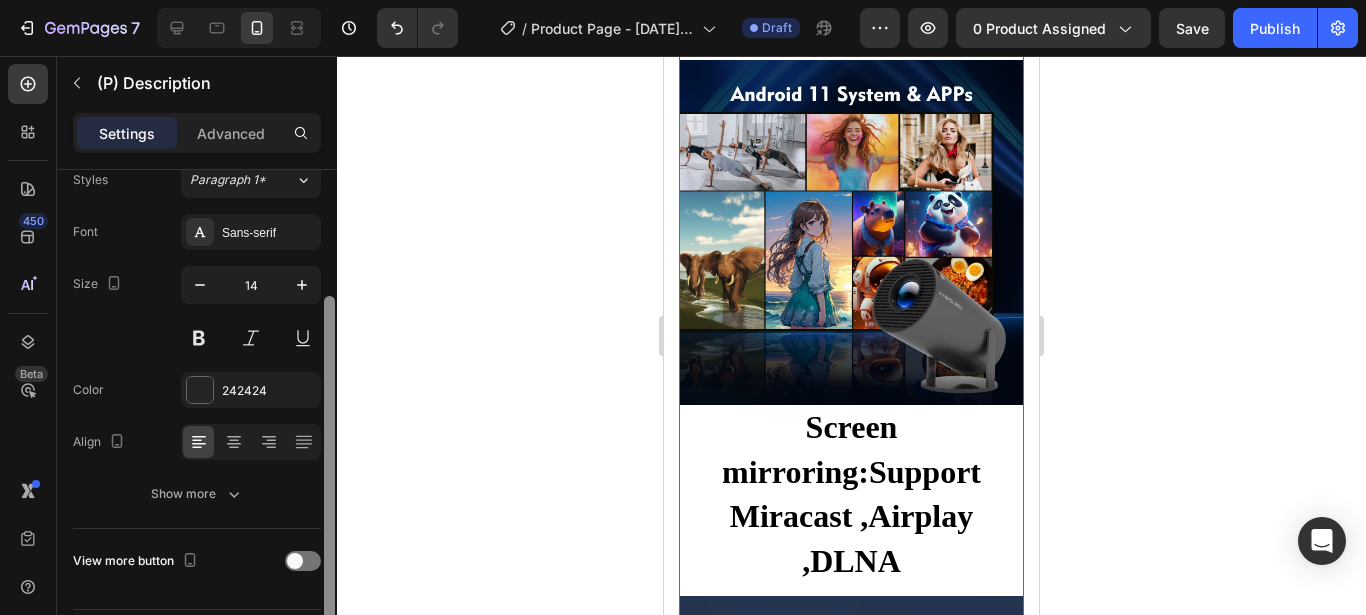 drag, startPoint x: 324, startPoint y: 503, endPoint x: 321, endPoint y: 548, distance: 45.099888 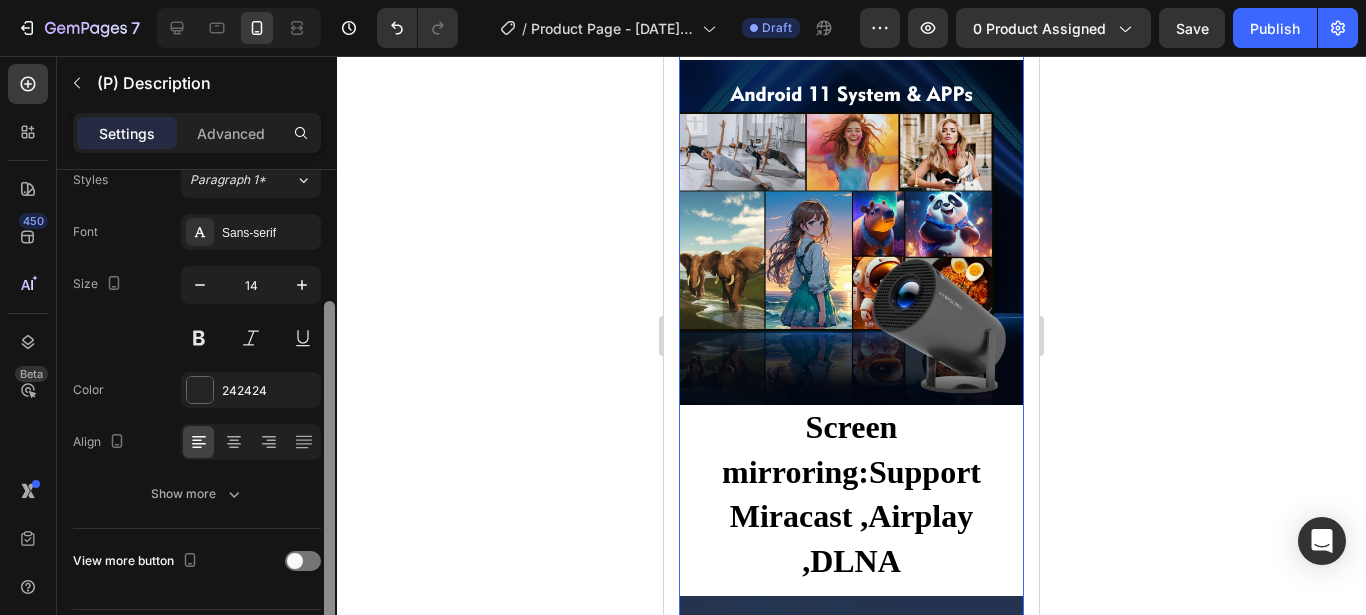 click on "Product source Magcubic Projector Android11 4K 1280*720P HY300 Pro Dual Wifi 260ANSI 180 Flexible BT5.0 Cinema Outdoor Portable Projetor Text Styles Paragraph 1* Font Sans-serif Size 14 Color 242424 Align Show more View more button Delete element" at bounding box center [197, 421] 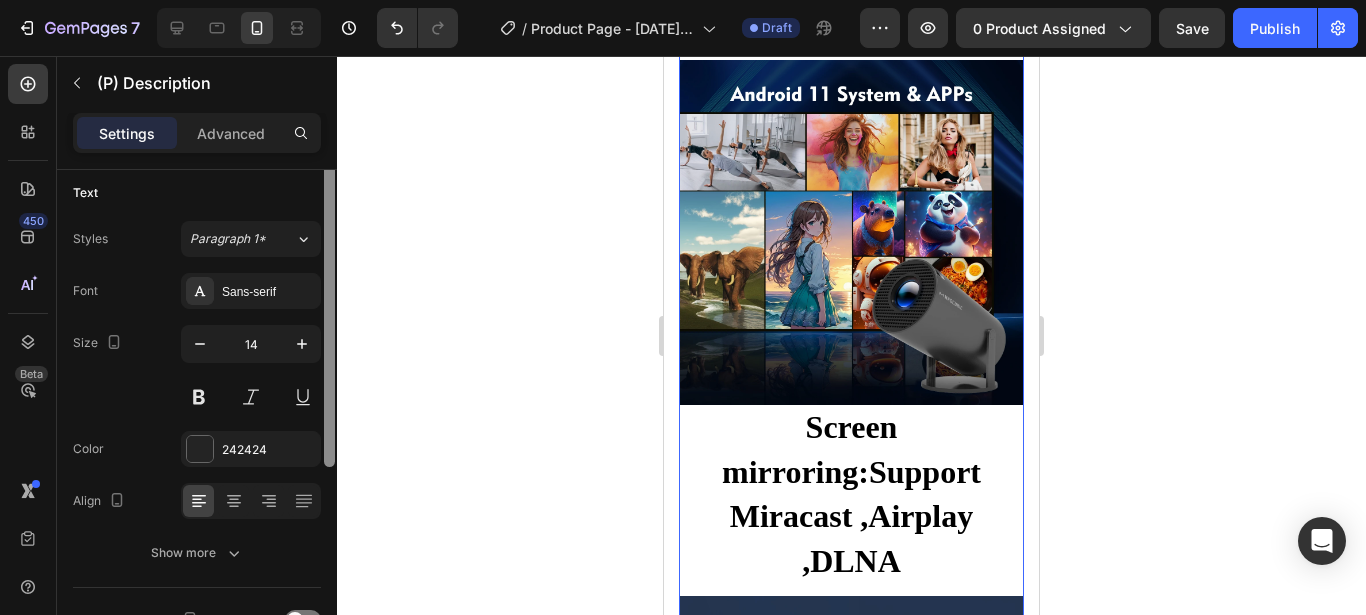 scroll, scrollTop: 0, scrollLeft: 0, axis: both 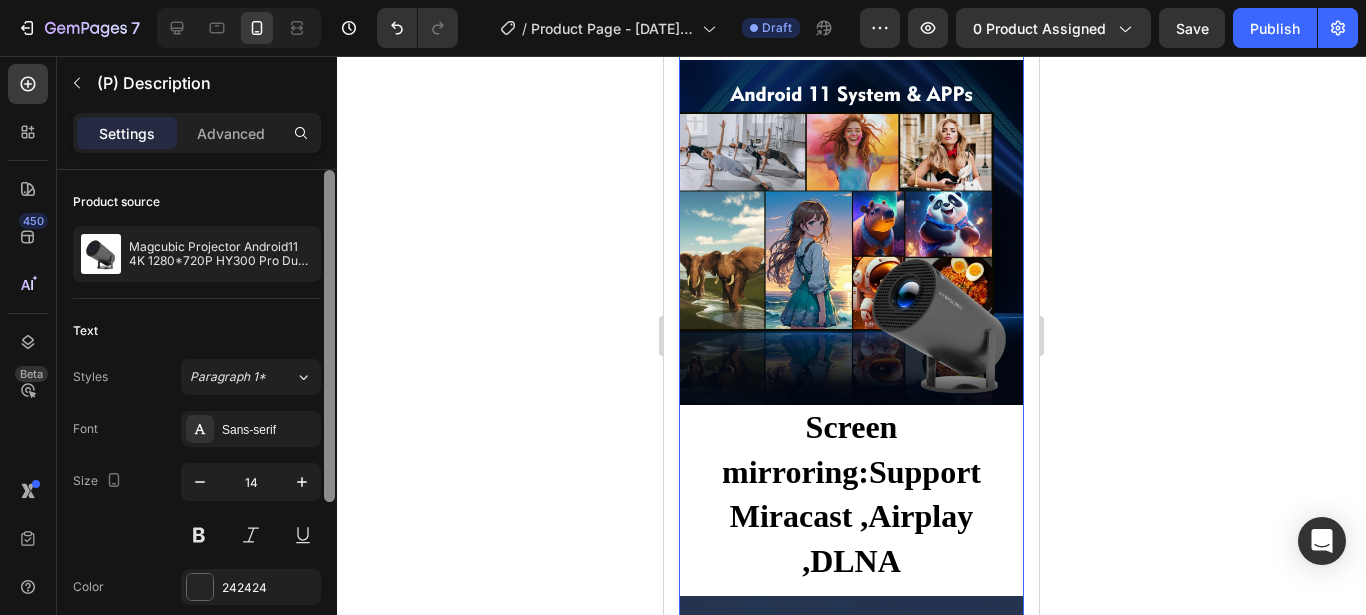 drag, startPoint x: 329, startPoint y: 554, endPoint x: 341, endPoint y: 359, distance: 195.36888 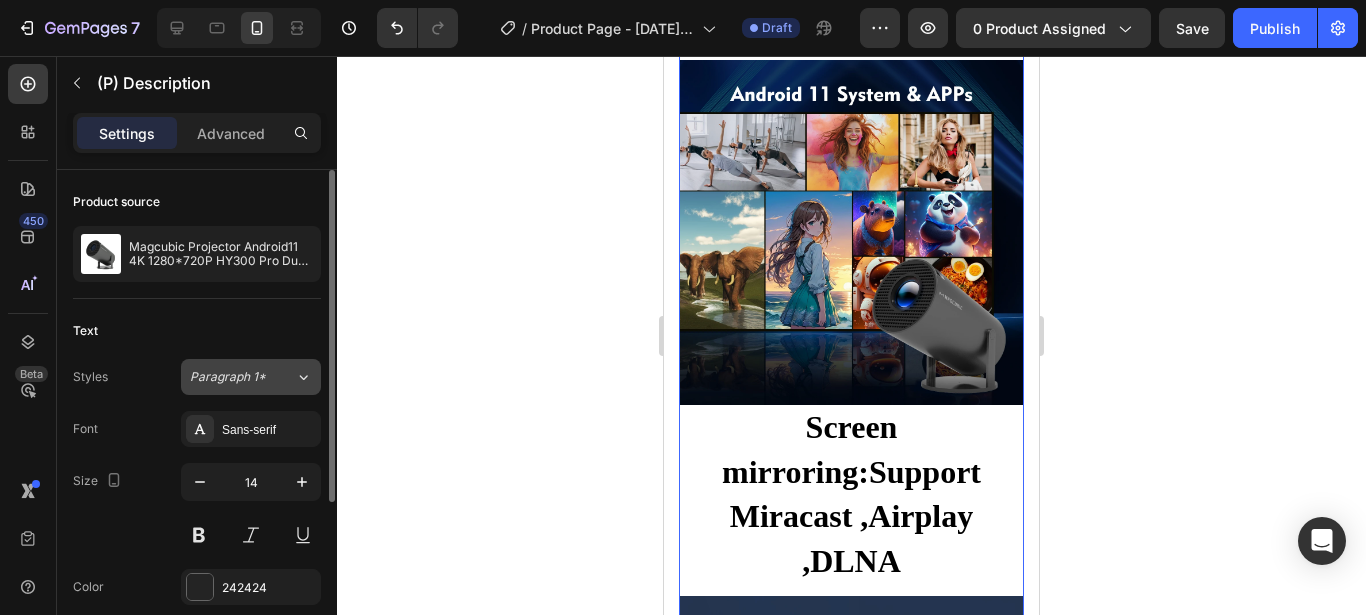 click 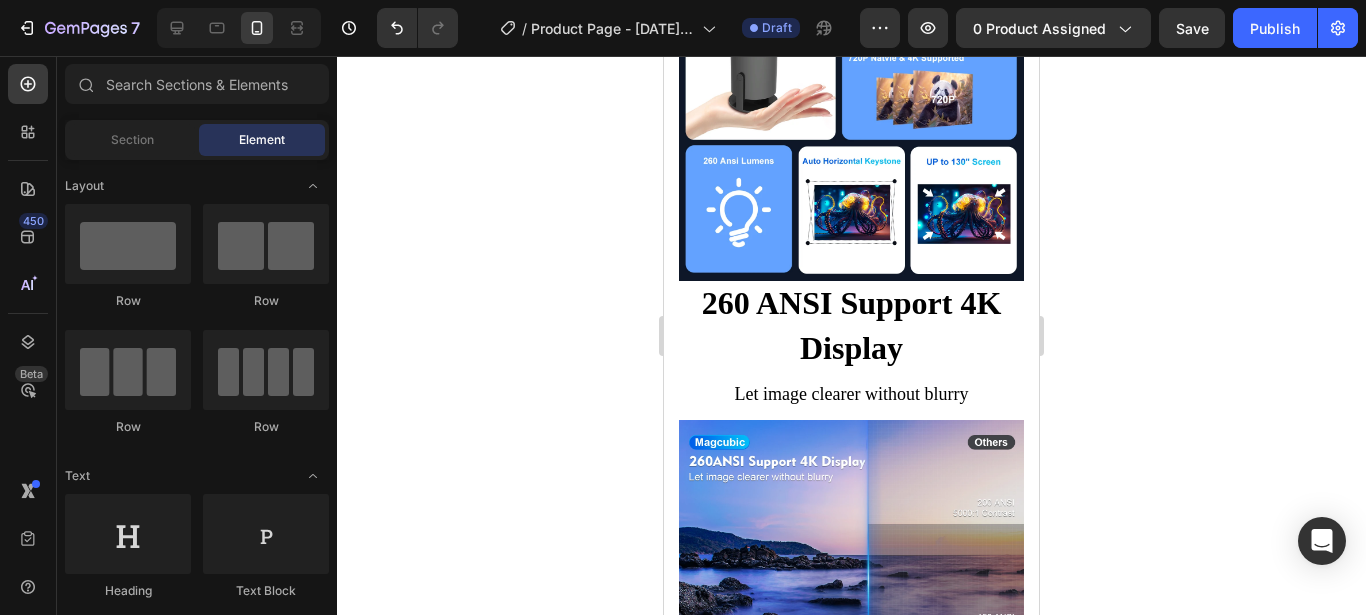 scroll, scrollTop: 0, scrollLeft: 0, axis: both 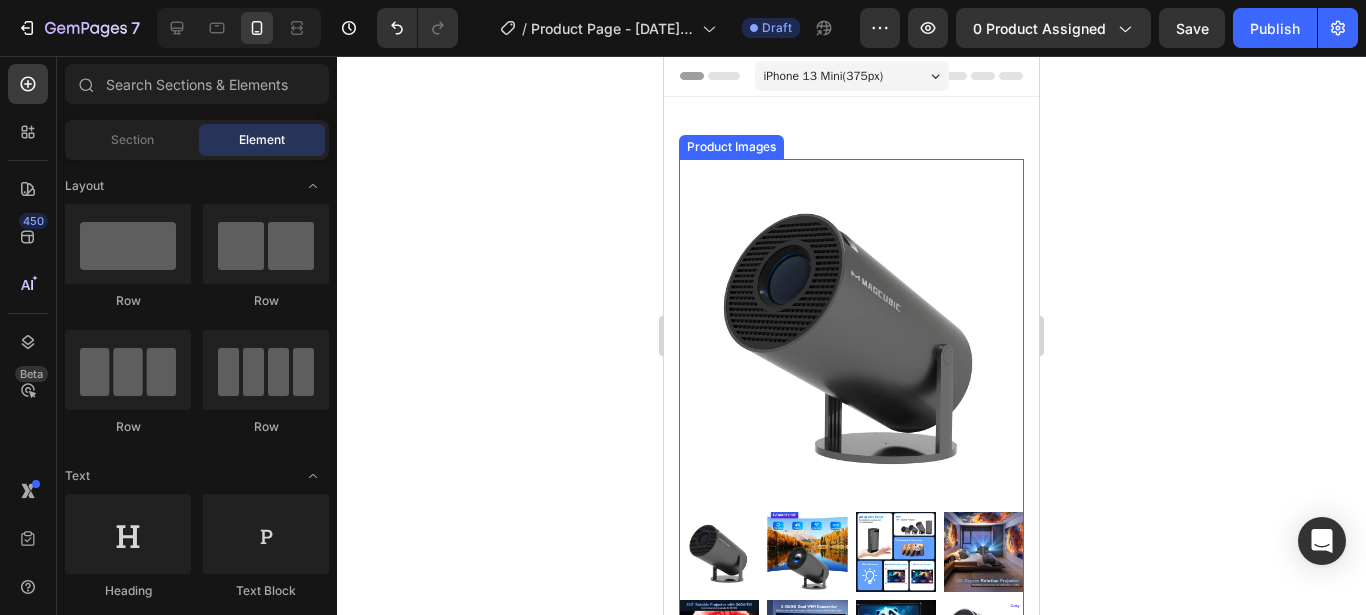 click at bounding box center [851, 331] 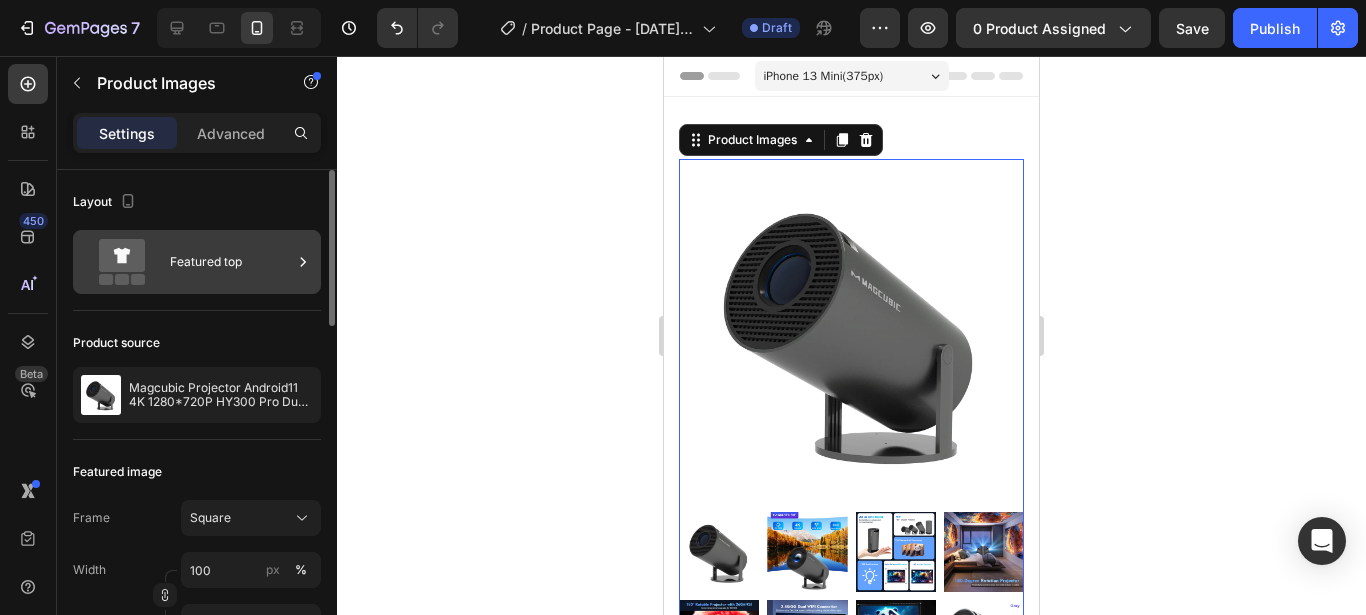 click on "Featured top" at bounding box center [197, 262] 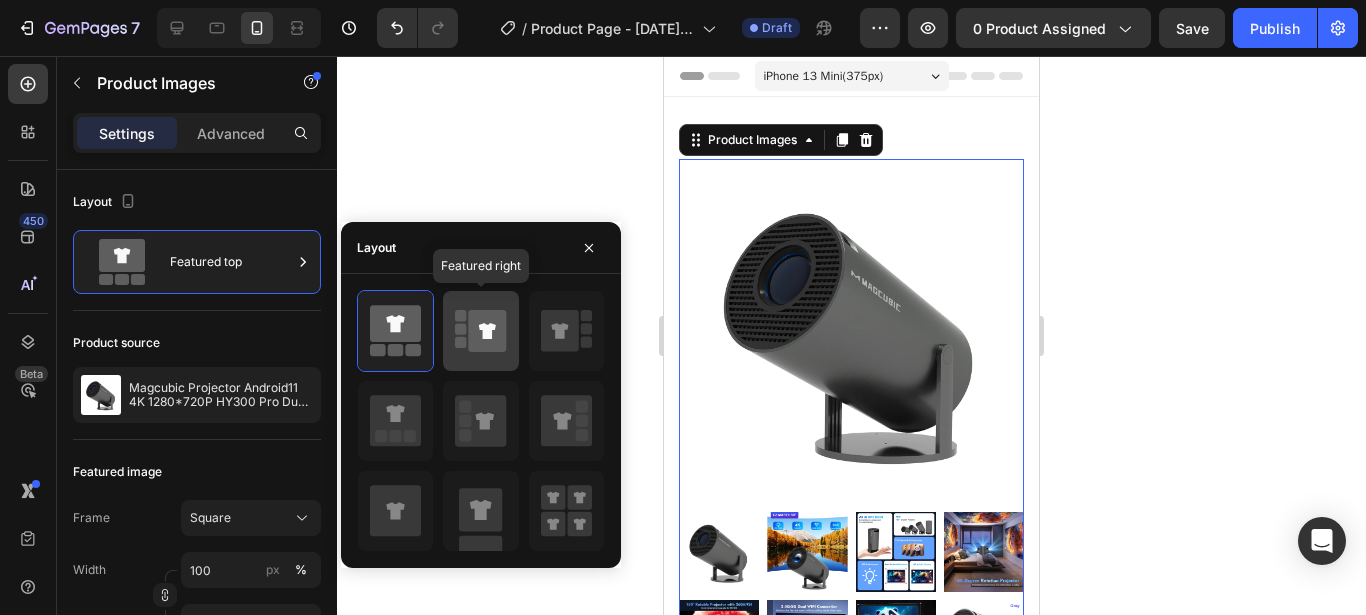 click 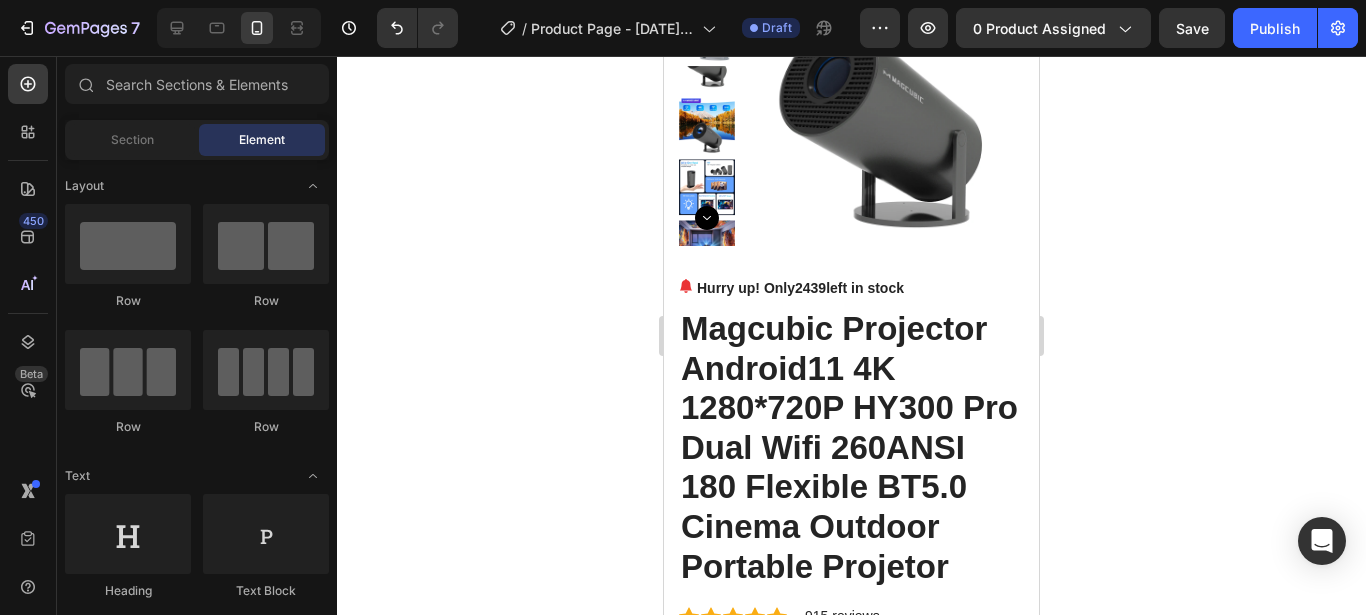 scroll, scrollTop: 361, scrollLeft: 0, axis: vertical 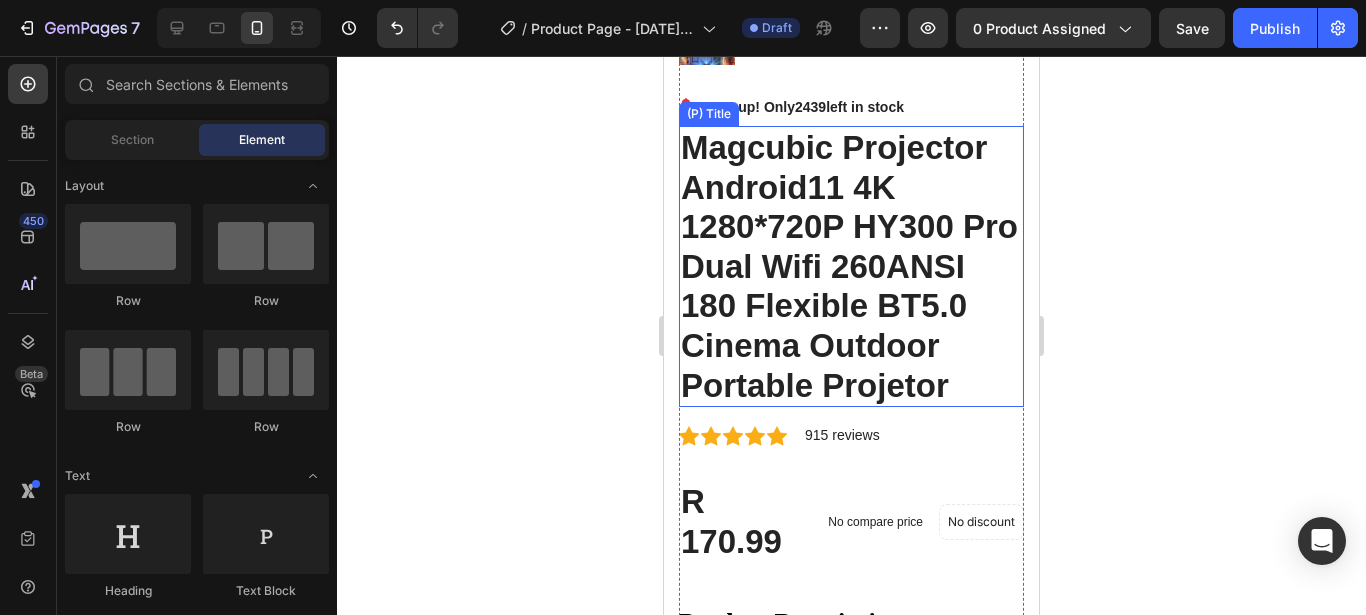 click on "Magcubic Projector Android11 4K 1280*720P HY300 Pro Dual Wifi 260ANSI 180 Flexible BT5.0 Cinema Outdoor Portable Projetor" at bounding box center (851, 266) 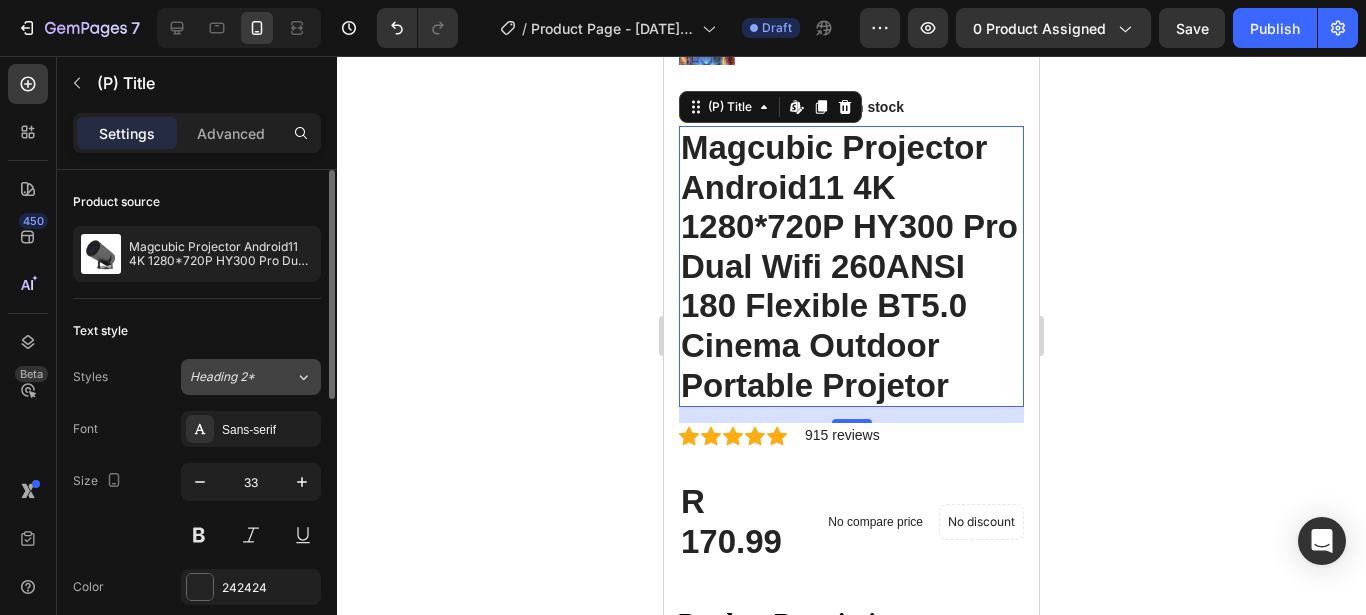 click 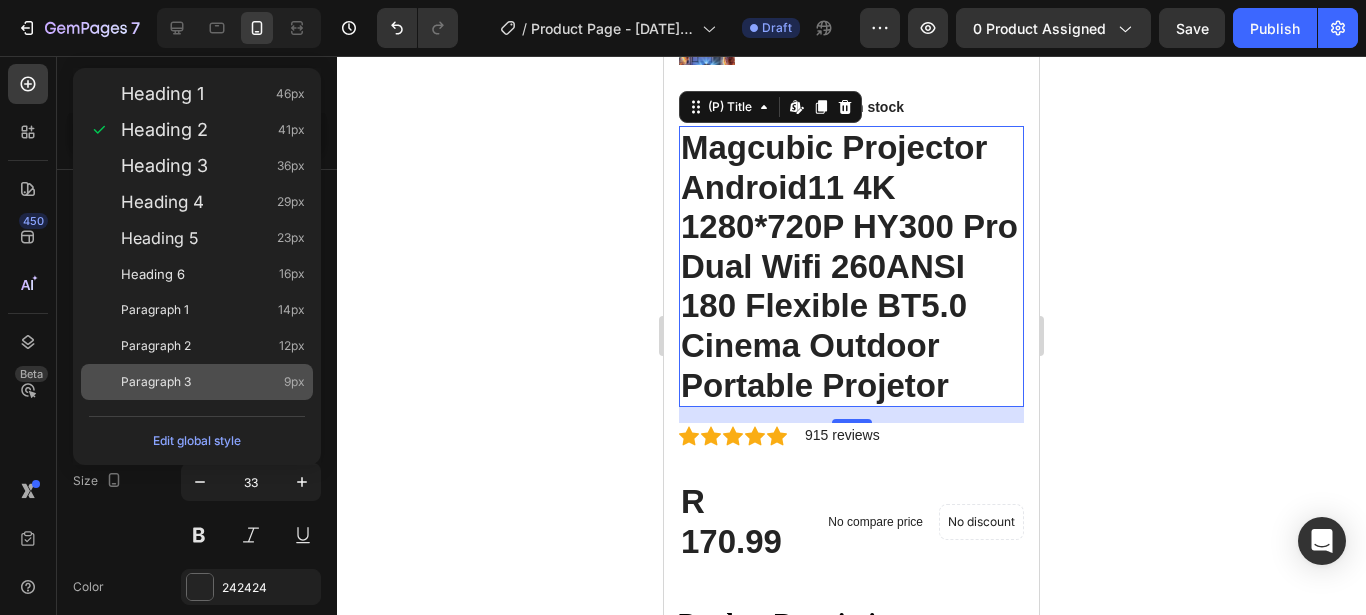 click on "Paragraph 3 9px" at bounding box center [213, 382] 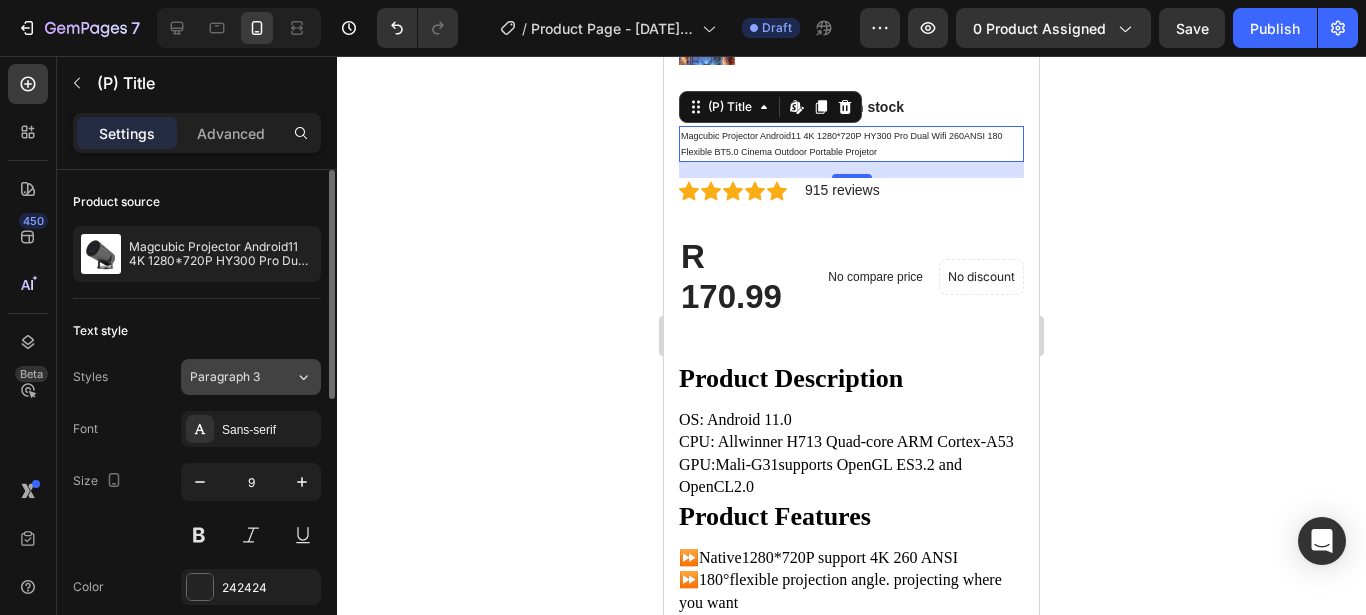 click 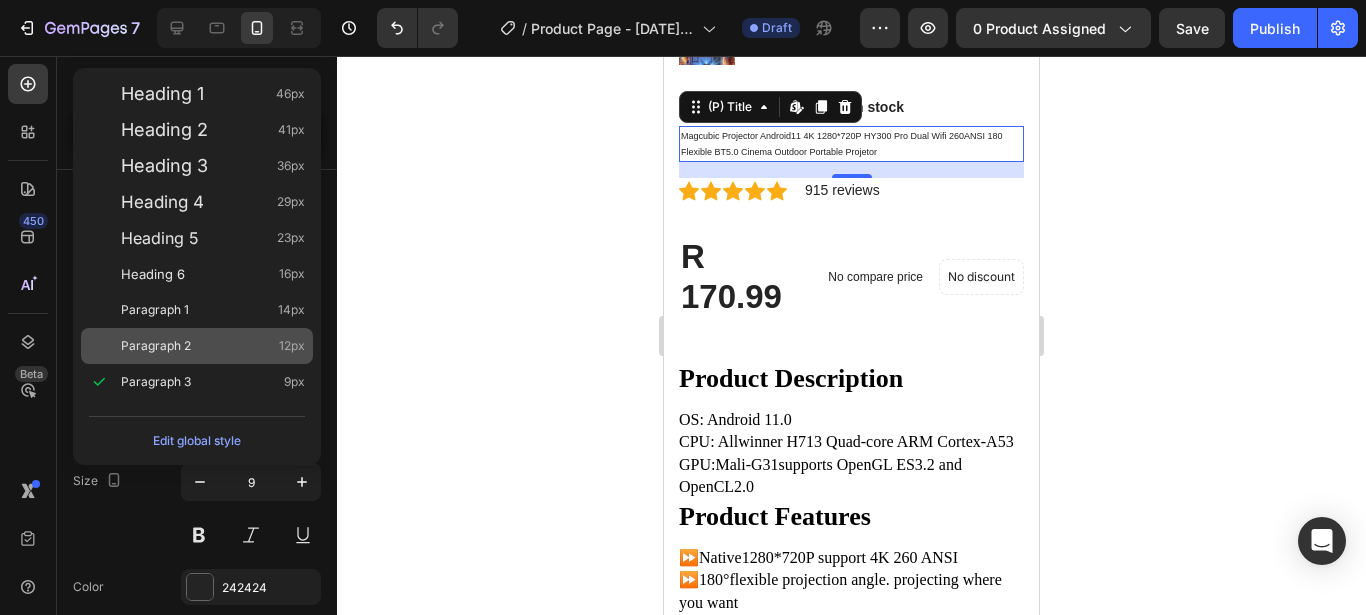 click on "12px" at bounding box center (292, 346) 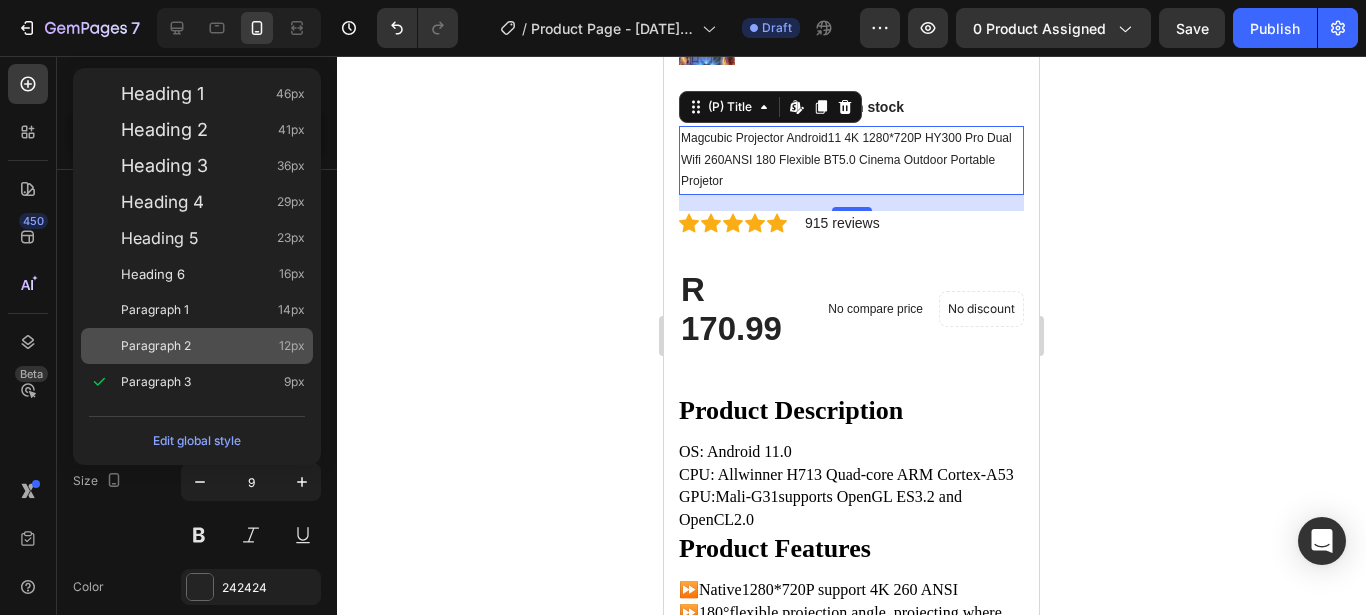 type on "12" 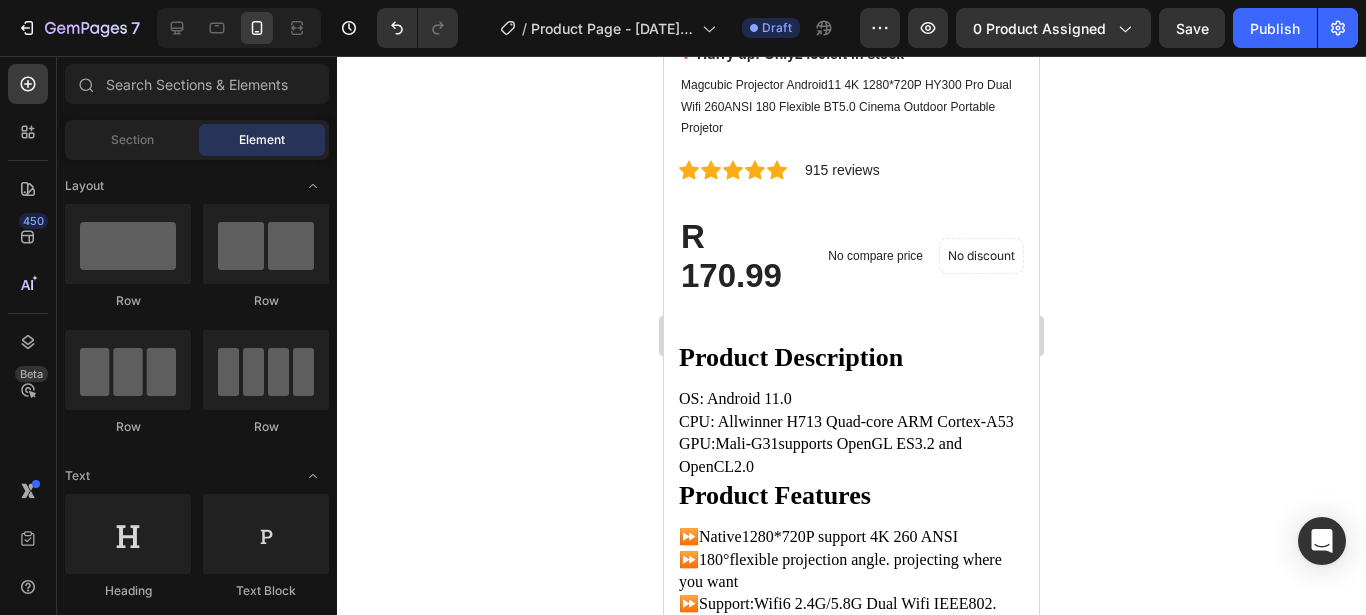 scroll, scrollTop: 384, scrollLeft: 0, axis: vertical 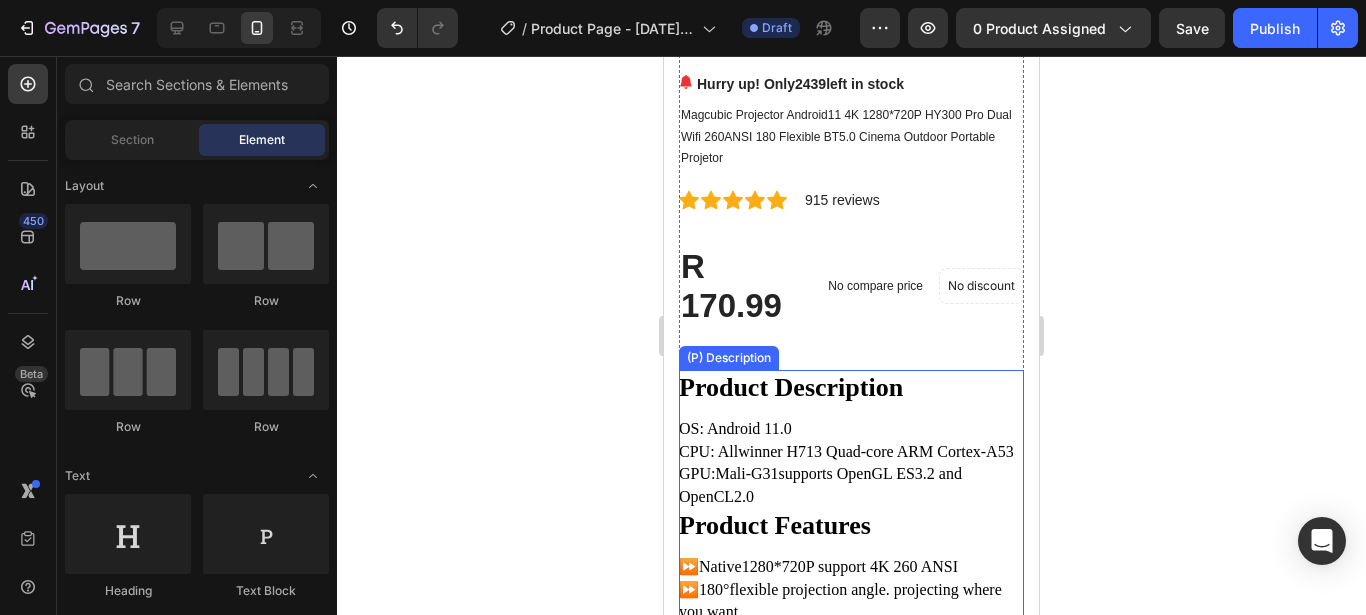 click on "OS: Android 11.0 CPU: Allwinner H713 Quad-core ARM Cortex-A53 GPU:Mali-G31supports OpenGL ES3.2 and OpenCL2.0" at bounding box center (851, 463) 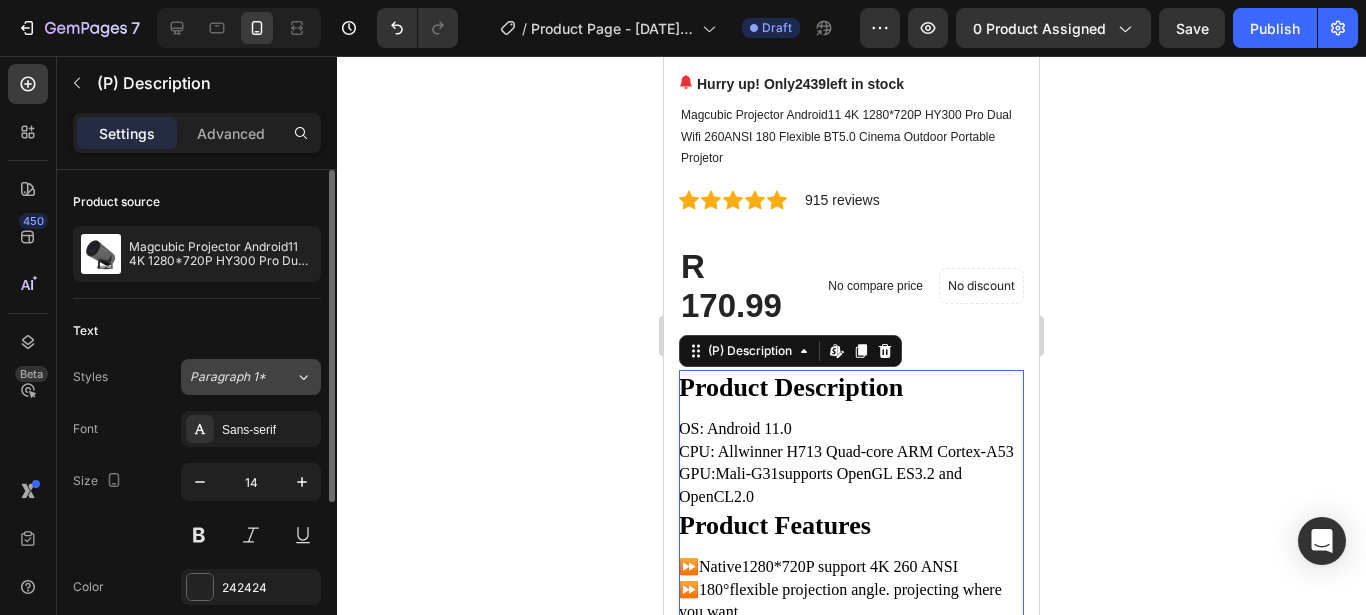 click on "Paragraph 1*" at bounding box center (242, 377) 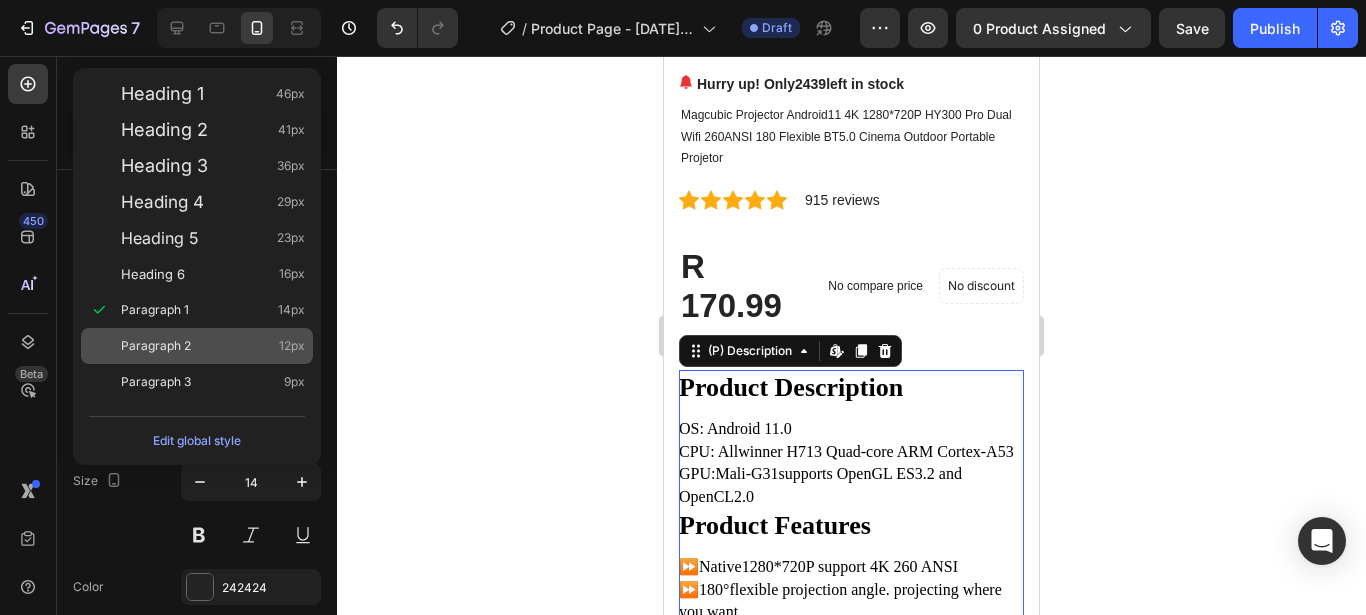 click on "Paragraph 2 12px" at bounding box center (213, 346) 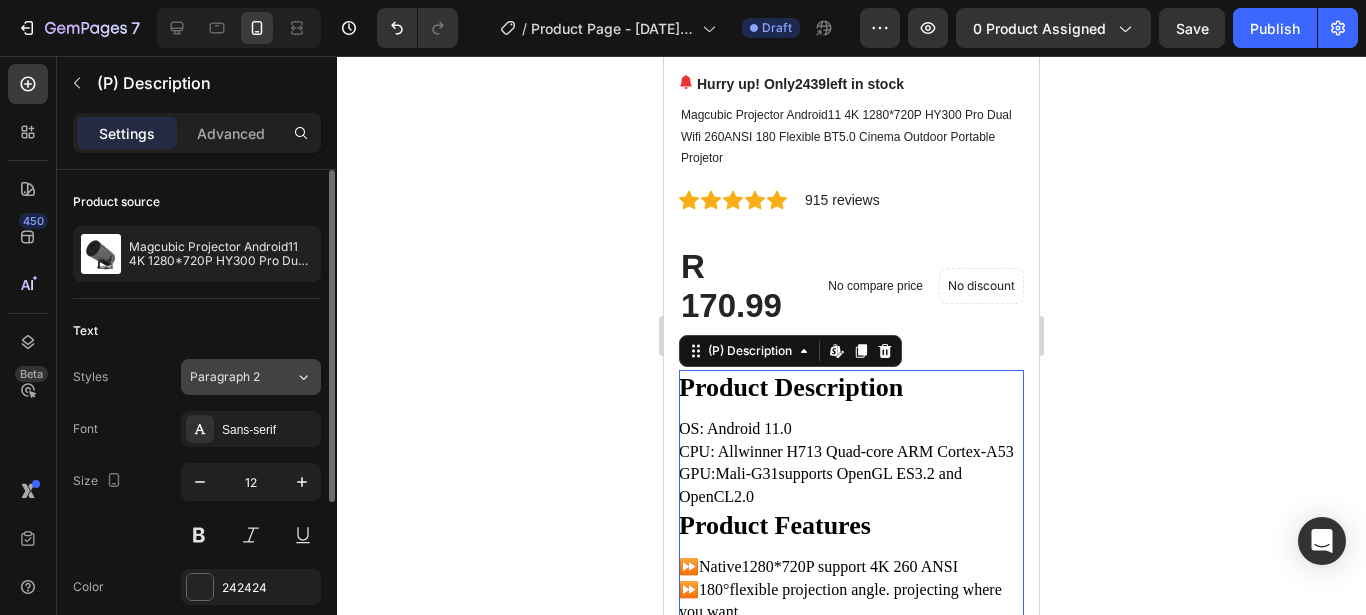 click on "Paragraph 2" at bounding box center [242, 377] 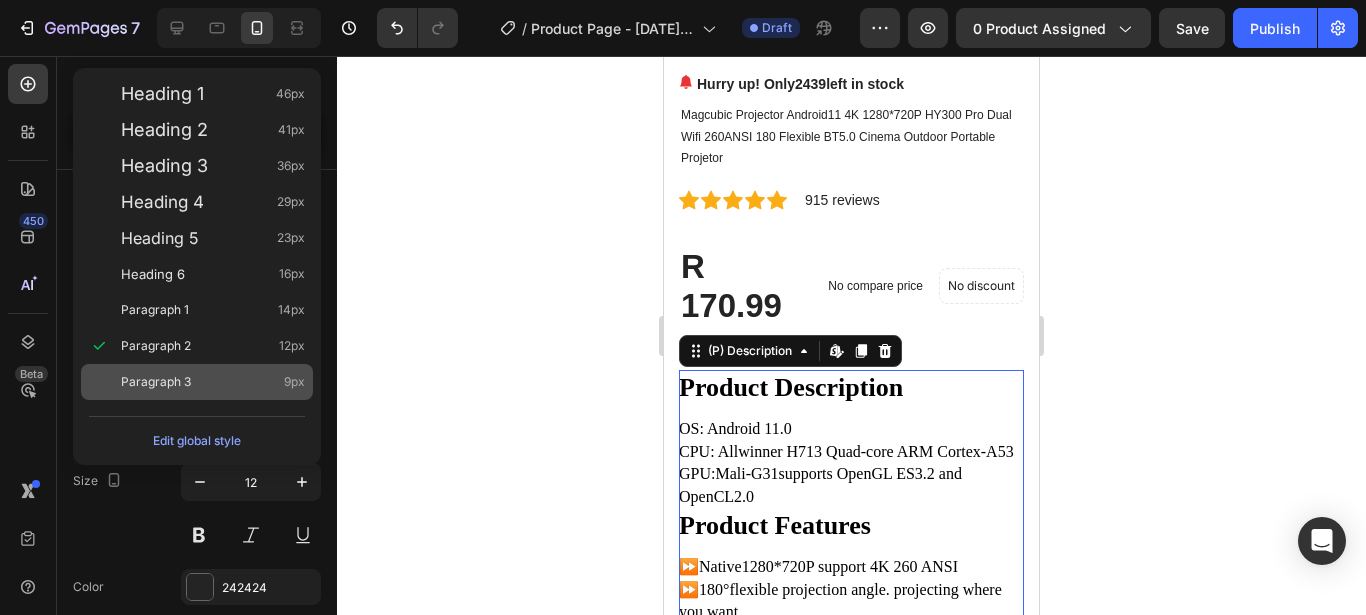 click on "Paragraph 3 9px" at bounding box center (213, 382) 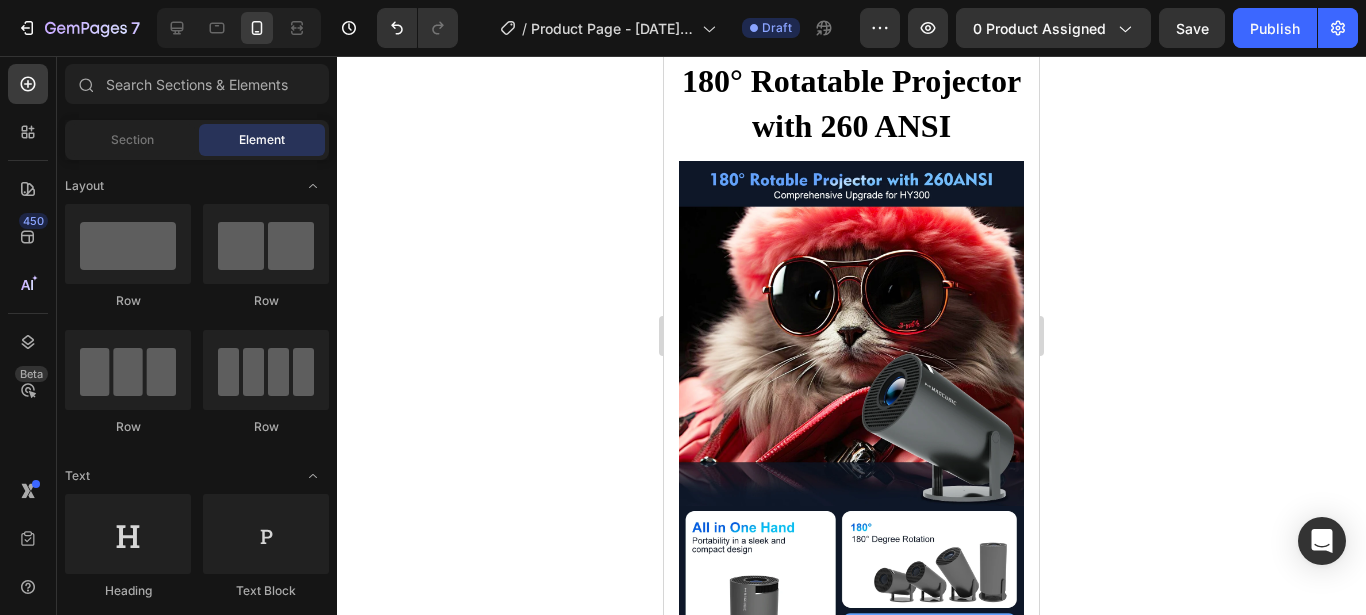 scroll, scrollTop: 1447, scrollLeft: 0, axis: vertical 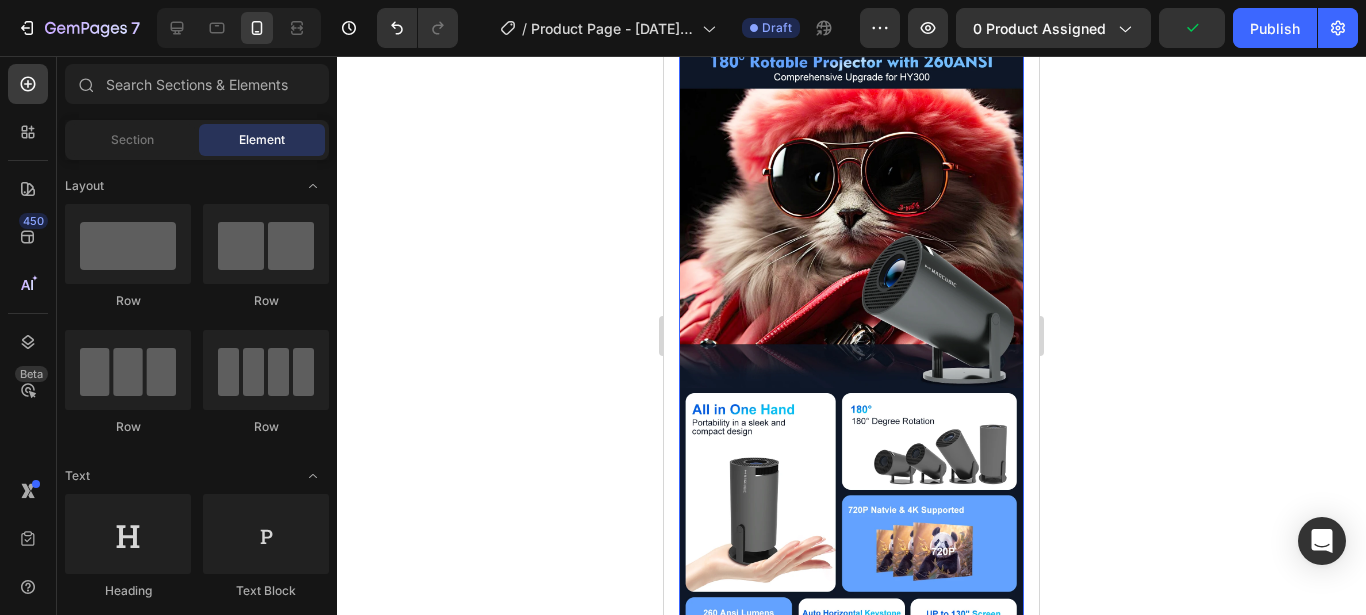click at bounding box center (851, 215) 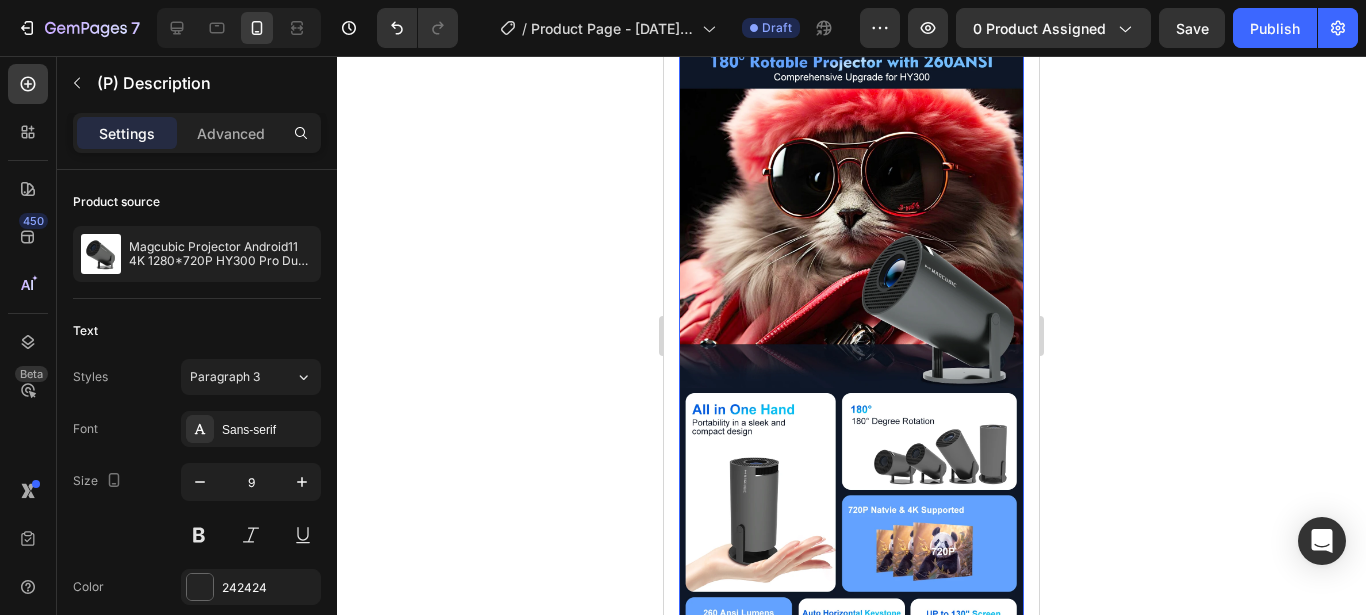 click at bounding box center [851, 215] 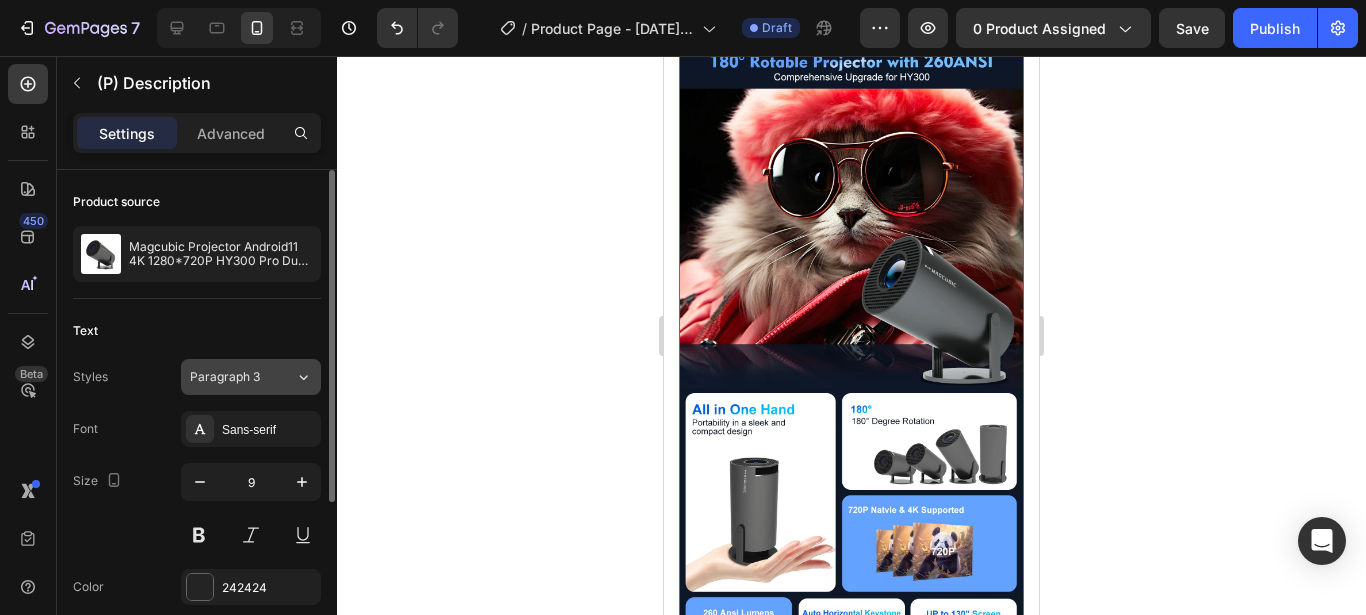 click 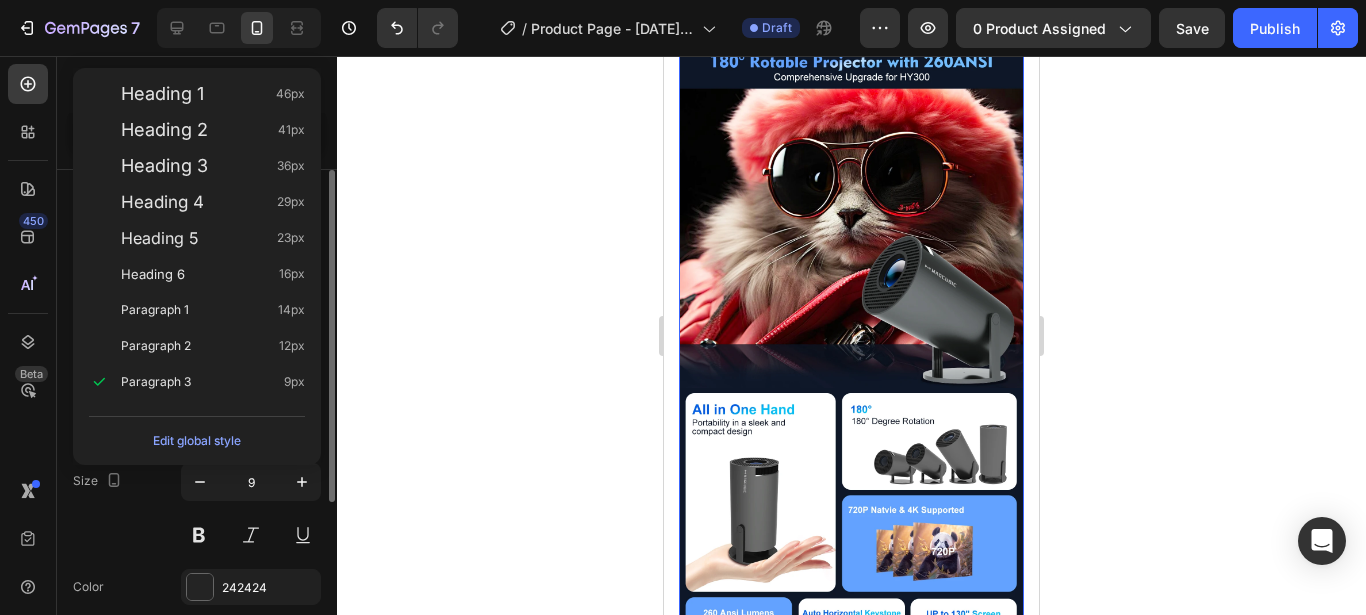 click on "9px" at bounding box center (294, 382) 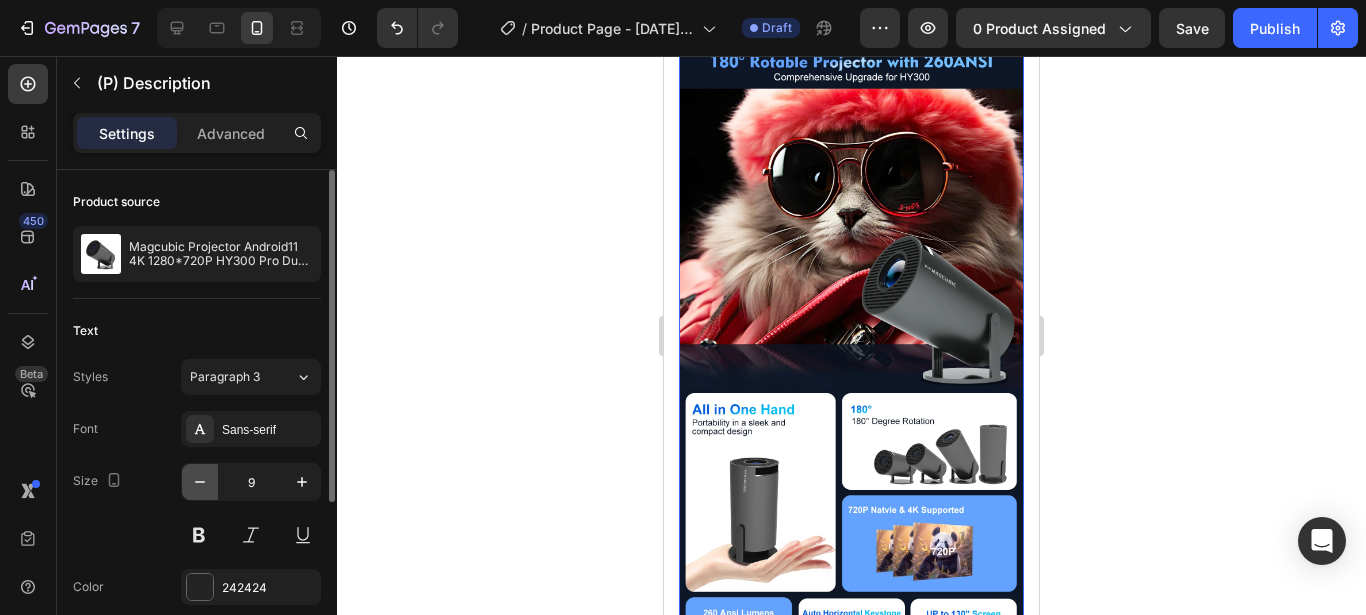 click 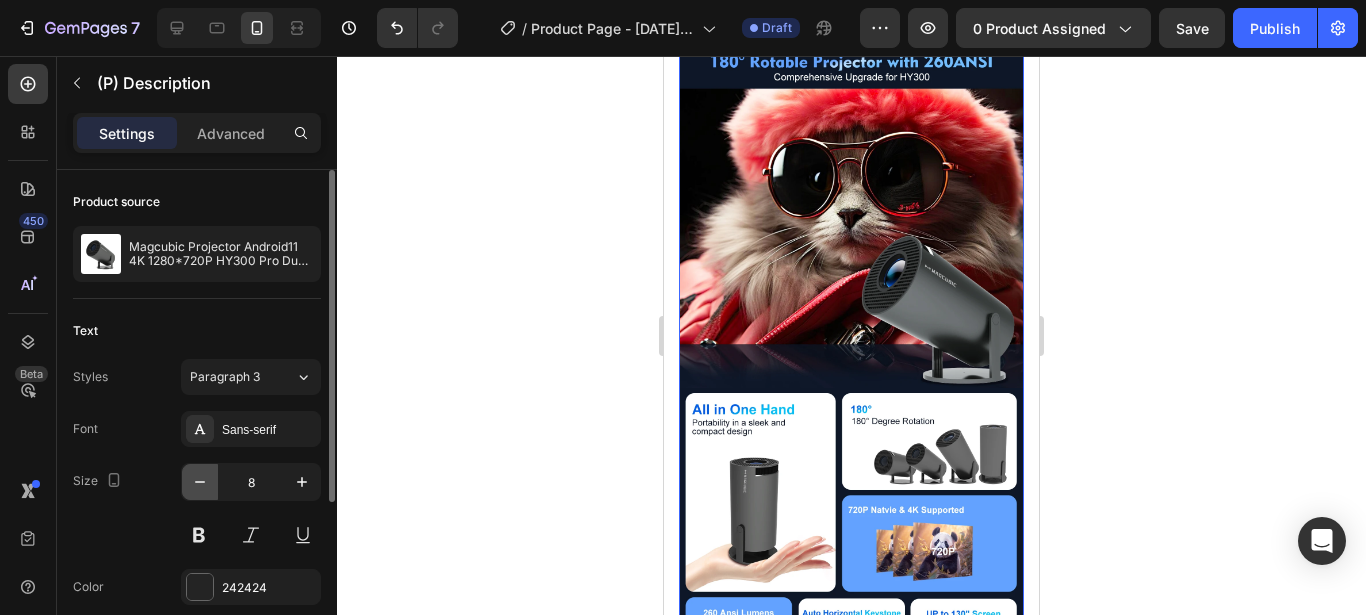 click 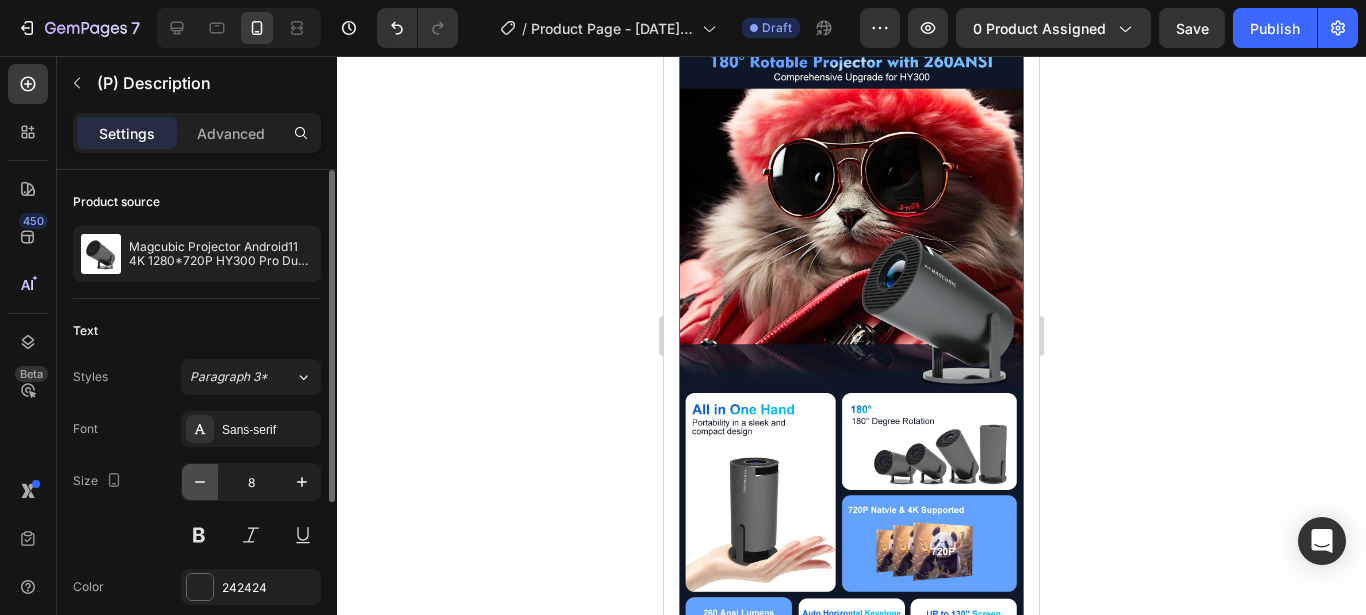 click 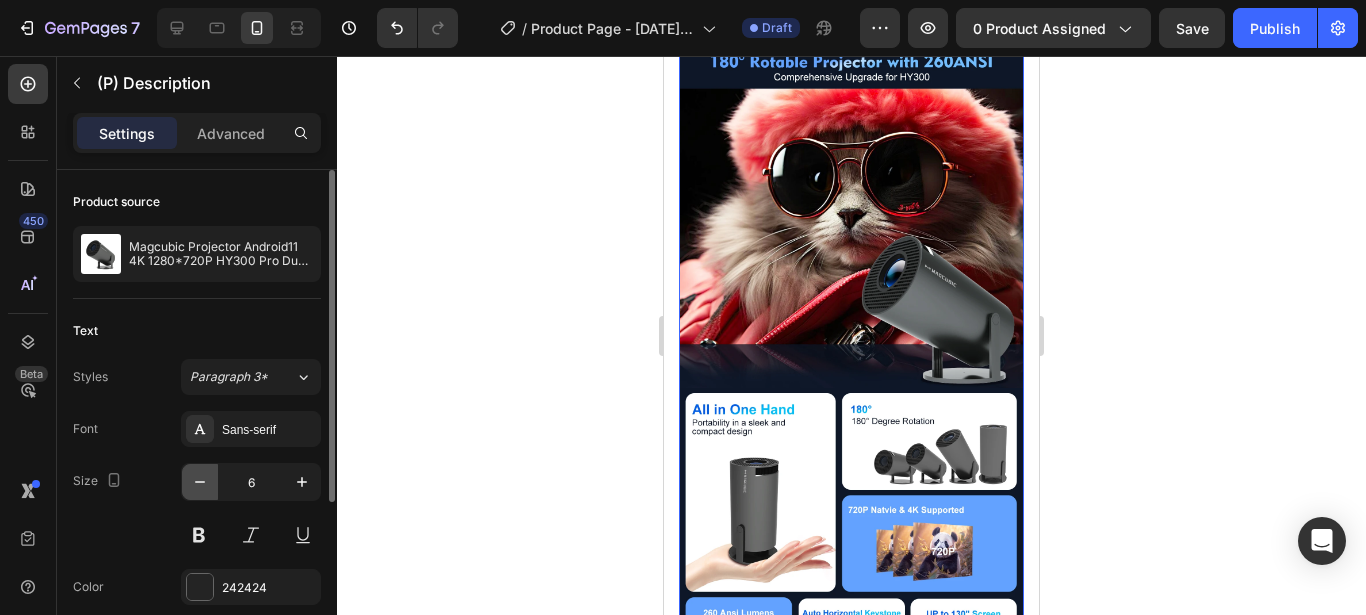 click 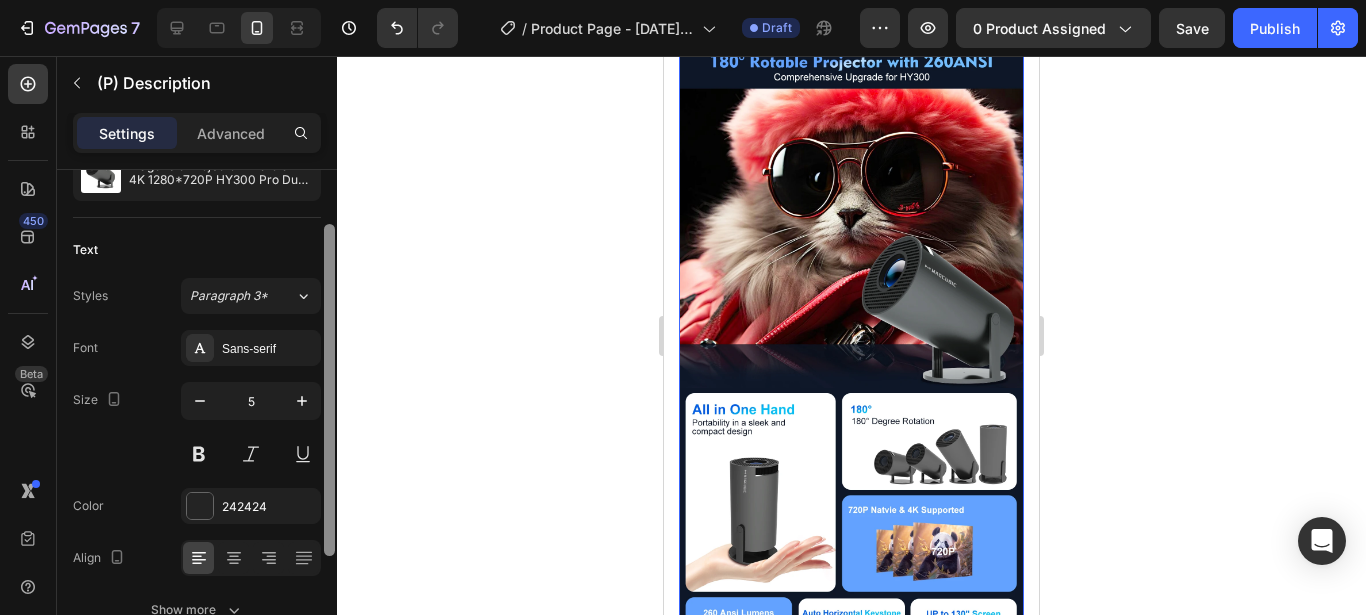 drag, startPoint x: 331, startPoint y: 432, endPoint x: 331, endPoint y: 486, distance: 54 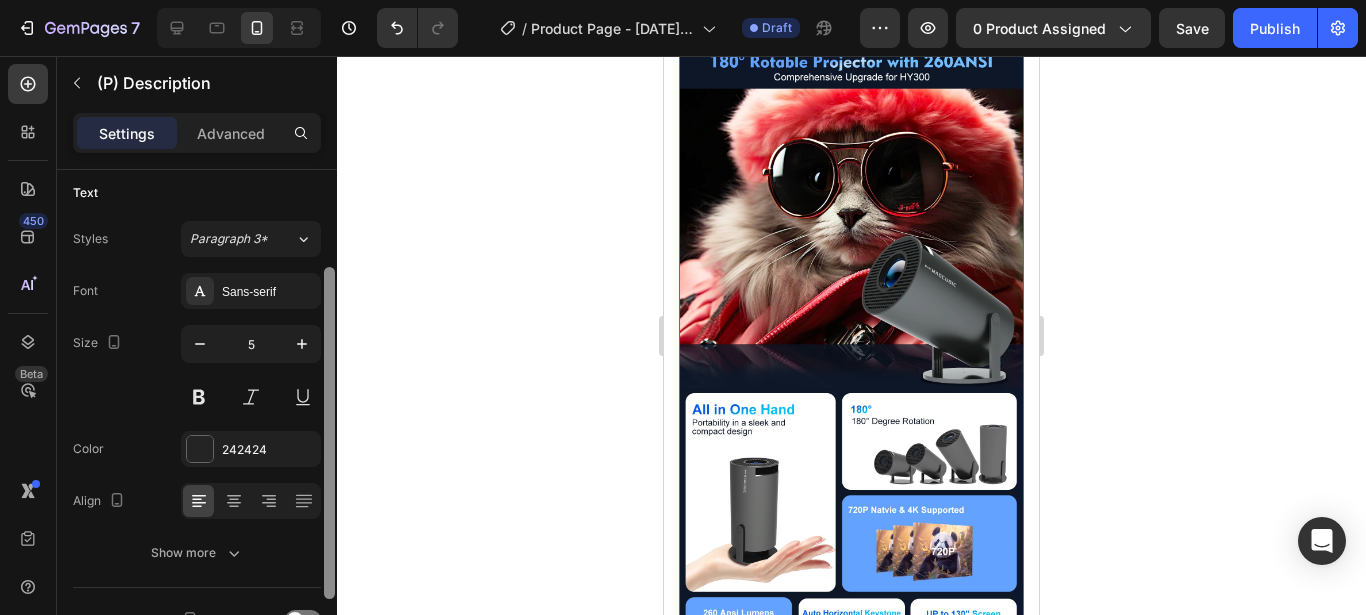scroll, scrollTop: 141, scrollLeft: 0, axis: vertical 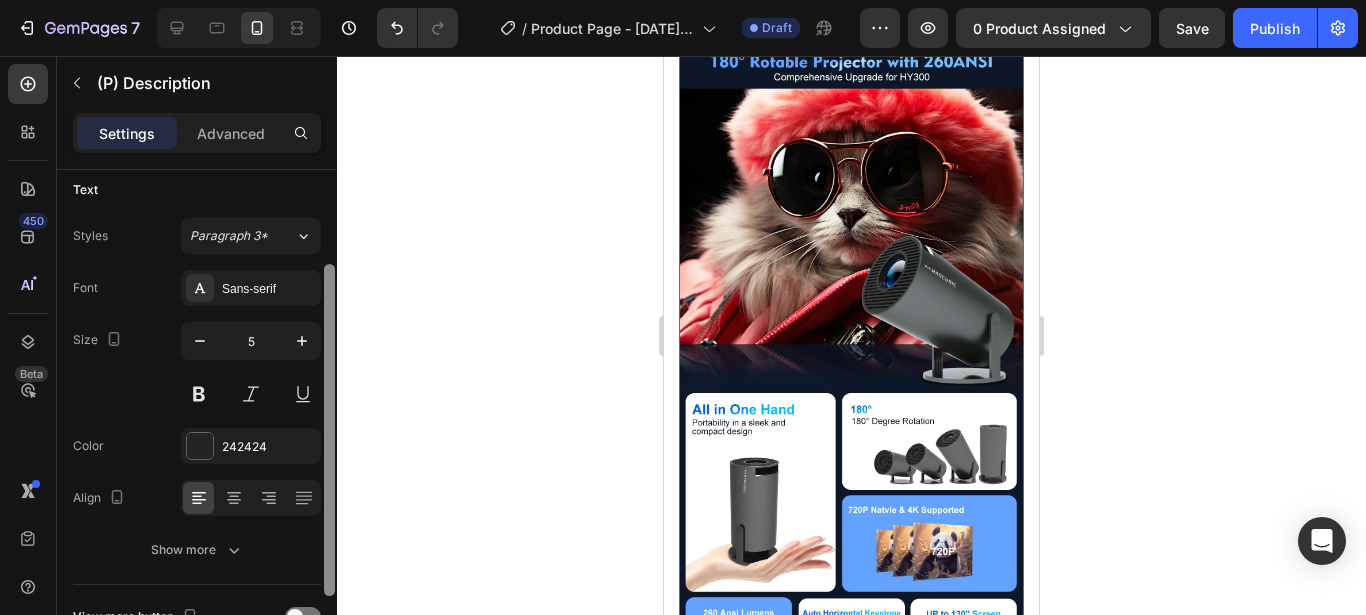 drag, startPoint x: 331, startPoint y: 486, endPoint x: 327, endPoint y: 526, distance: 40.1995 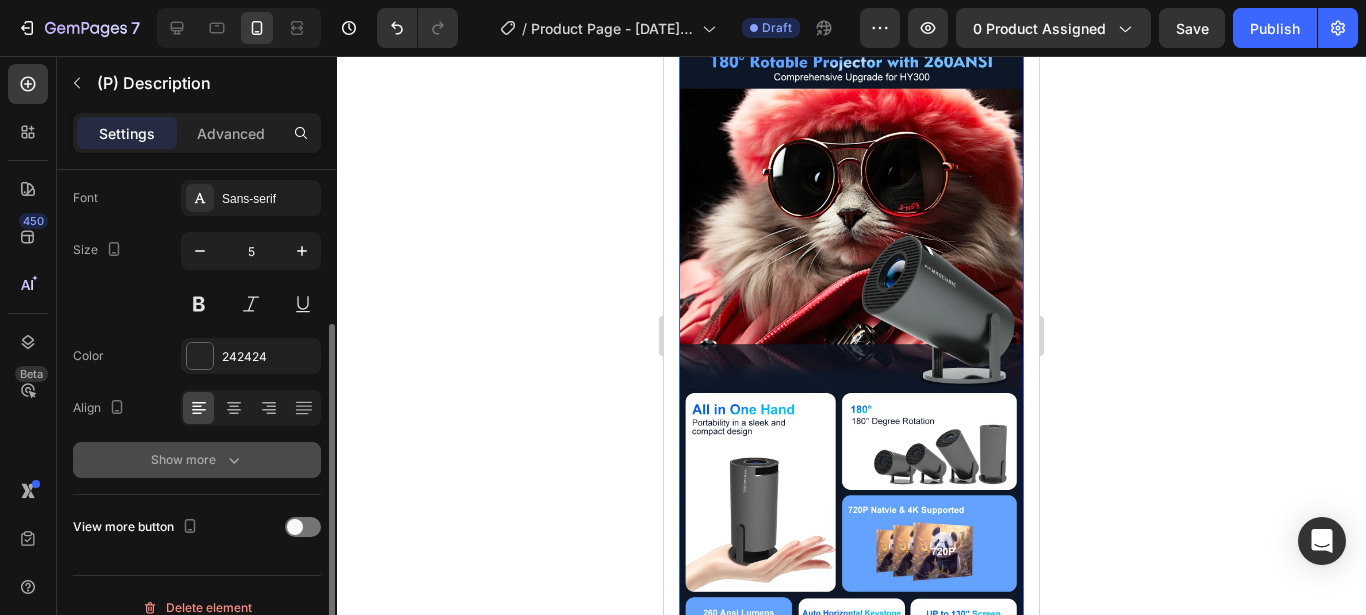 click 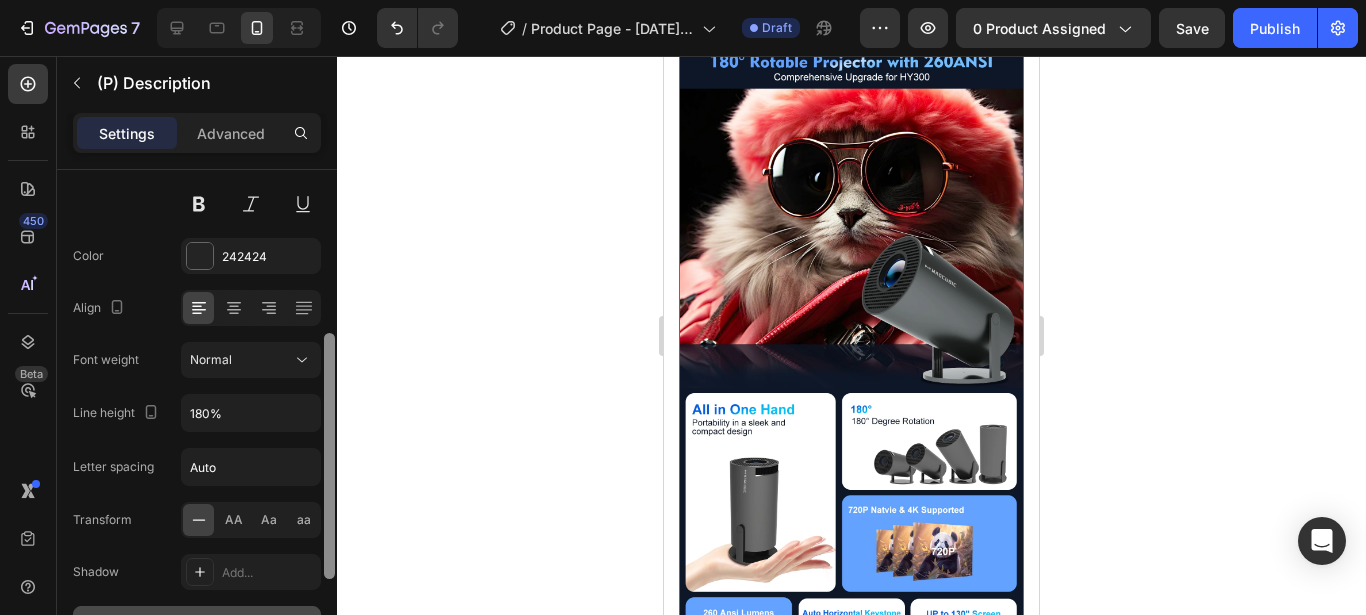 drag, startPoint x: 332, startPoint y: 430, endPoint x: 329, endPoint y: 497, distance: 67.06713 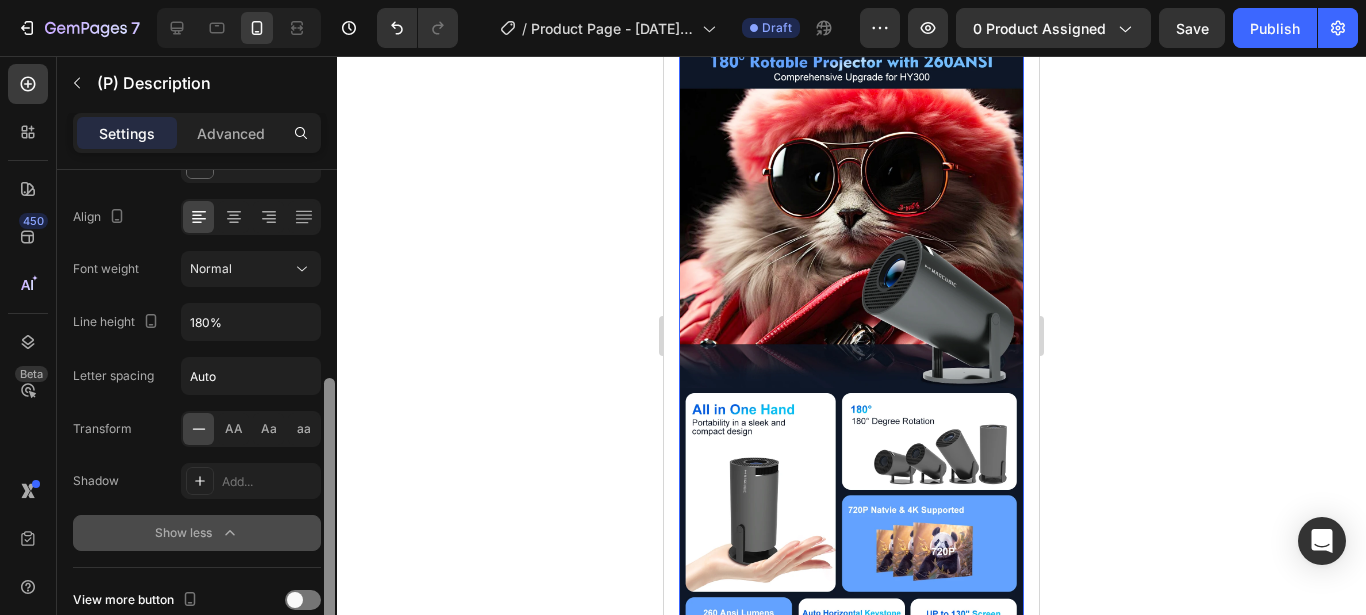 scroll, scrollTop: 0, scrollLeft: 0, axis: both 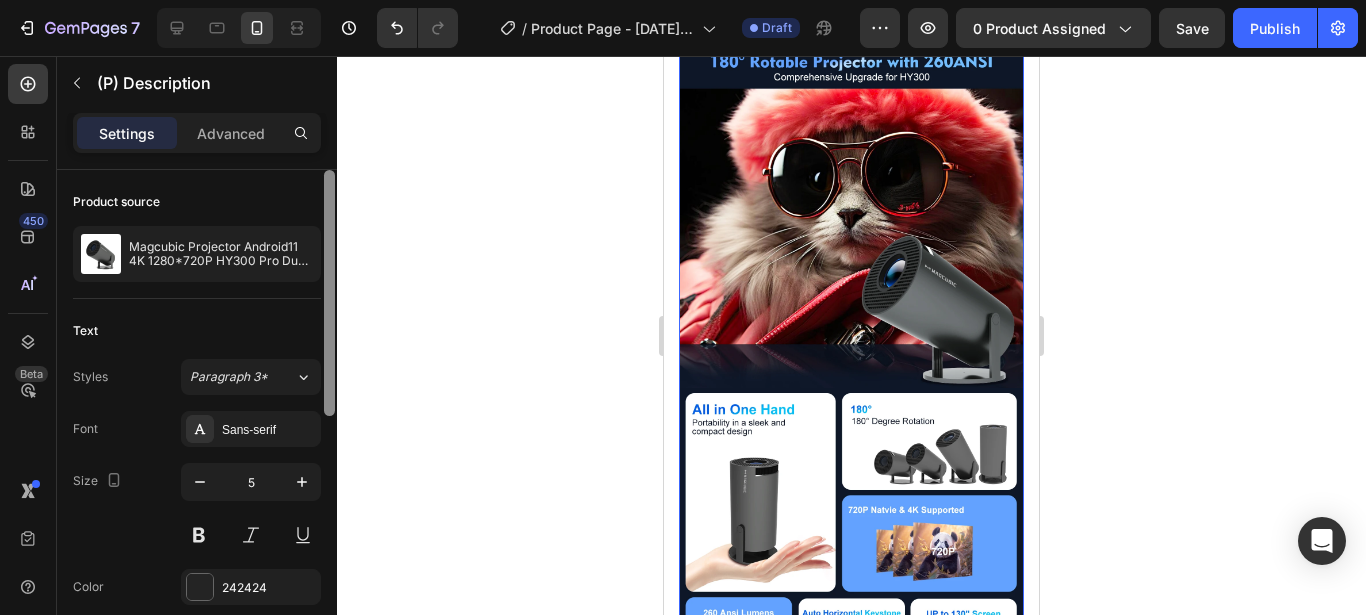 drag, startPoint x: 329, startPoint y: 497, endPoint x: 342, endPoint y: 308, distance: 189.44656 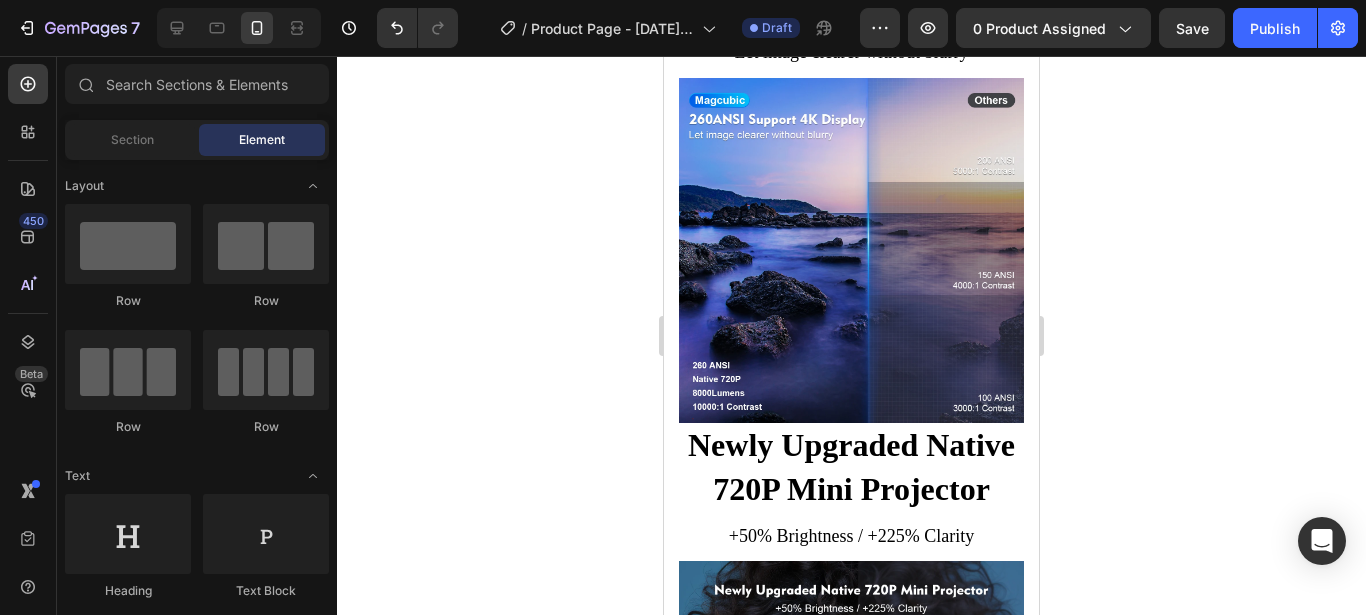 scroll, scrollTop: 2271, scrollLeft: 0, axis: vertical 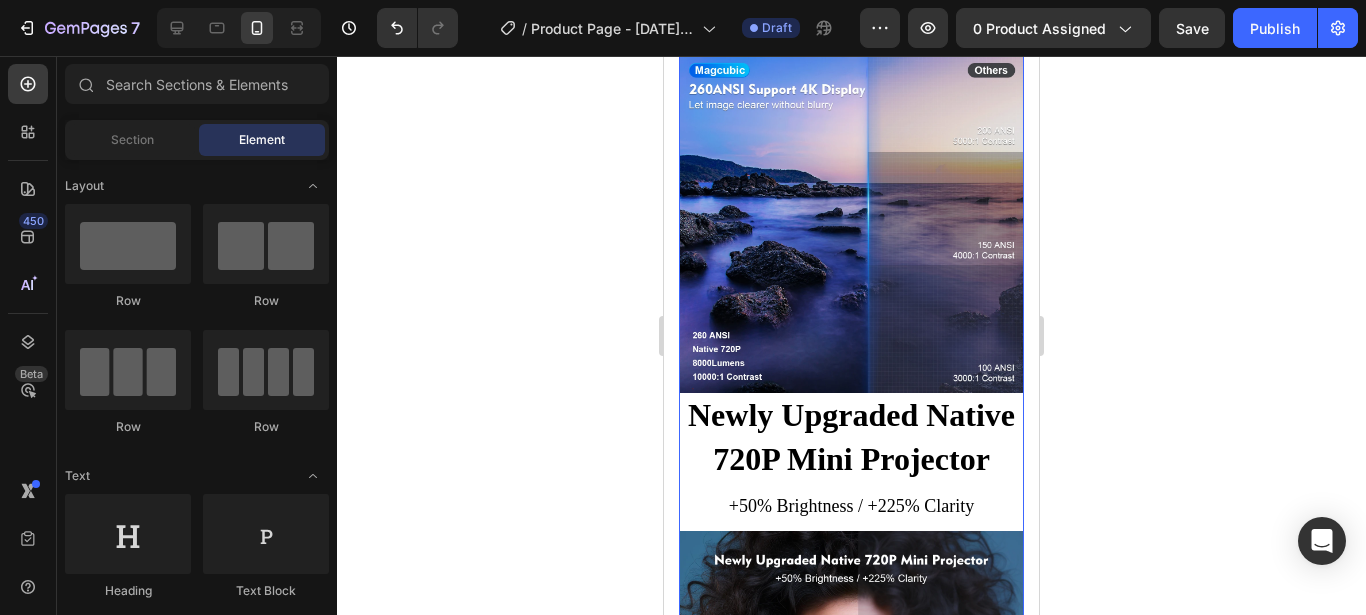 click at bounding box center [851, 220] 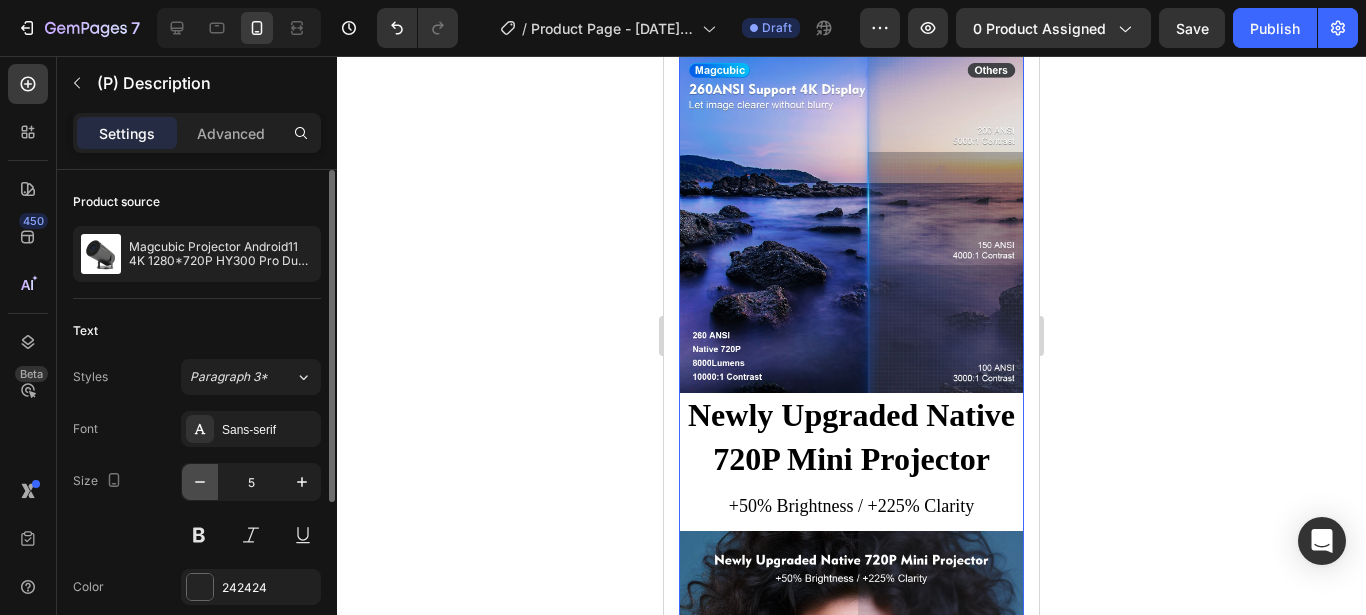 click 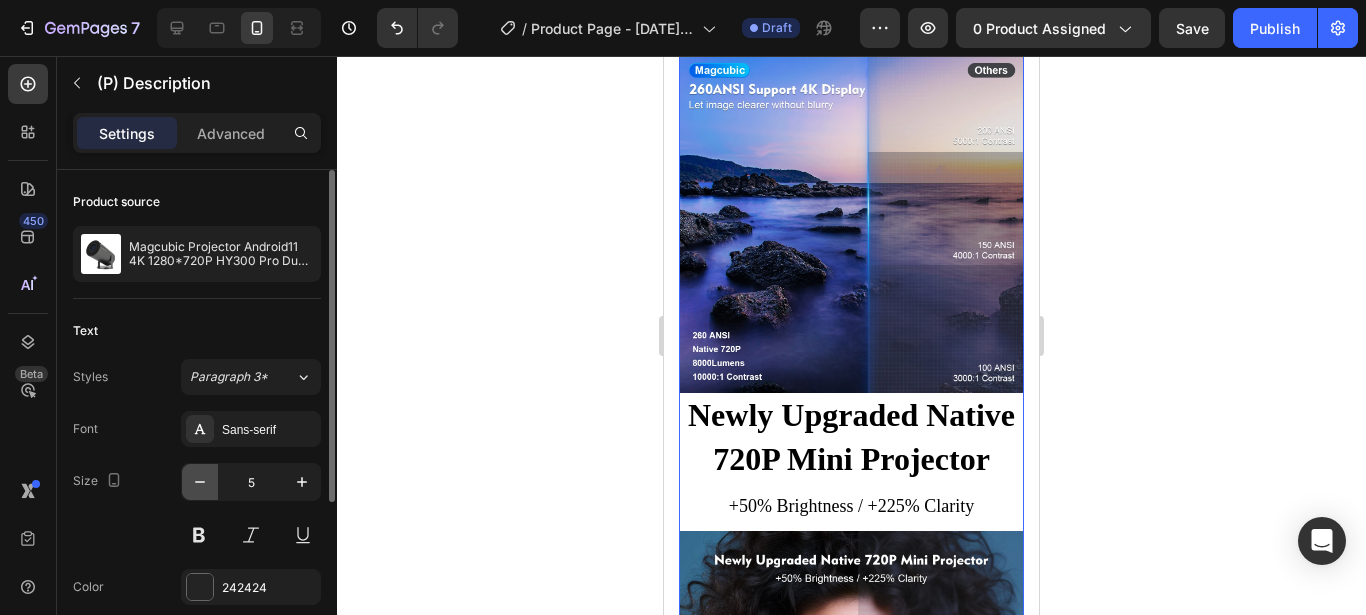 type on "4" 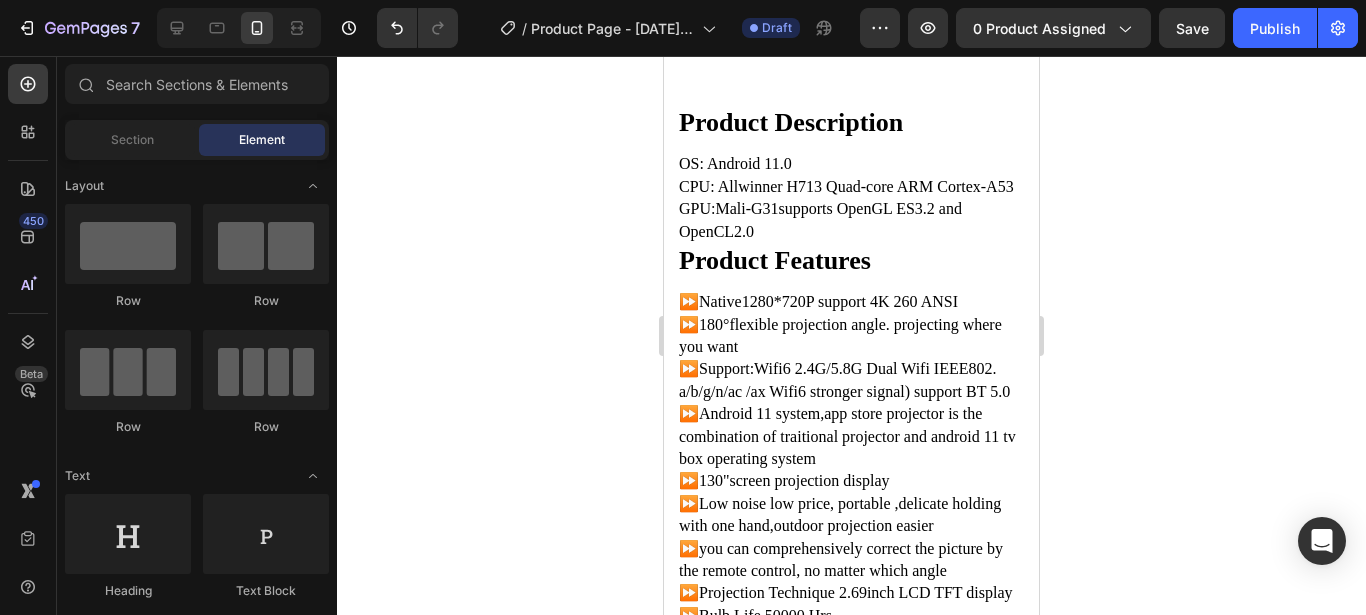 scroll, scrollTop: 0, scrollLeft: 0, axis: both 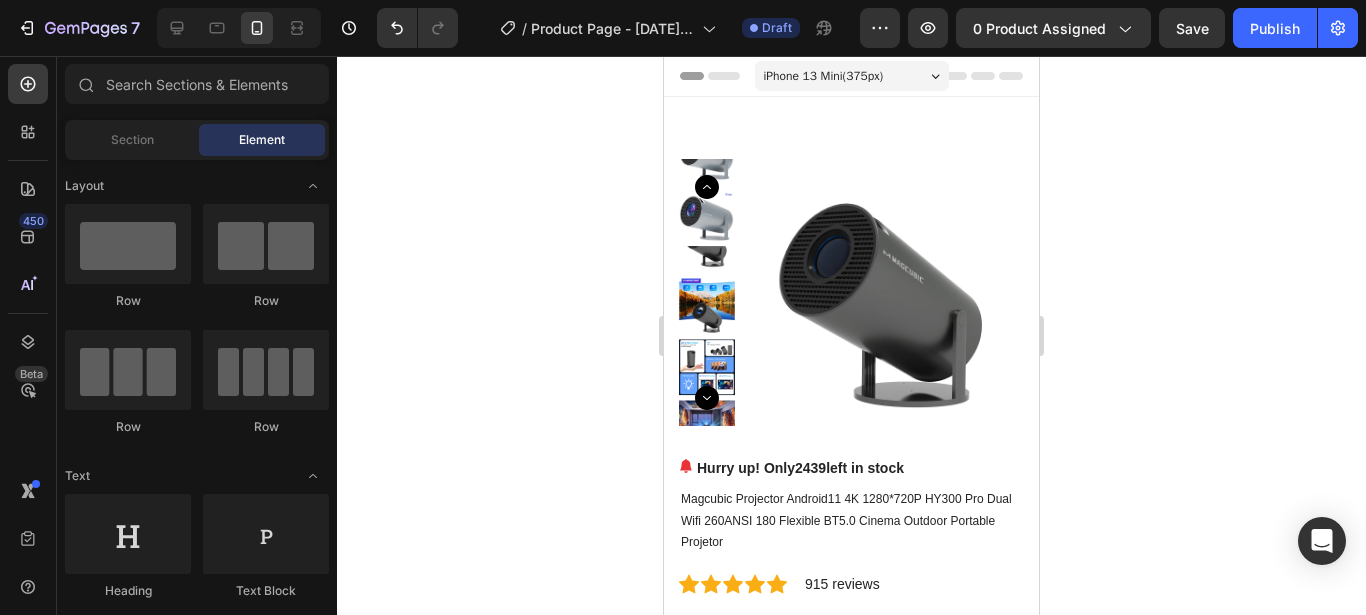 click on "iPhone 13 Mini  ( 375 px)" at bounding box center (852, 76) 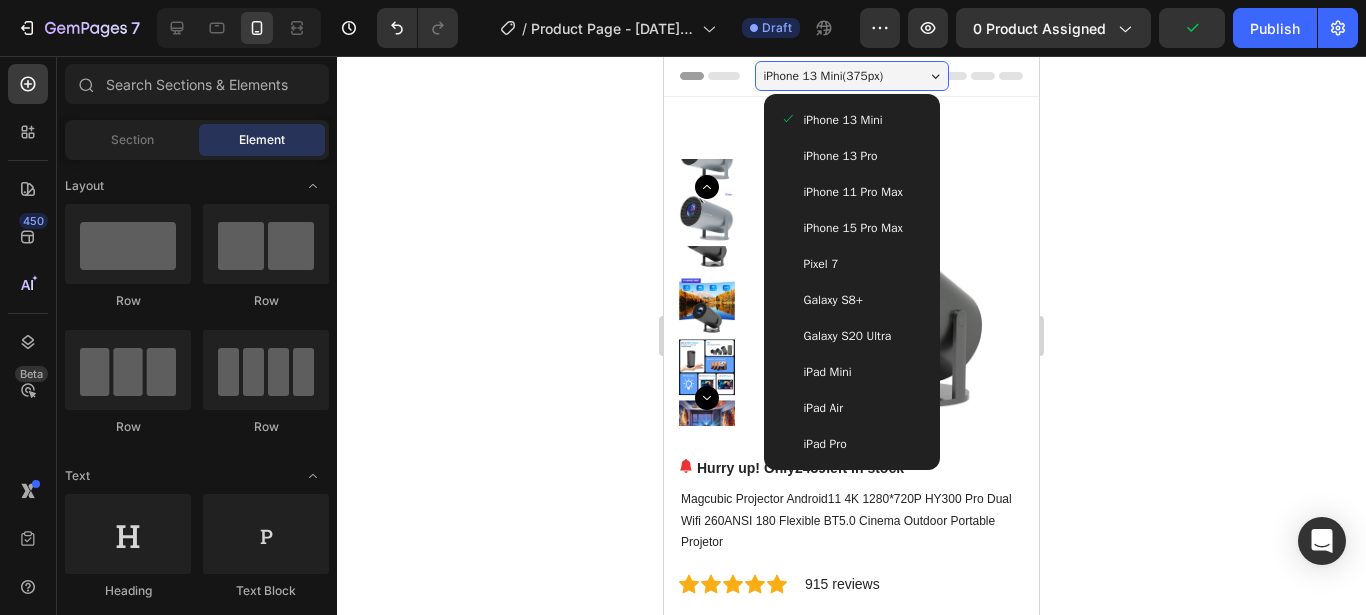 click on "Galaxy S20 Ultra" at bounding box center [848, 336] 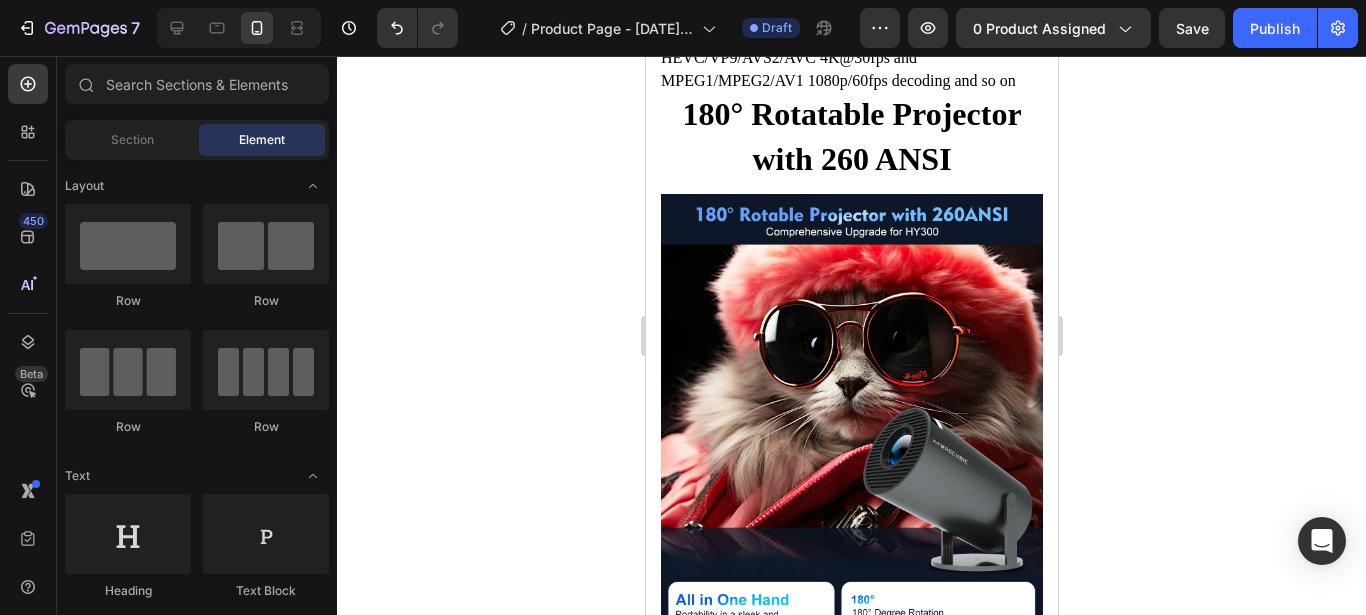 scroll, scrollTop: 1102, scrollLeft: 0, axis: vertical 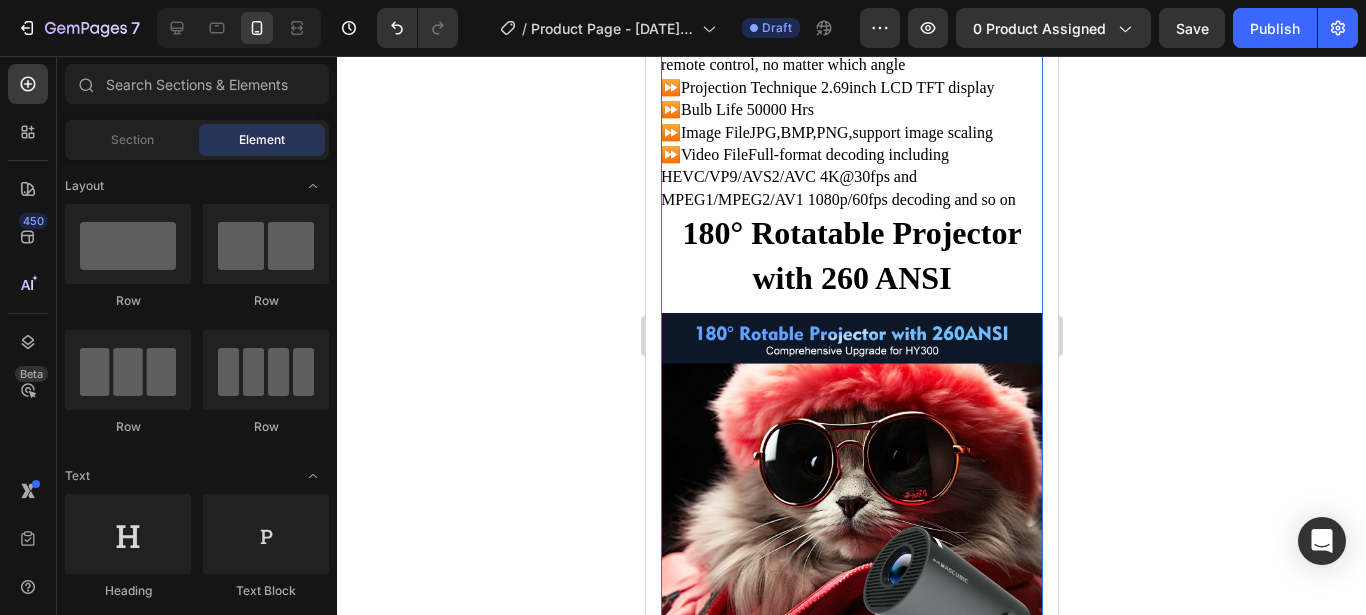 click at bounding box center (851, 504) 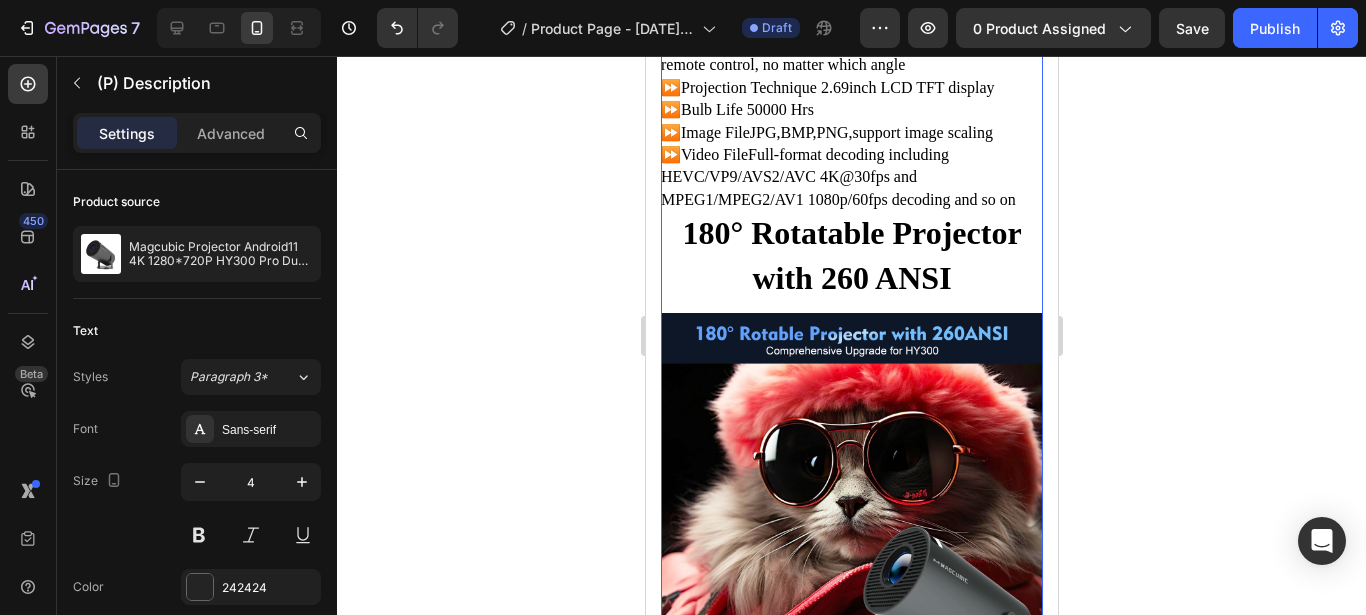 click at bounding box center [851, 504] 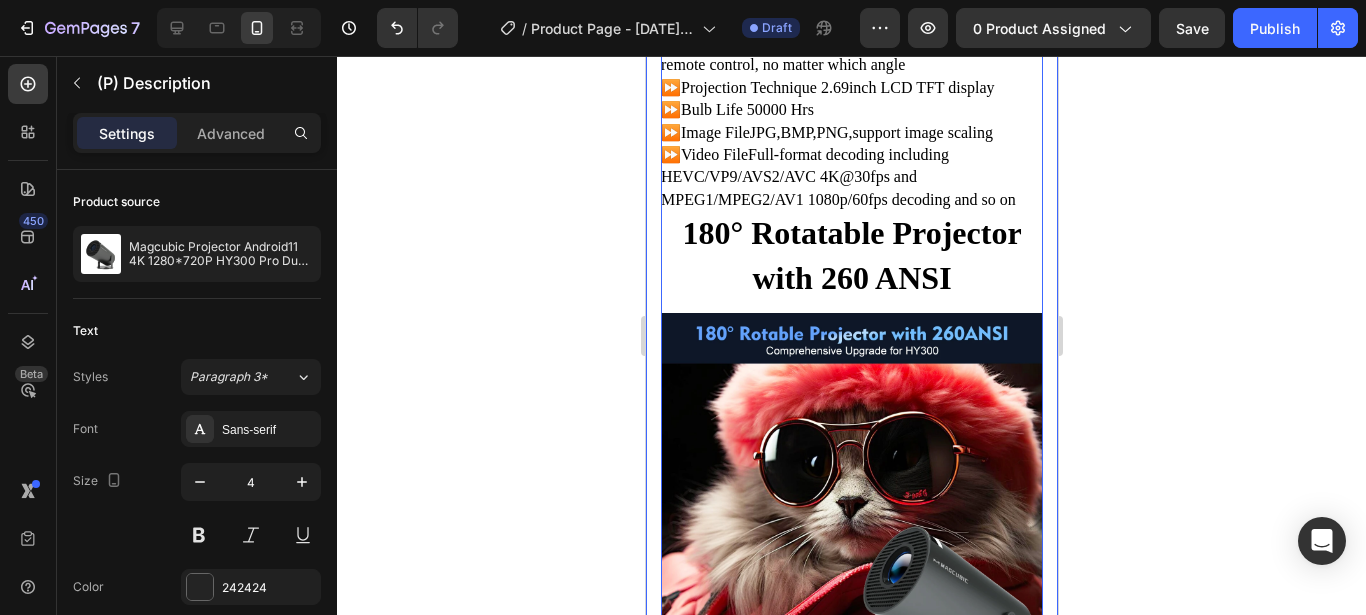 click on "Product Images
Hurry up! Only  2439  left in stock (P) Stock Counter Magcubic Projector Android11 4K 1280*720P HY300 Pro Dual Wifi 260ANSI 180 Flexible BT5.0 Cinema Outdoor Portable Projetor (P) Title
Icon
Icon
Icon
Icon
Icon Icon List Hoz 915 reviews Text block Row R 170.99 (P) Price (P) Price No compare price (P) Price No discount   Not be displayed when published Product Badge Row Product Description OS: Android 11.0 CPU: Allwinner H713 Quad-core ARM Cortex-A53 GPU:Mali-G31supports OpenGL ES3.2 and OpenCL2.0
Product Features
⏩Native1280*720P support 4K 260 ANSI ⏩180°flexible projection angle. projecting where you want ⏩Support:Wifi6 2.4G/5.8G Dual Wifi IEEE802. a/b/g/n/ac /ax Wifi6 stronger signal) support BT 5.0 ⏩Android 11 system,app store projector is the combination of traitional projector and android 11 tv box operating system ⏩130"screen projection display" at bounding box center [851, 3763] 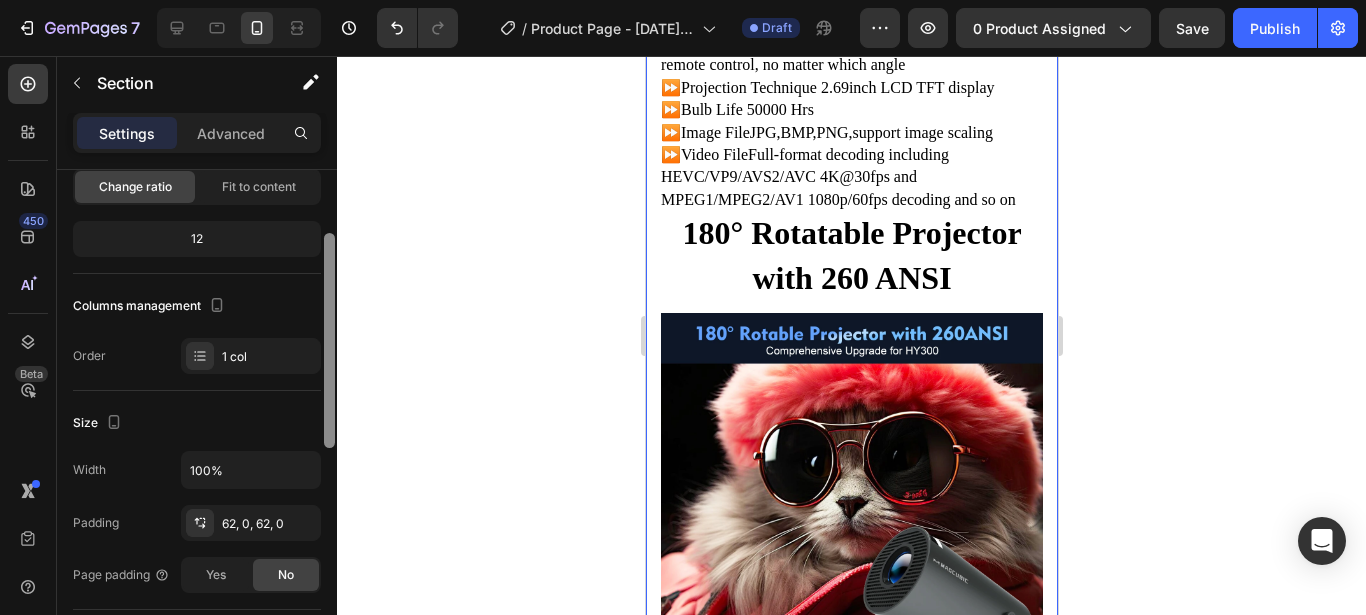 scroll, scrollTop: 162, scrollLeft: 0, axis: vertical 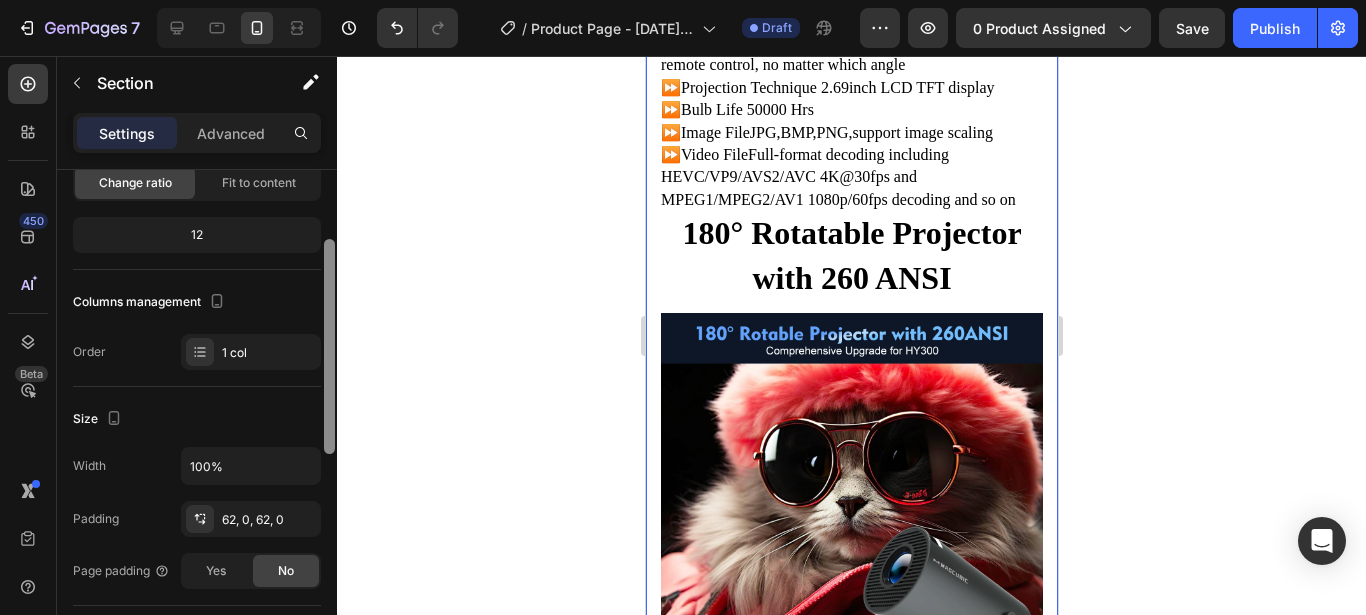 drag, startPoint x: 328, startPoint y: 325, endPoint x: 323, endPoint y: 395, distance: 70.178345 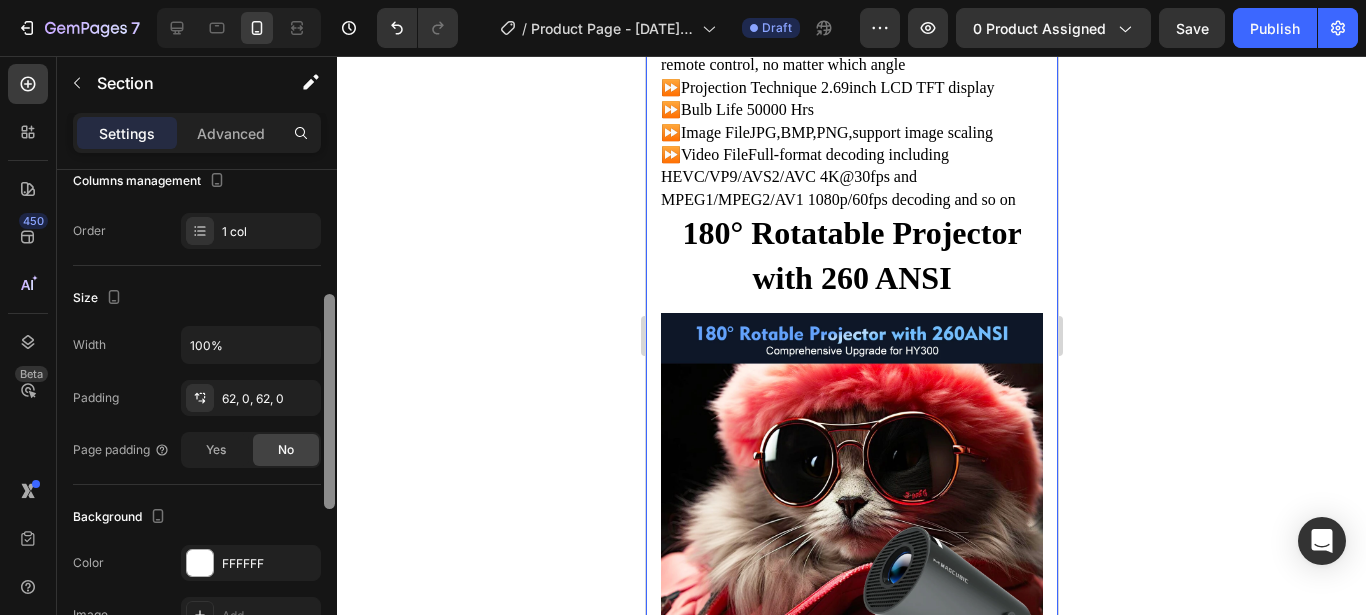 scroll, scrollTop: 285, scrollLeft: 0, axis: vertical 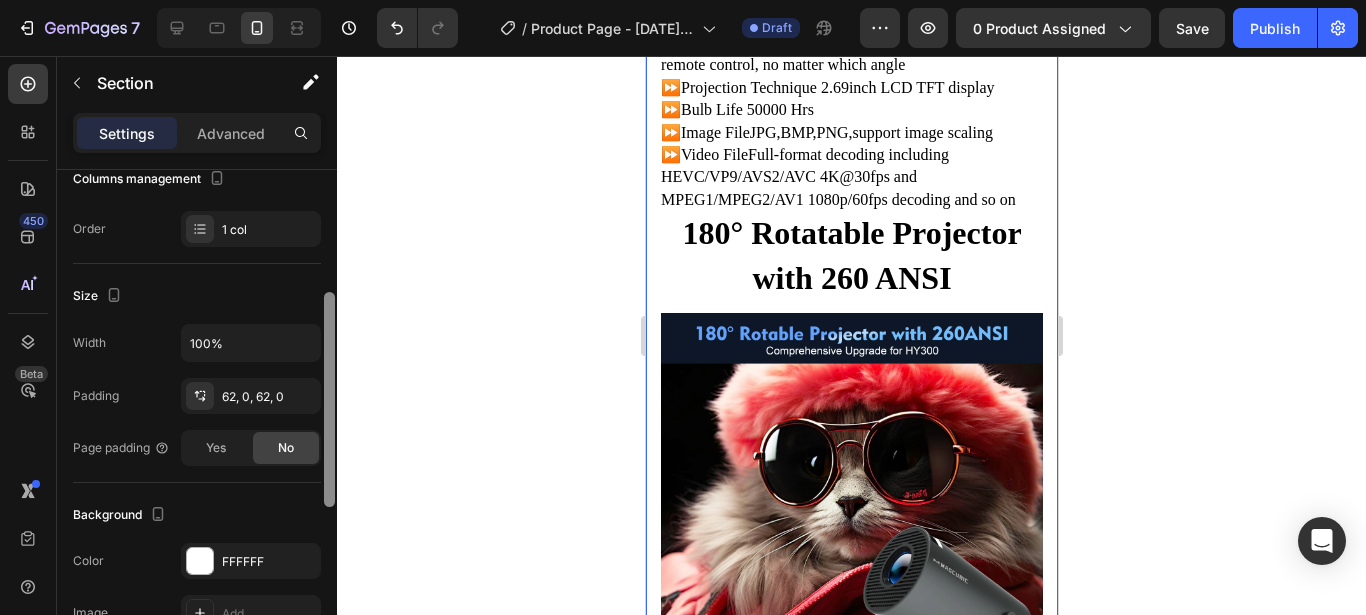 drag, startPoint x: 330, startPoint y: 402, endPoint x: 329, endPoint y: 455, distance: 53.009434 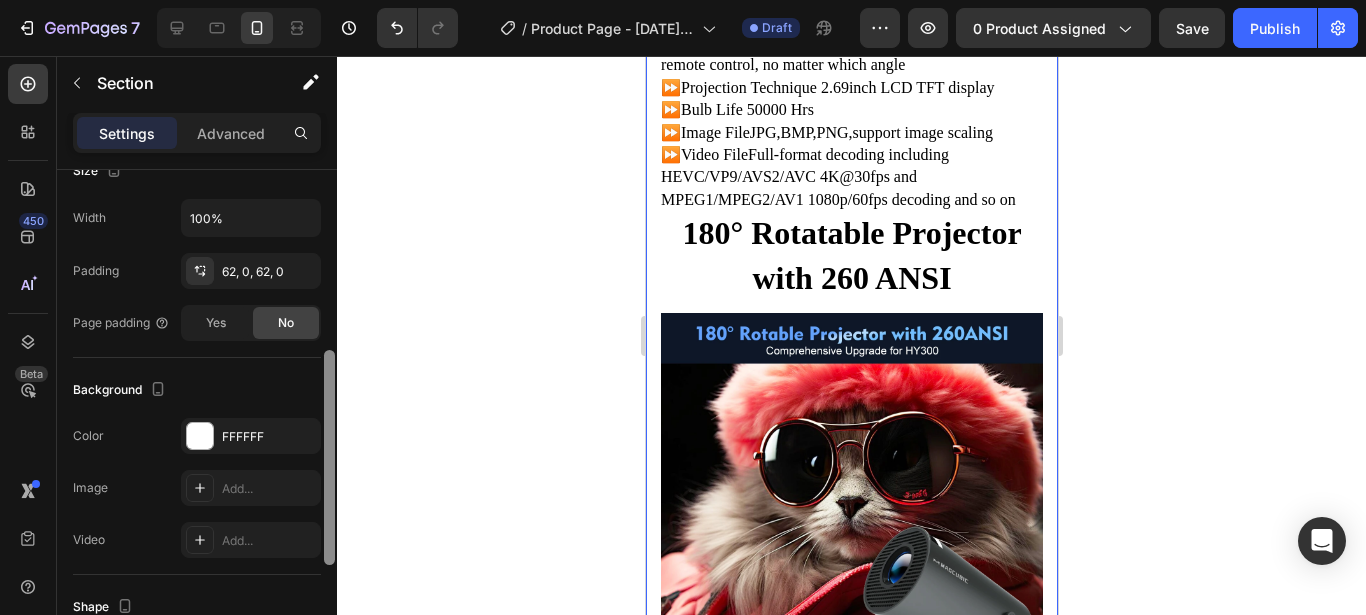scroll, scrollTop: 413, scrollLeft: 0, axis: vertical 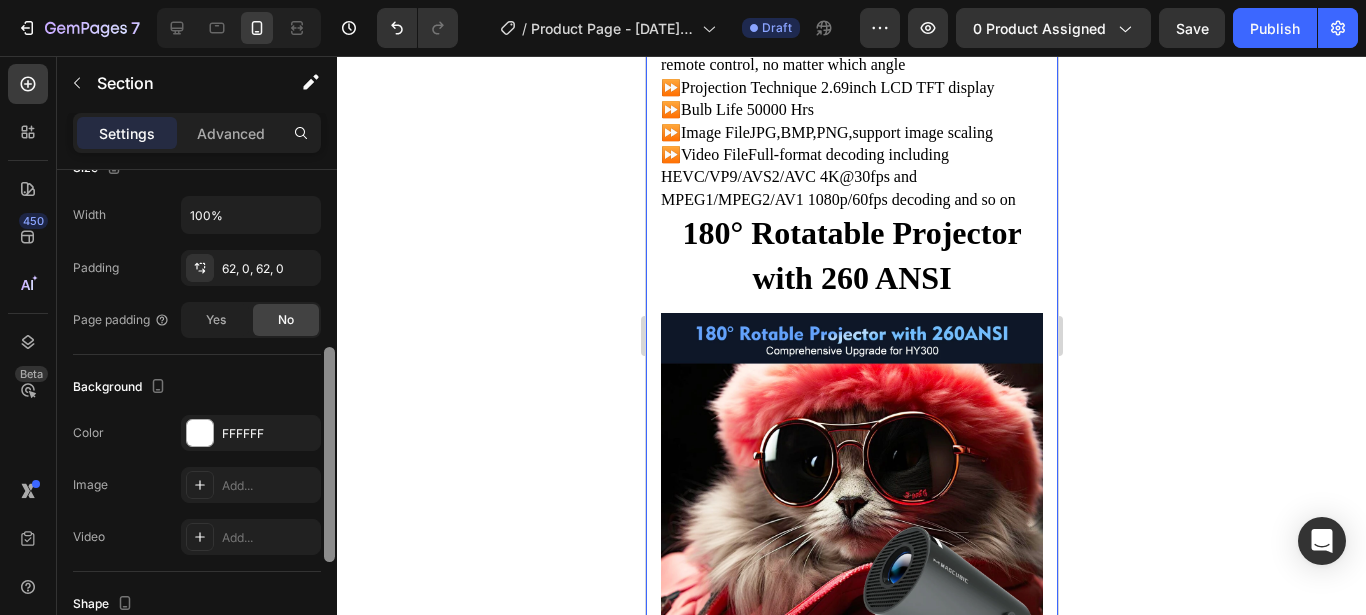 drag, startPoint x: 329, startPoint y: 455, endPoint x: 325, endPoint y: 510, distance: 55.145264 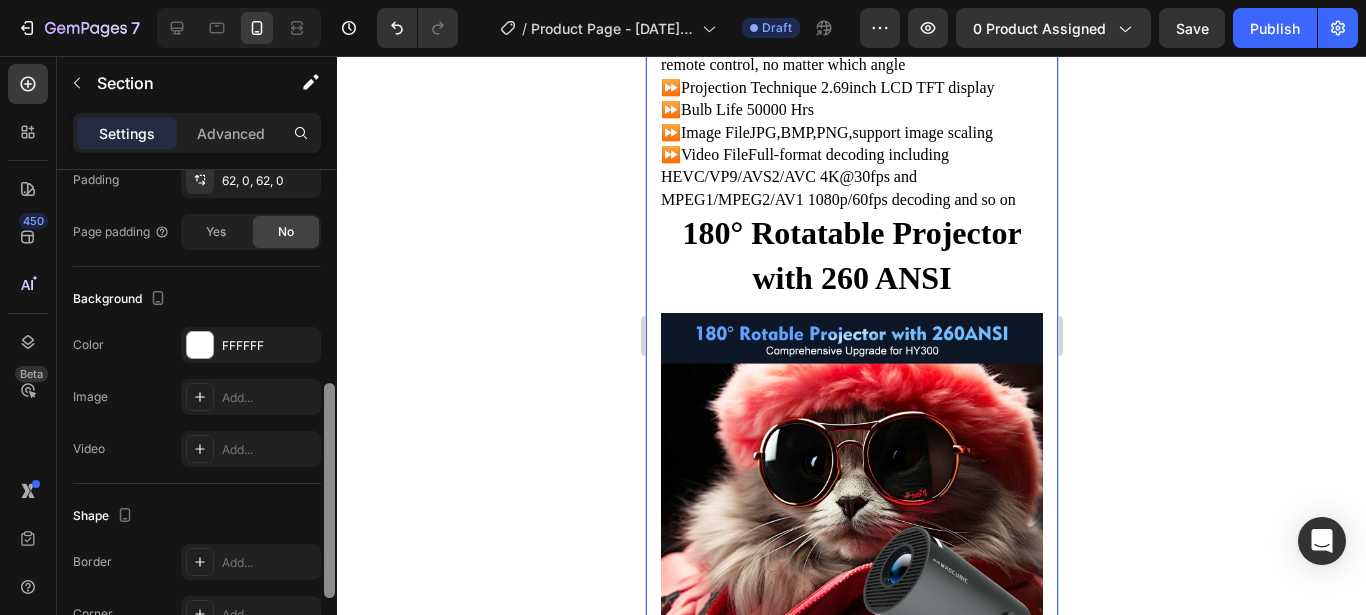 drag, startPoint x: 325, startPoint y: 510, endPoint x: 324, endPoint y: 548, distance: 38.013157 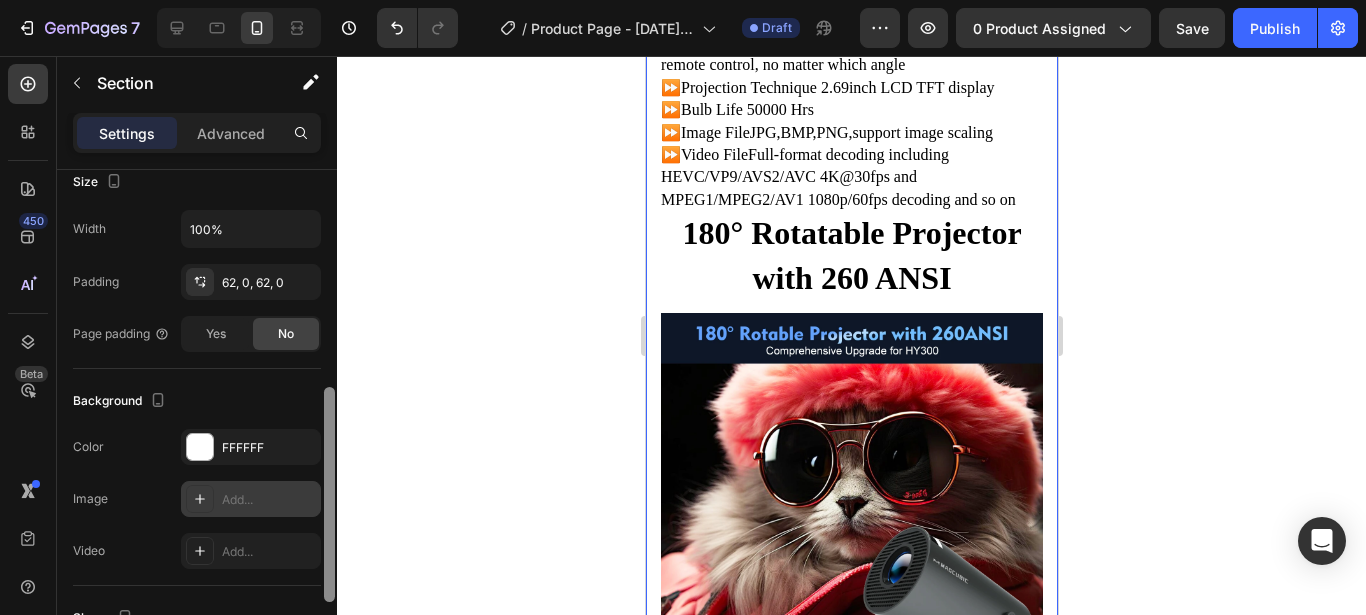 drag, startPoint x: 324, startPoint y: 548, endPoint x: 320, endPoint y: 503, distance: 45.17743 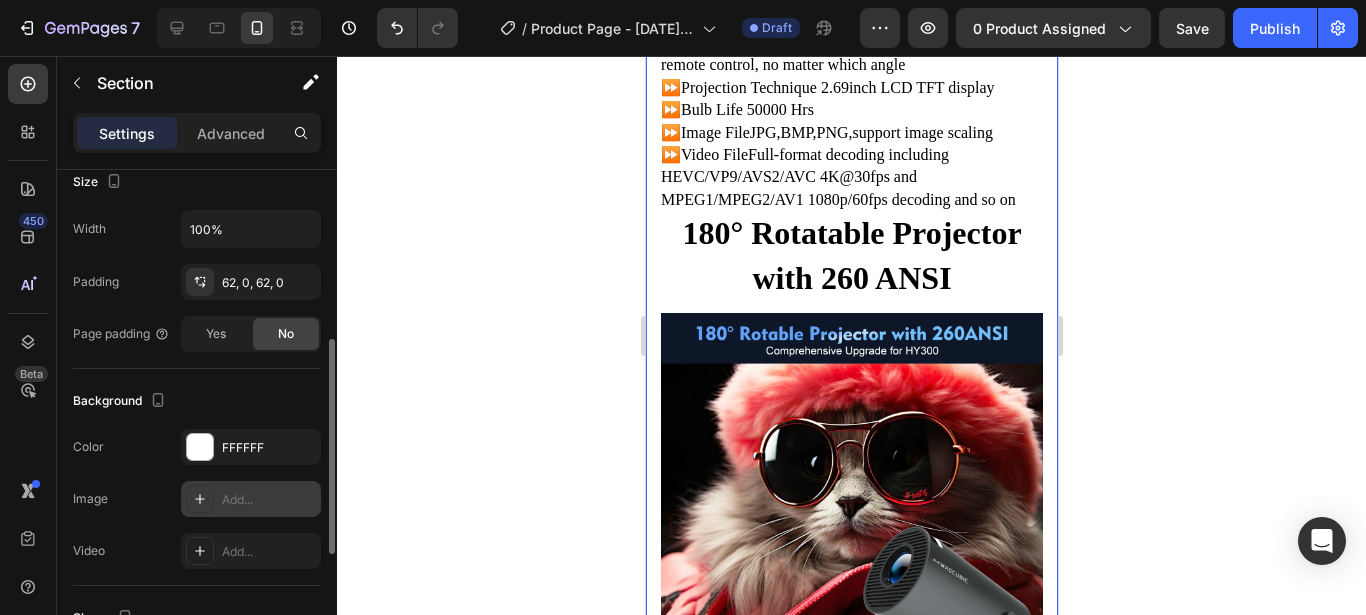 scroll, scrollTop: 397, scrollLeft: 0, axis: vertical 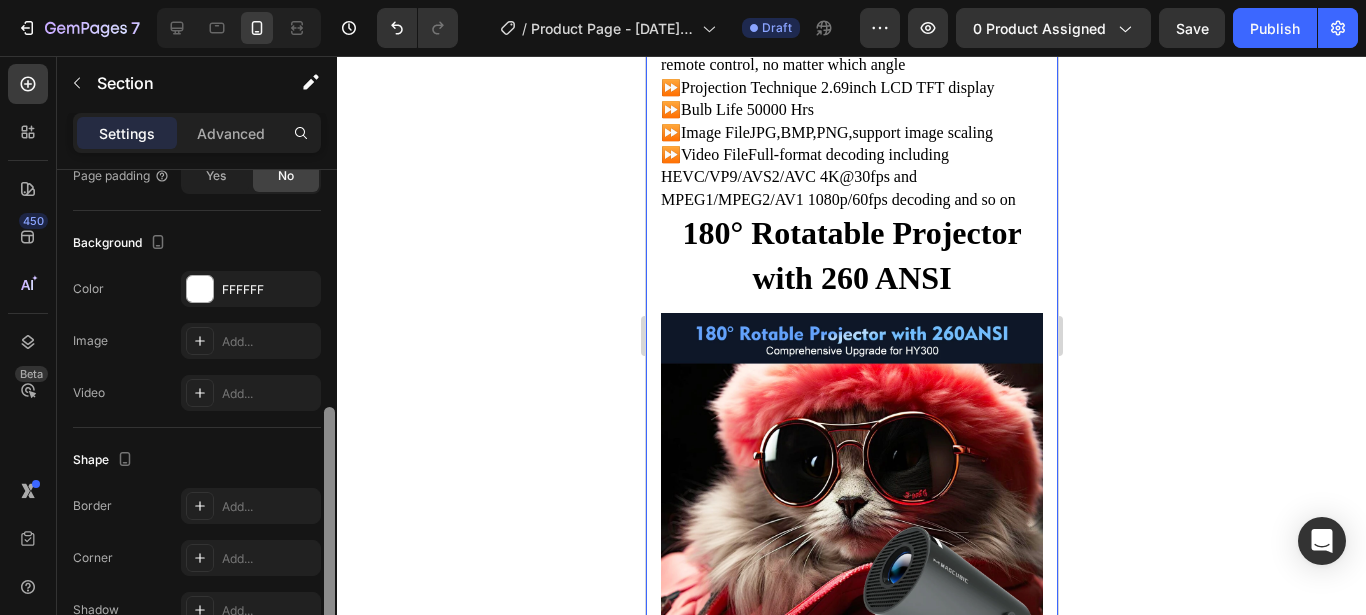 drag, startPoint x: 329, startPoint y: 456, endPoint x: 326, endPoint y: 525, distance: 69.065186 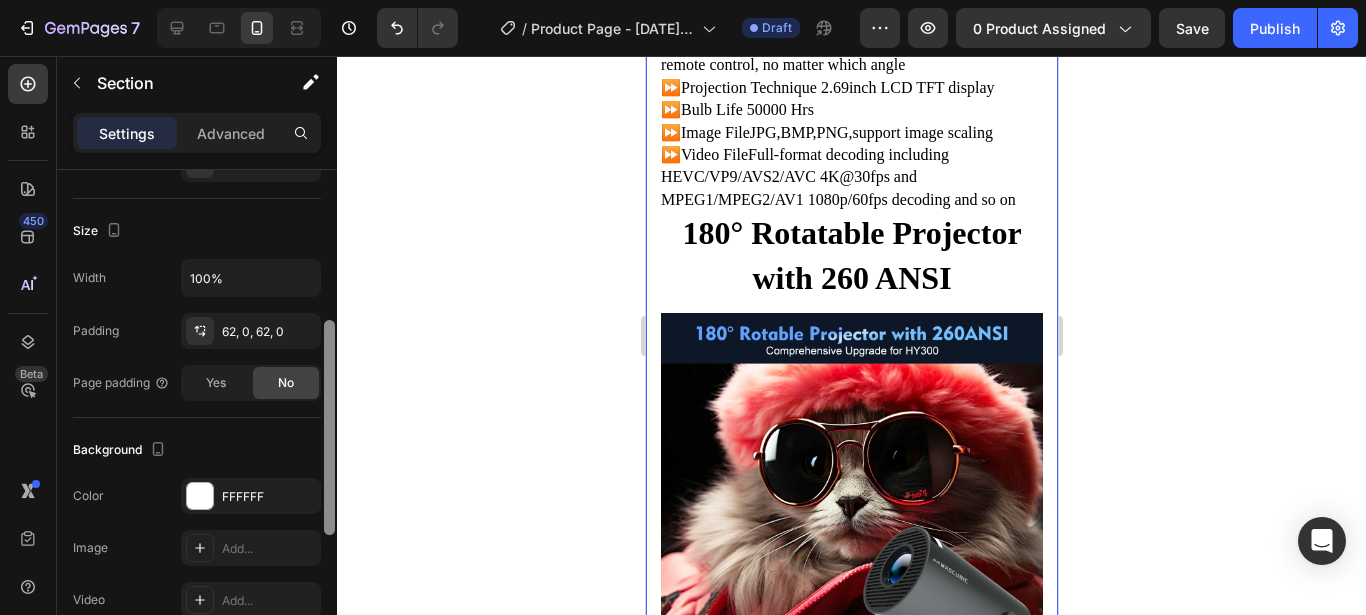 scroll, scrollTop: 348, scrollLeft: 0, axis: vertical 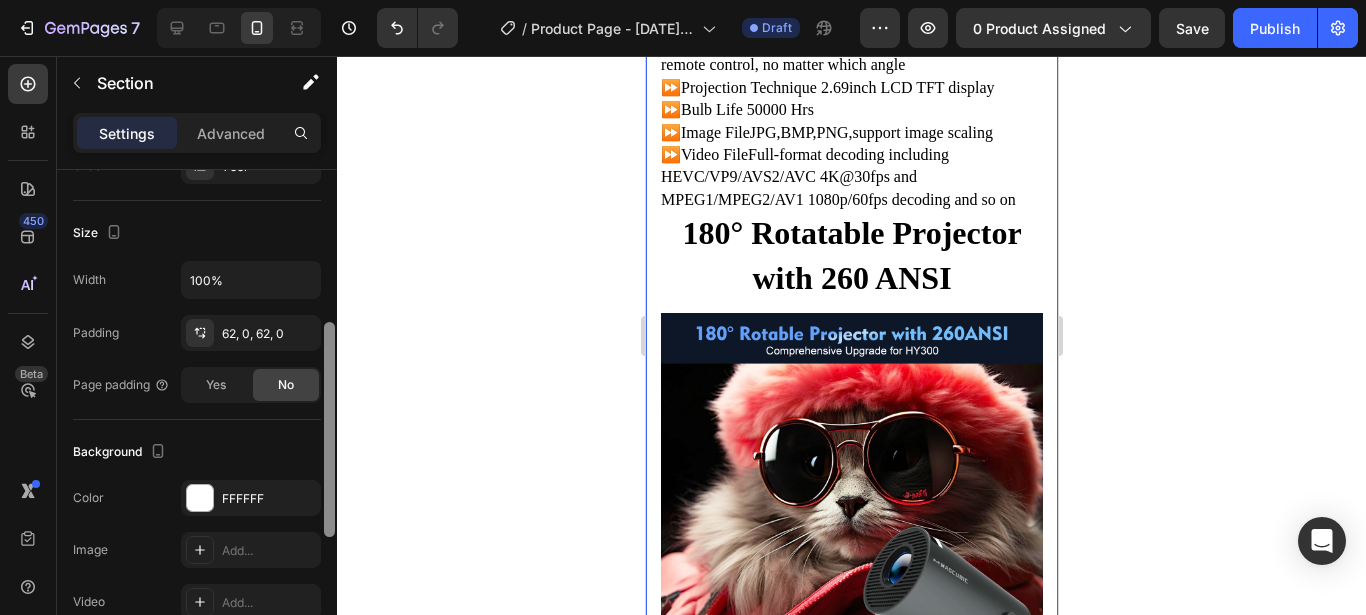drag, startPoint x: 326, startPoint y: 525, endPoint x: 315, endPoint y: 435, distance: 90.66973 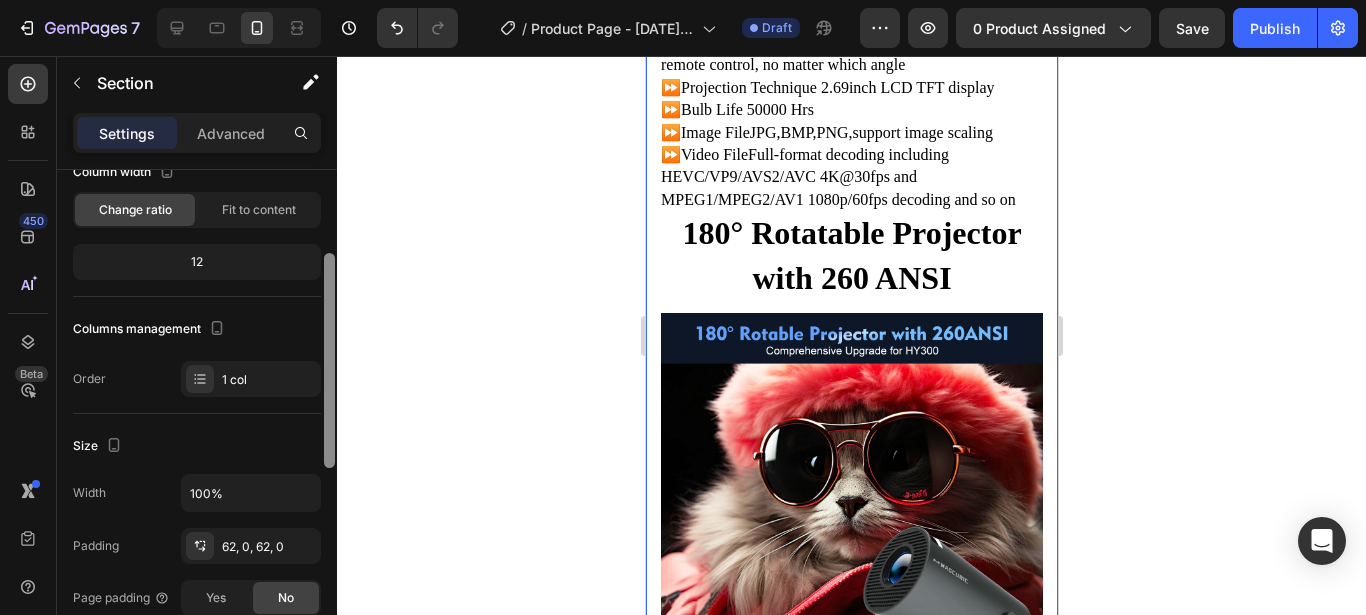 drag, startPoint x: 331, startPoint y: 451, endPoint x: 328, endPoint y: 358, distance: 93.04838 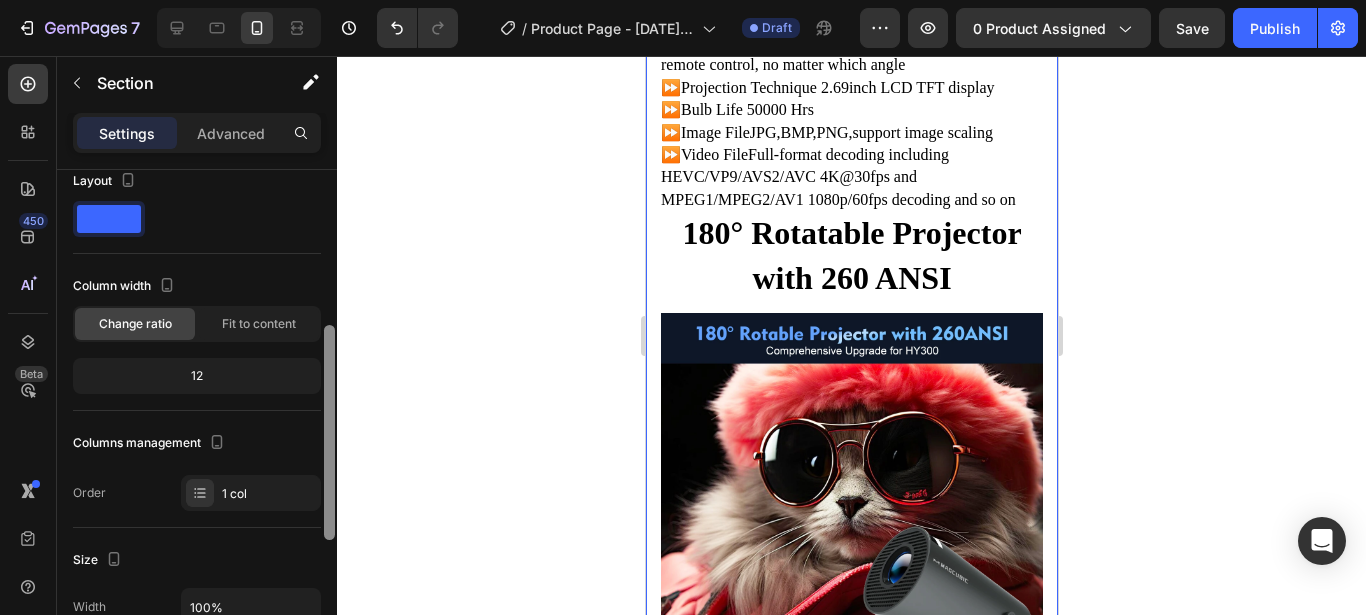 scroll, scrollTop: 144, scrollLeft: 0, axis: vertical 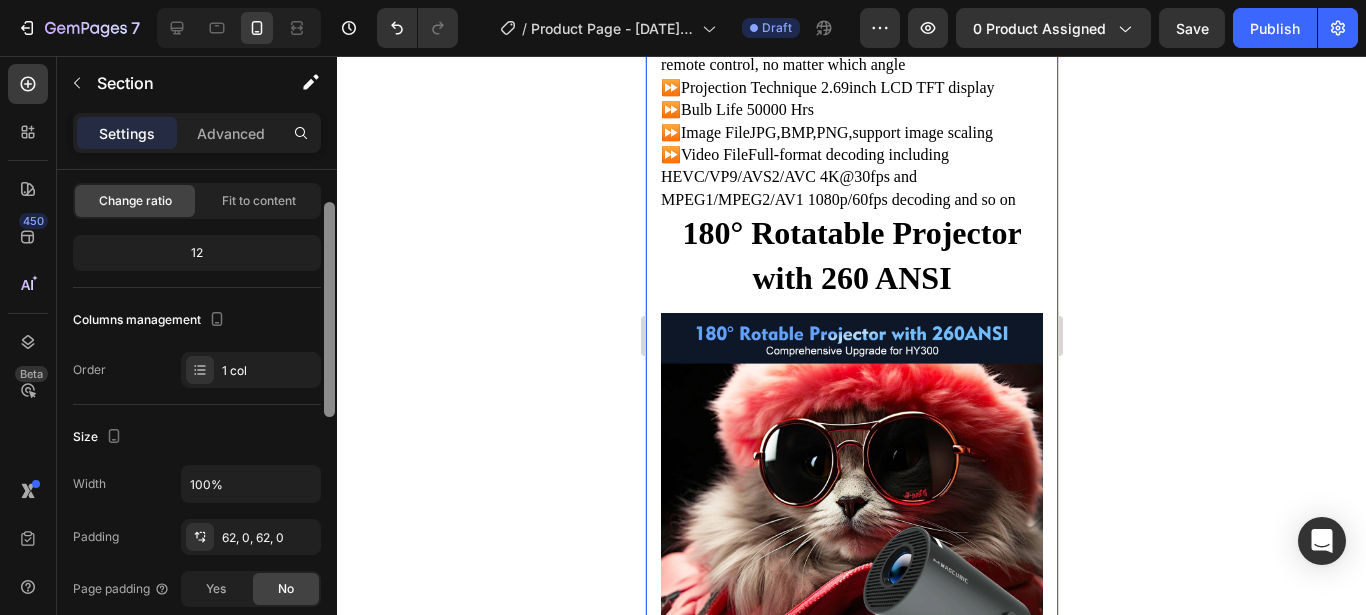 click on "Layout Column width Change ratio Fit to content 12 Columns management Order 1 col Size Width 100% Padding 62, 0, 62, 0 Page padding Yes No Background The changes might be hidden by  the video. Color FFFFFF Image Add... Video Add... Shape Border Add... Corner Add... Shadow Add... Delete element" at bounding box center [197, 421] 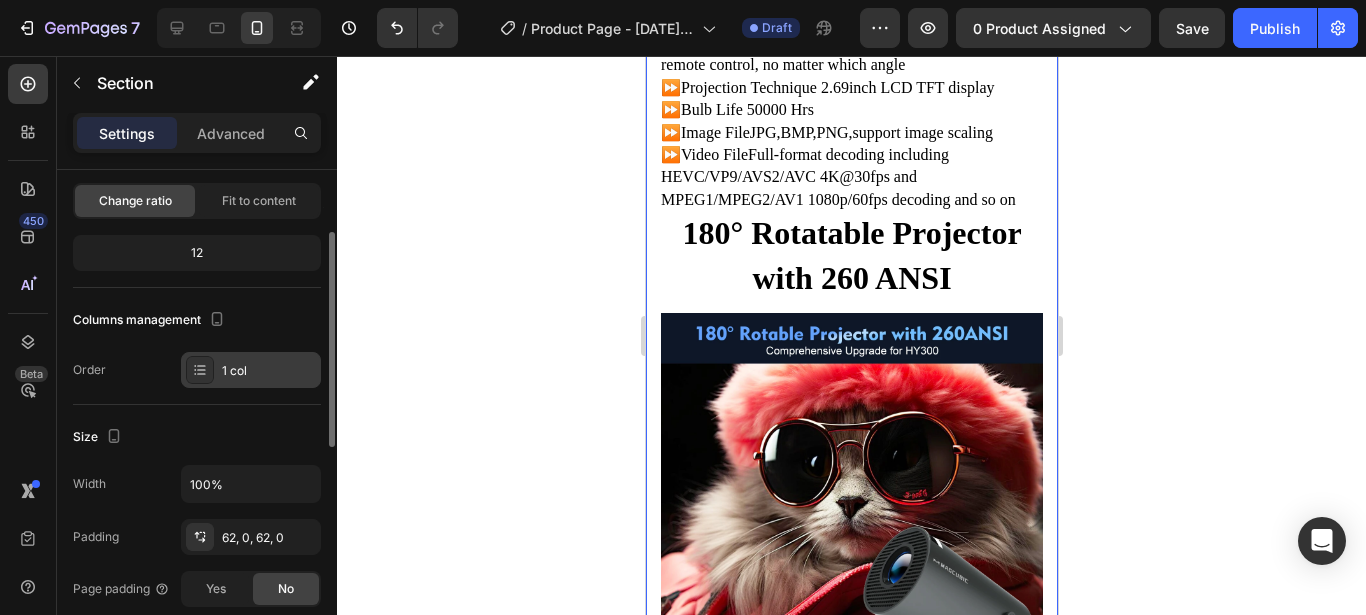 click at bounding box center (200, 370) 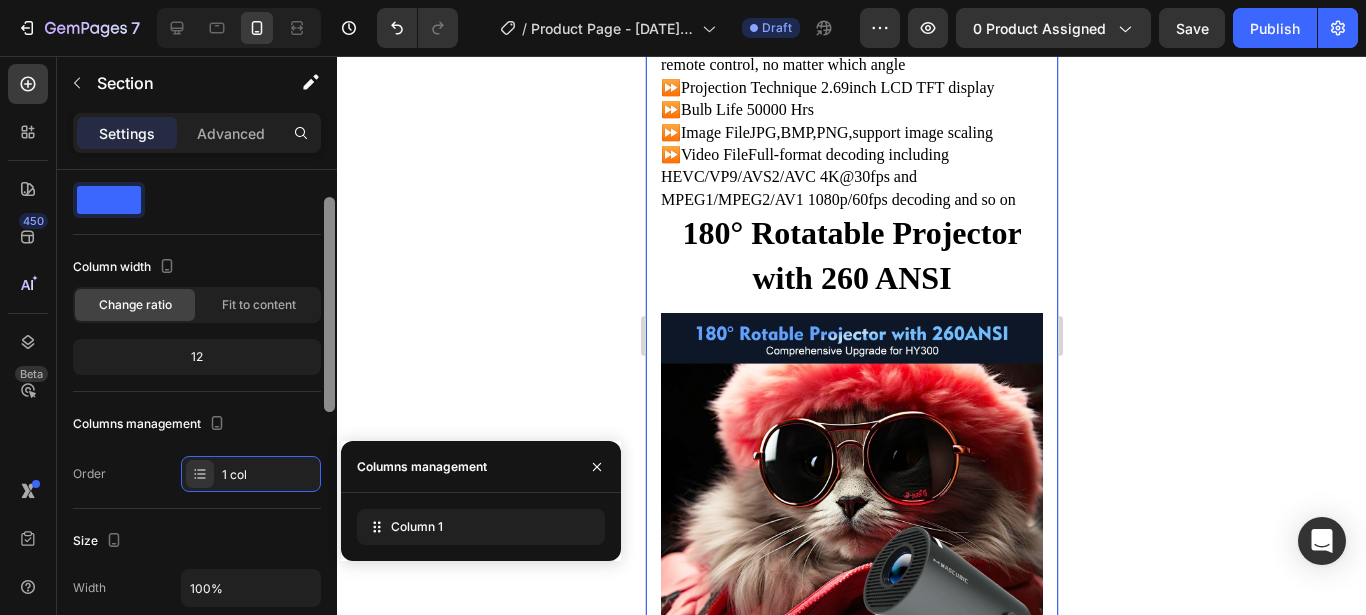 scroll, scrollTop: 0, scrollLeft: 0, axis: both 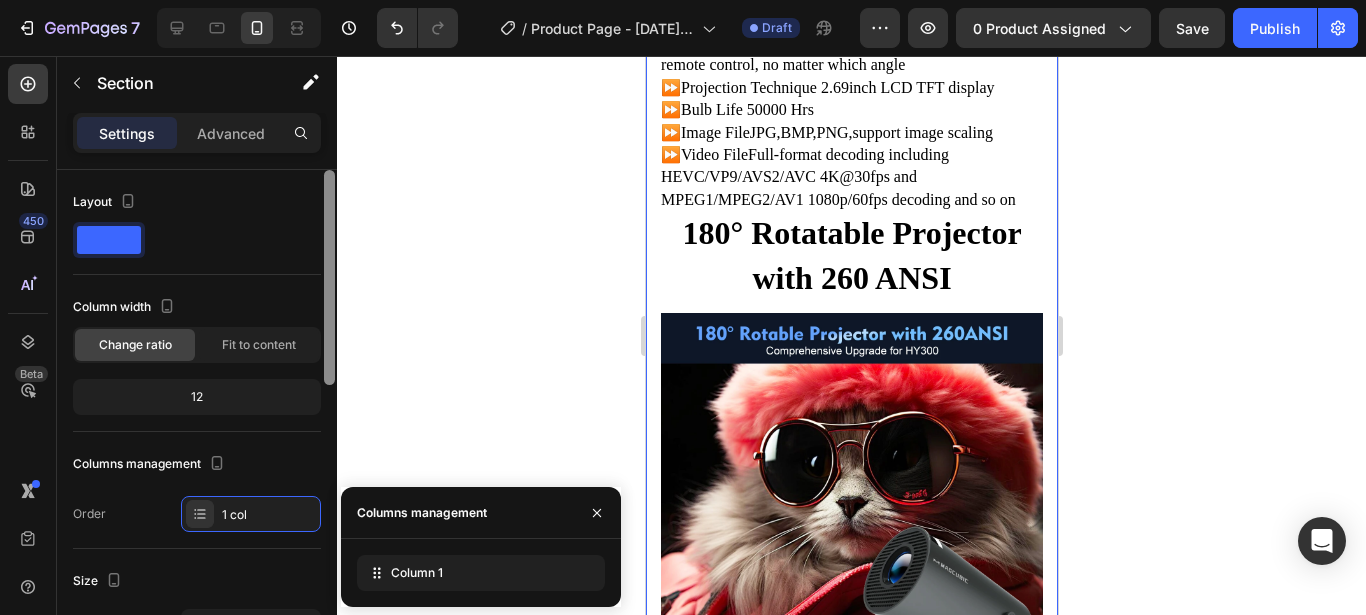 drag, startPoint x: 330, startPoint y: 359, endPoint x: 326, endPoint y: 258, distance: 101.07918 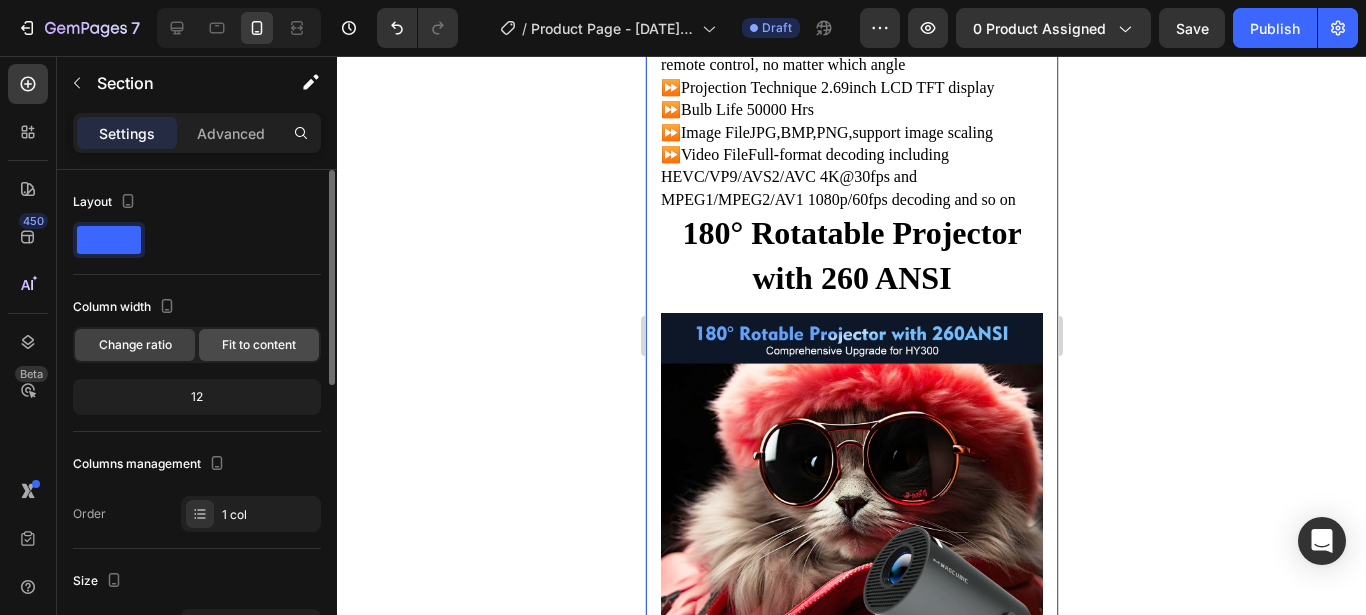 click on "Fit to content" 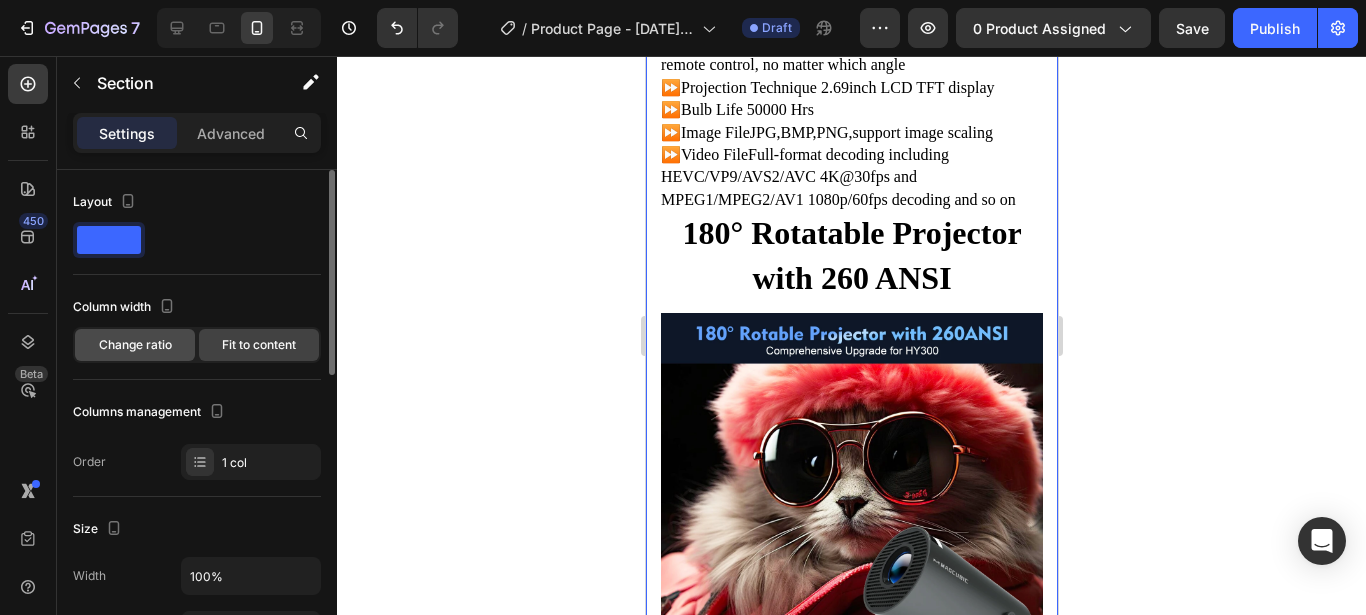 click on "Change ratio" 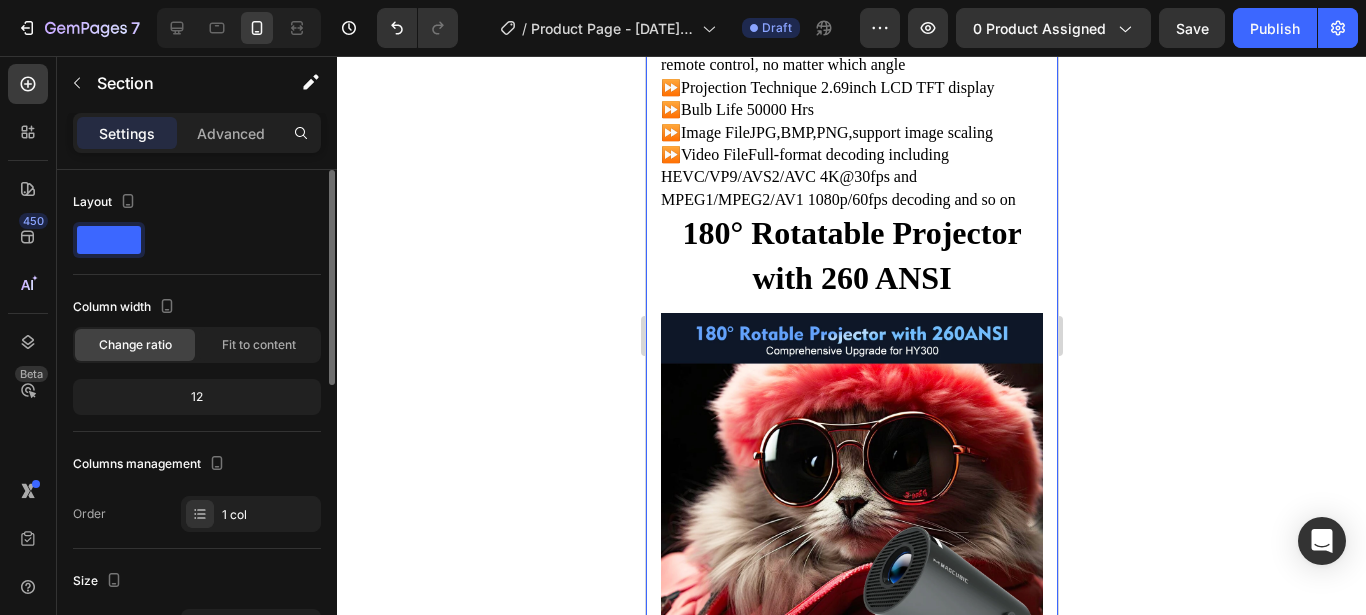 click on "12" 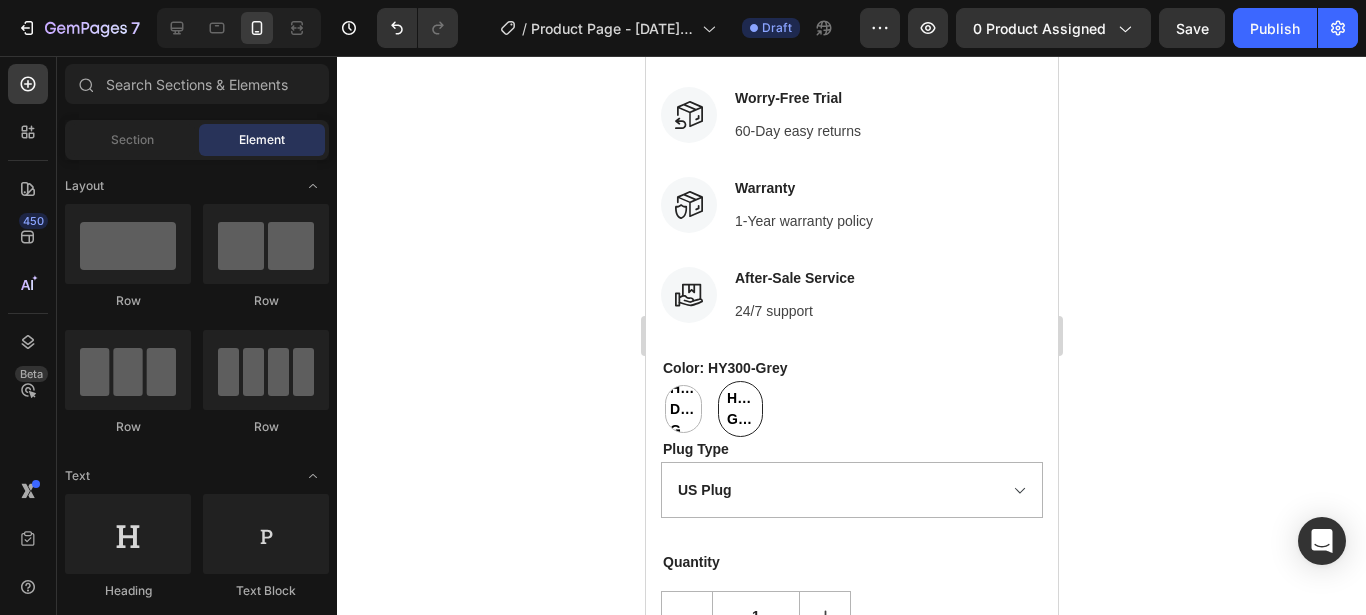 scroll, scrollTop: 8792, scrollLeft: 0, axis: vertical 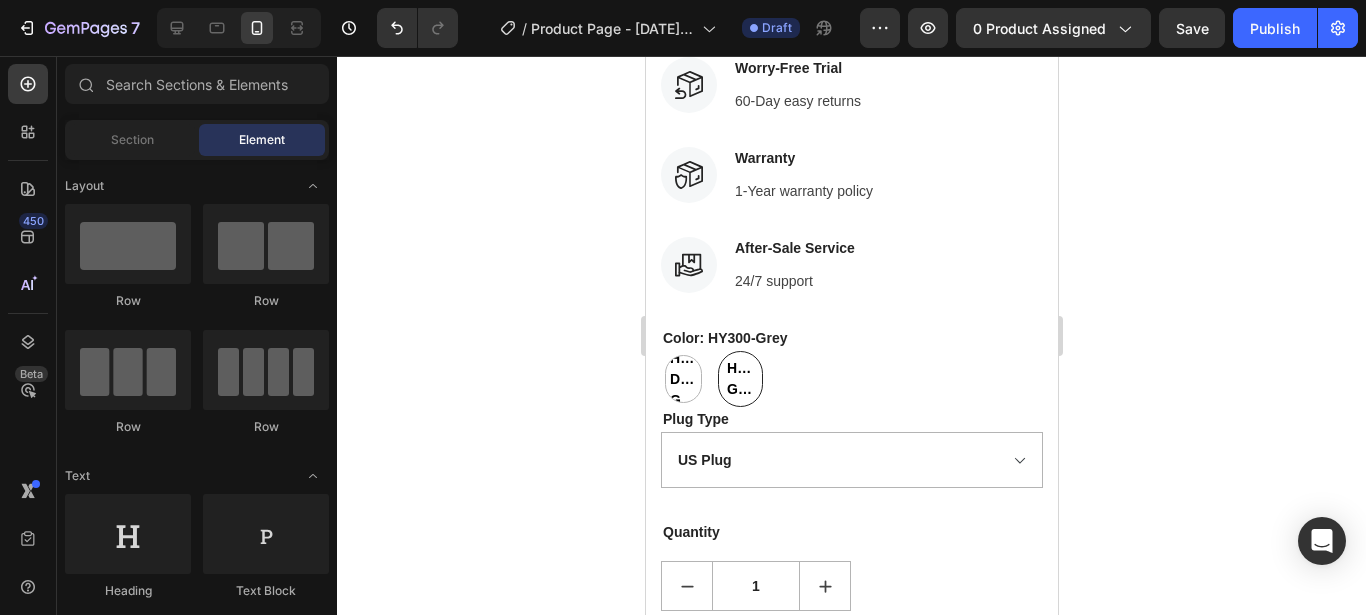 click on "ADD TO CART" at bounding box center (849, 673) 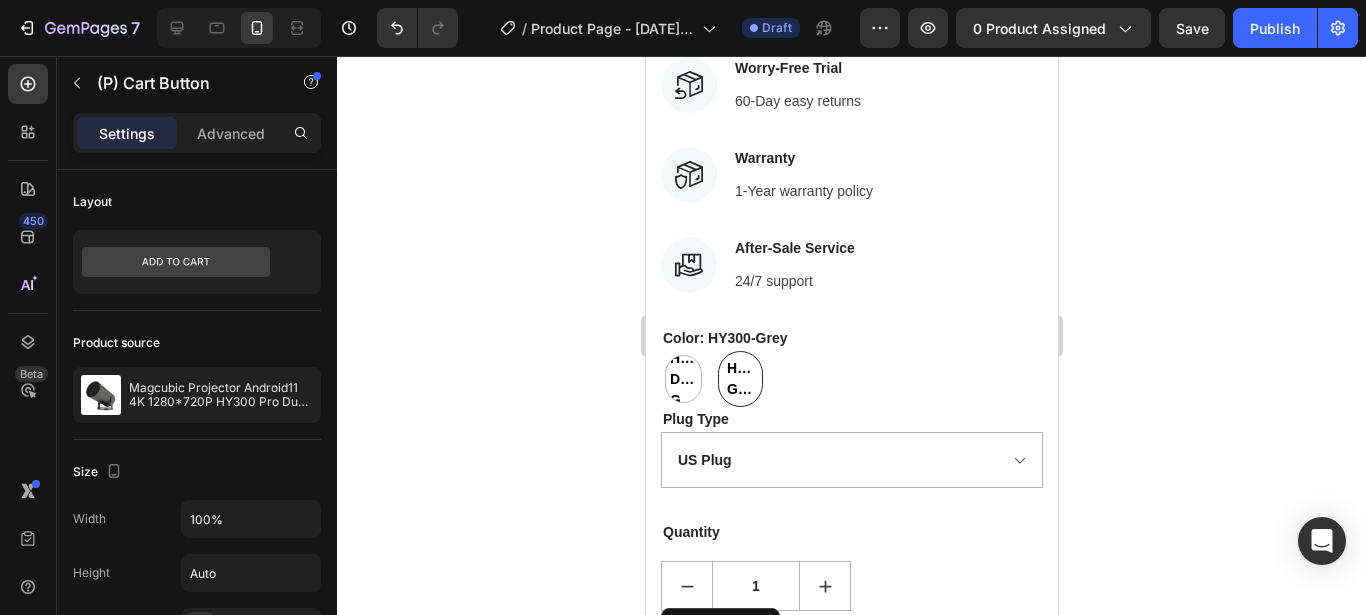 scroll, scrollTop: 8823, scrollLeft: 0, axis: vertical 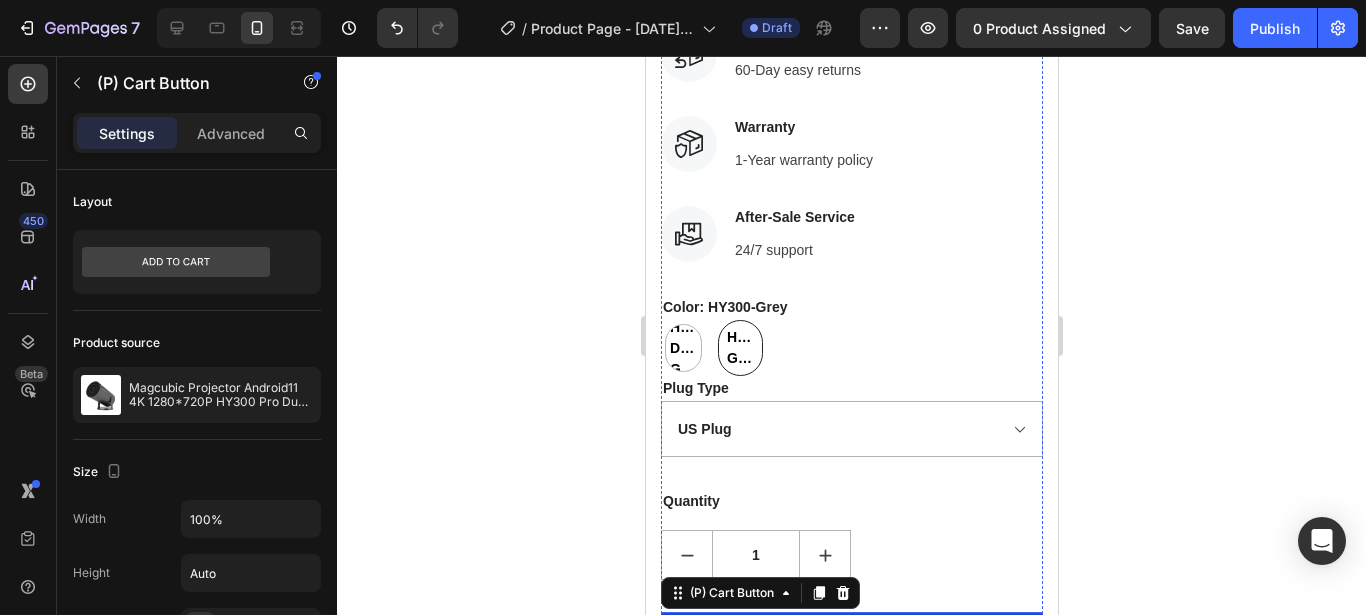 click on "Buy it now" at bounding box center (851, 719) 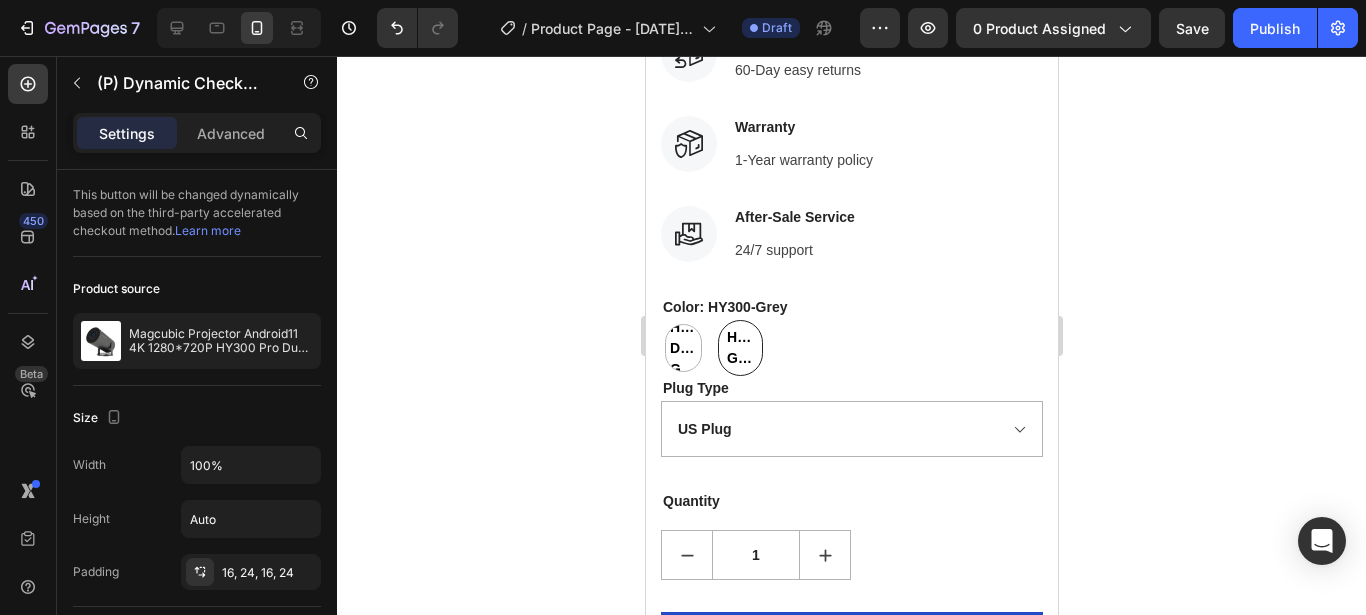click on "Buy it now" at bounding box center [851, 719] 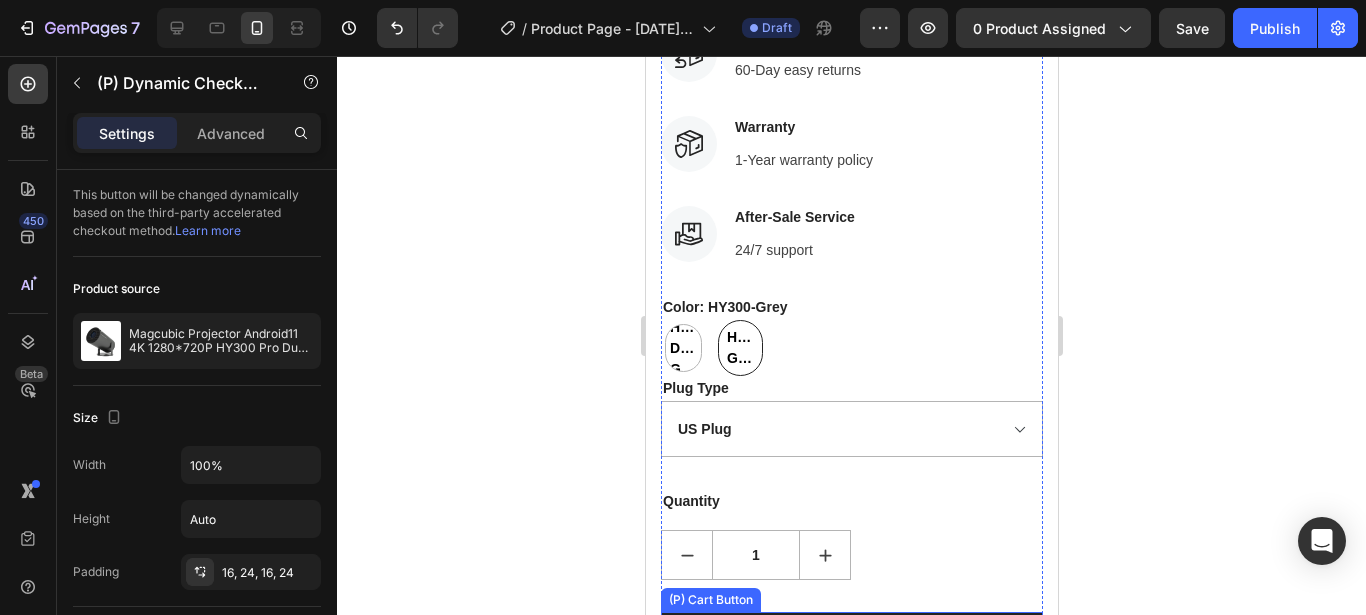 click on "ADD TO CART" at bounding box center (851, 642) 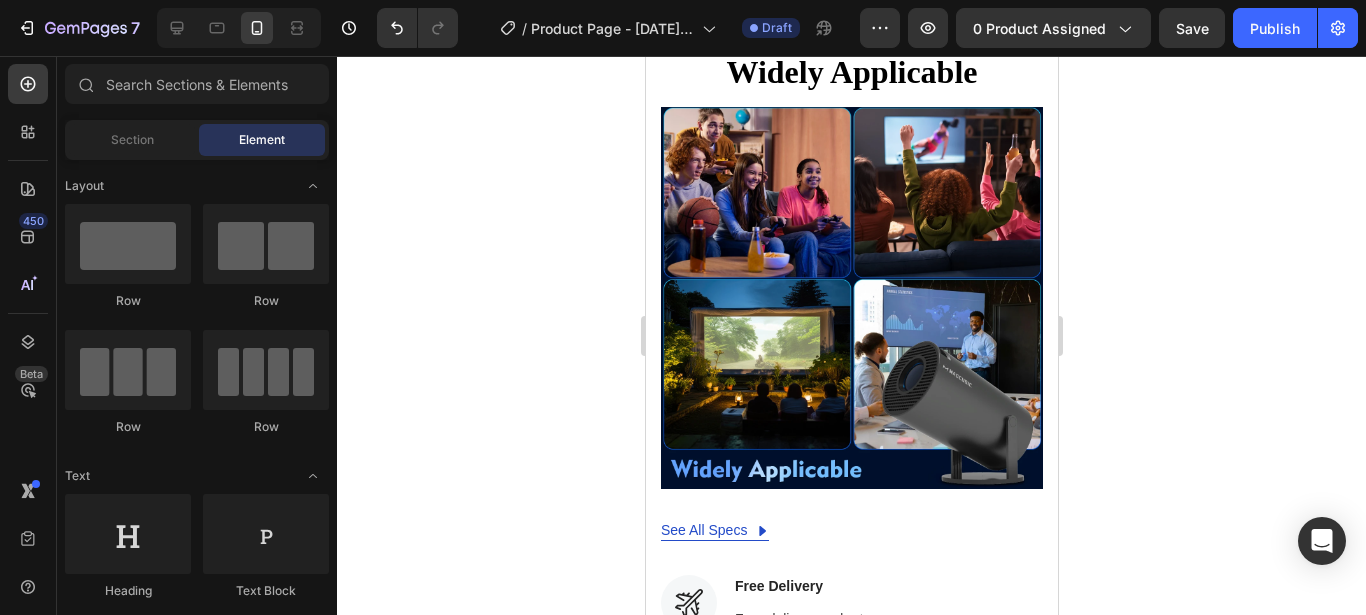 scroll, scrollTop: 8245, scrollLeft: 0, axis: vertical 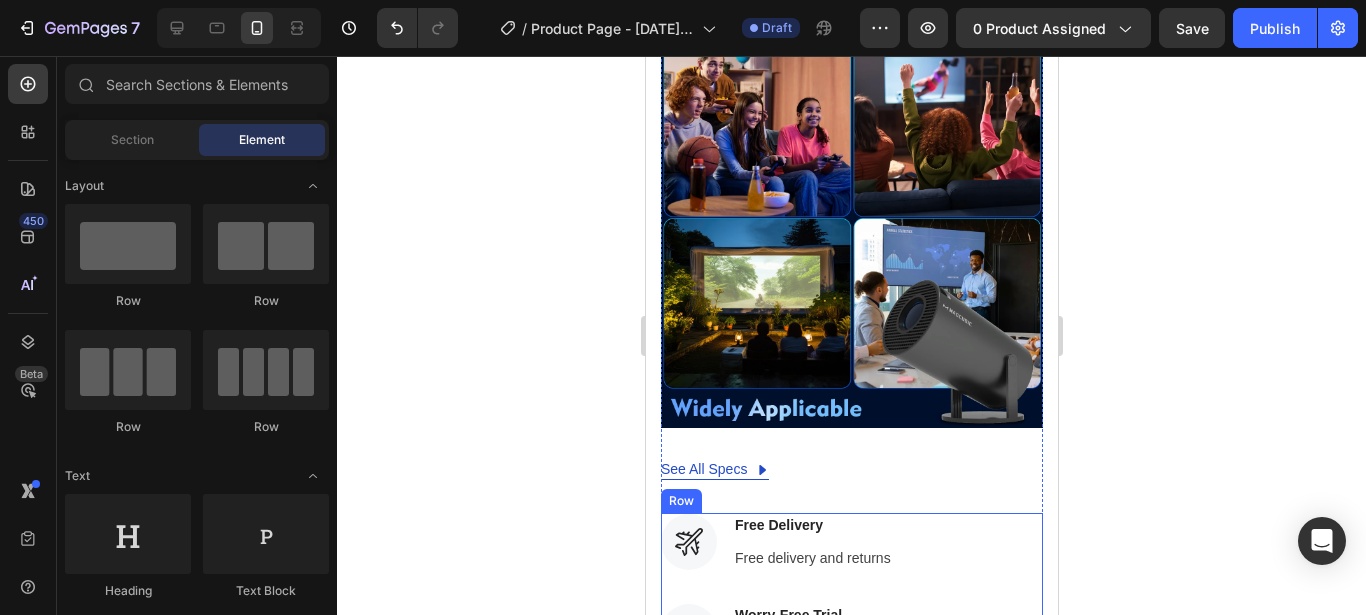 click on "Icon Free Delivery Text block Free delivery and returns Text block Icon List
Icon Worry-Free Trial Text block 60-Day easy returns Text block Icon List" at bounding box center [851, 603] 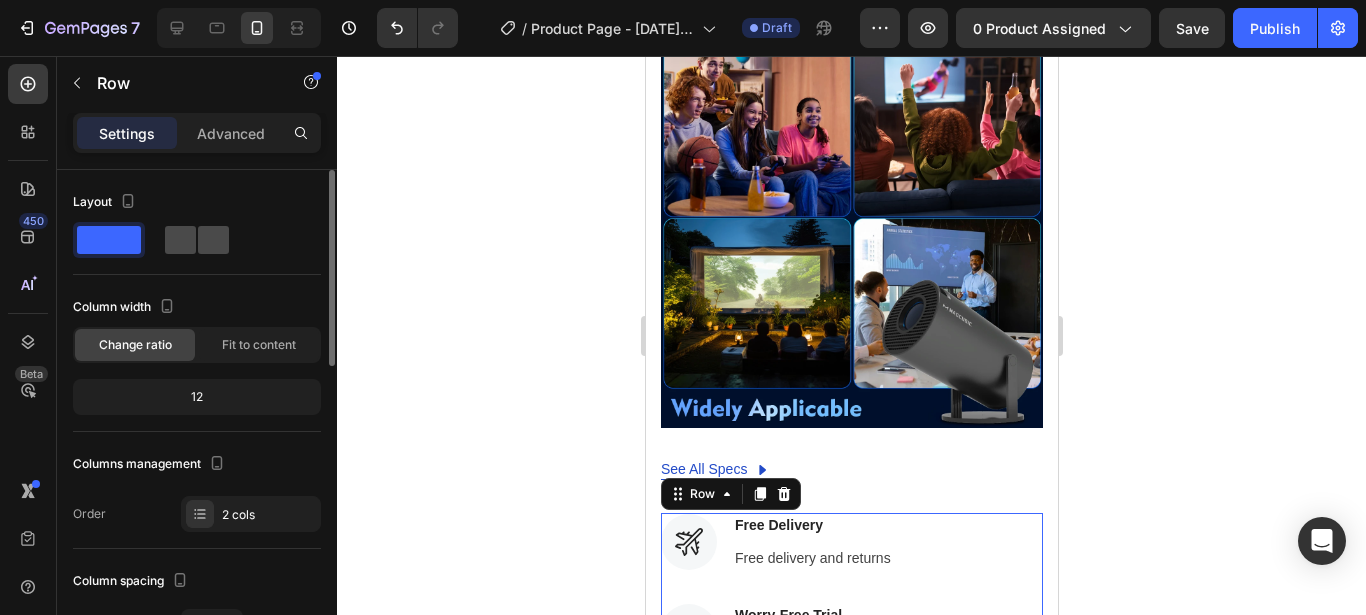click 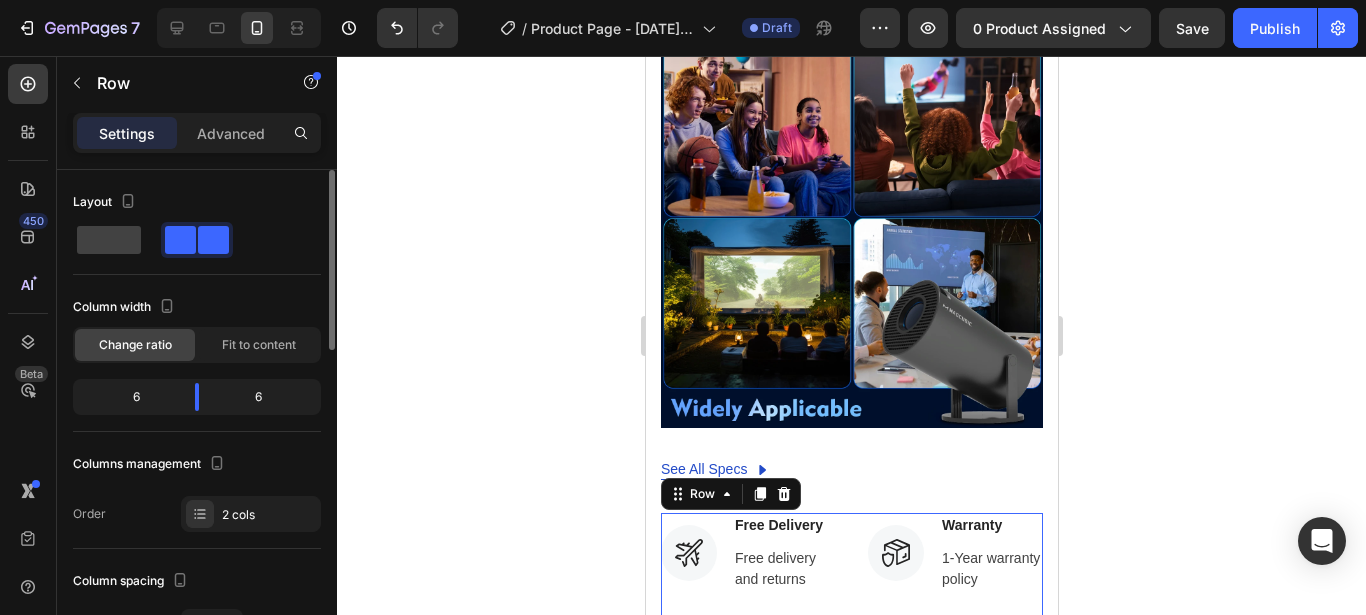 type on "32" 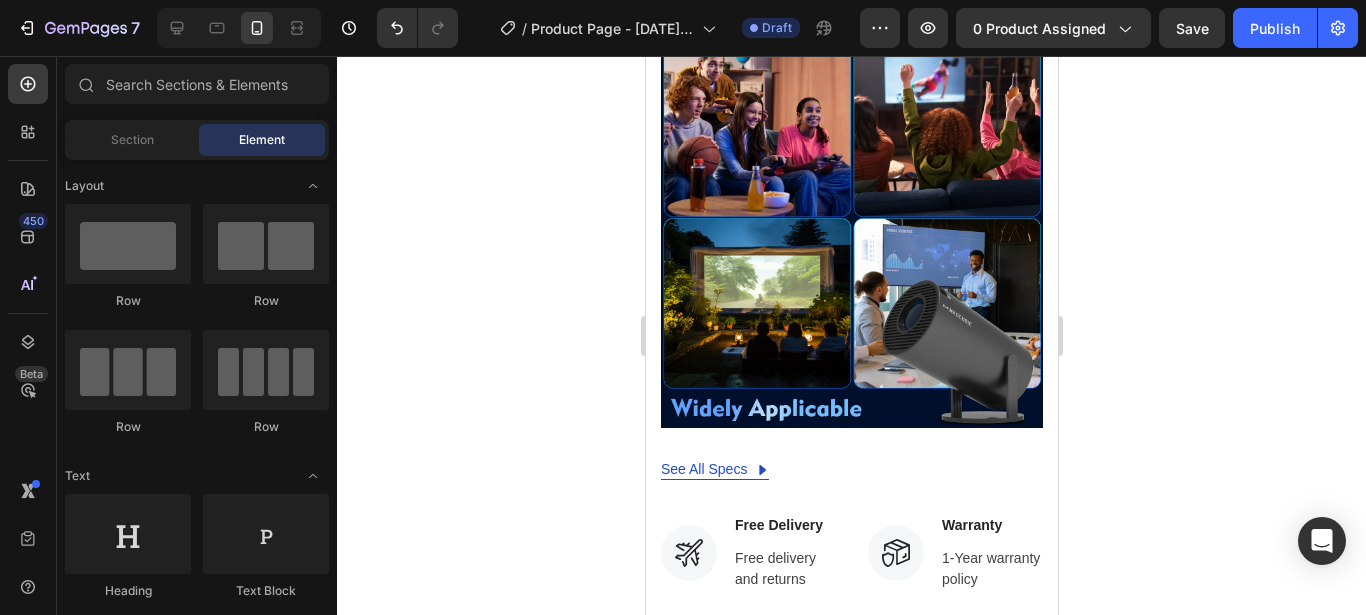 scroll, scrollTop: 8303, scrollLeft: 0, axis: vertical 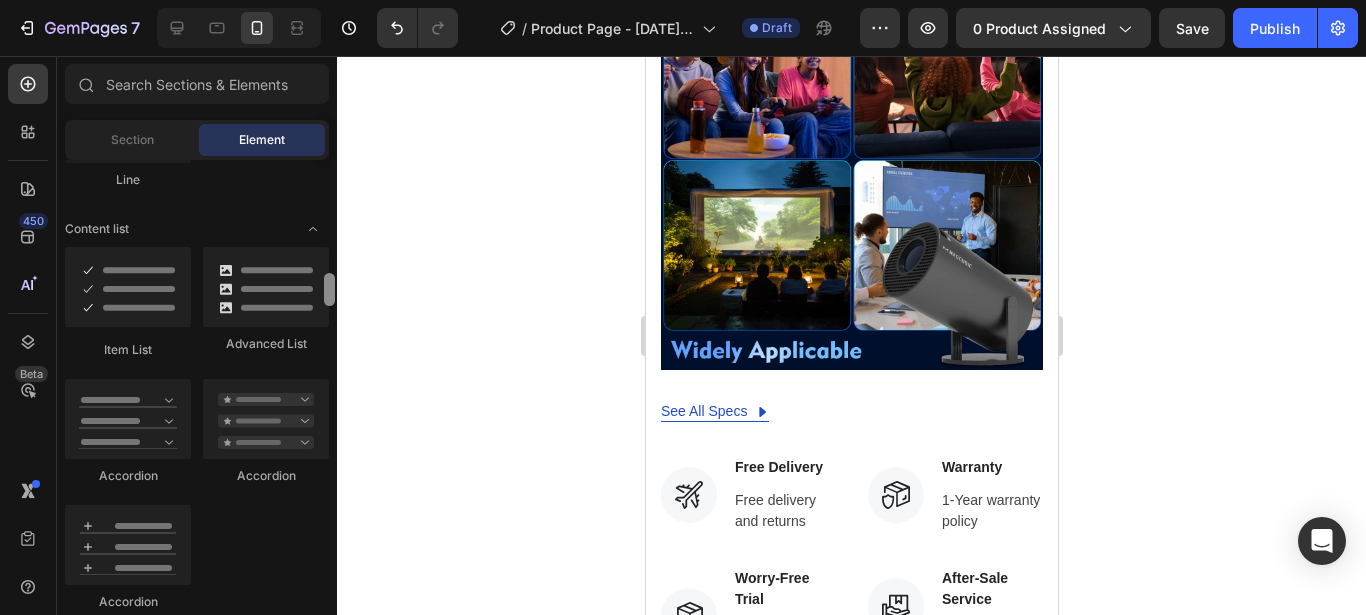 drag, startPoint x: 326, startPoint y: 183, endPoint x: 326, endPoint y: 297, distance: 114 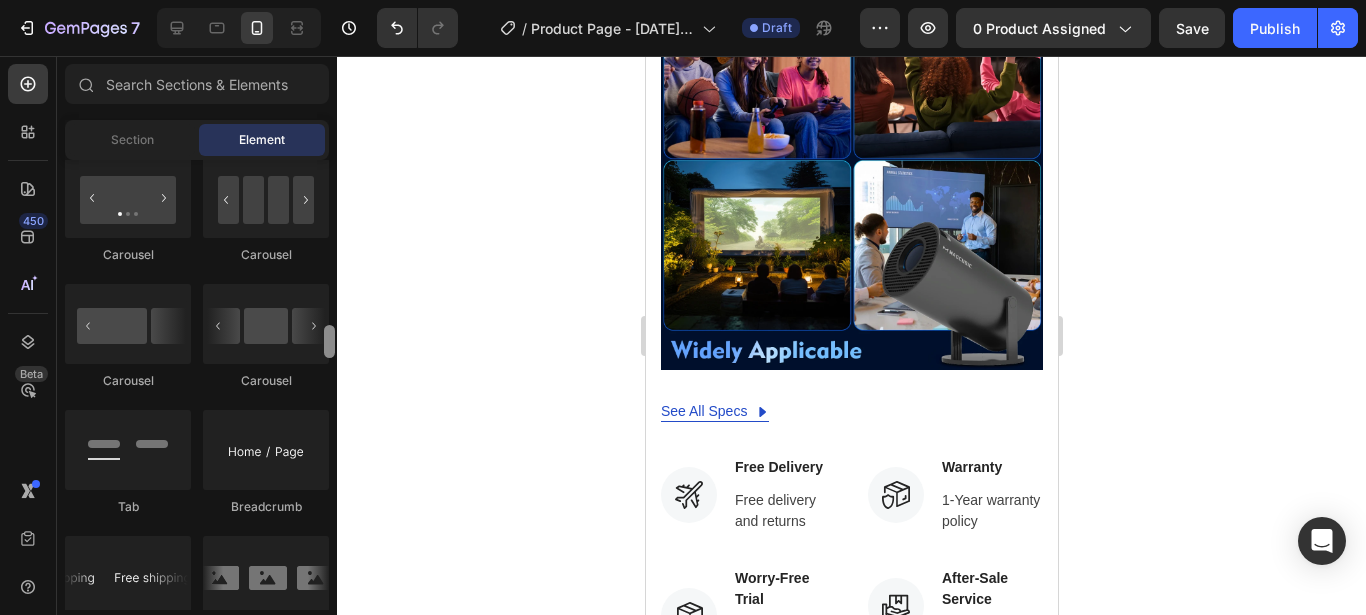 scroll, scrollTop: 2031, scrollLeft: 0, axis: vertical 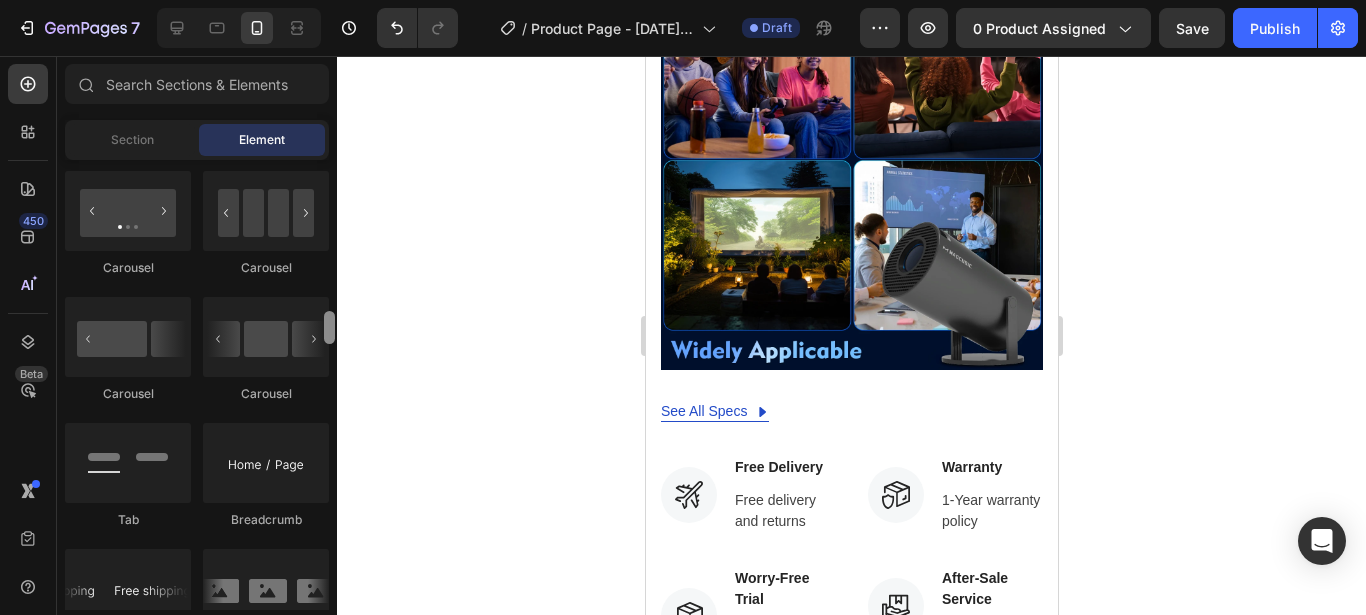 drag, startPoint x: 326, startPoint y: 297, endPoint x: 332, endPoint y: 334, distance: 37.48333 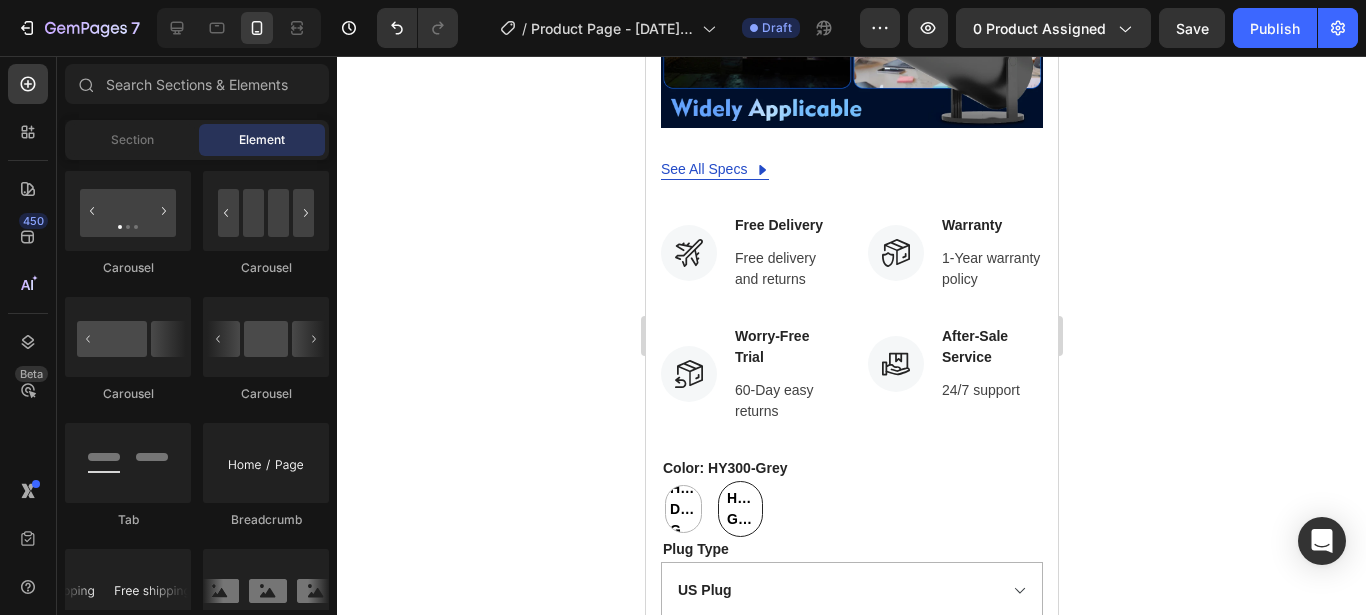 scroll, scrollTop: 8696, scrollLeft: 0, axis: vertical 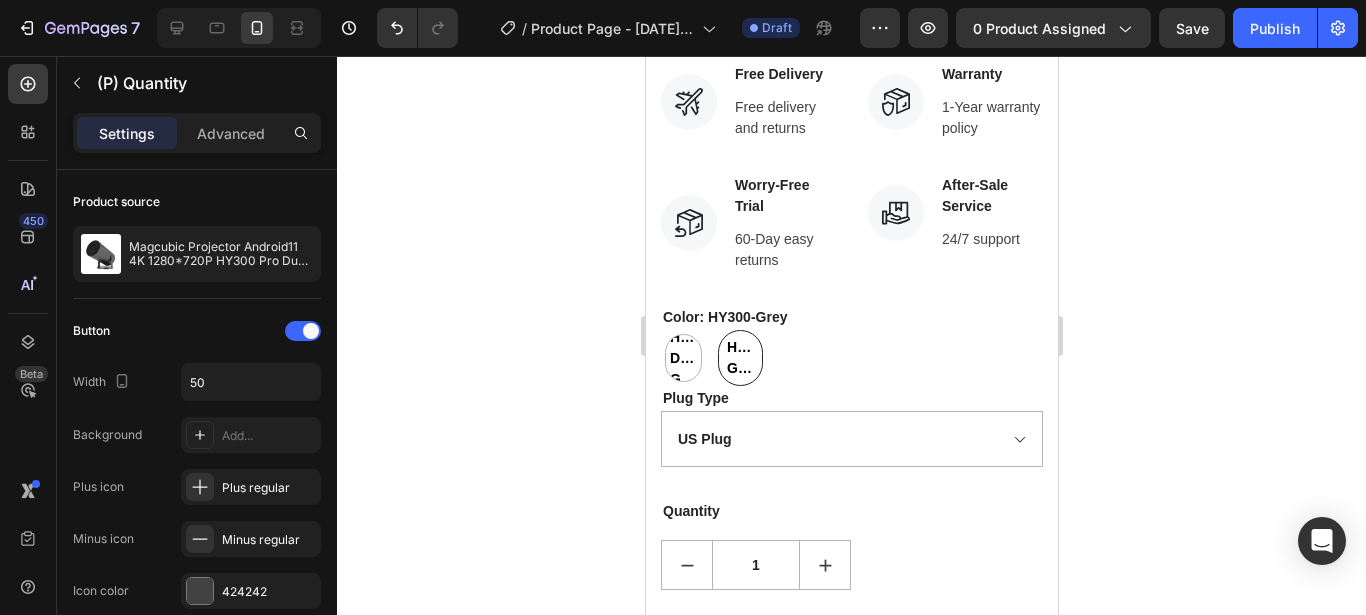 click on "Hurry up! Only  2439  left in stock (P) Stock Counter Magcubic Projector Android11 4K 1280*720P HY300 Pro Dual Wifi 260ANSI 180 Flexible BT5.0 Cinema Outdoor Portable Projetor (P) Title
Icon
Icon
Icon
Icon
Icon Icon List Hoz 915 reviews Text block Row R 170.99 (P) Price (P) Price No compare price (P) Price No discount   Not be displayed when published Product Badge Row Product Description OS: Android 11.0 CPU: Allwinner H713 Quad-core ARM Cortex-A53 GPU:Mali-G31supports OpenGL ES3.2 and OpenCL2.0
Product Features
⏩Native1280*720P support 4K 260 ANSI ⏩180°flexible projection angle. projecting where you want ⏩Support:Wifi6 2.4G/5.8G Dual Wifi IEEE802. a/b/g/n/ac /ax Wifi6 stronger signal) support BT 5.0 ⏩Android 11 system,app store projector is the combination of traitional projector and android 11 tv box operating system ⏩130"screen projection display ⏩Bulb Life 50000 Hrs" at bounding box center (851, -3724) 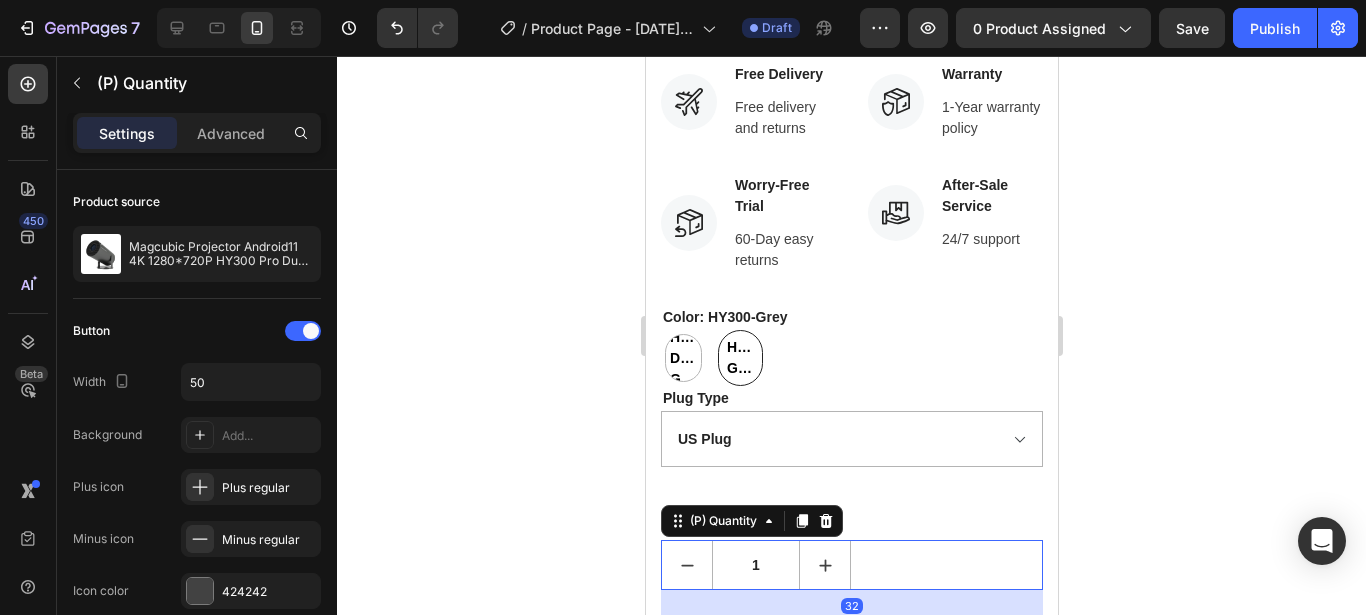 scroll, scrollTop: 8786, scrollLeft: 0, axis: vertical 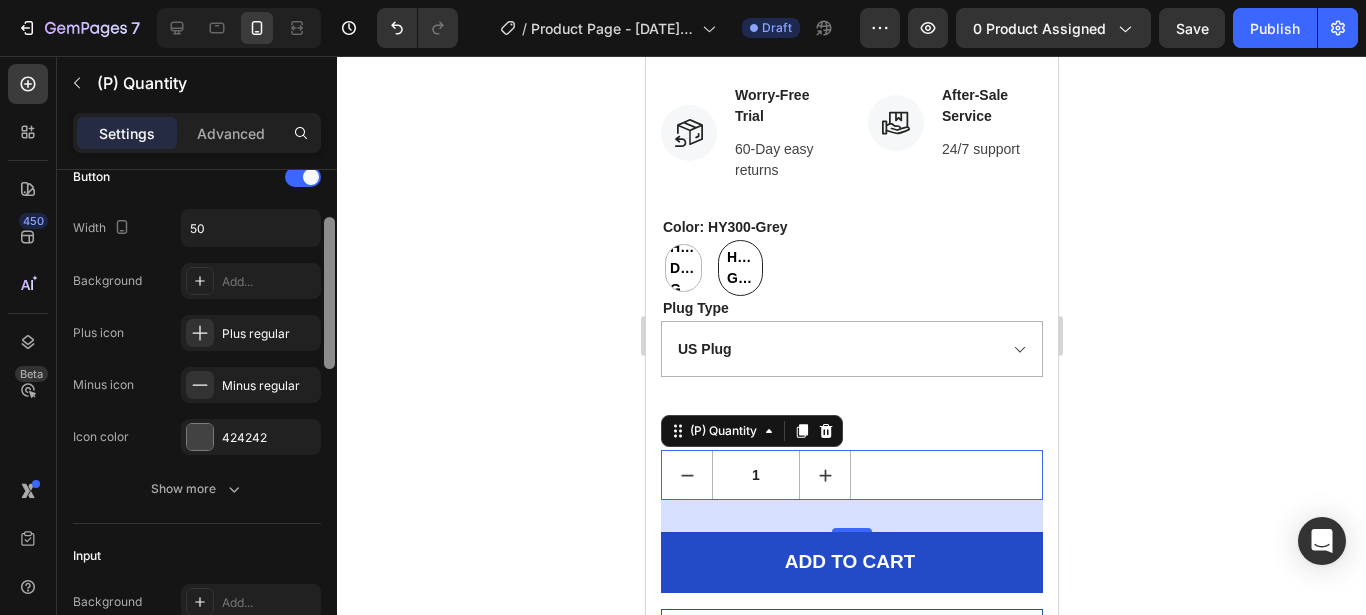 drag, startPoint x: 330, startPoint y: 203, endPoint x: 332, endPoint y: 250, distance: 47.042534 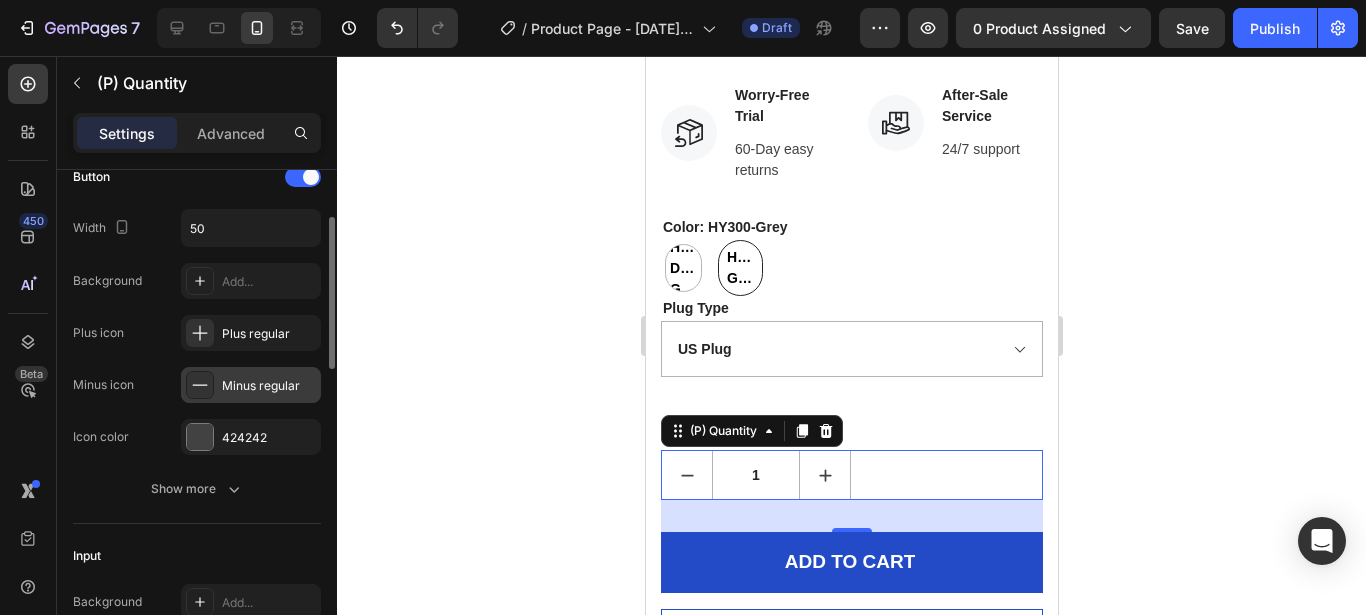 click on "Minus regular" at bounding box center [269, 386] 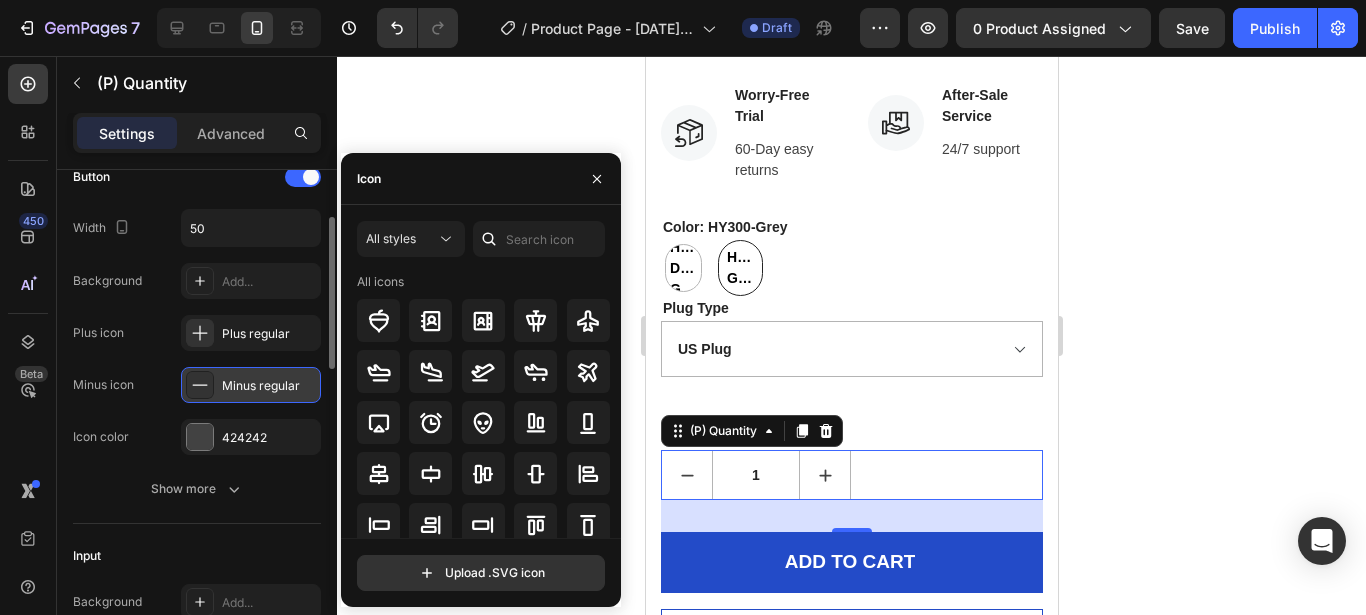 click on "Minus regular" at bounding box center (269, 386) 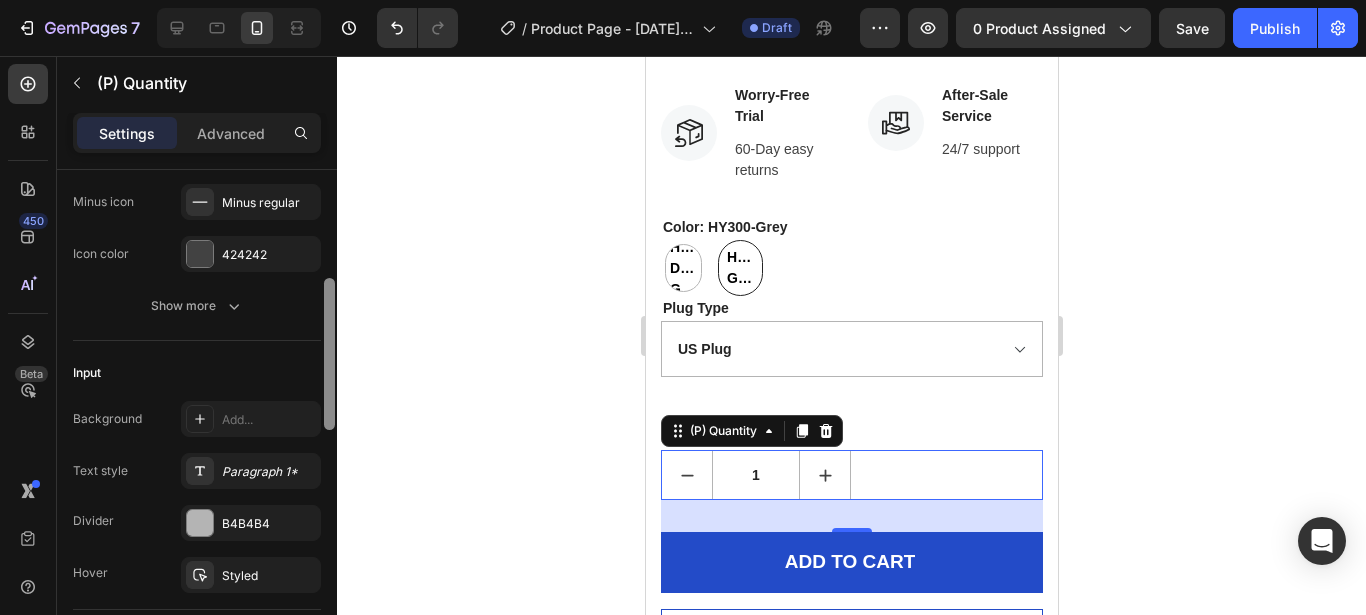 scroll, scrollTop: 347, scrollLeft: 0, axis: vertical 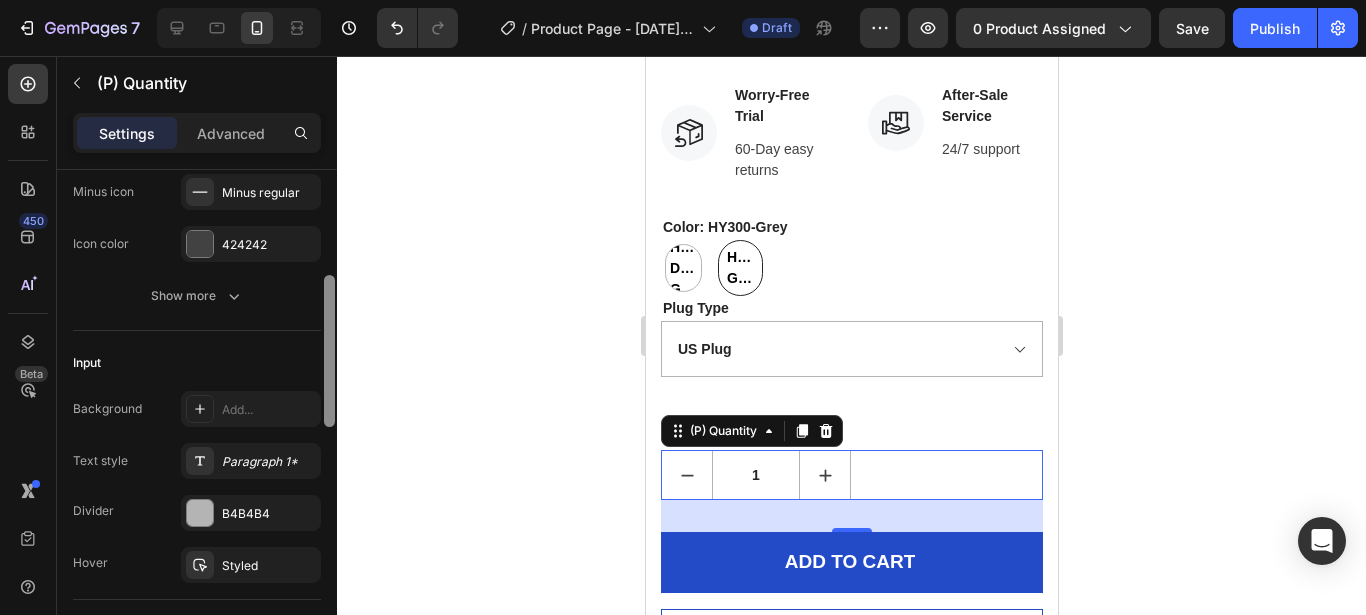 drag, startPoint x: 333, startPoint y: 342, endPoint x: 332, endPoint y: 401, distance: 59.008472 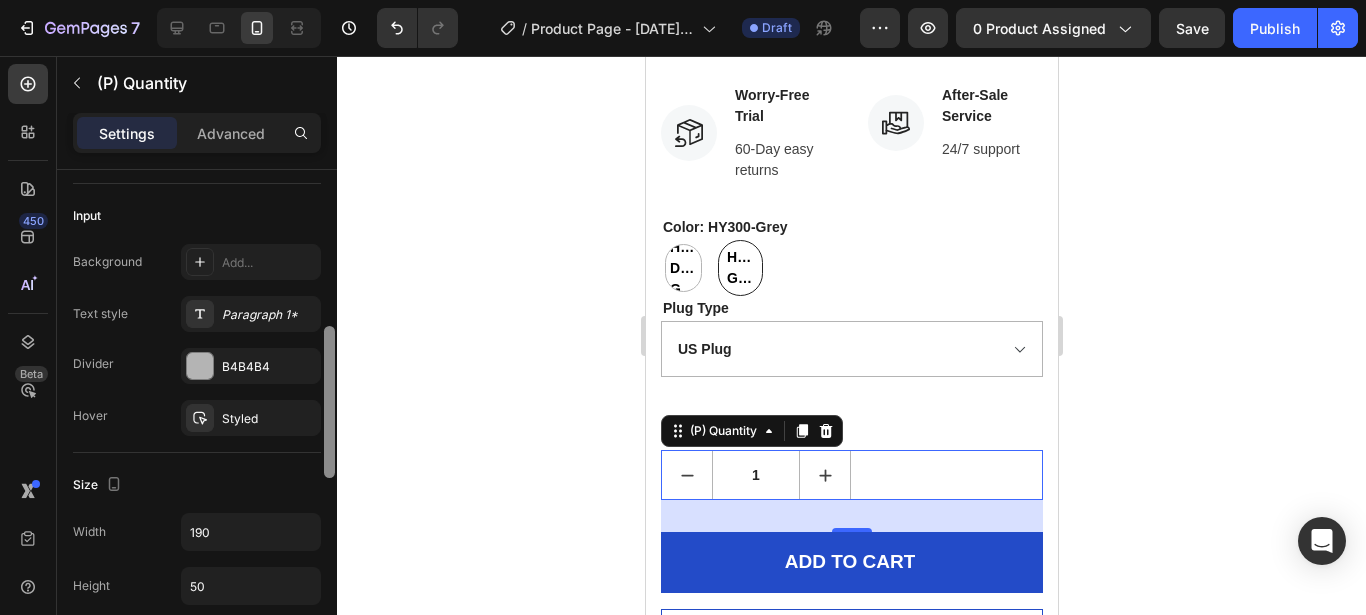 scroll, scrollTop: 498, scrollLeft: 0, axis: vertical 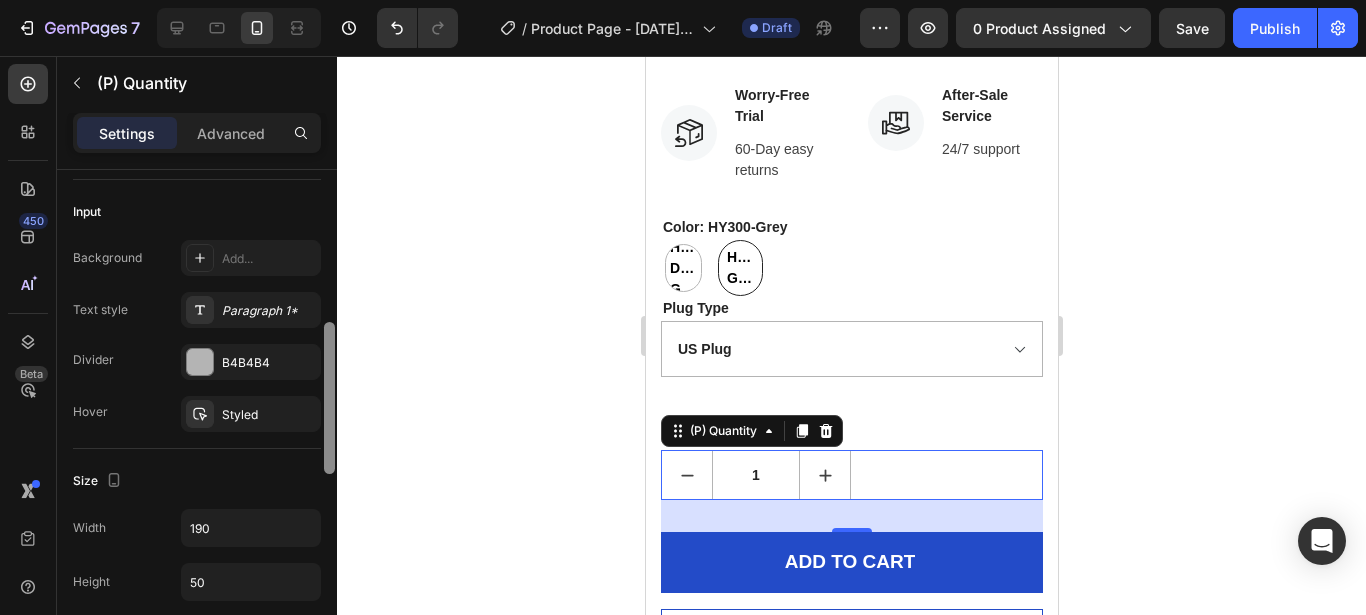 drag, startPoint x: 332, startPoint y: 401, endPoint x: 330, endPoint y: 447, distance: 46.043457 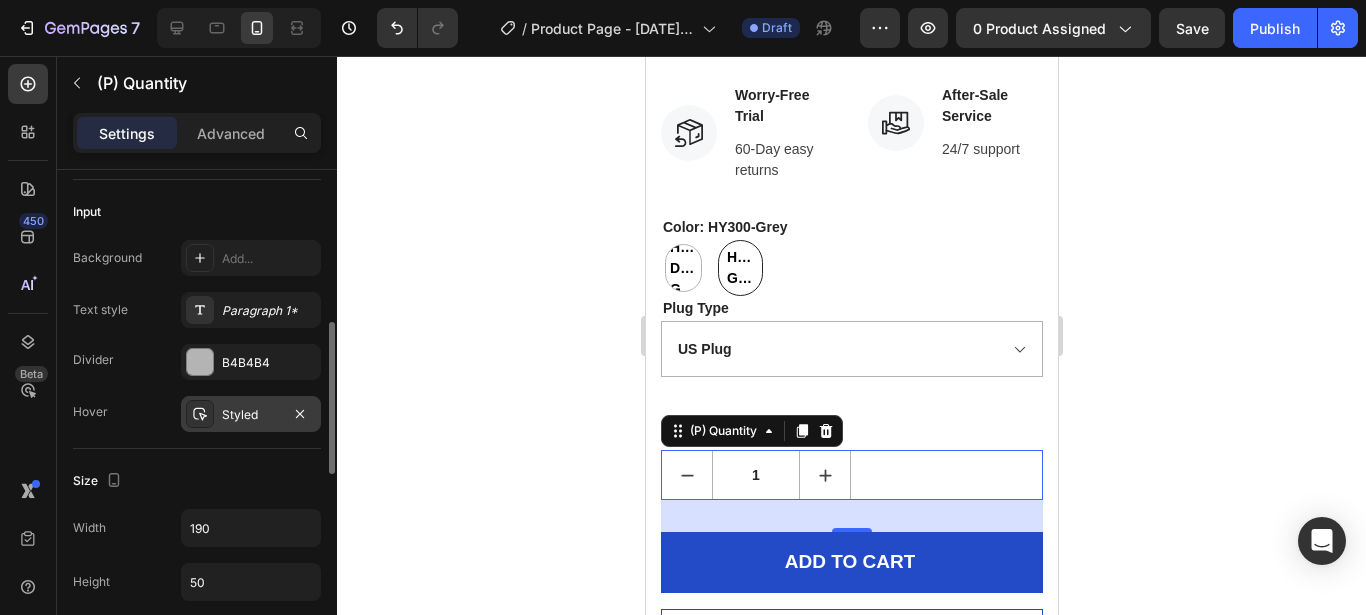 click on "Styled" at bounding box center [251, 415] 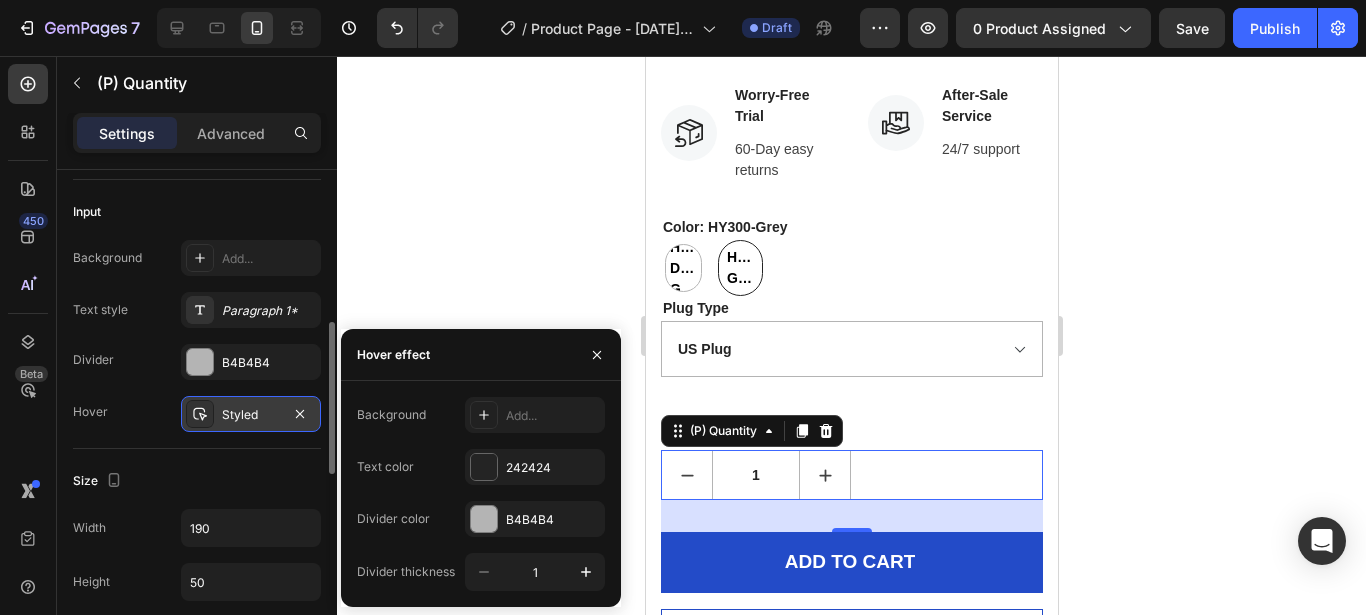 click on "Styled" at bounding box center [251, 415] 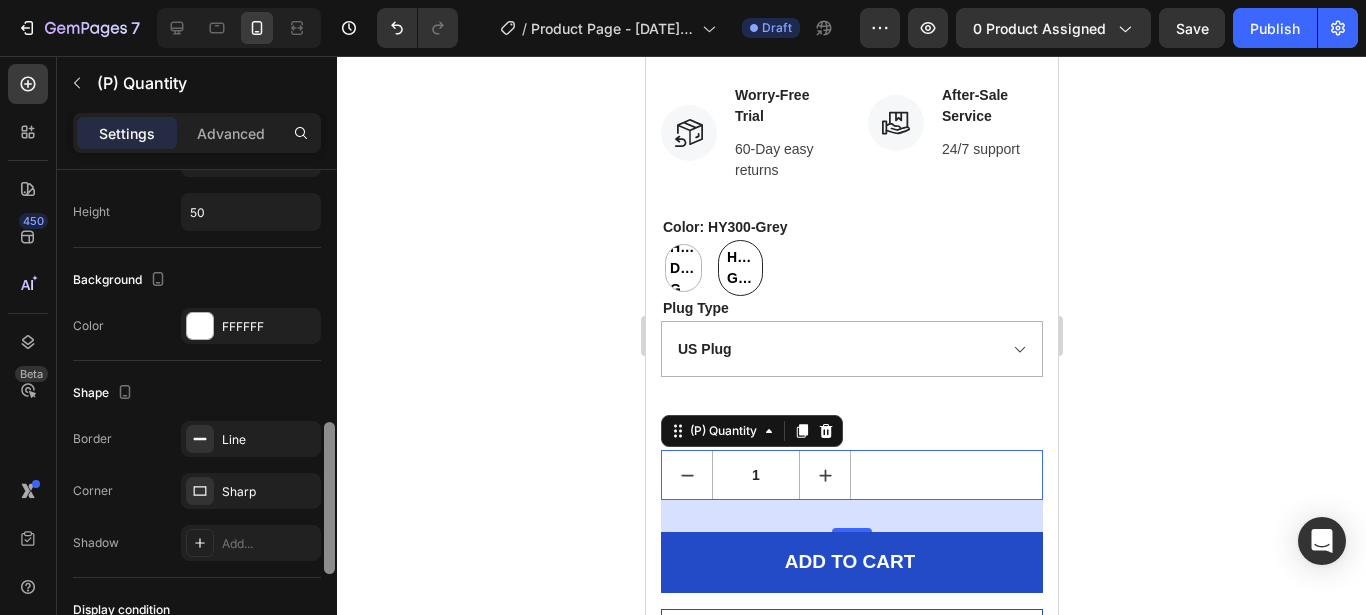 drag, startPoint x: 333, startPoint y: 377, endPoint x: 331, endPoint y: 490, distance: 113.0177 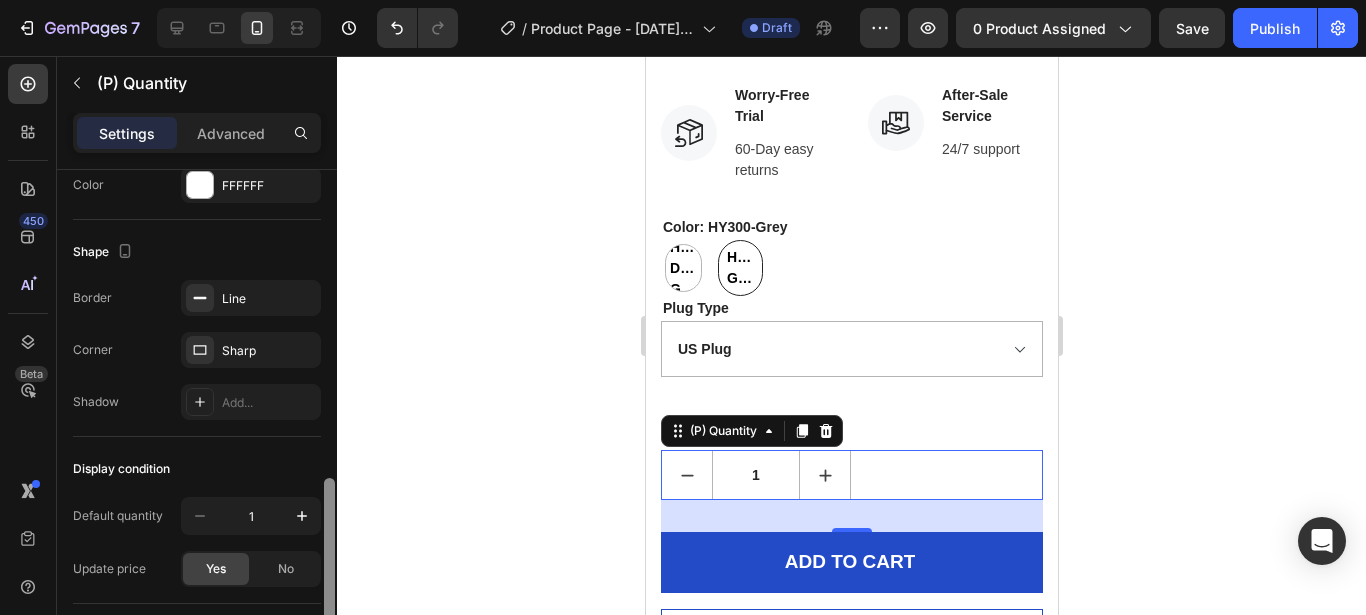 drag, startPoint x: 331, startPoint y: 490, endPoint x: 332, endPoint y: 533, distance: 43.011627 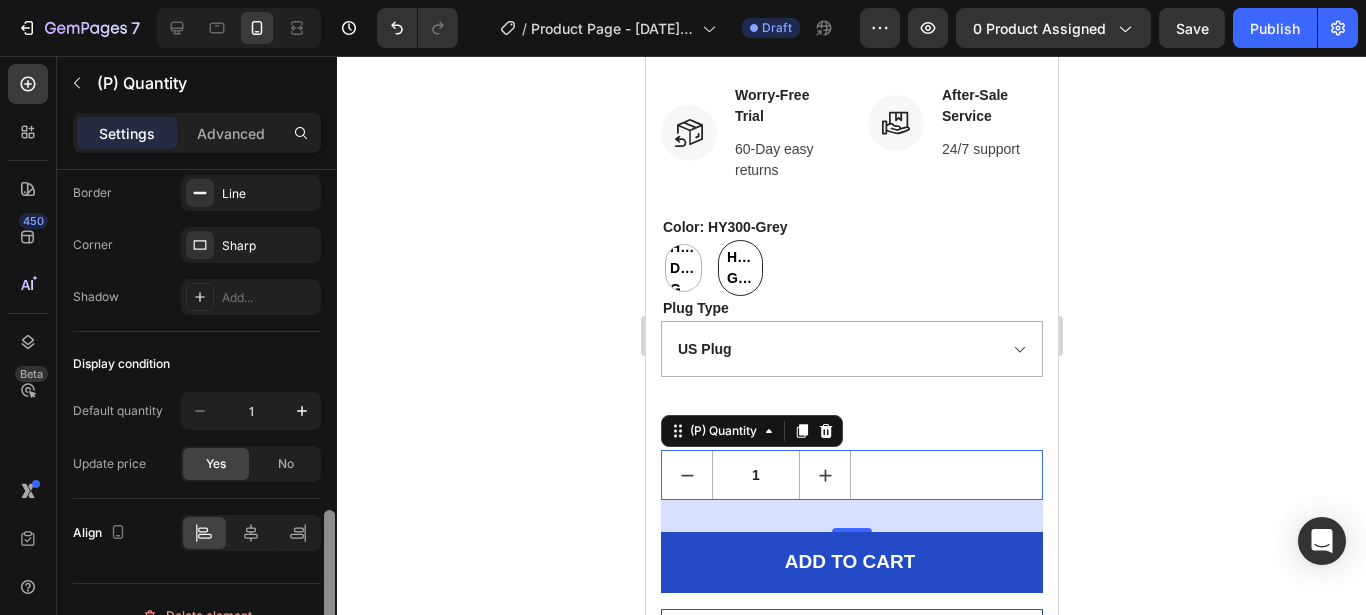 scroll, scrollTop: 1124, scrollLeft: 0, axis: vertical 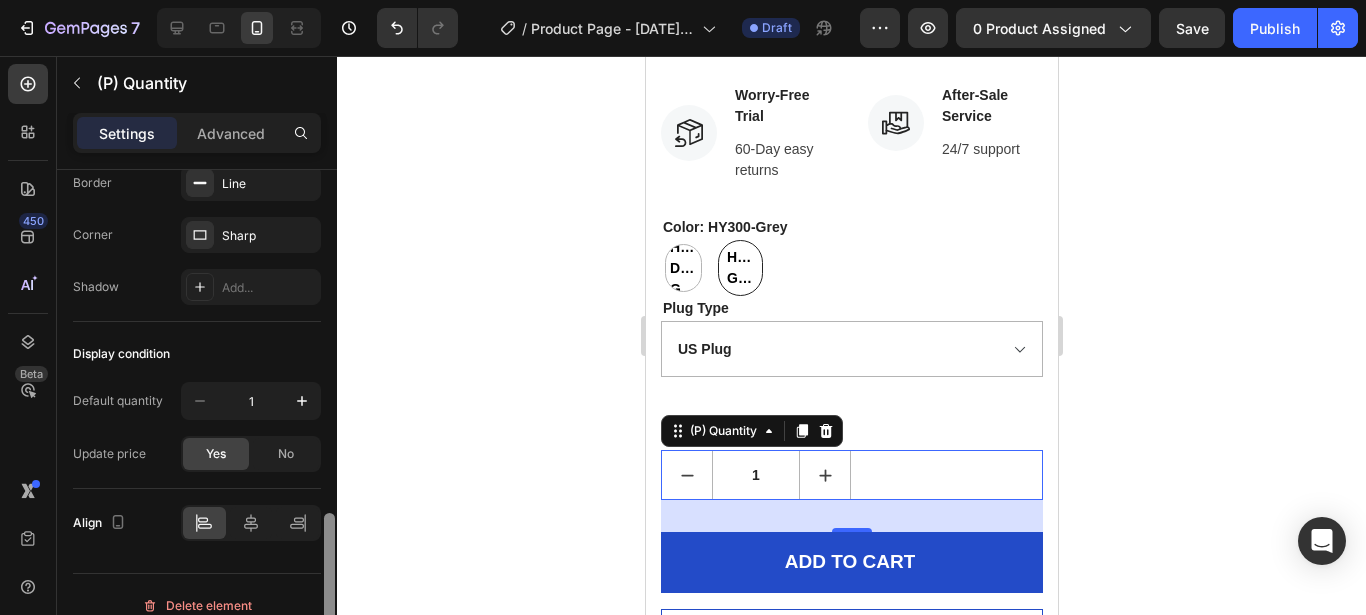 drag, startPoint x: 332, startPoint y: 533, endPoint x: 333, endPoint y: 568, distance: 35.014282 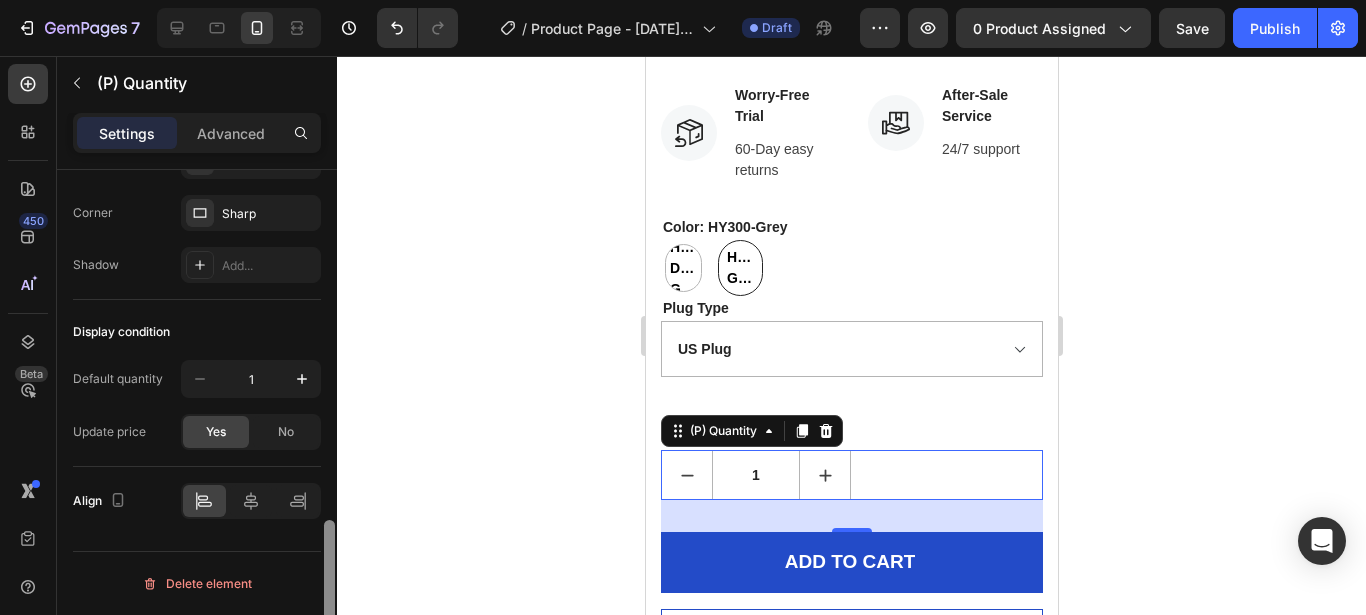 drag, startPoint x: 333, startPoint y: 568, endPoint x: 533, endPoint y: 493, distance: 213.6001 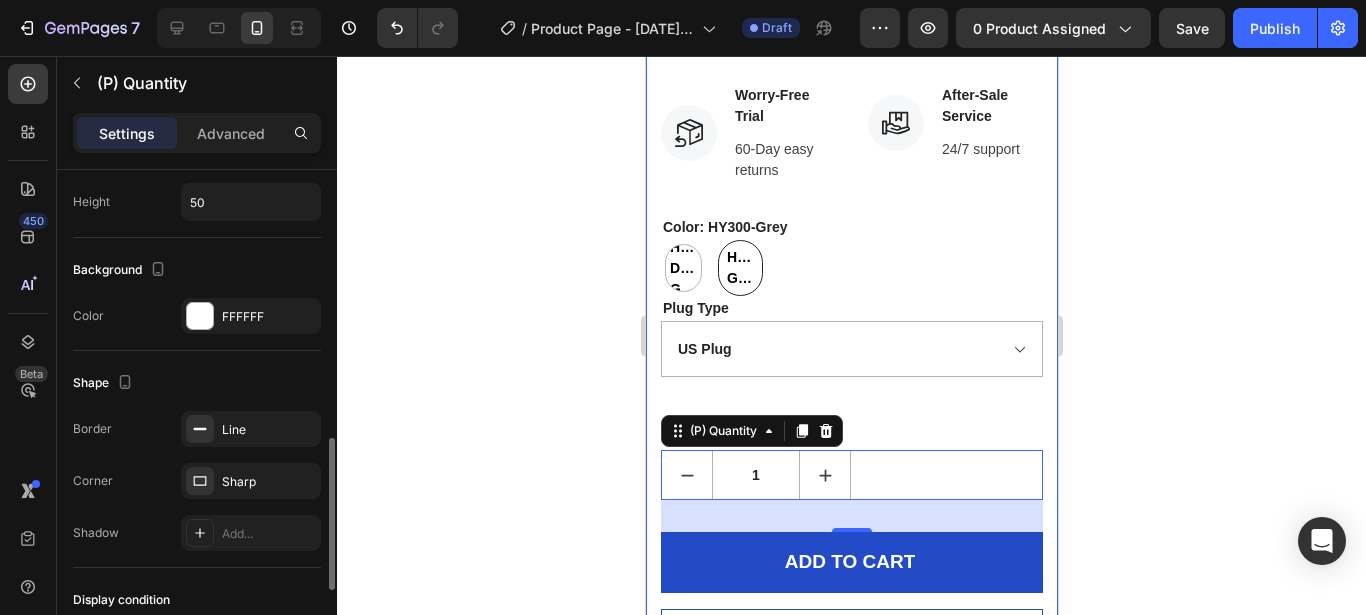 click on "Product Images
Hurry up! Only  2439  left in stock (P) Stock Counter Magcubic Projector Android11 4K 1280*720P HY300 Pro Dual Wifi 260ANSI 180 Flexible BT5.0 Cinema Outdoor Portable Projetor (P) Title
Icon
Icon
Icon
Icon
Icon Icon List Hoz 915 reviews Text block Row R 170.99 (P) Price (P) Price No compare price (P) Price No discount   Not be displayed when published Product Badge Row Product Description OS: Android 11.0 CPU: Allwinner H713 Quad-core ARM Cortex-A53 GPU:Mali-G31supports OpenGL ES3.2 and OpenCL2.0
Product Features
⏩Native1280*720P support 4K 260 ANSI ⏩180°flexible projection angle. projecting where you want ⏩Support:Wifi6 2.4G/5.8G Dual Wifi IEEE802. a/b/g/n/ac /ax Wifi6 stronger signal) support BT 5.0 ⏩Android 11 system,app store projector is the combination of traitional projector and android 11 tv box operating system ⏩130"screen projection display" at bounding box center [851, -3979] 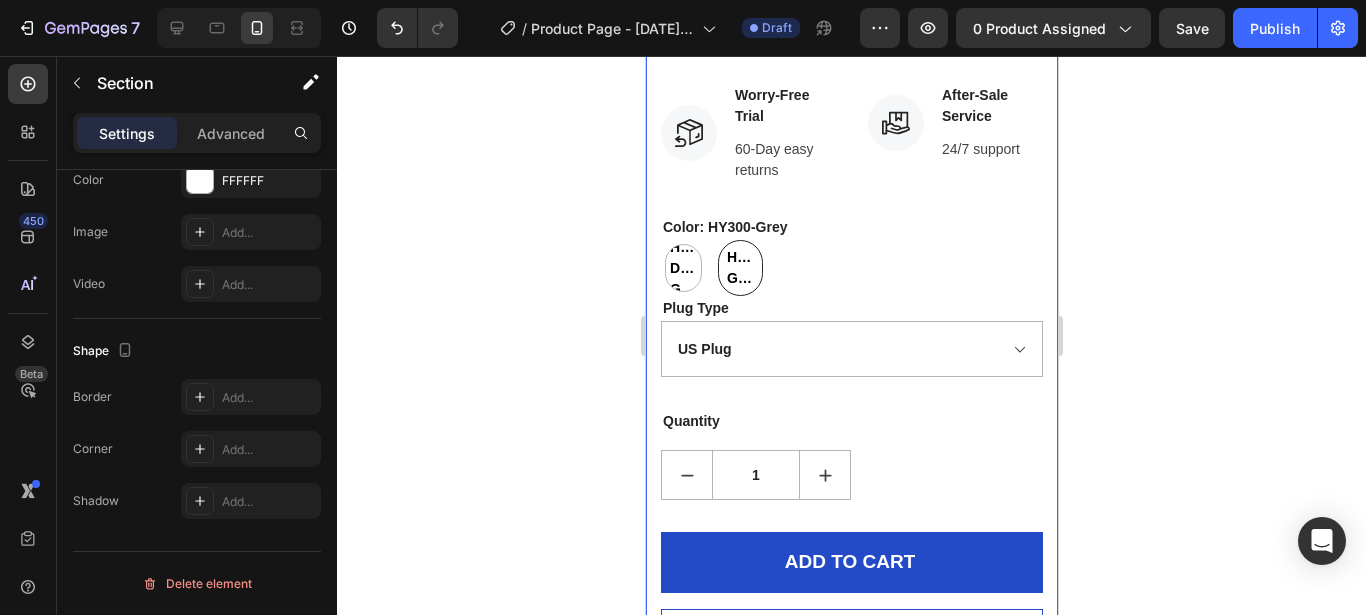 scroll, scrollTop: 0, scrollLeft: 0, axis: both 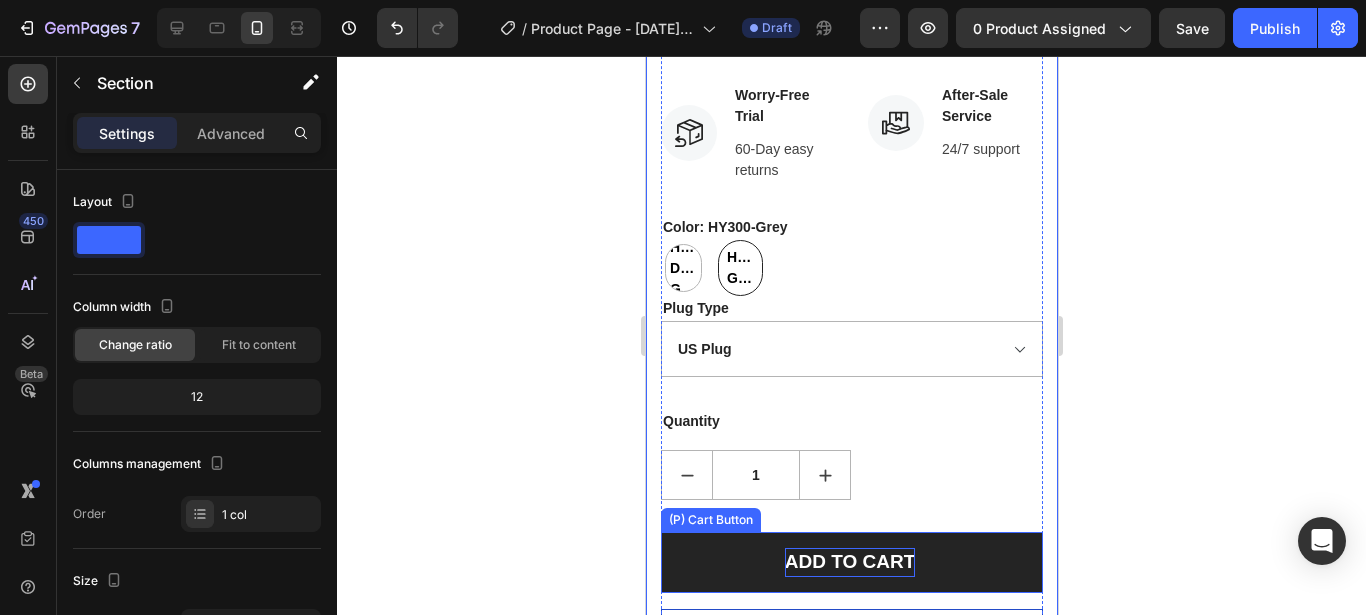 click on "ADD TO CART" at bounding box center (849, 562) 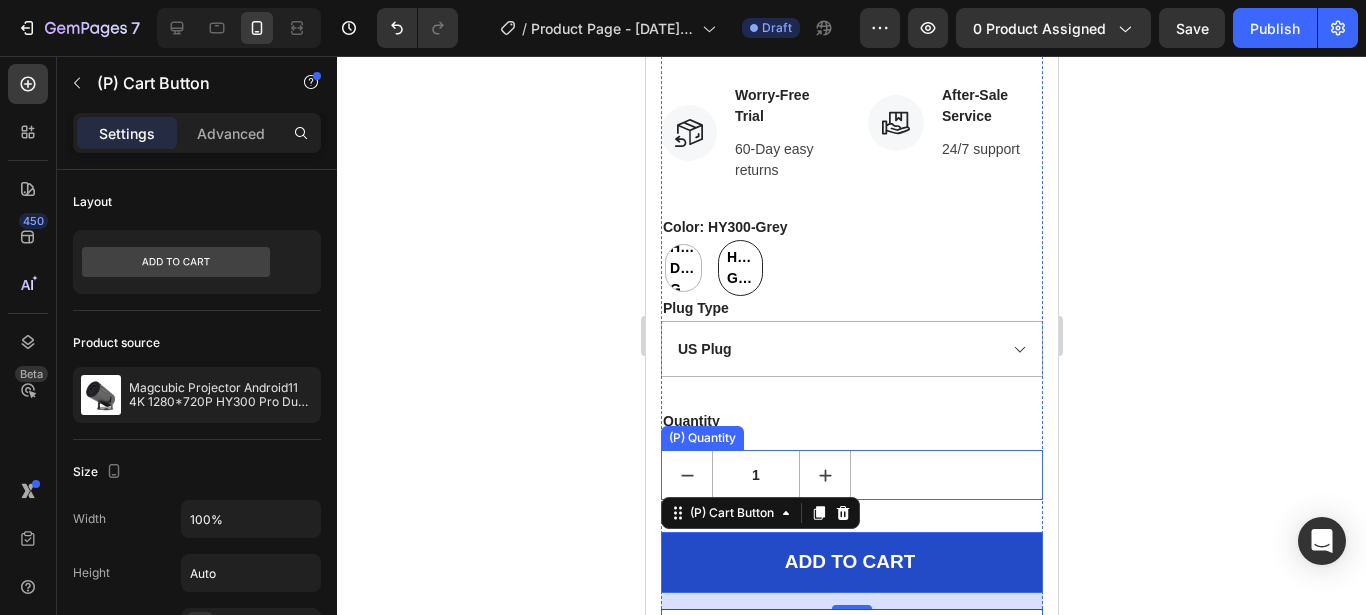 click on "1" at bounding box center [851, 475] 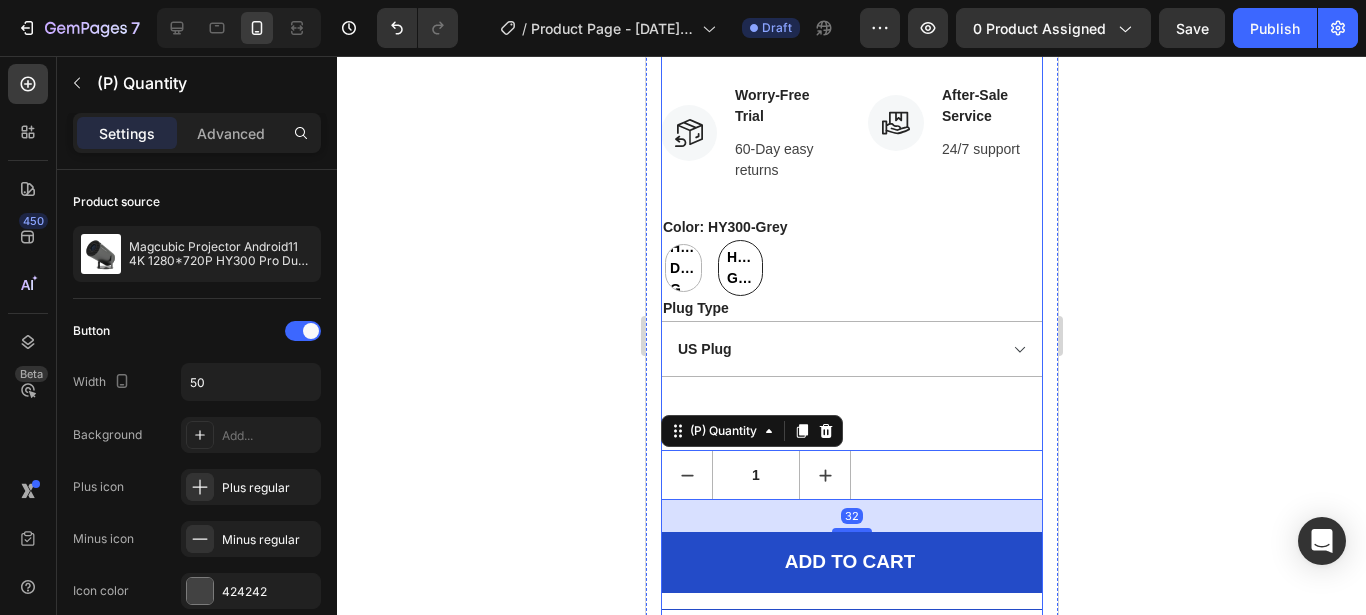 click on "Hurry up! Only  2439  left in stock (P) Stock Counter Magcubic Projector Android11 4K 1280*720P HY300 Pro Dual Wifi 260ANSI 180 Flexible BT5.0 Cinema Outdoor Portable Projetor (P) Title
Icon
Icon
Icon
Icon
Icon Icon List Hoz 915 reviews Text block Row R 170.99 (P) Price (P) Price No compare price (P) Price No discount   Not be displayed when published Product Badge Row Product Description OS: Android 11.0 CPU: Allwinner H713 Quad-core ARM Cortex-A53 GPU:Mali-G31supports OpenGL ES3.2 and OpenCL2.0
Product Features
⏩Native1280*720P support 4K 260 ANSI ⏩180°flexible projection angle. projecting where you want ⏩Support:Wifi6 2.4G/5.8G Dual Wifi IEEE802. a/b/g/n/ac /ax Wifi6 stronger signal) support BT 5.0 ⏩Android 11 system,app store projector is the combination of traitional projector and android 11 tv box operating system ⏩130"screen projection display ⏩Bulb Life 50000 Hrs" at bounding box center [851, -3814] 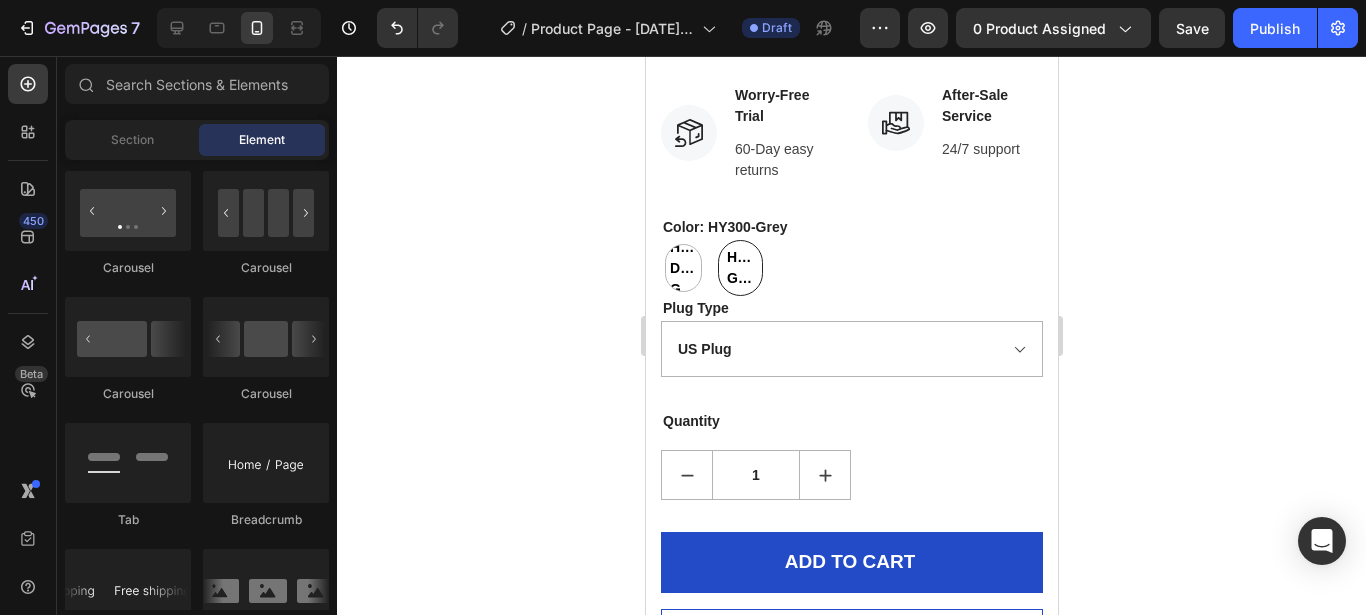 scroll, scrollTop: 2031, scrollLeft: 0, axis: vertical 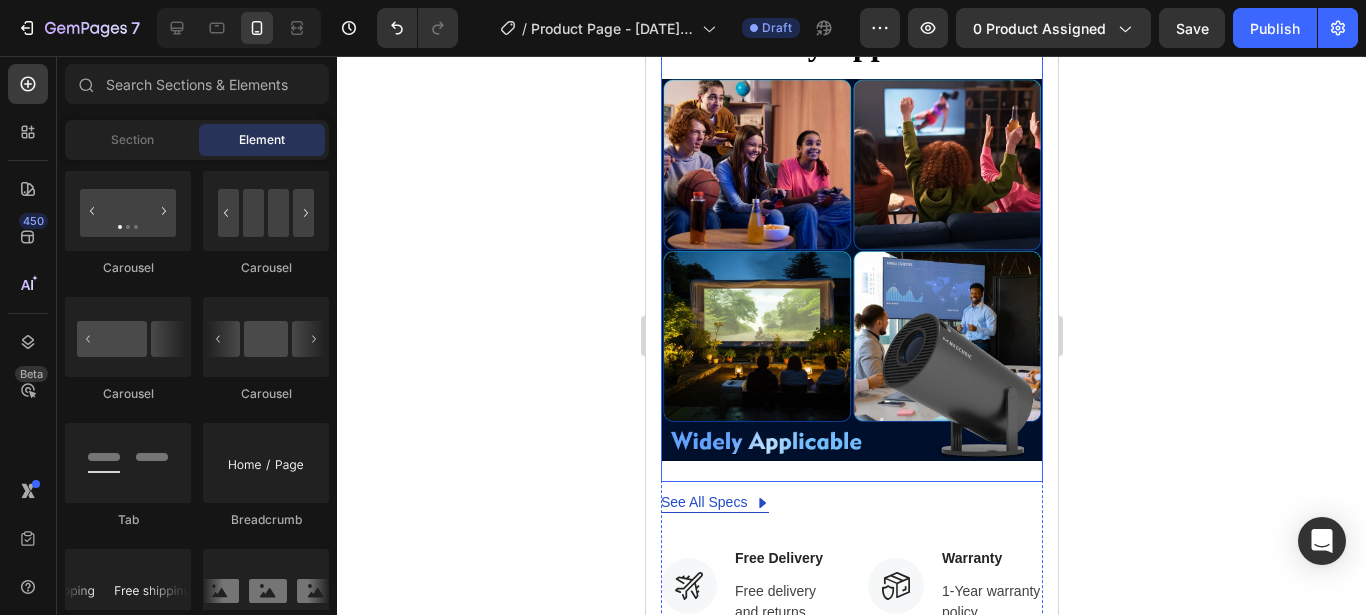 click at bounding box center [851, 464] 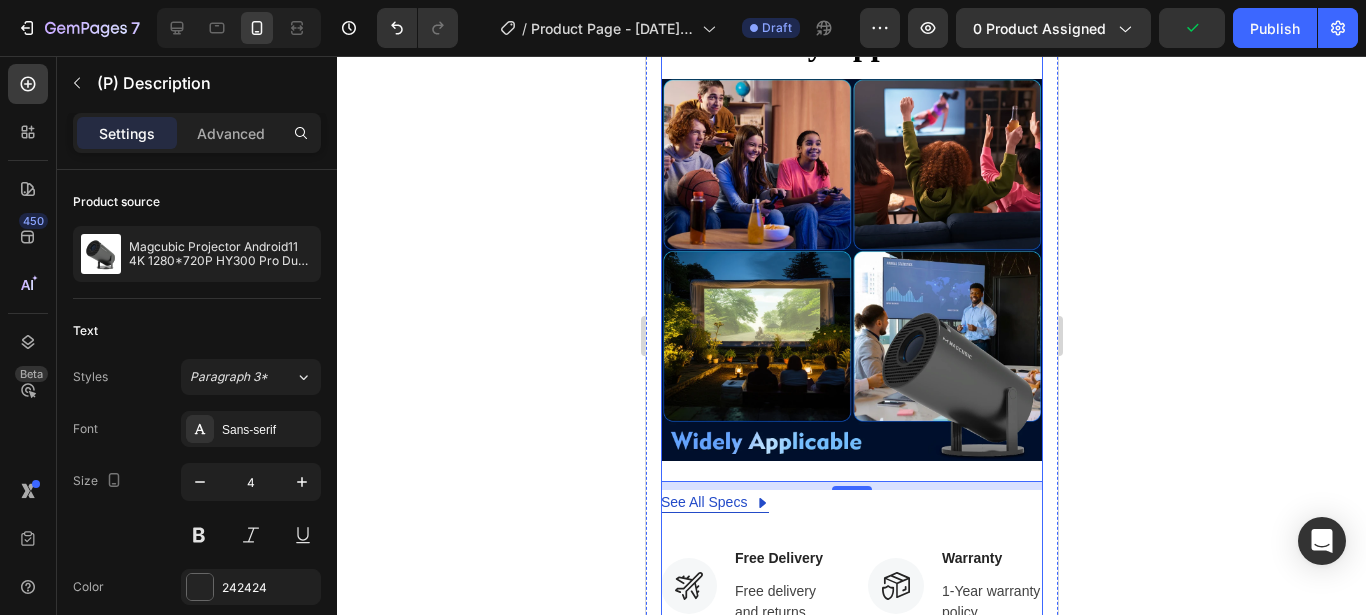 click on "Hurry up! Only  2439  left in stock (P) Stock Counter Magcubic Projector Android11 4K 1280*720P HY300 Pro Dual Wifi 260ANSI 180 Flexible BT5.0 Cinema Outdoor Portable Projetor (P) Title
Icon
Icon
Icon
Icon
Icon Icon List Hoz 915 reviews Text block Row R 170.99 (P) Price (P) Price No compare price (P) Price No discount   Not be displayed when published Product Badge Row Product Description OS: Android 11.0 CPU: Allwinner H713 Quad-core ARM Cortex-A53 GPU:Mali-G31supports OpenGL ES3.2 and OpenCL2.0
Product Features
⏩Native1280*720P support 4K 260 ANSI ⏩180°flexible projection angle. projecting where you want ⏩Support:Wifi6 2.4G/5.8G Dual Wifi IEEE802. a/b/g/n/ac /ax Wifi6 stronger signal) support BT 5.0 ⏩Android 11 system,app store projector is the combination of traitional projector and android 11 tv box operating system ⏩130"screen projection display ⏩Bulb Life 50000 Hrs" at bounding box center (851, -3240) 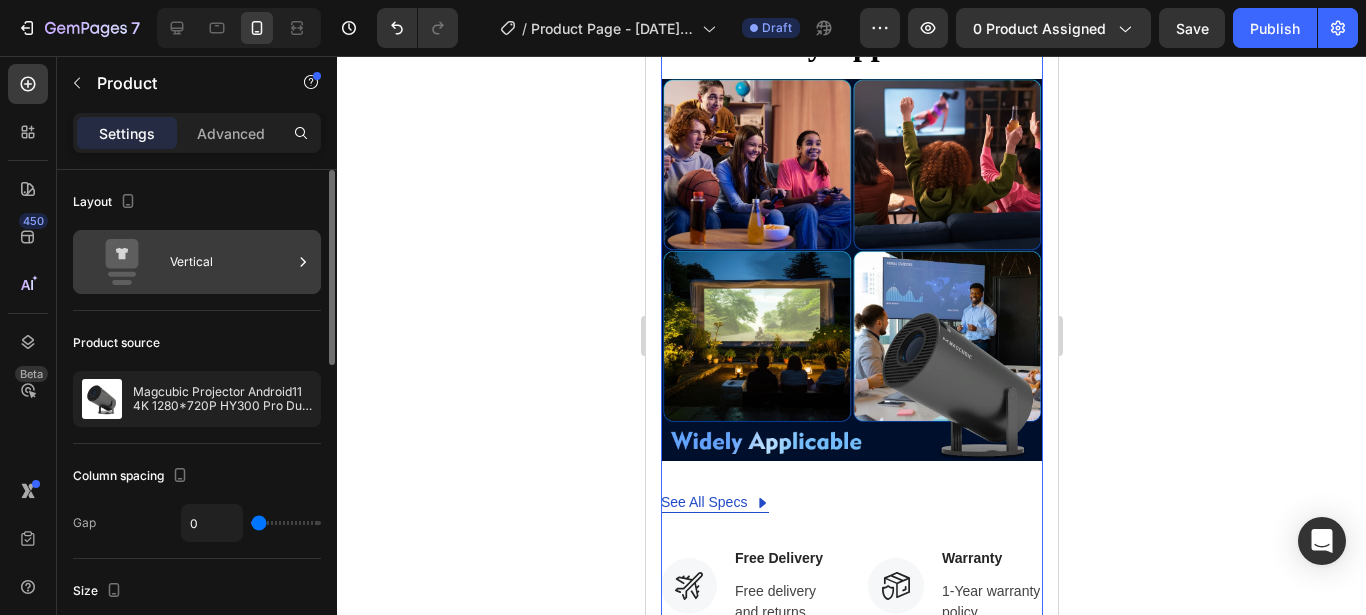 click on "Vertical" at bounding box center (231, 262) 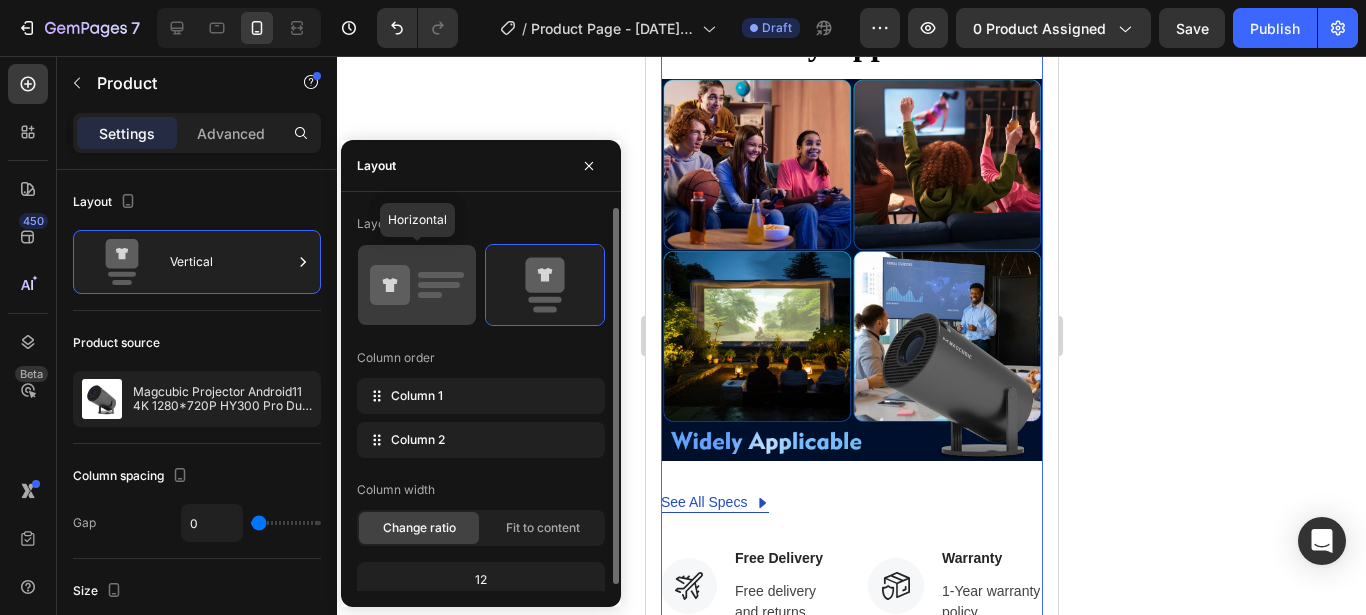 click 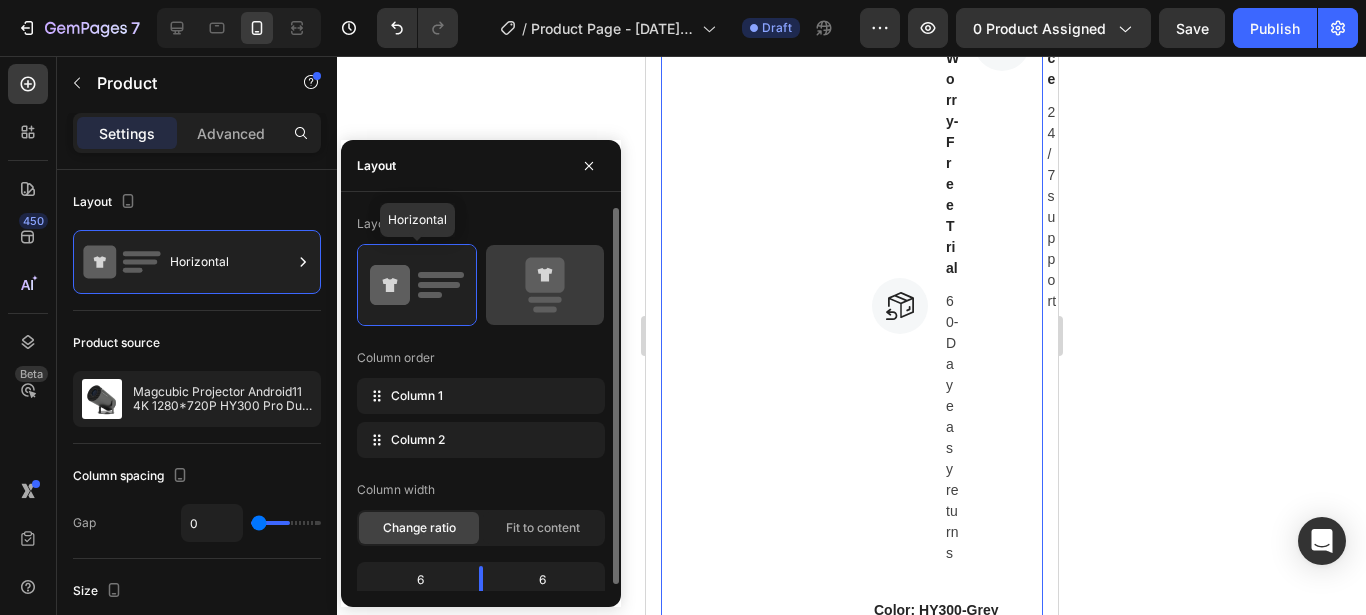 type on "40" 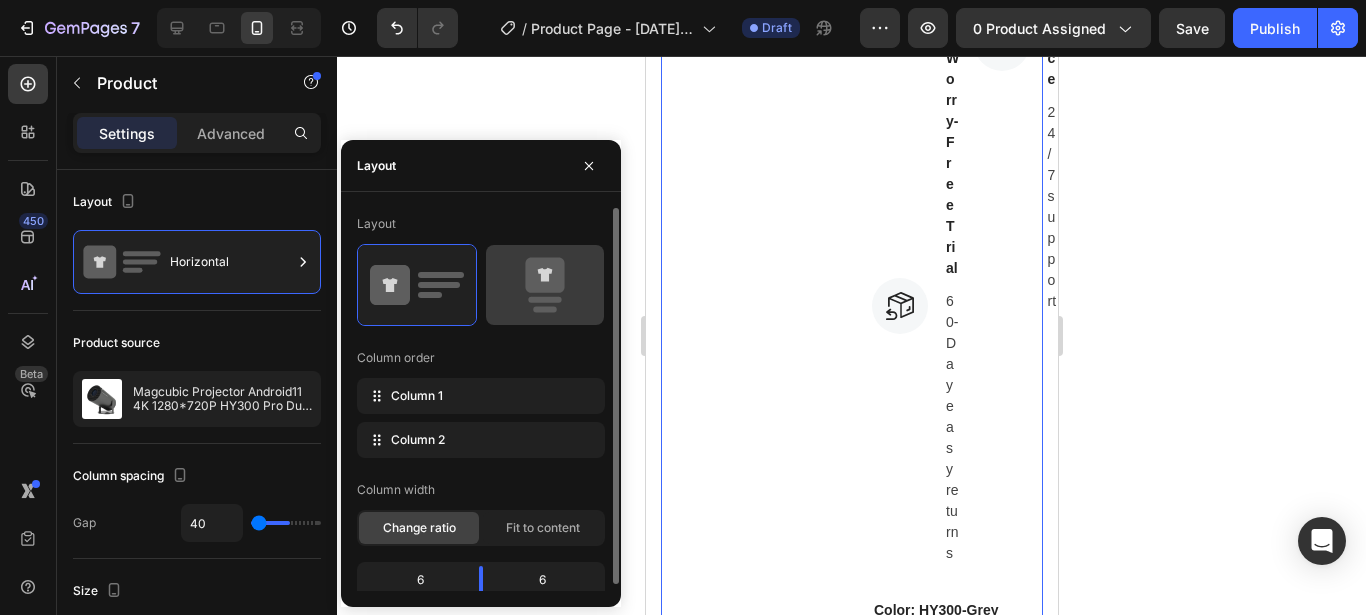 type on "40" 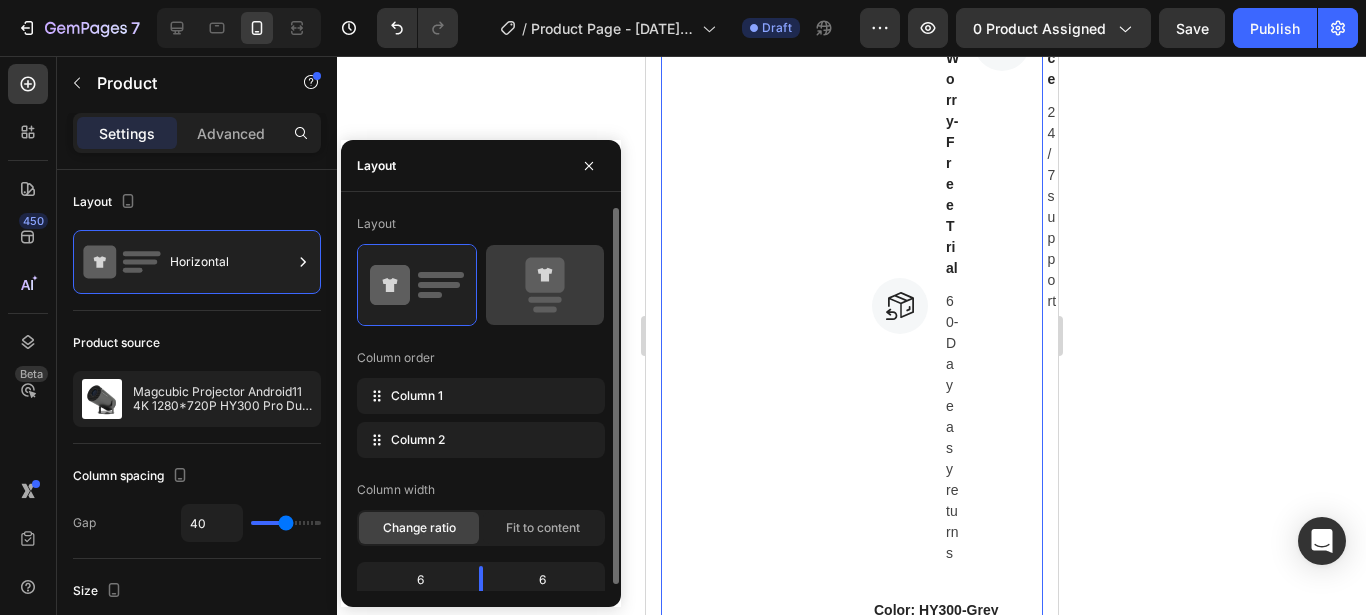 scroll, scrollTop: 7369, scrollLeft: 0, axis: vertical 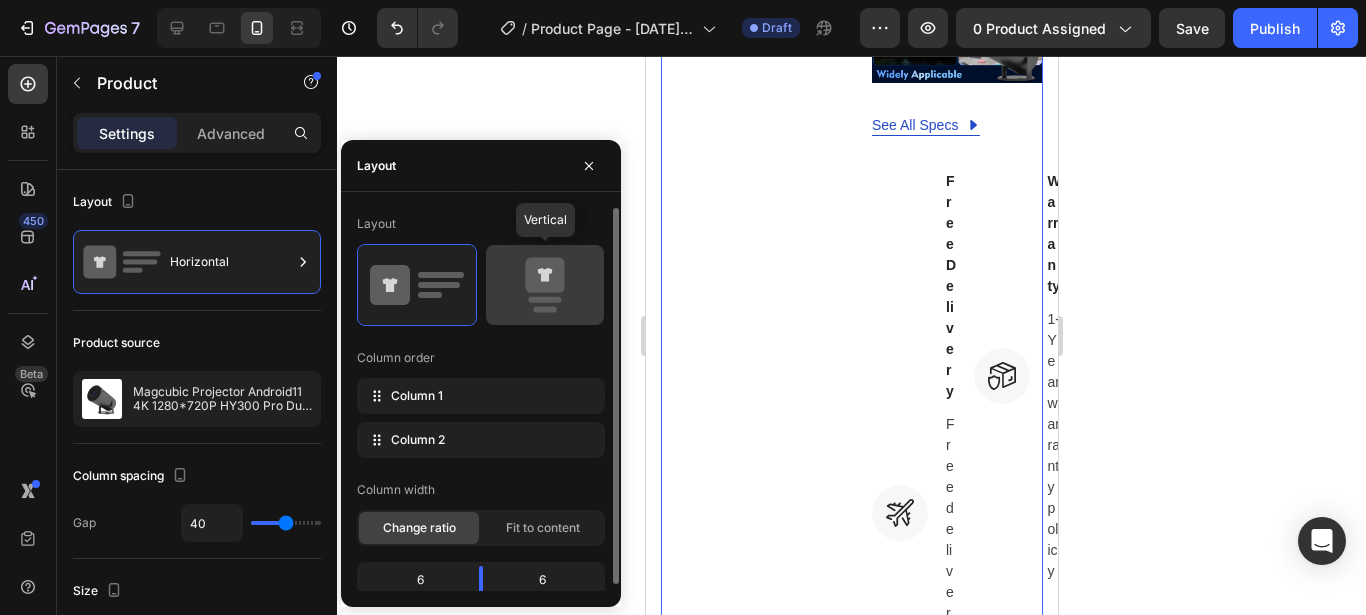 click 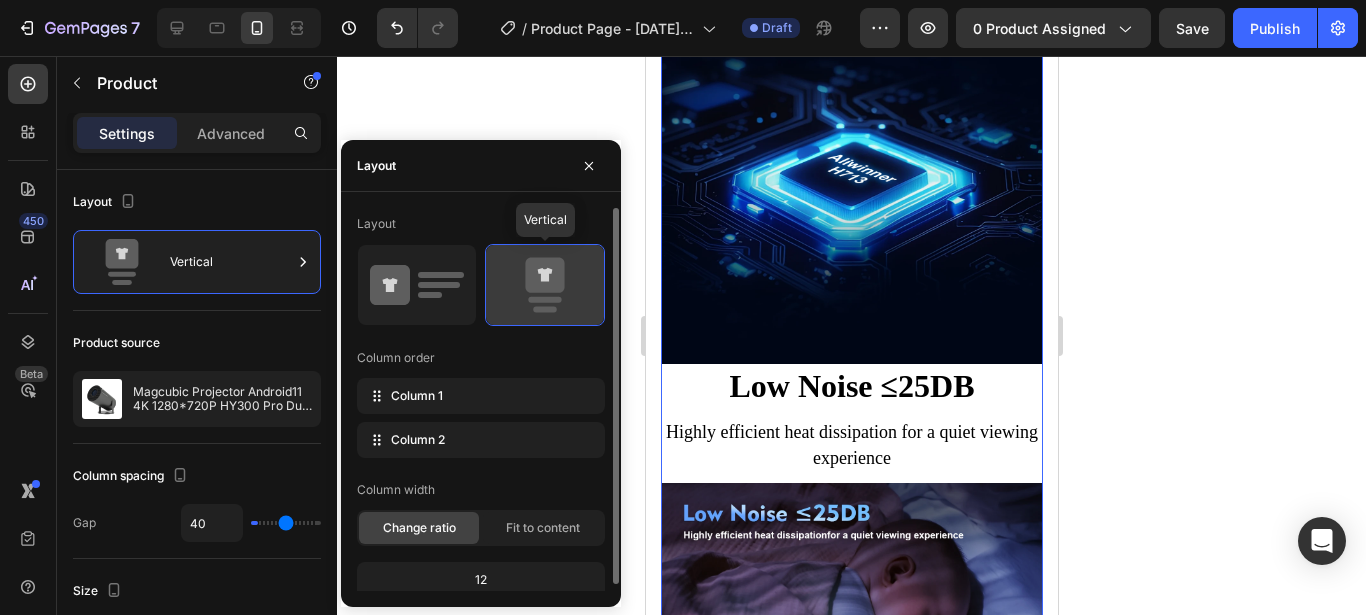 type on "0" 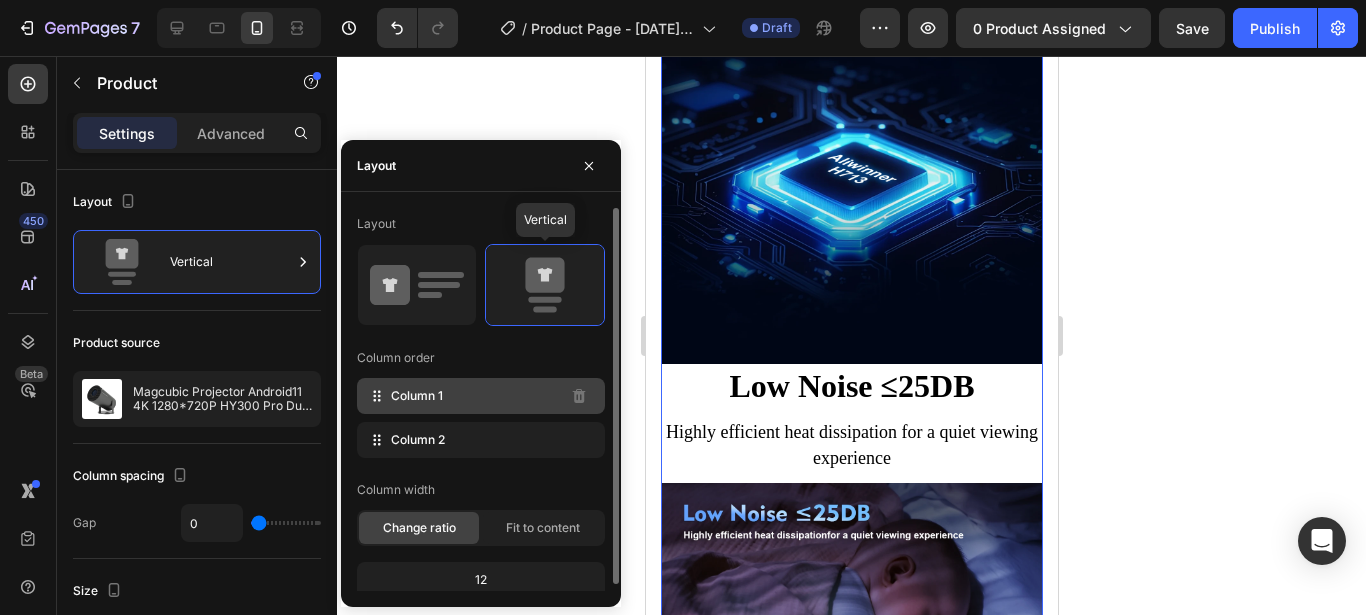 scroll, scrollTop: 8212, scrollLeft: 0, axis: vertical 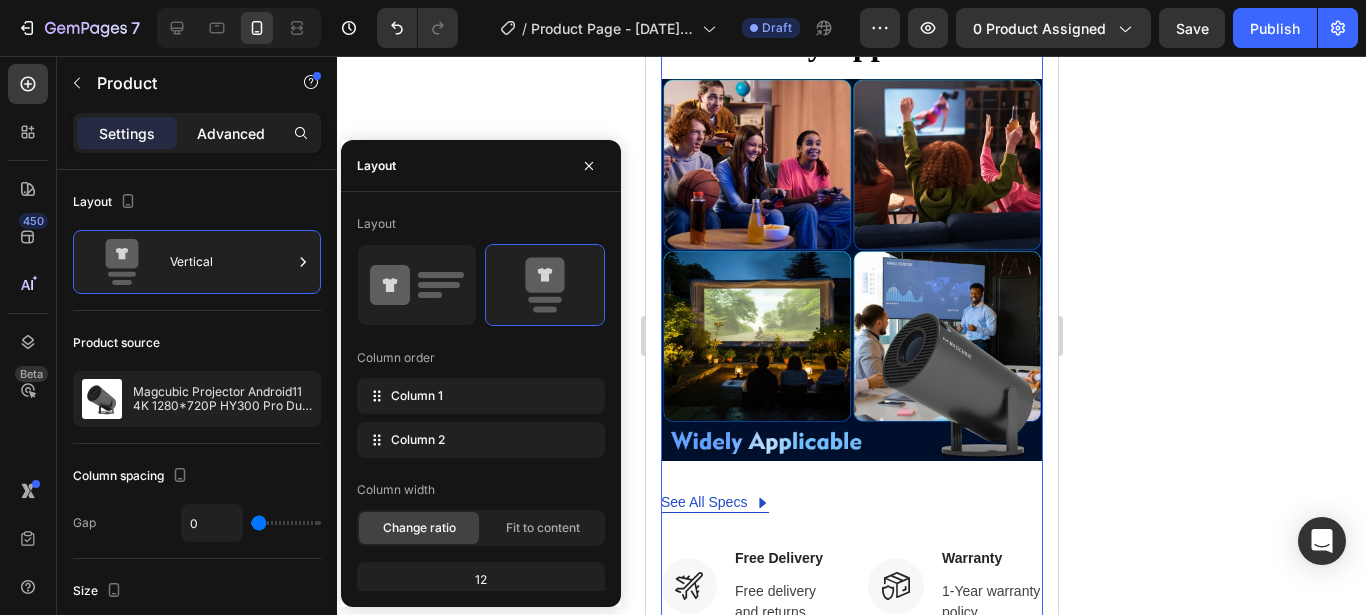click on "Advanced" at bounding box center (231, 133) 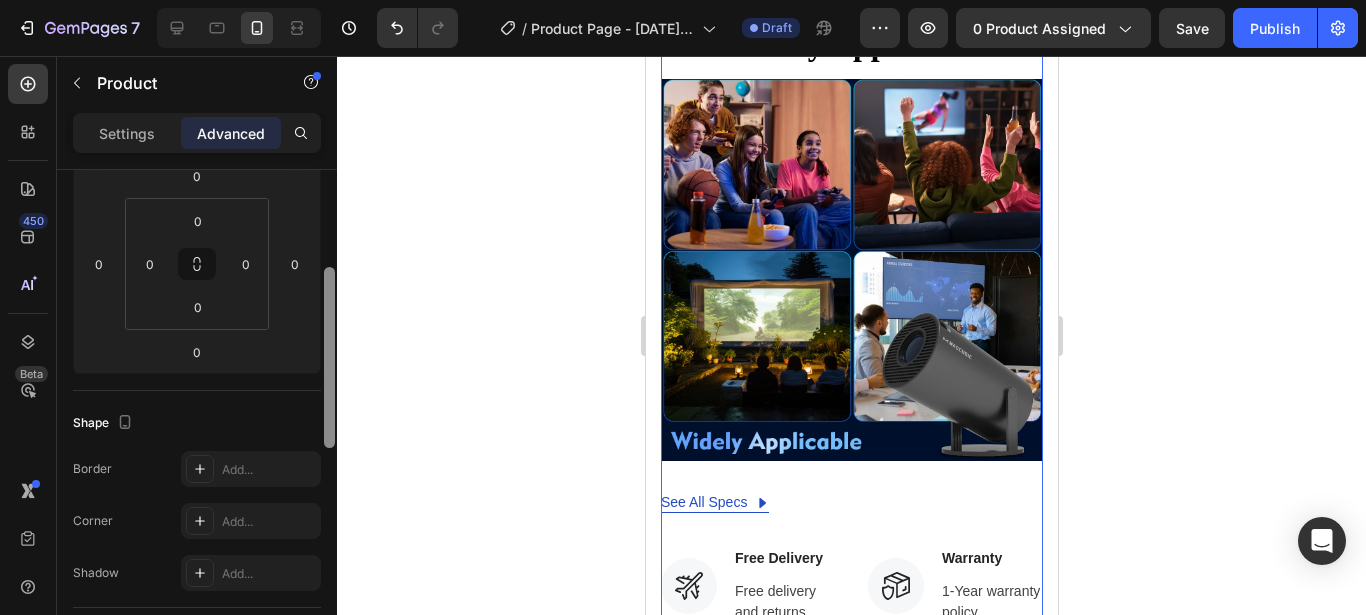 drag, startPoint x: 332, startPoint y: 239, endPoint x: 325, endPoint y: 345, distance: 106.23088 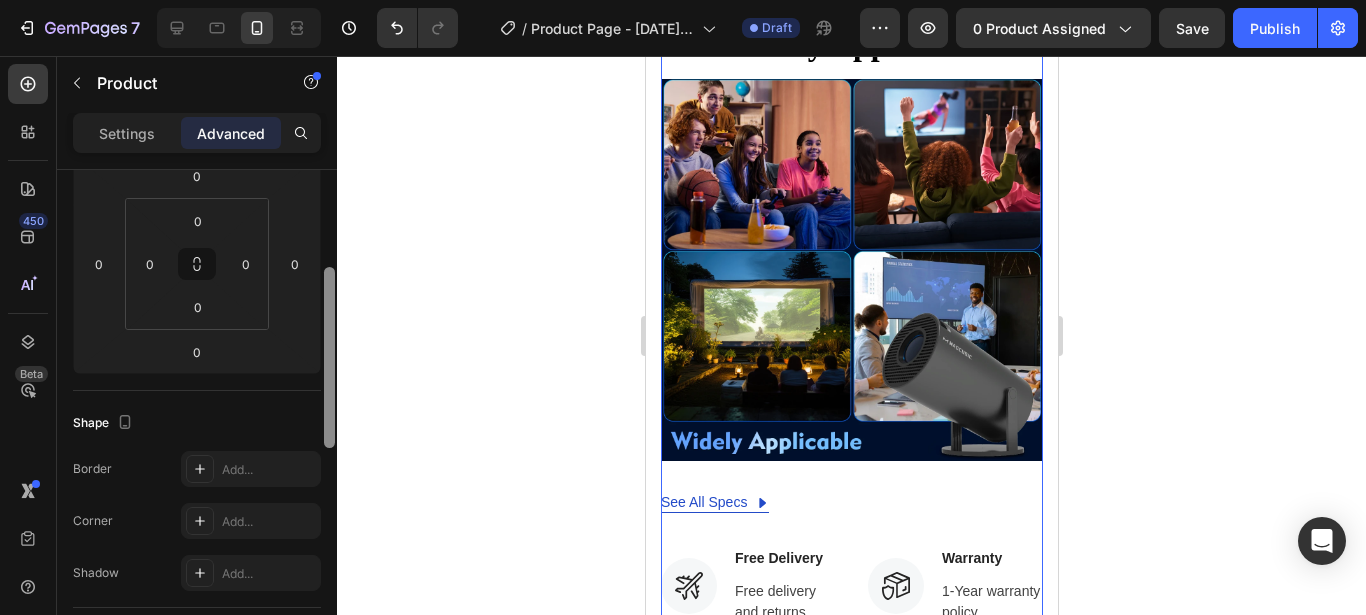 click at bounding box center [329, 357] 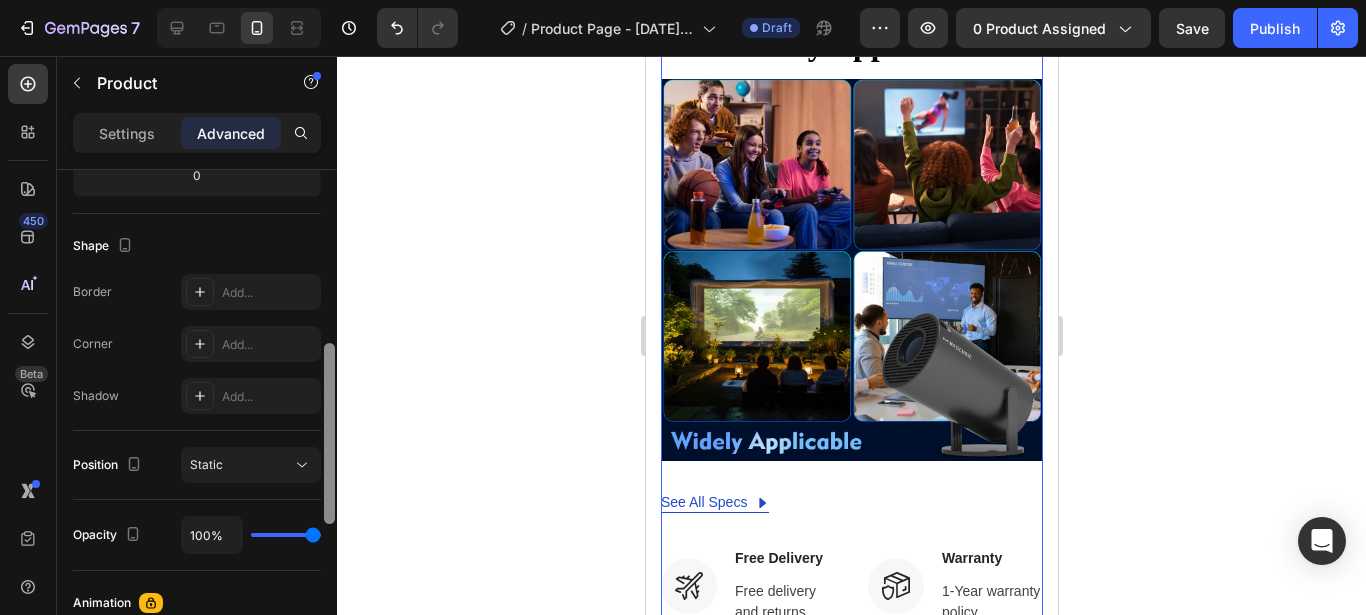 scroll, scrollTop: 472, scrollLeft: 0, axis: vertical 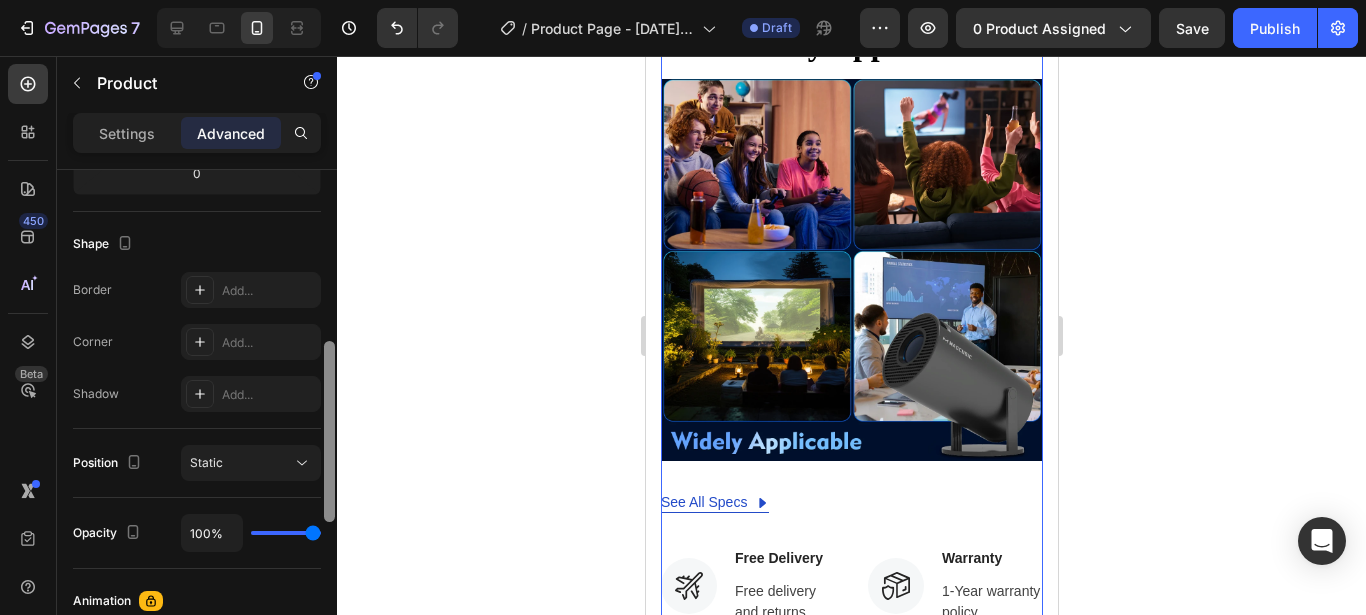 drag, startPoint x: 325, startPoint y: 345, endPoint x: 328, endPoint y: 410, distance: 65.06919 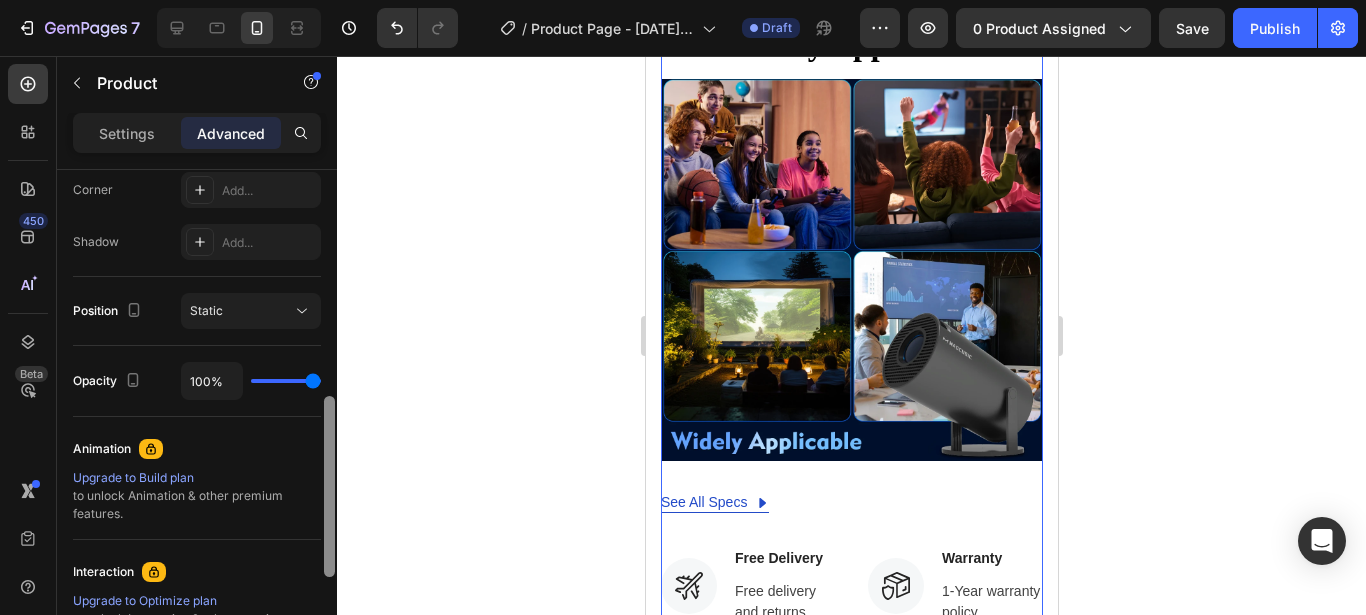 drag, startPoint x: 328, startPoint y: 410, endPoint x: 330, endPoint y: 466, distance: 56.0357 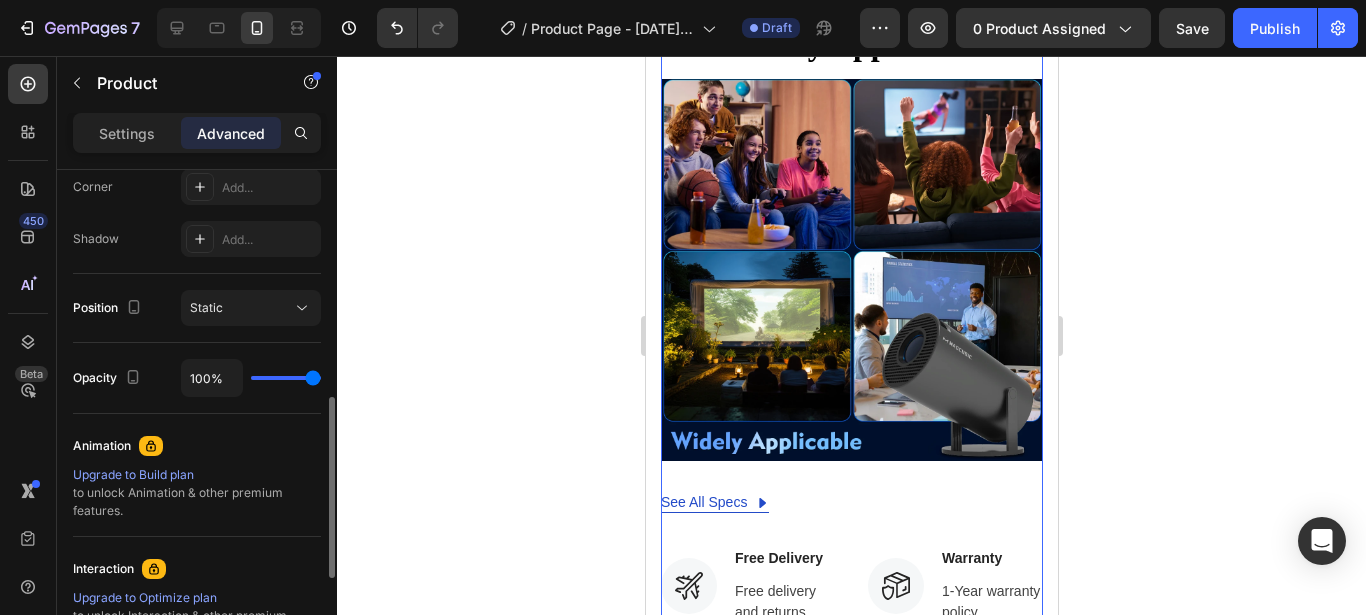 drag, startPoint x: 313, startPoint y: 378, endPoint x: 286, endPoint y: 379, distance: 27.018513 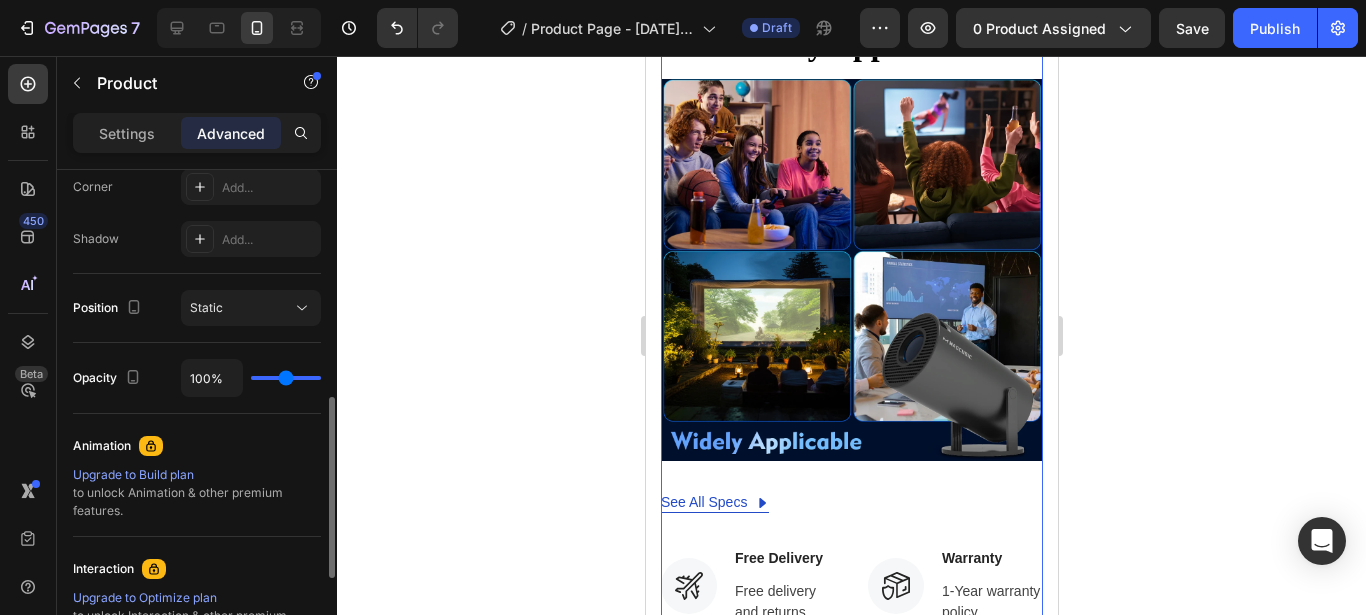 click at bounding box center (286, 378) 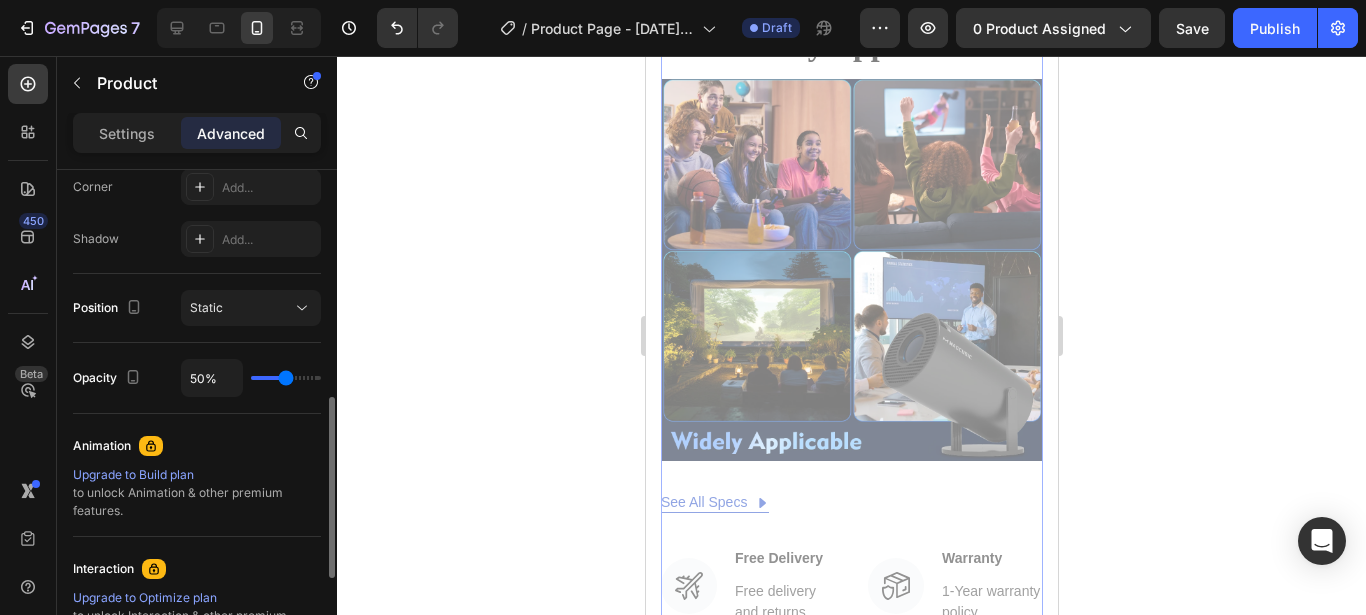 type on "52%" 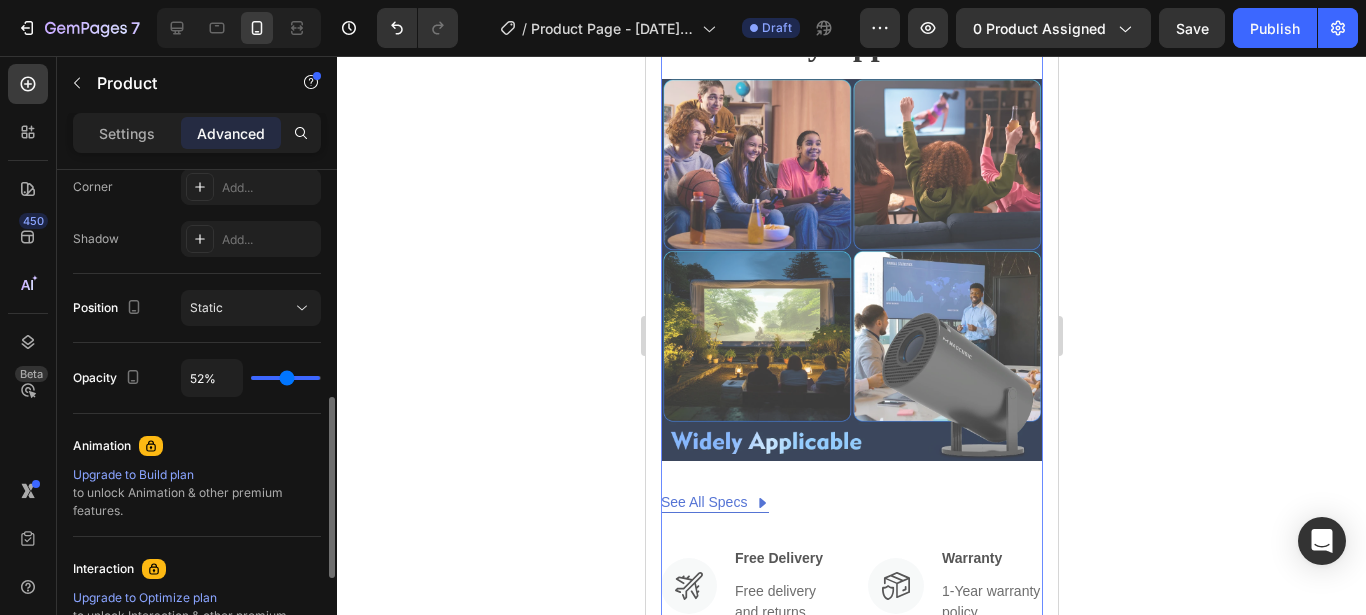 type on "98%" 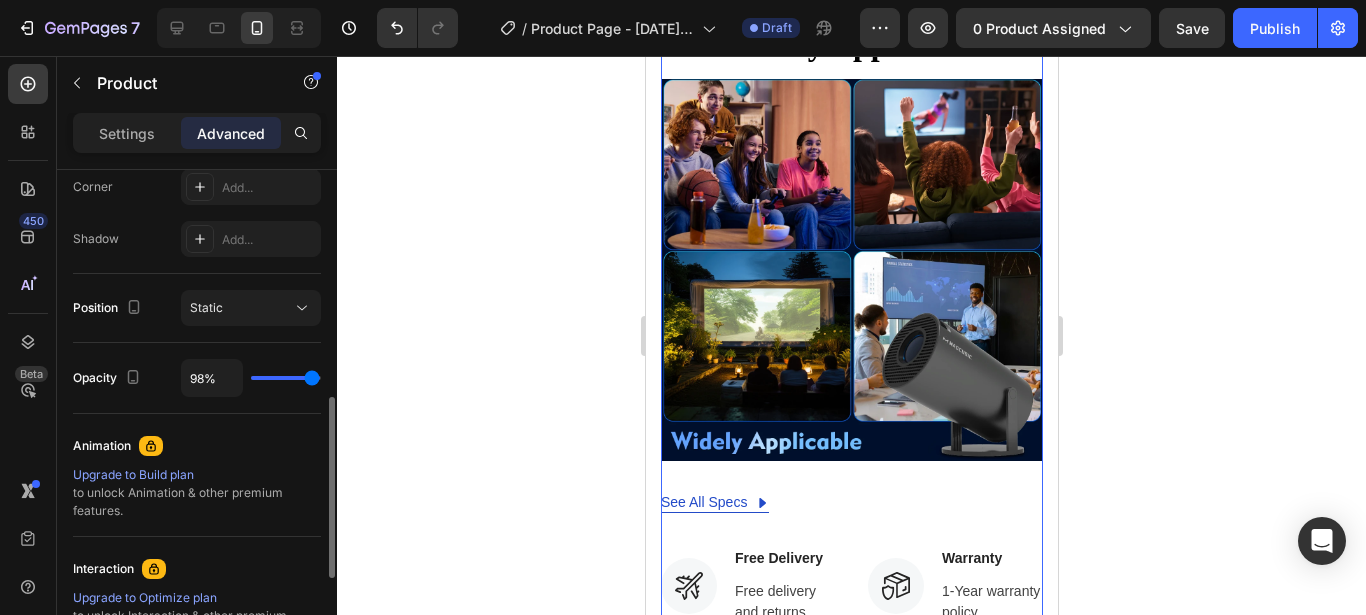 type on "100%" 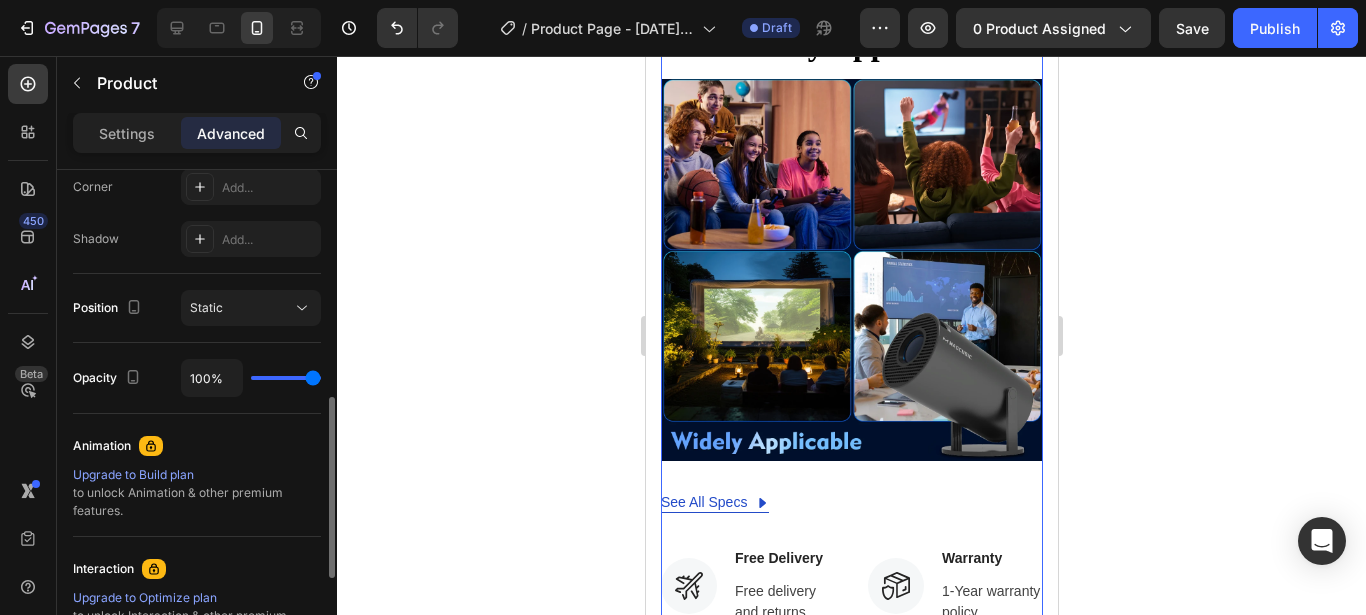 drag, startPoint x: 286, startPoint y: 379, endPoint x: 322, endPoint y: 380, distance: 36.013885 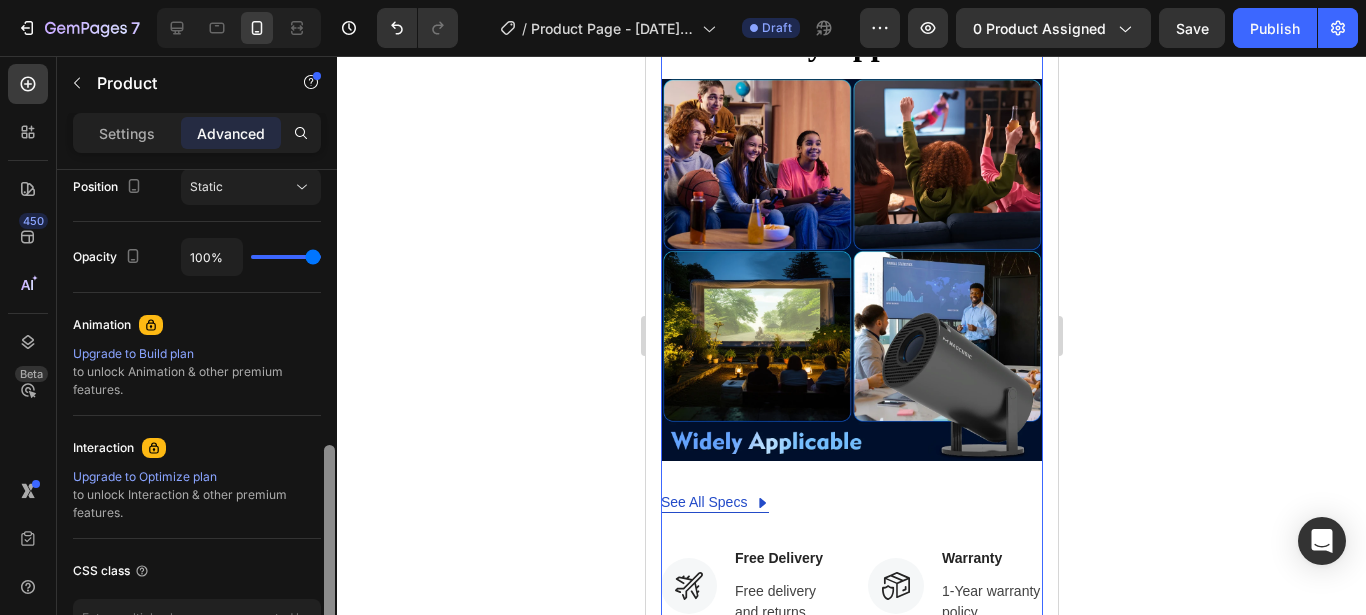 scroll, scrollTop: 754, scrollLeft: 0, axis: vertical 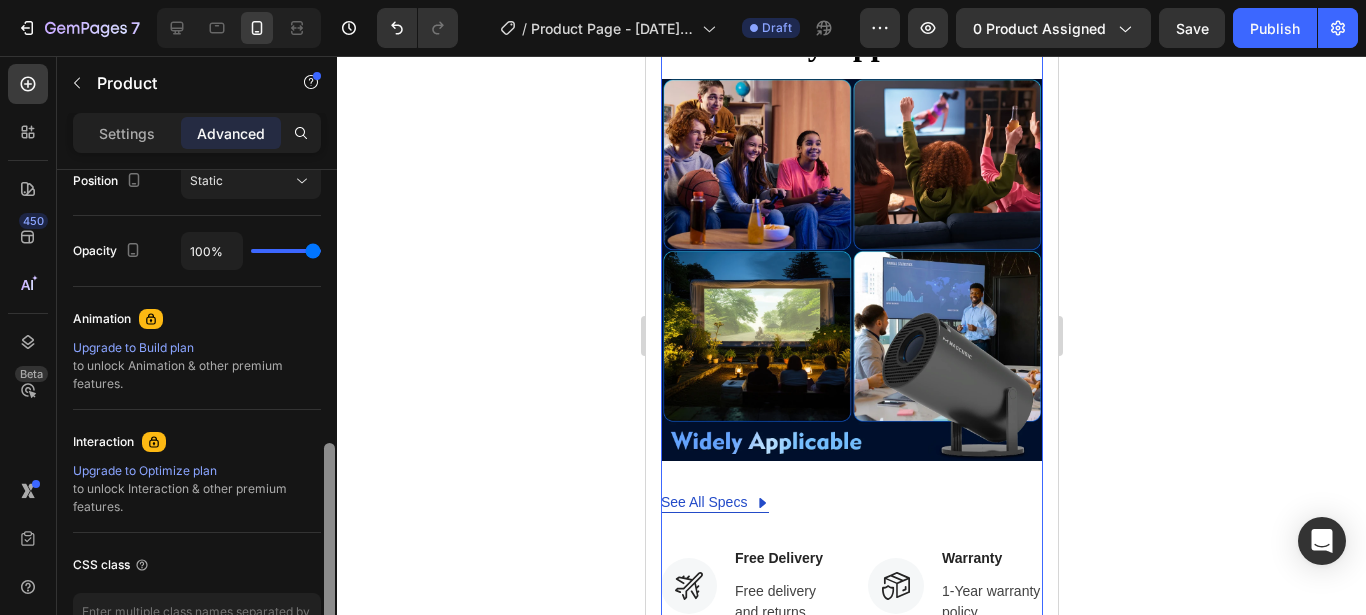 drag, startPoint x: 329, startPoint y: 417, endPoint x: 331, endPoint y: 463, distance: 46.043457 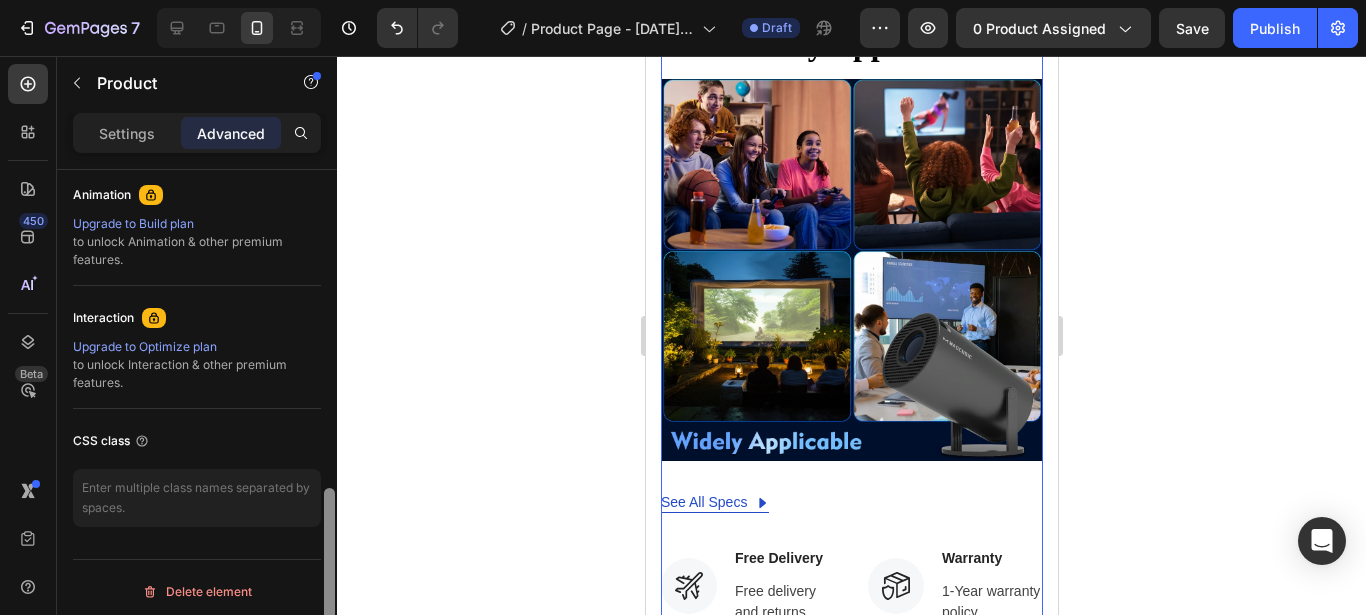 drag, startPoint x: 331, startPoint y: 463, endPoint x: 331, endPoint y: 508, distance: 45 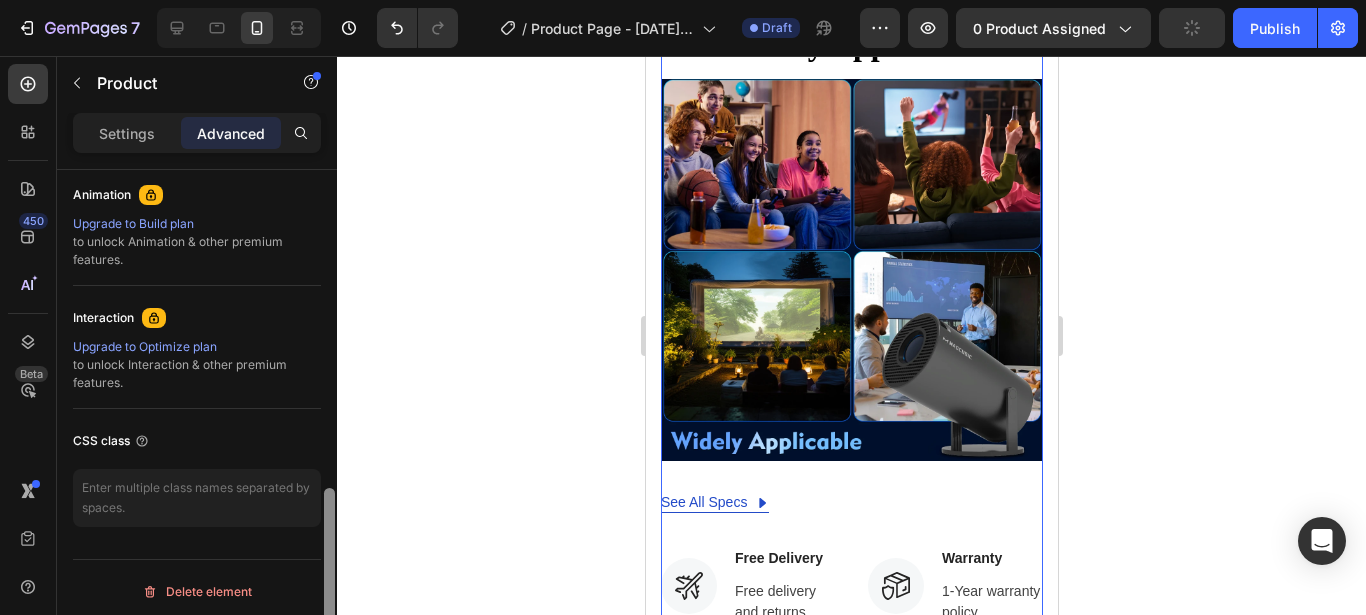 scroll, scrollTop: 886, scrollLeft: 0, axis: vertical 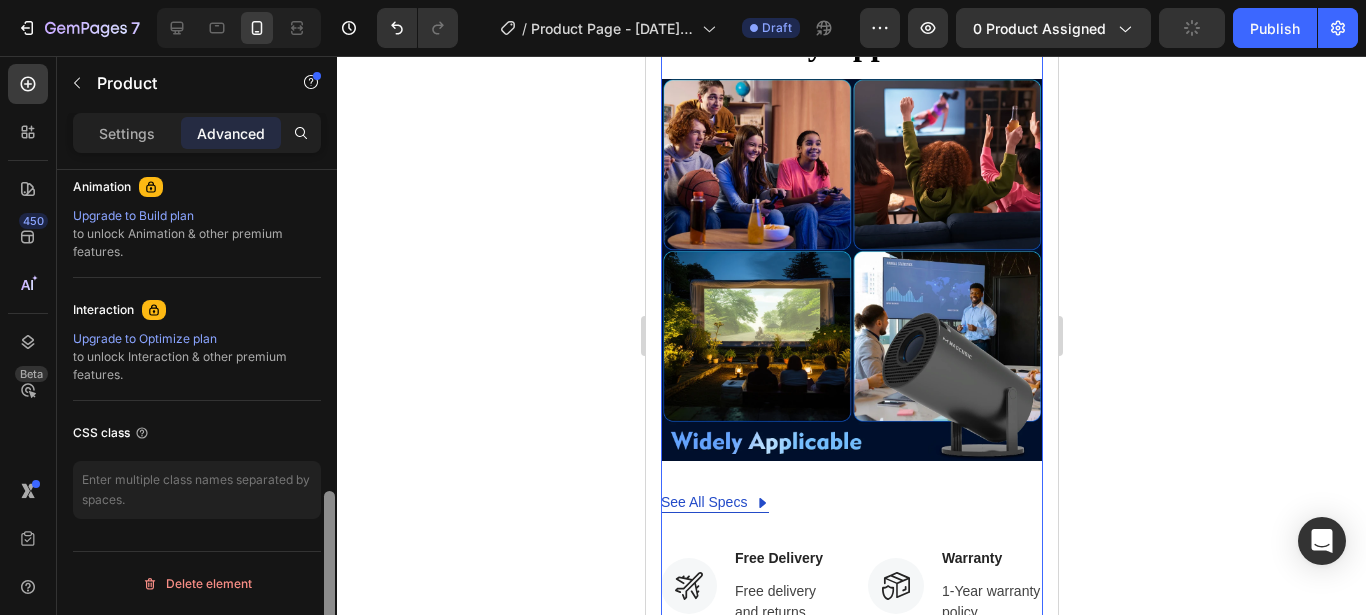 drag, startPoint x: 331, startPoint y: 508, endPoint x: 331, endPoint y: 525, distance: 17 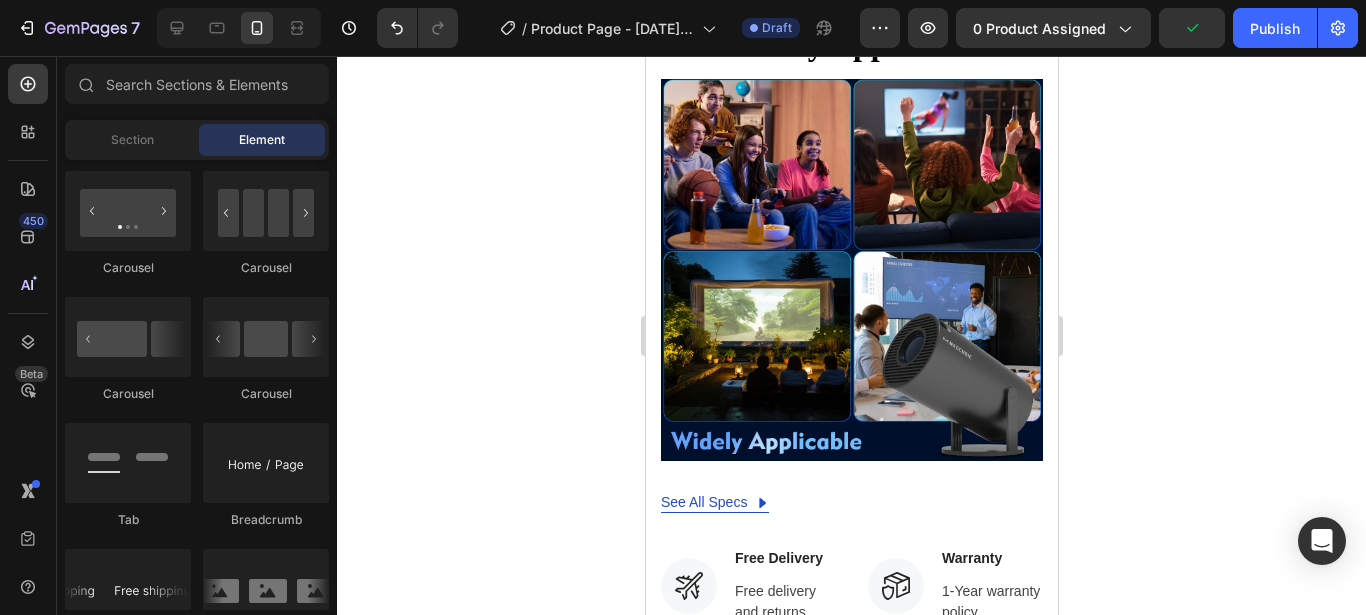 scroll, scrollTop: 2031, scrollLeft: 0, axis: vertical 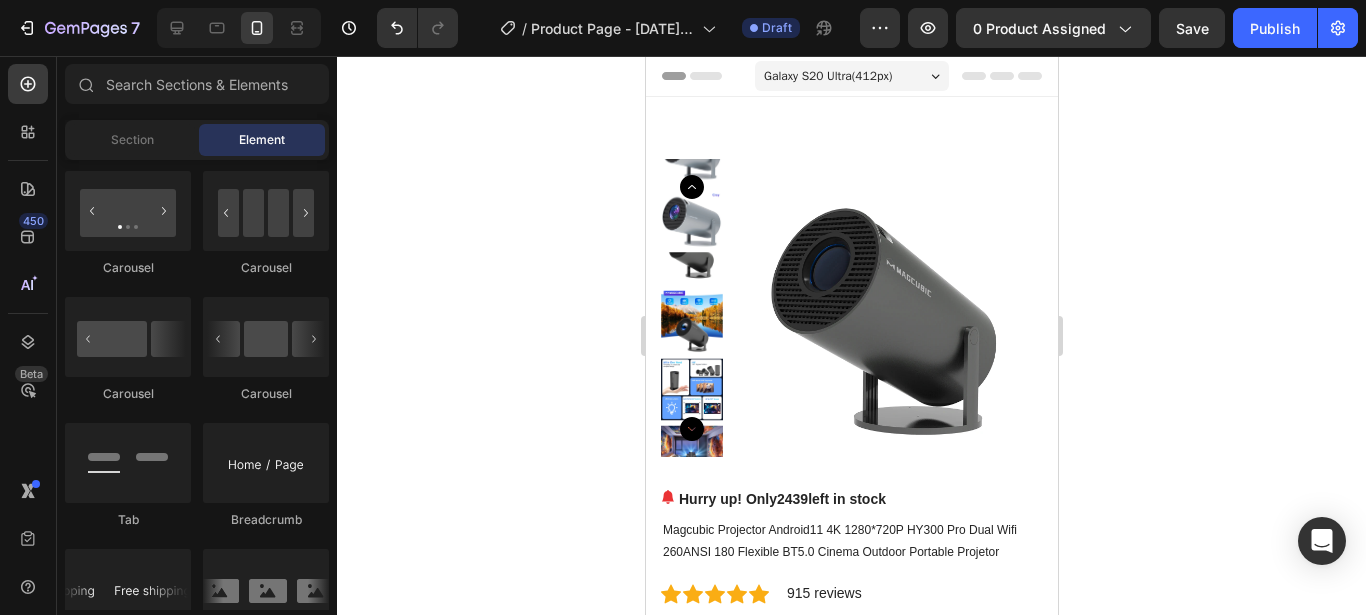 click on "Galaxy S20 Ultra  ( 412 px)" at bounding box center (851, 76) 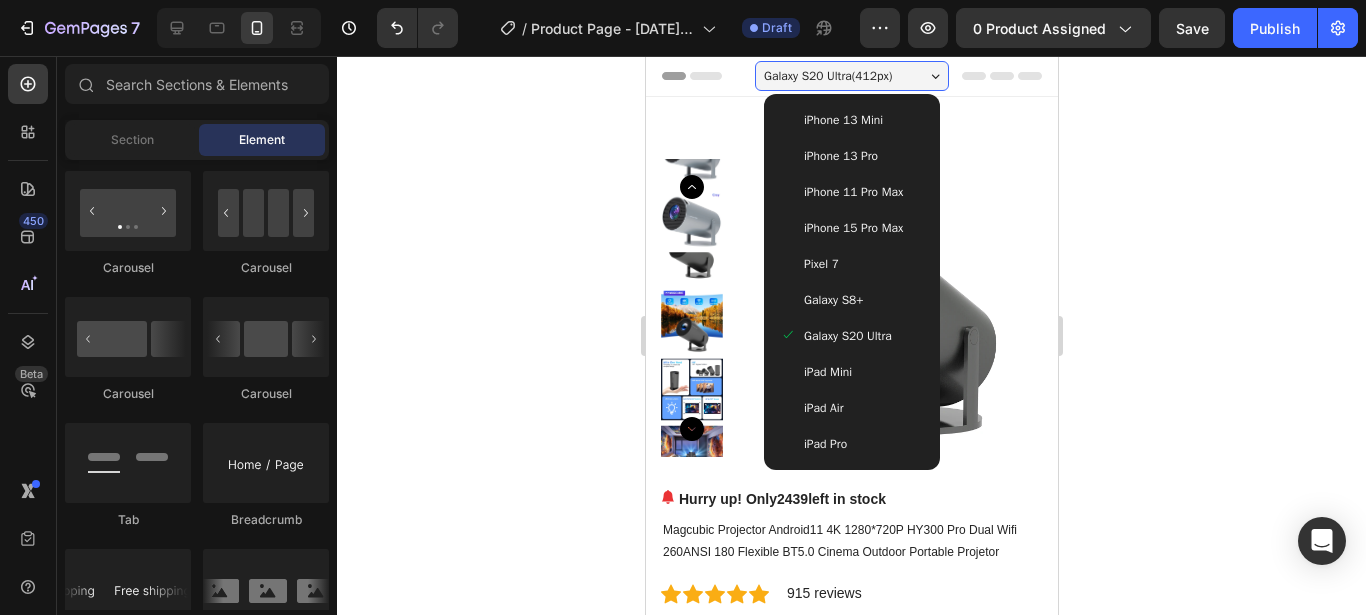 click on "iPhone 15 Pro Max" at bounding box center (852, 228) 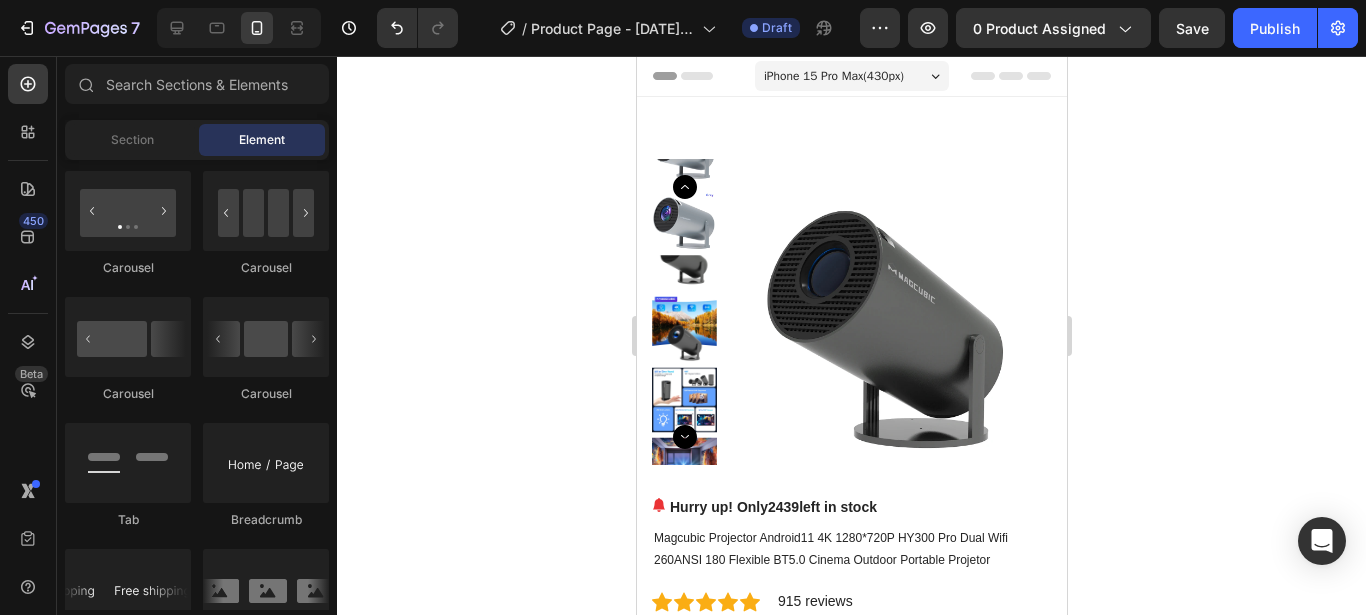 click at bounding box center [887, 322] 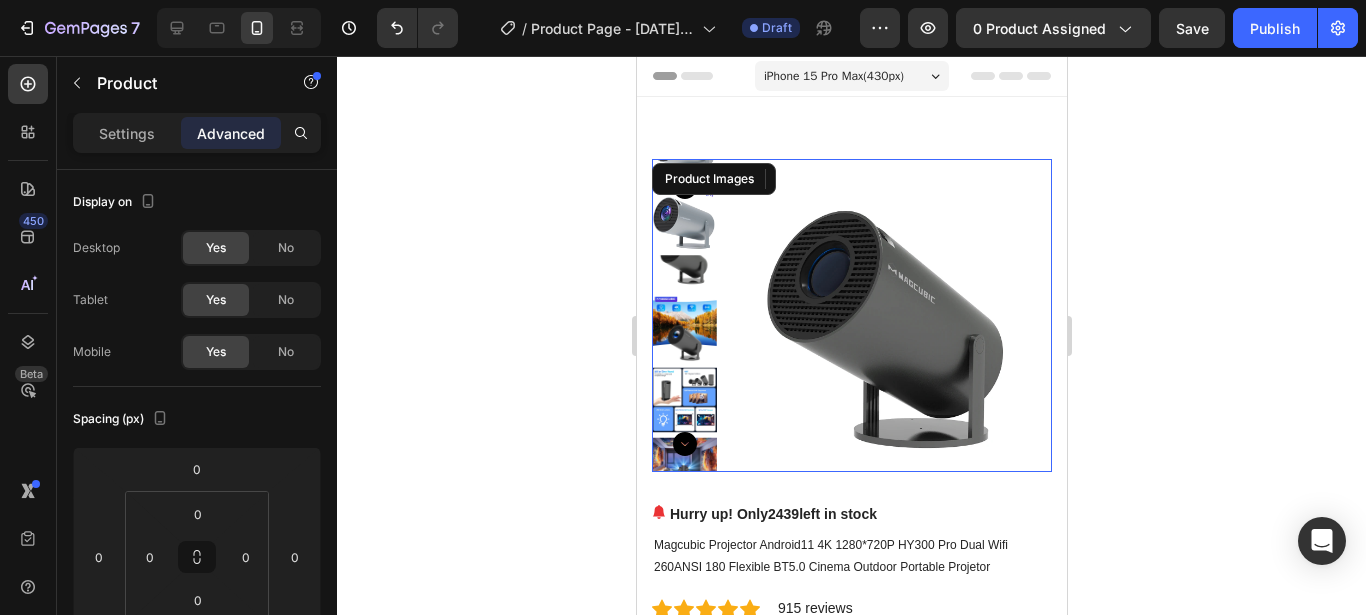 click on "Product Images" at bounding box center [851, 331] 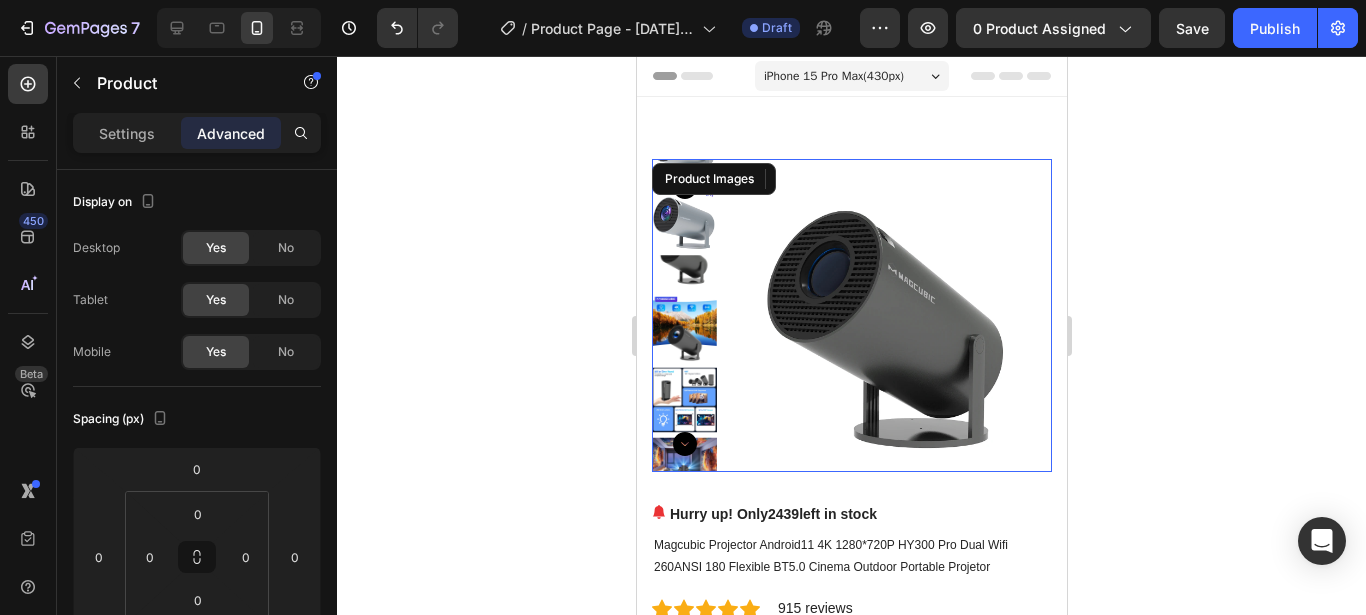 scroll, scrollTop: 184, scrollLeft: 0, axis: vertical 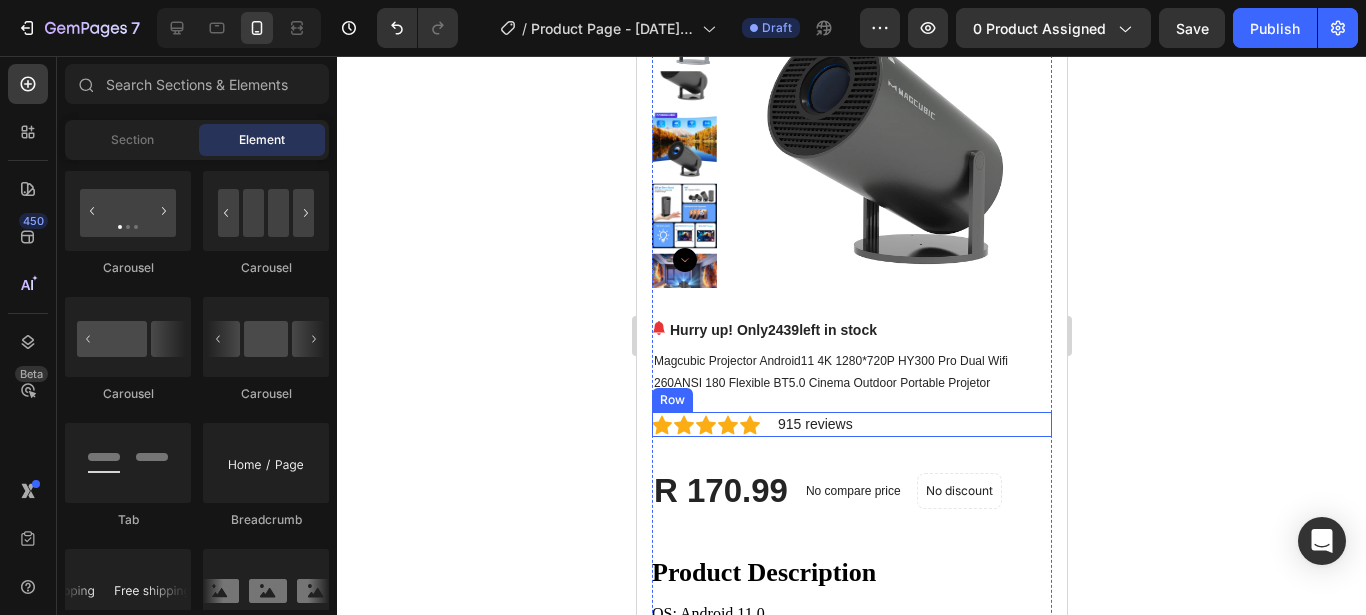 click on "Icon
Icon
Icon
Icon
Icon Icon List Hoz 915 reviews Text block Row" at bounding box center [851, 424] 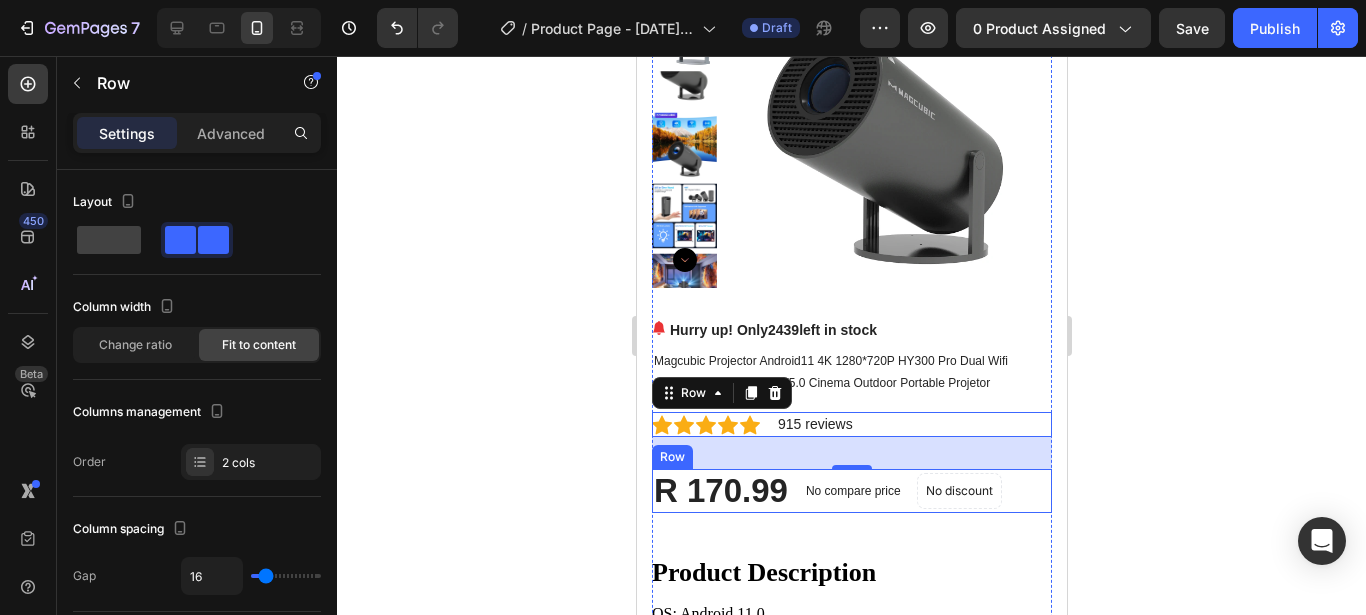 click on "No compare price (P) Price" at bounding box center (852, 491) 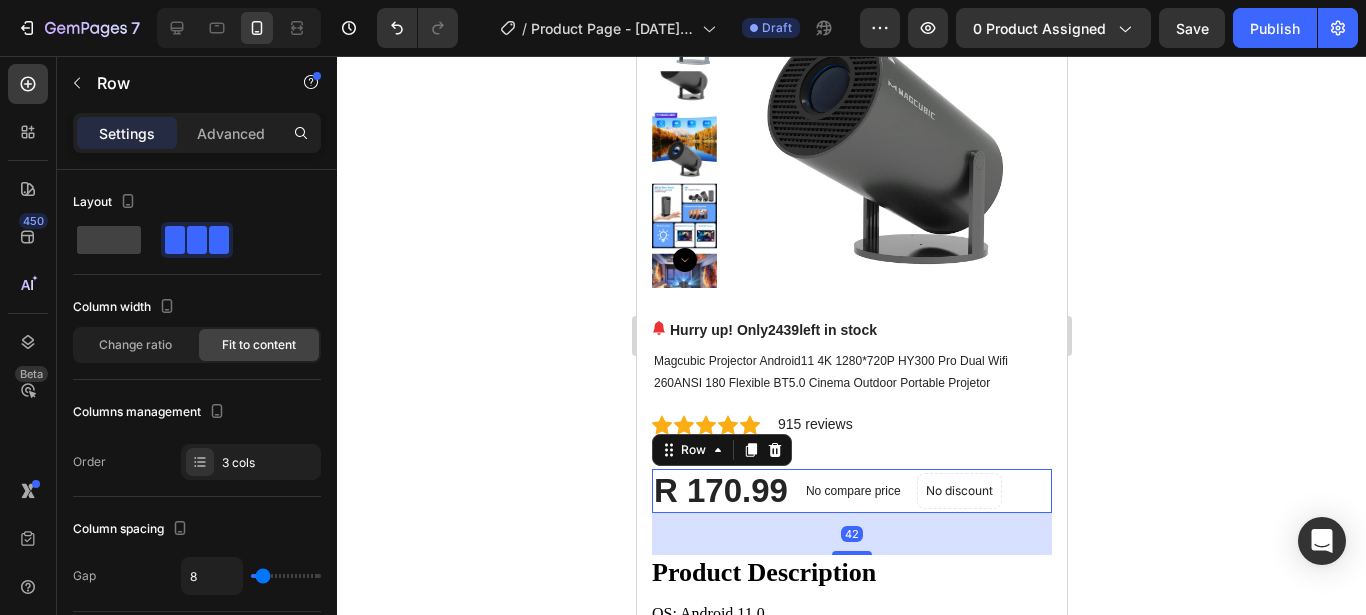 scroll, scrollTop: 886, scrollLeft: 0, axis: vertical 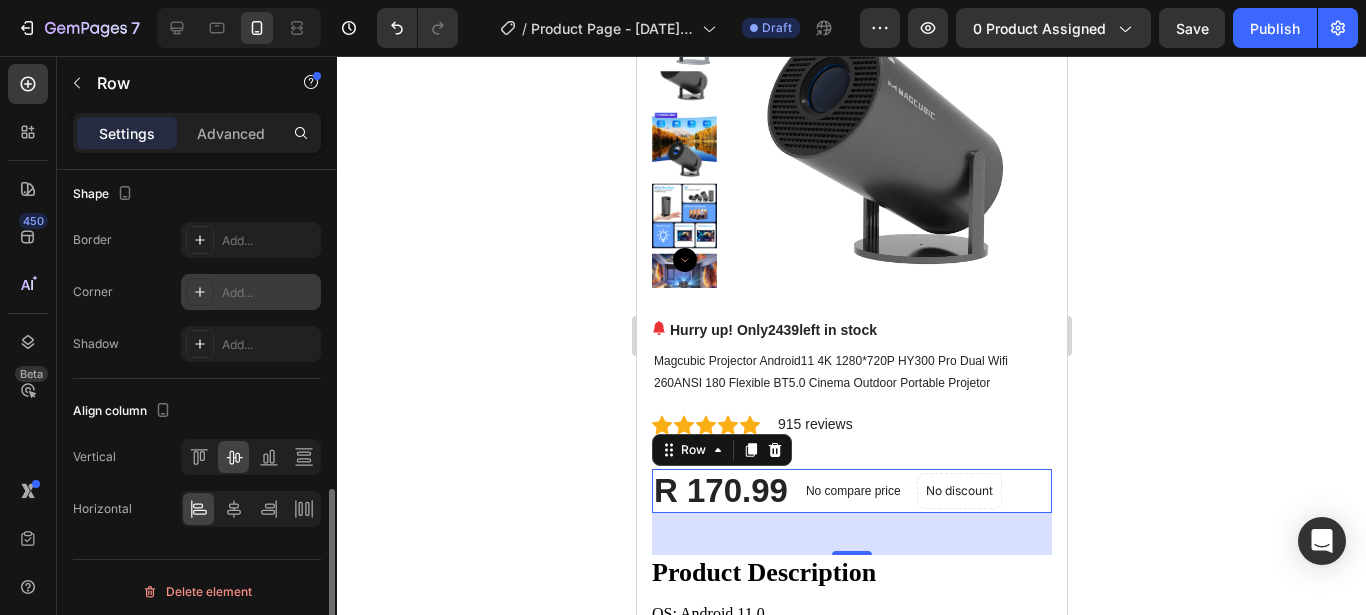 click on "Add..." at bounding box center (251, 292) 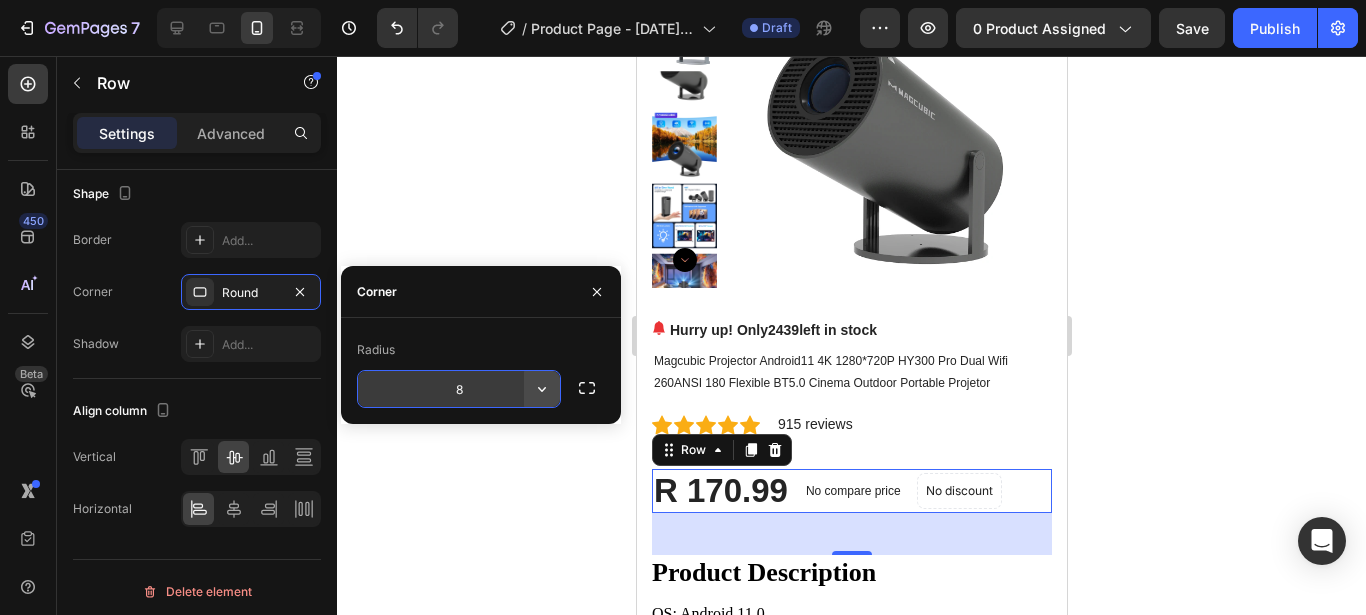 click 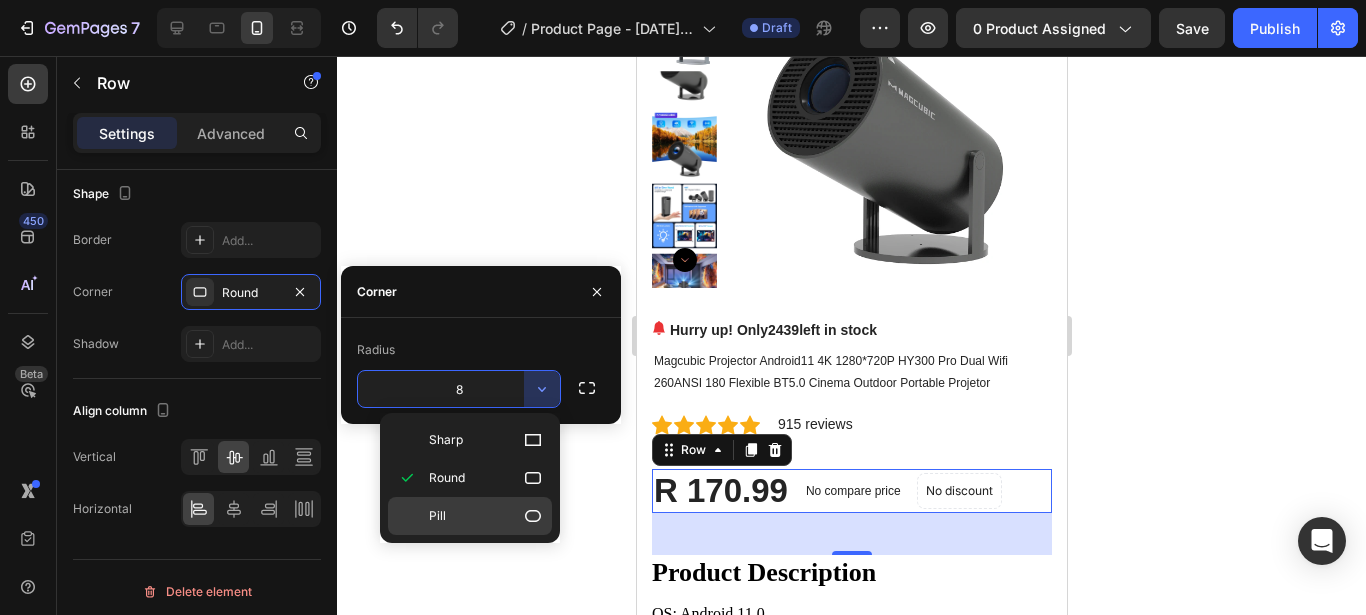 click 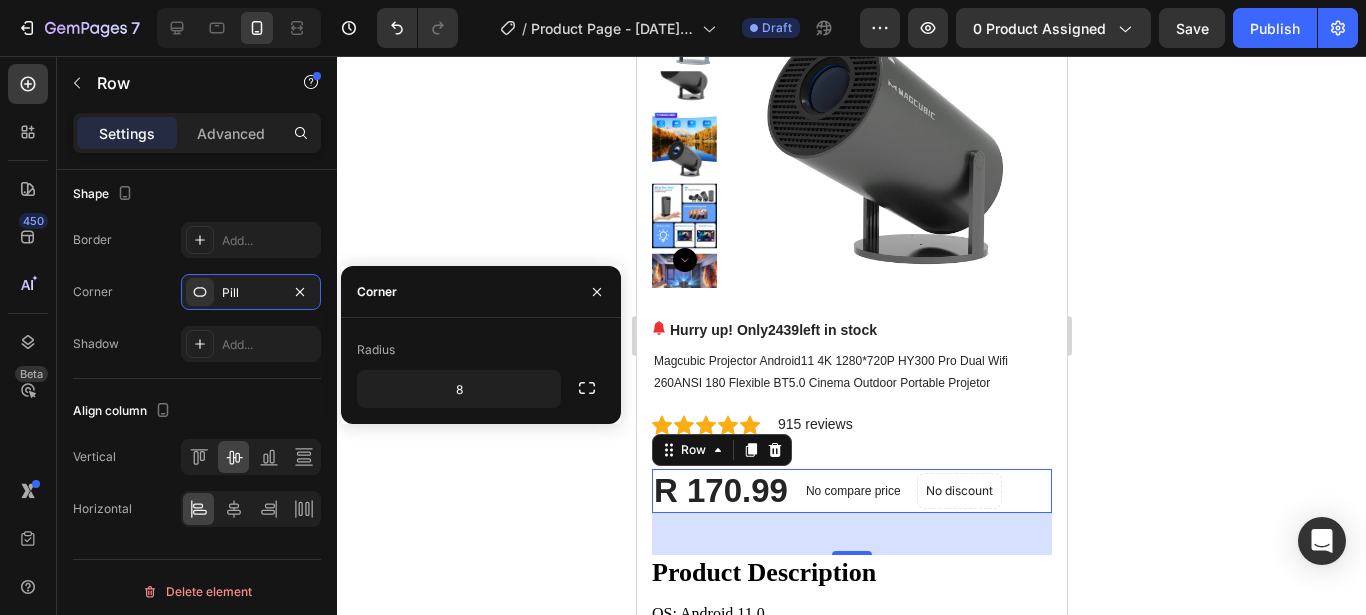 type on "9999" 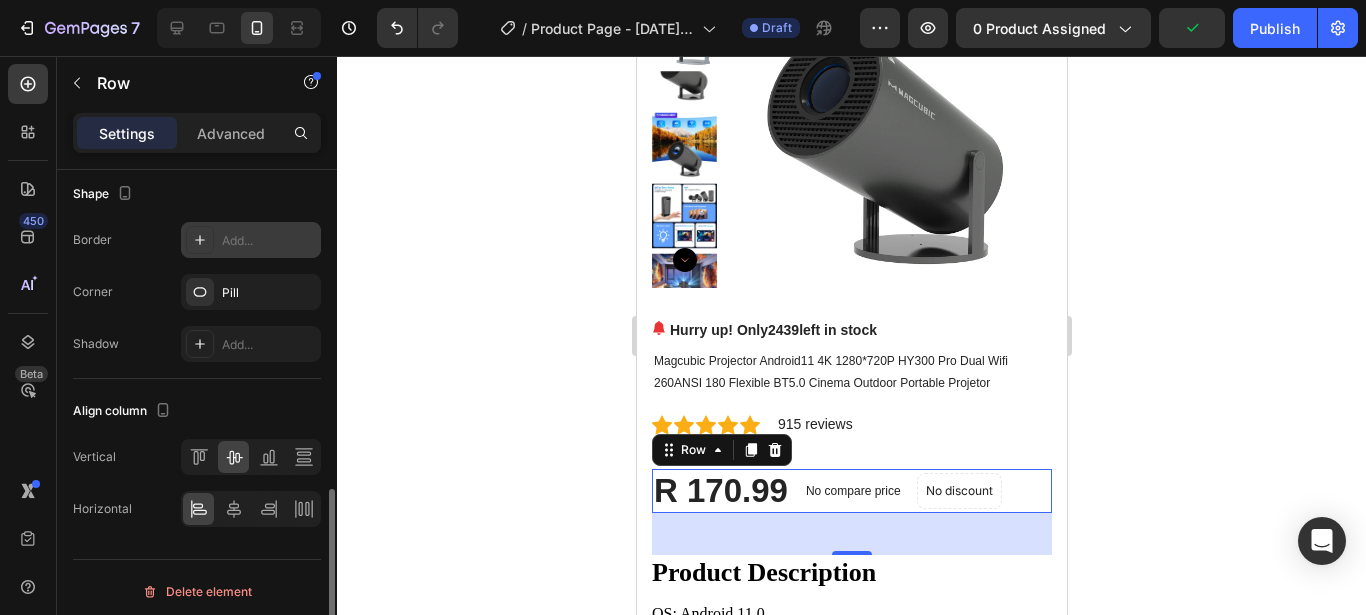 click on "Add..." at bounding box center [269, 241] 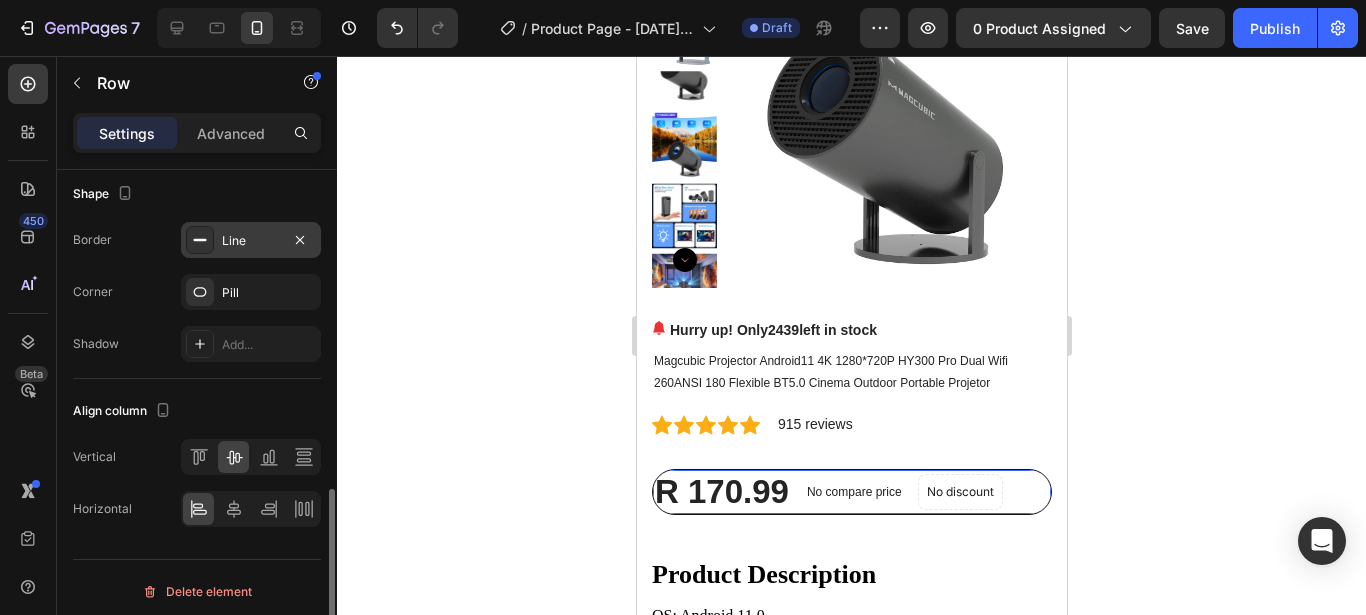 click on "Line" at bounding box center [251, 241] 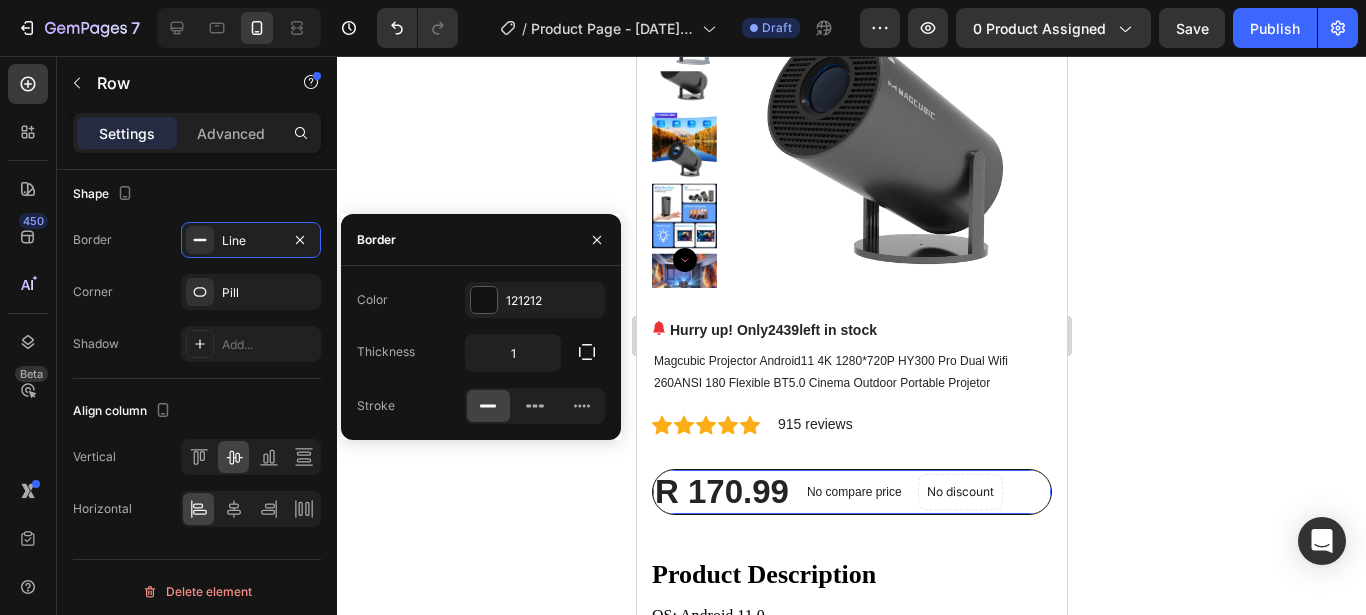 click 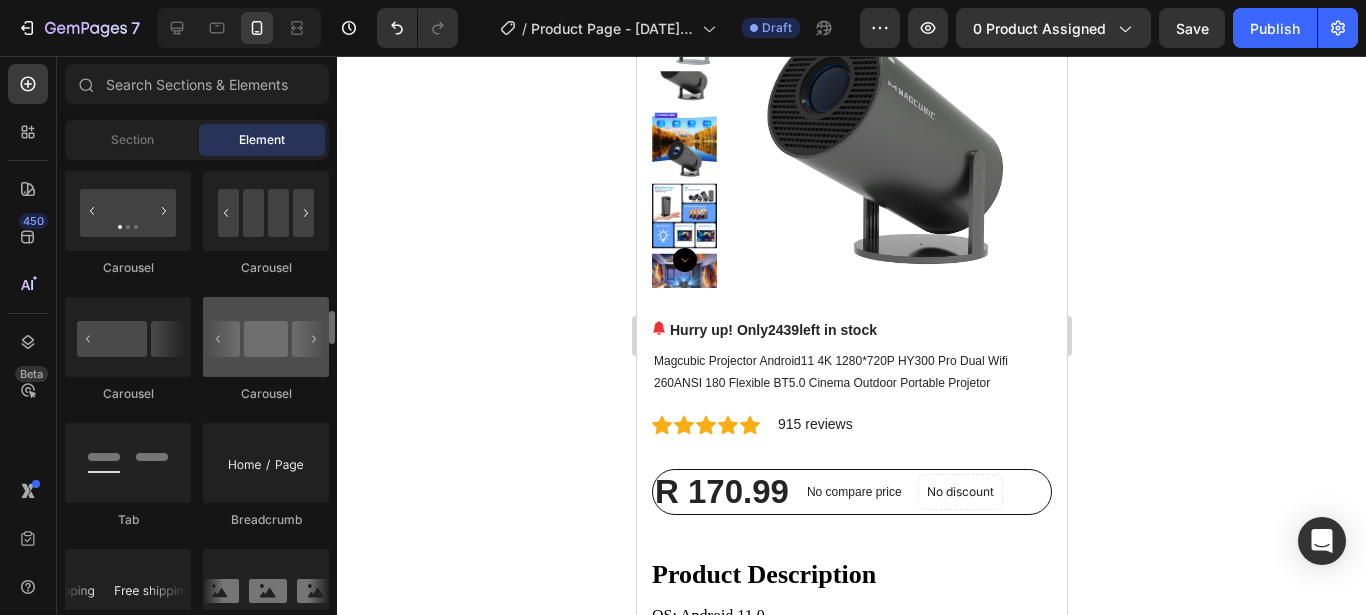 scroll, scrollTop: 2031, scrollLeft: 0, axis: vertical 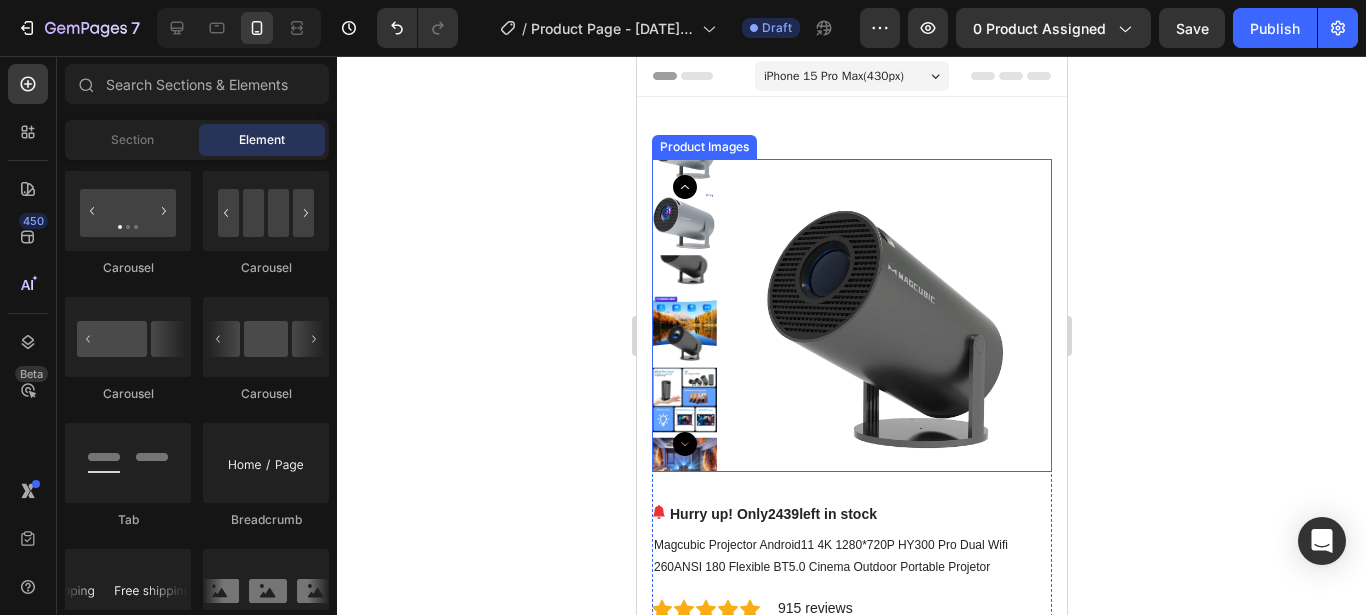 click at bounding box center [887, 322] 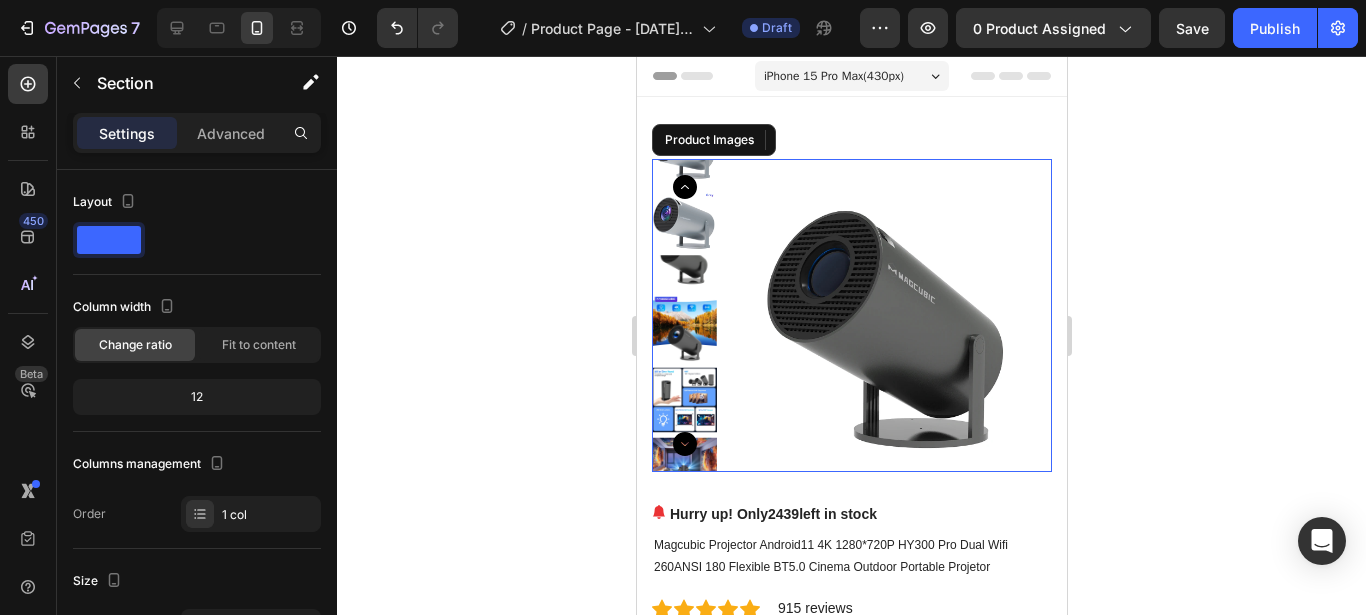click at bounding box center (887, 322) 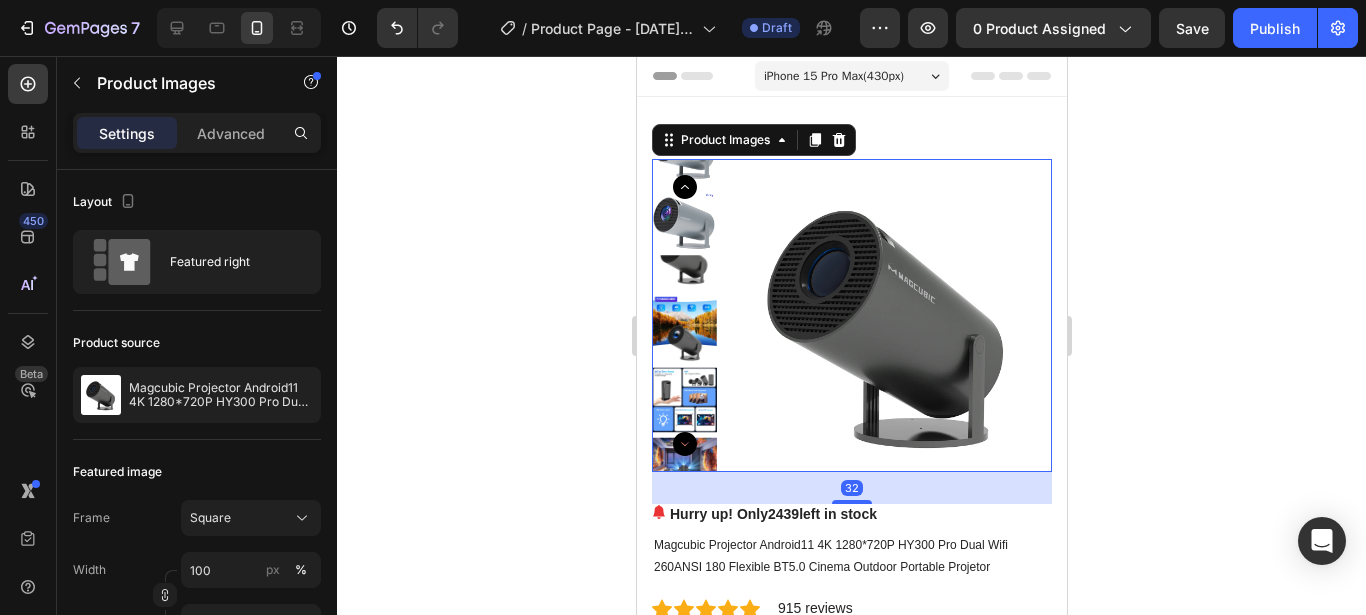 click at bounding box center [887, 322] 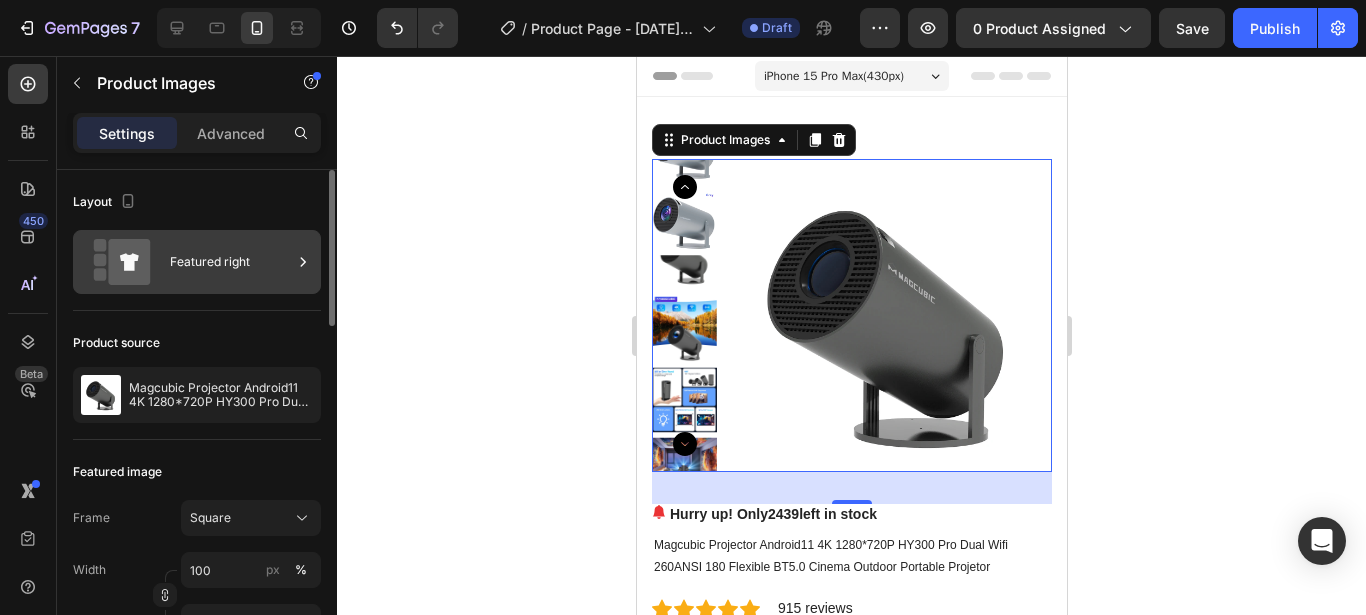 click on "Featured right" at bounding box center [231, 262] 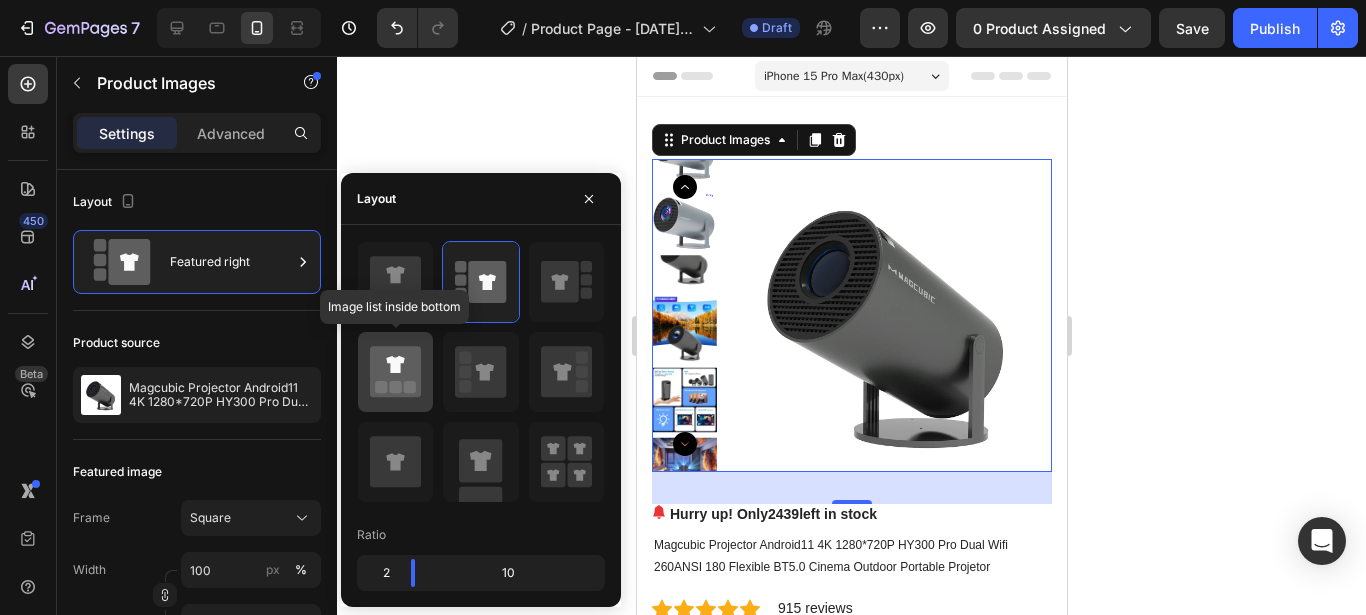 click 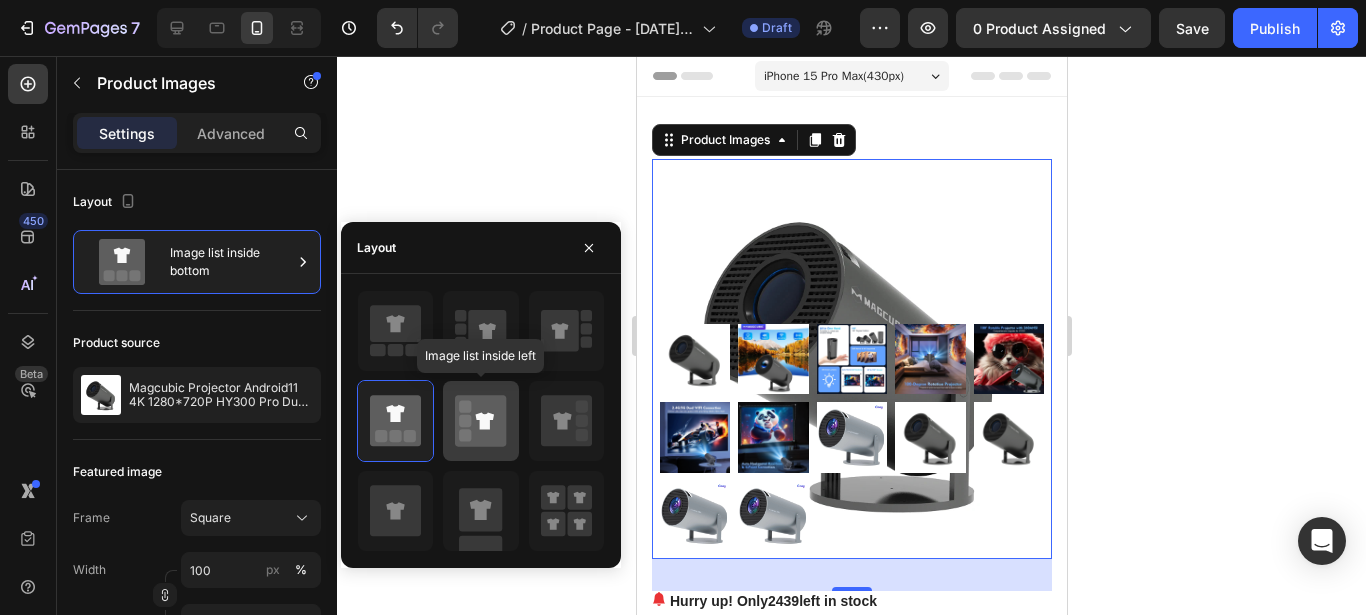 click 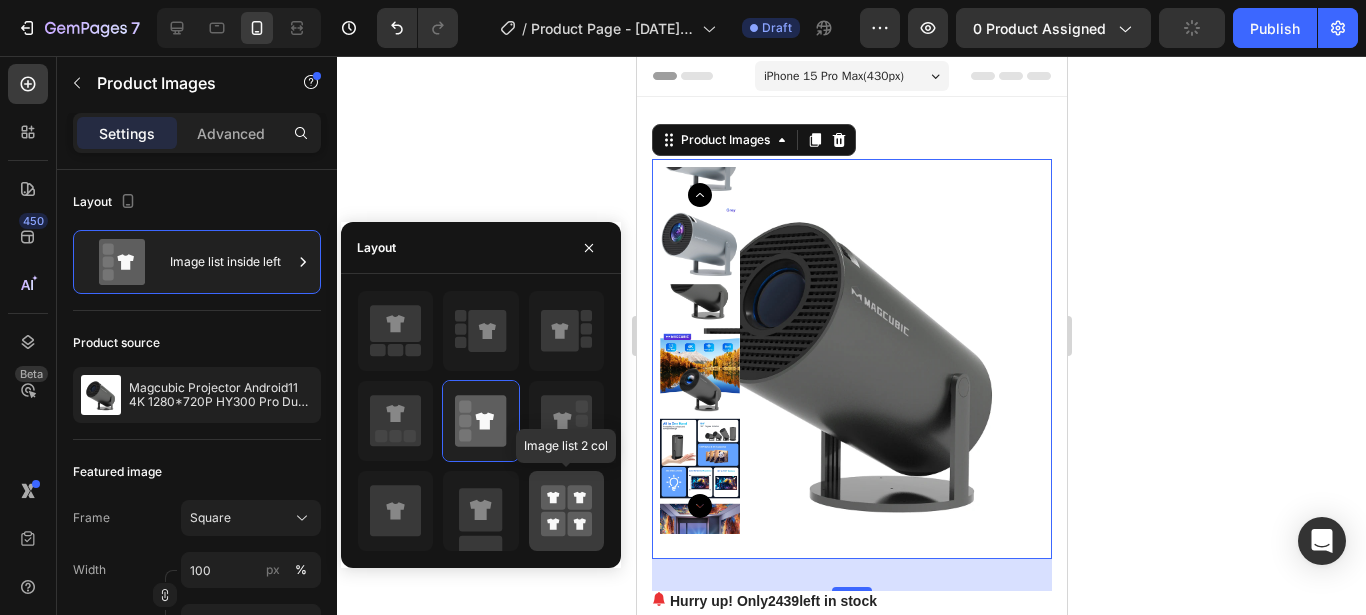 click 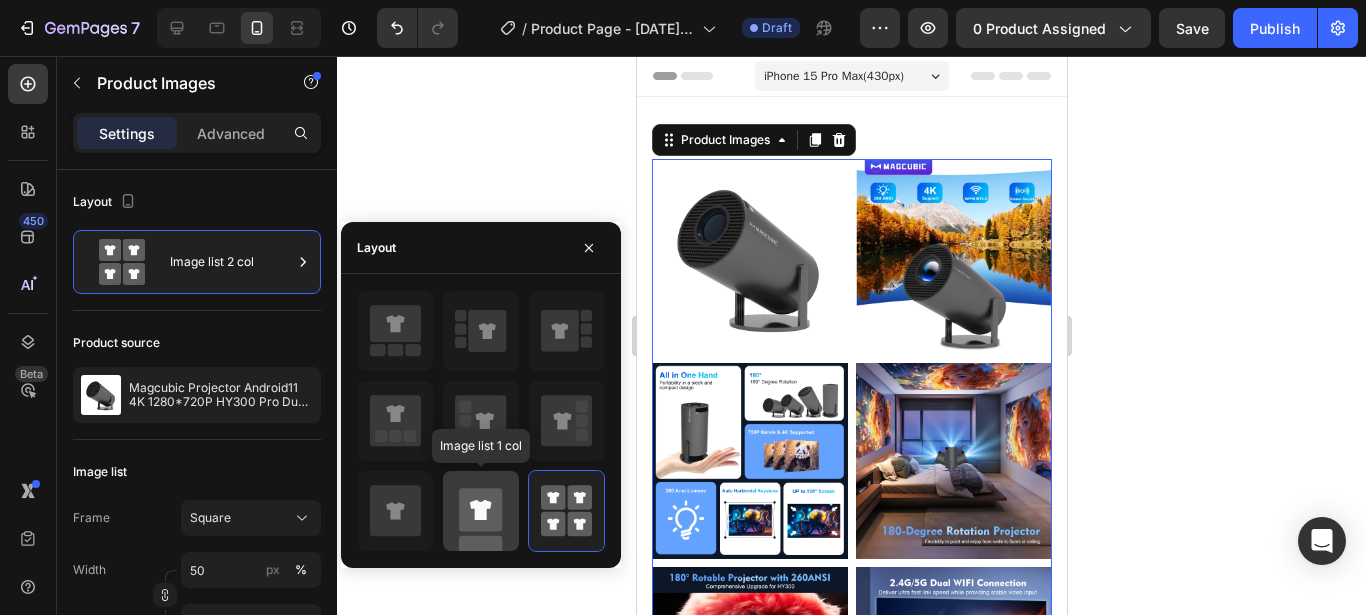click 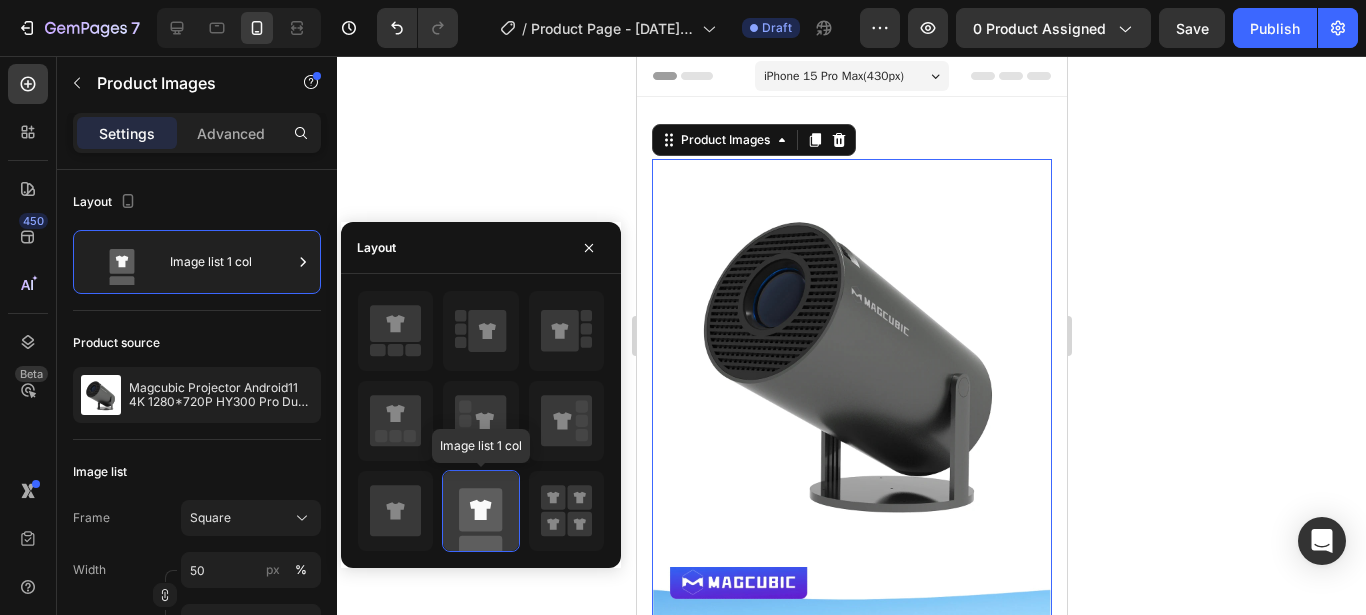 type on "100" 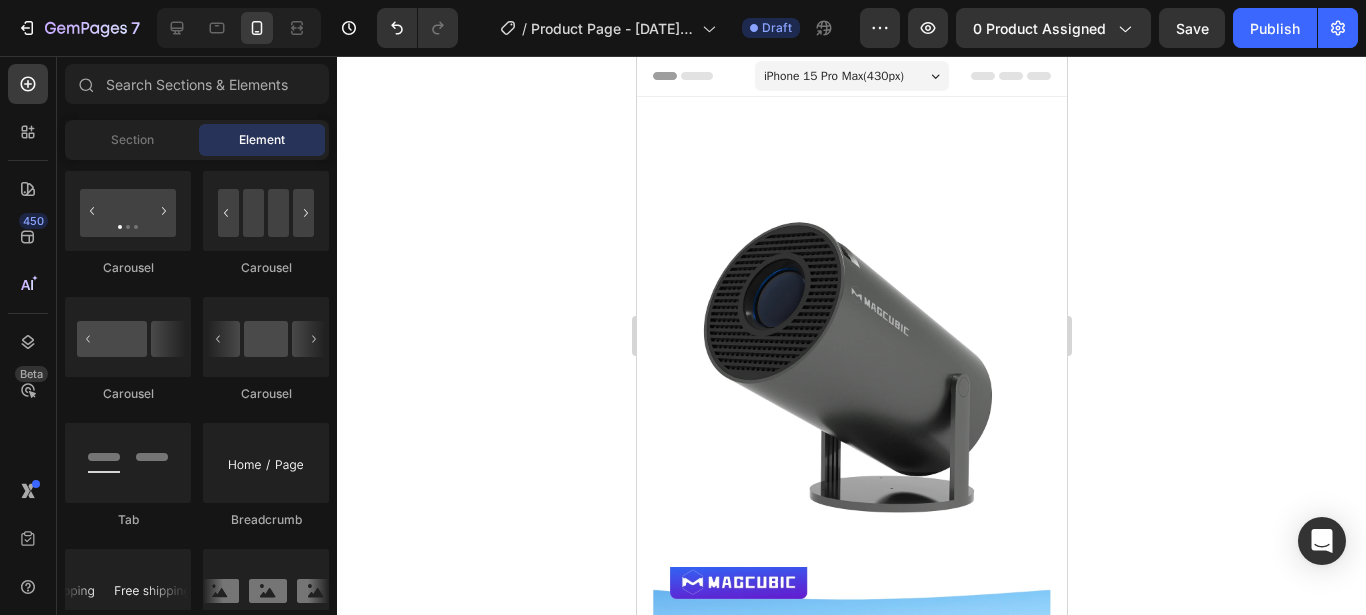 scroll, scrollTop: 2031, scrollLeft: 0, axis: vertical 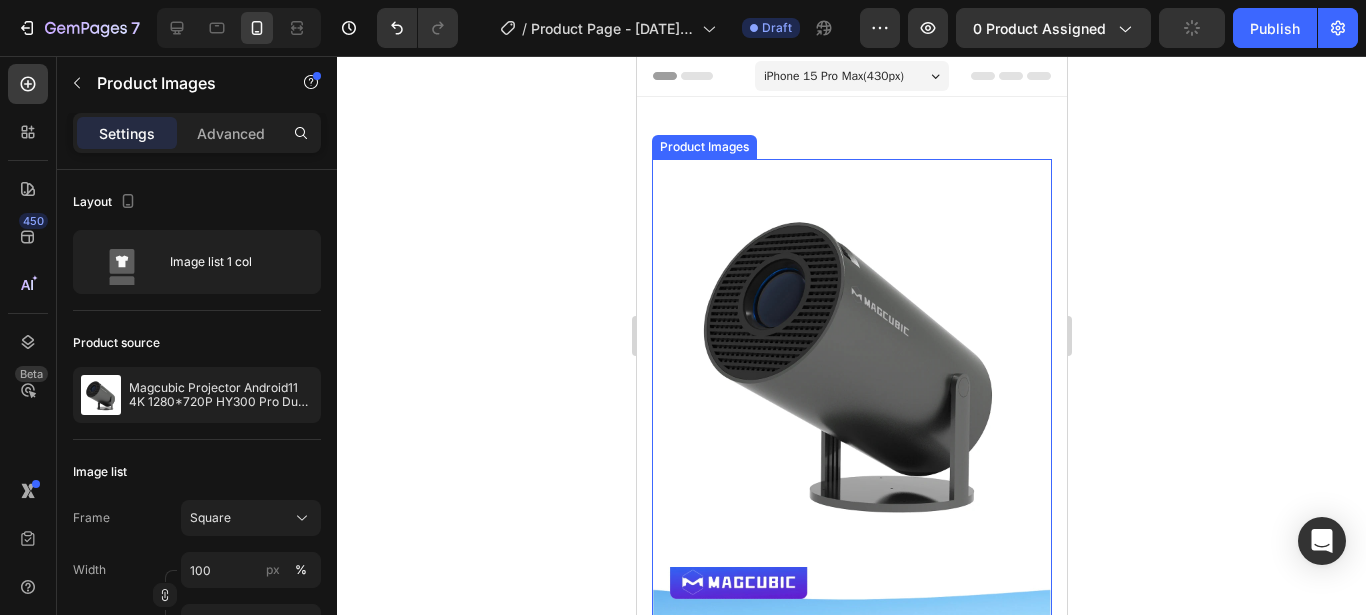 click at bounding box center (851, 359) 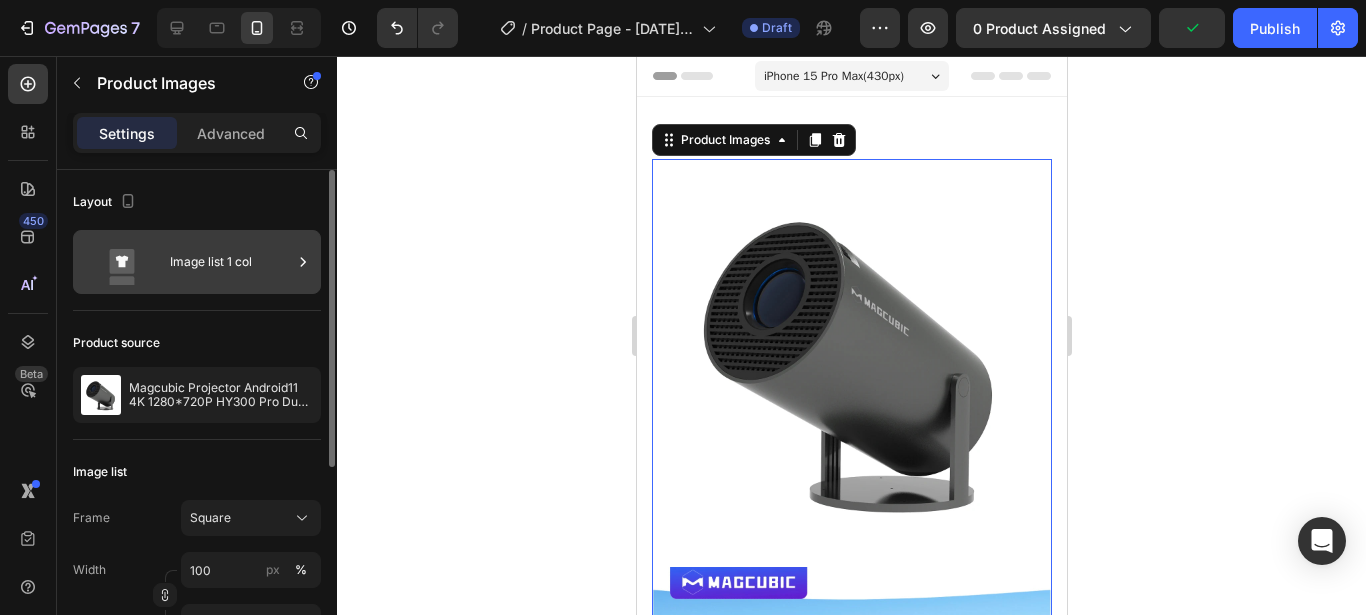 click on "Image list 1 col" at bounding box center (197, 262) 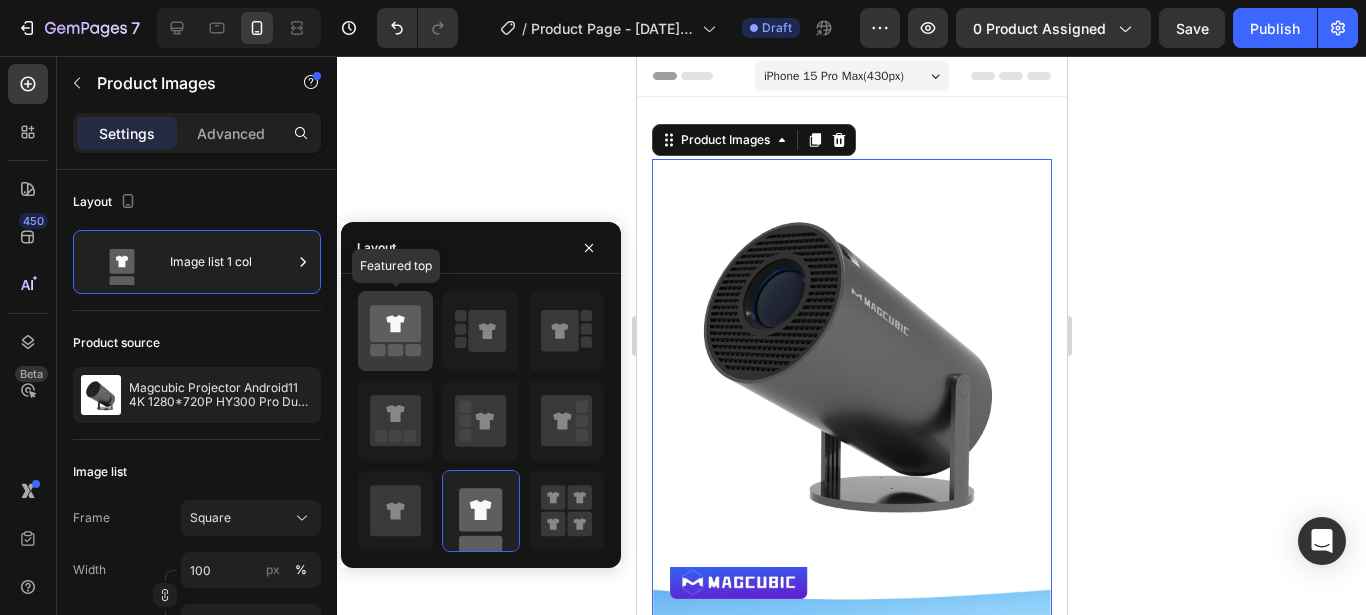 click 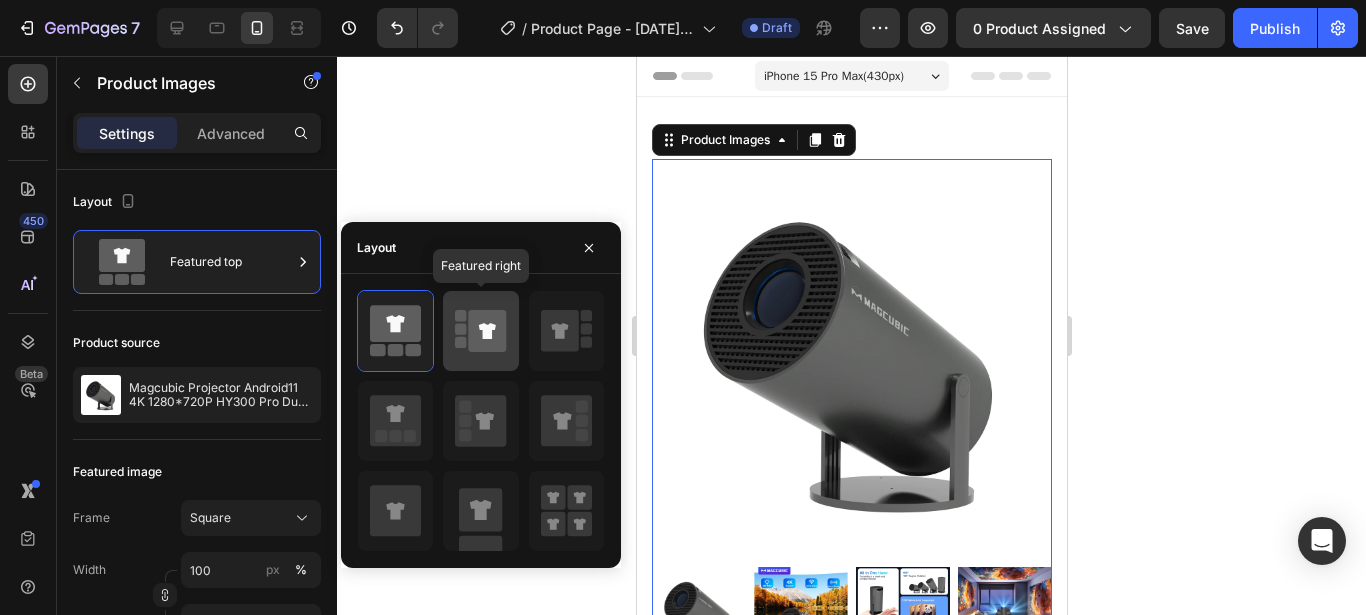 click 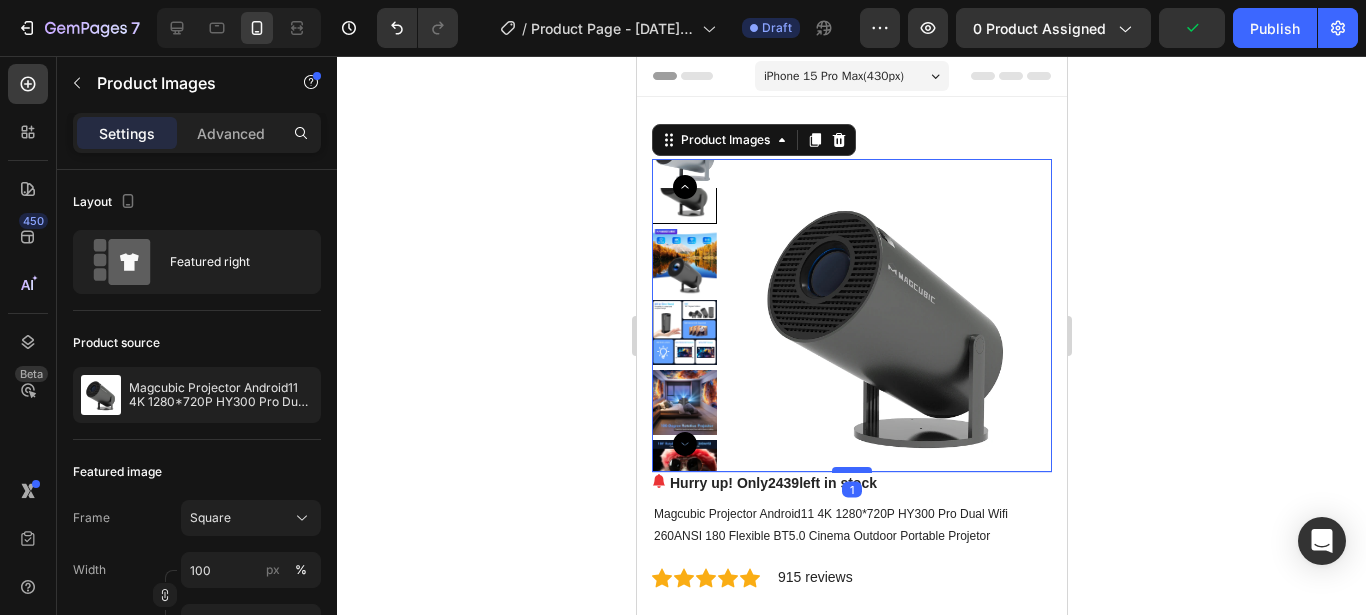 drag, startPoint x: 851, startPoint y: 501, endPoint x: 845, endPoint y: 470, distance: 31.575306 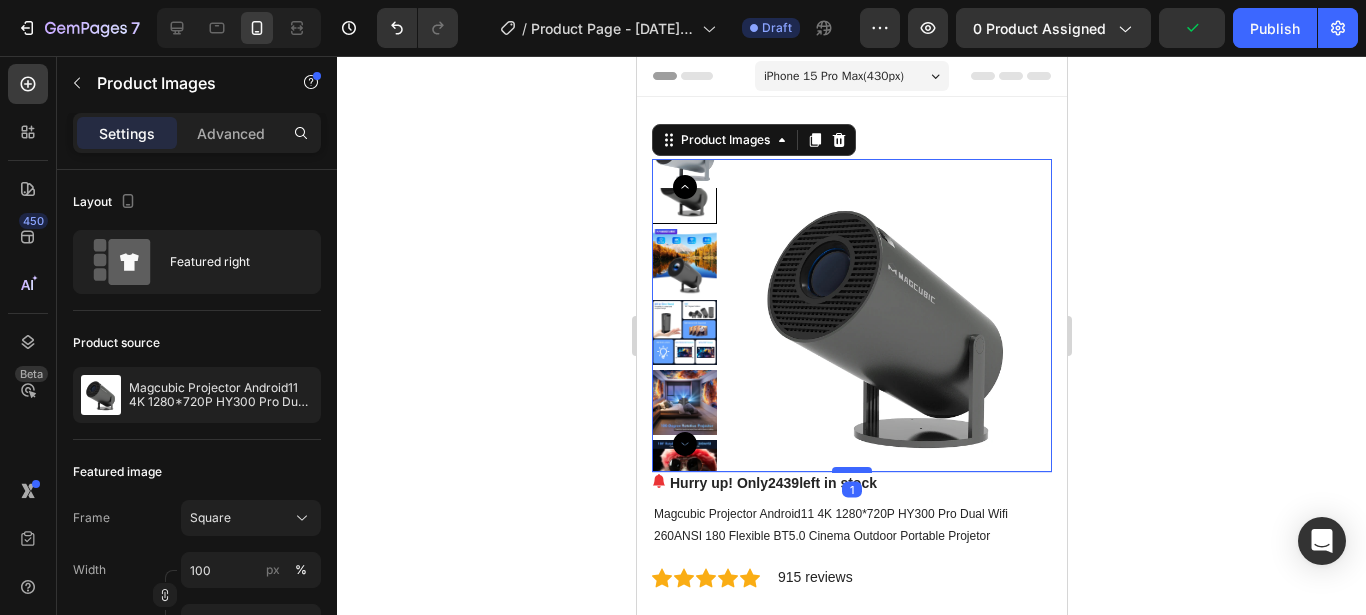 click at bounding box center [851, 470] 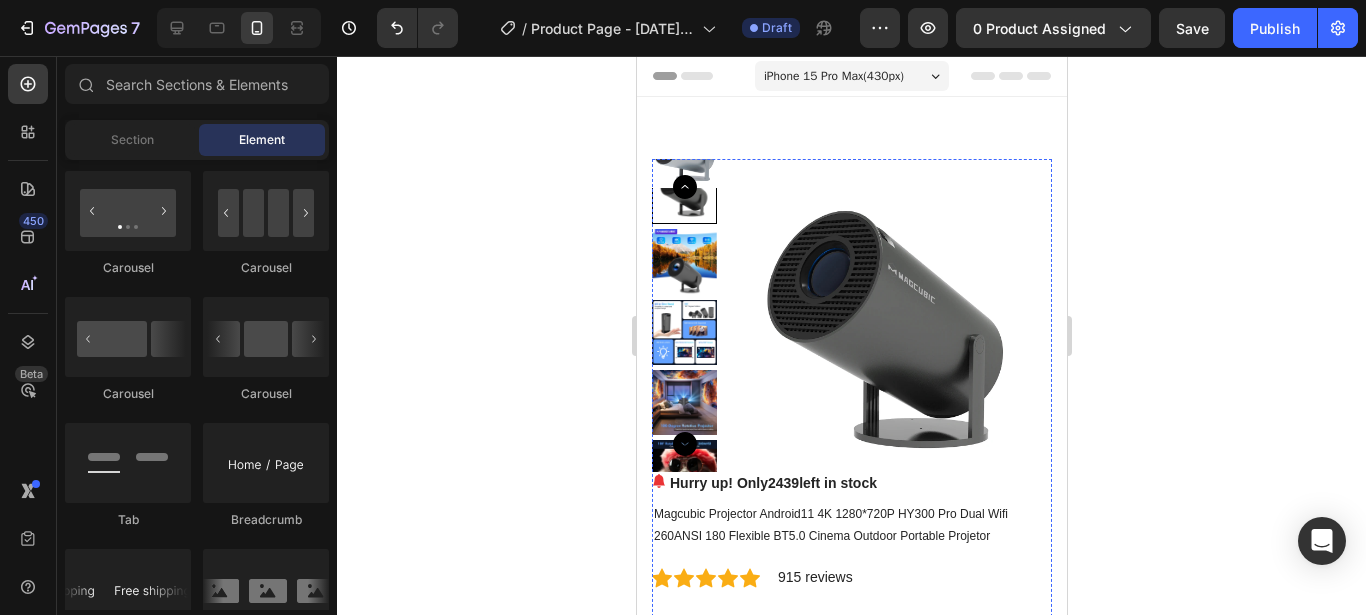 scroll, scrollTop: 2031, scrollLeft: 0, axis: vertical 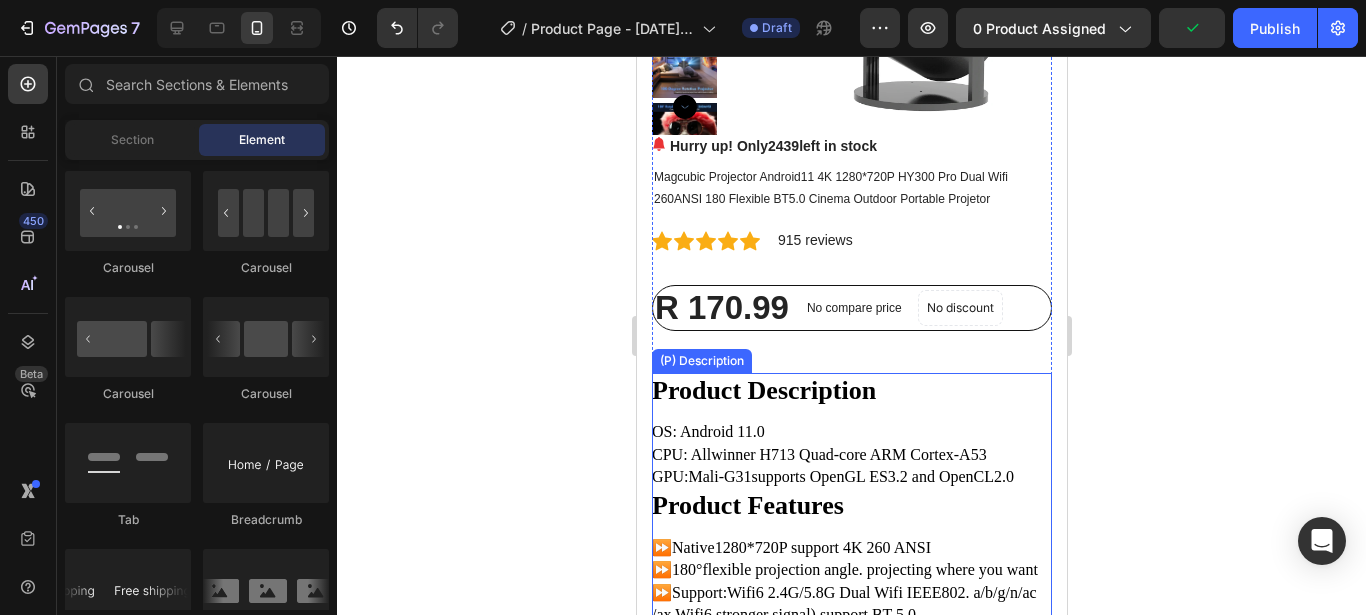 click on "Product Description" at bounding box center (851, 391) 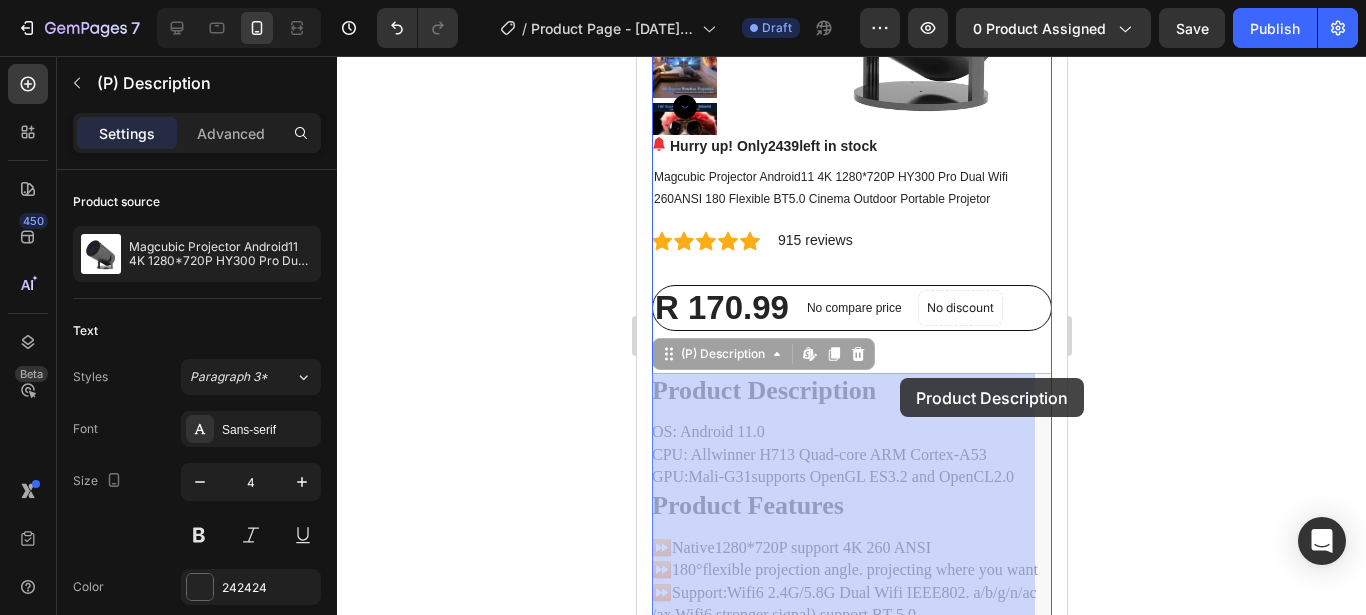 click on "iPhone 15 Pro Max  ( 430 px) iPhone 13 Mini iPhone 13 Pro iPhone 11 Pro Max iPhone 15 Pro Max Pixel 7 Galaxy S8+ Galaxy S20 Ultra iPad Mini iPad Air iPad Pro Header
Product Images
Hurry up! Only  2439  left in stock (P) Stock Counter Magcubic Projector Android11 4K 1280*720P HY300 Pro Dual Wifi 260ANSI 180 Flexible BT5.0 Cinema Outdoor Portable Projetor (P) Title
Icon
Icon
Icon
Icon
Icon Icon List Hoz 915 reviews Text block Row R 170.99 (P) Price (P) Price No compare price (P) Price No discount   Not be displayed when published Product Badge Row Product Description OS: Android 11.0 CPU: Allwinner H713 Quad-core ARM Cortex-A53 GPU:Mali-G31supports OpenGL ES3.2 and OpenCL2.0
Product Features
⏩Native1280*720P support 4K 260 ANSI ⏩180°flexible projection angle. projecting where you want ⏩Support:Wifi6 2.4G/5.8G Dual Wifi IEEE802. a/b/g/n/ac /ax Wifi6 stronger signal) support BT 5.0" at bounding box center [851, 7762] 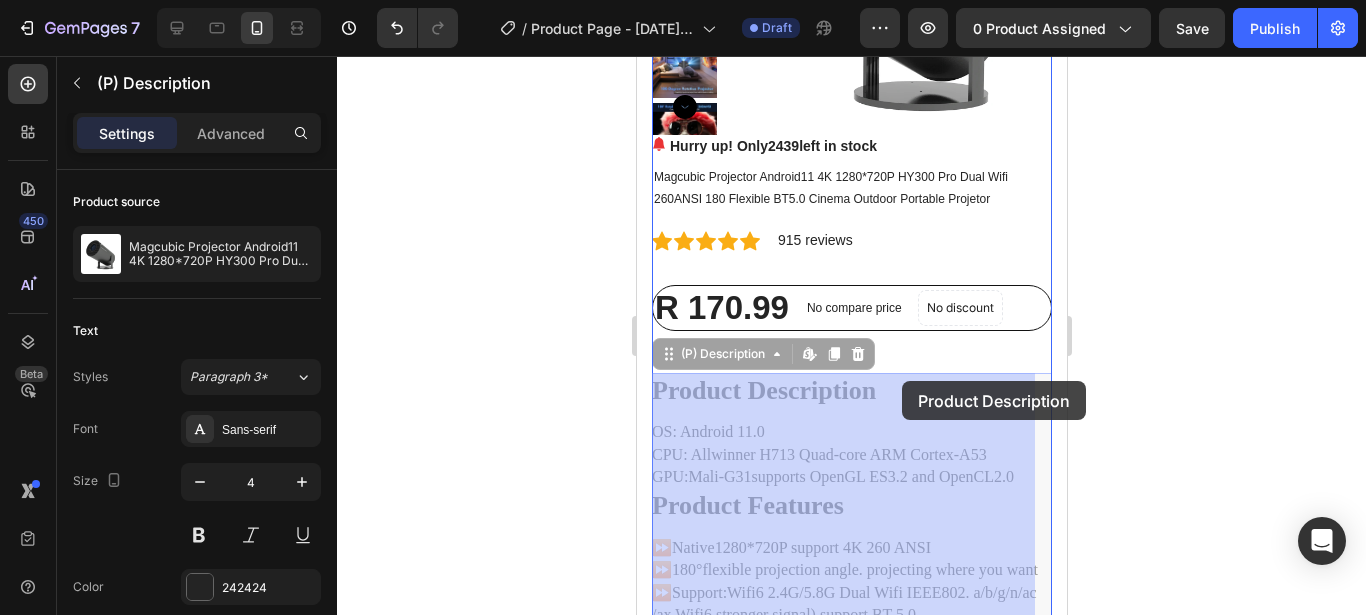 click on "iPhone 15 Pro Max  ( 430 px) iPhone 13 Mini iPhone 13 Pro iPhone 11 Pro Max iPhone 15 Pro Max Pixel 7 Galaxy S8+ Galaxy S20 Ultra iPad Mini iPad Air iPad Pro Header
Product Images
Hurry up! Only  2439  left in stock (P) Stock Counter Magcubic Projector Android11 4K 1280*720P HY300 Pro Dual Wifi 260ANSI 180 Flexible BT5.0 Cinema Outdoor Portable Projetor (P) Title
Icon
Icon
Icon
Icon
Icon Icon List Hoz 915 reviews Text block Row R 170.99 (P) Price (P) Price No compare price (P) Price No discount   Not be displayed when published Product Badge Row Product Description OS: Android 11.0 CPU: Allwinner H713 Quad-core ARM Cortex-A53 GPU:Mali-G31supports OpenGL ES3.2 and OpenCL2.0
Product Features
⏩Native1280*720P support 4K 260 ANSI ⏩180°flexible projection angle. projecting where you want ⏩Support:Wifi6 2.4G/5.8G Dual Wifi IEEE802. a/b/g/n/ac /ax Wifi6 stronger signal) support BT 5.0" at bounding box center [851, 7762] 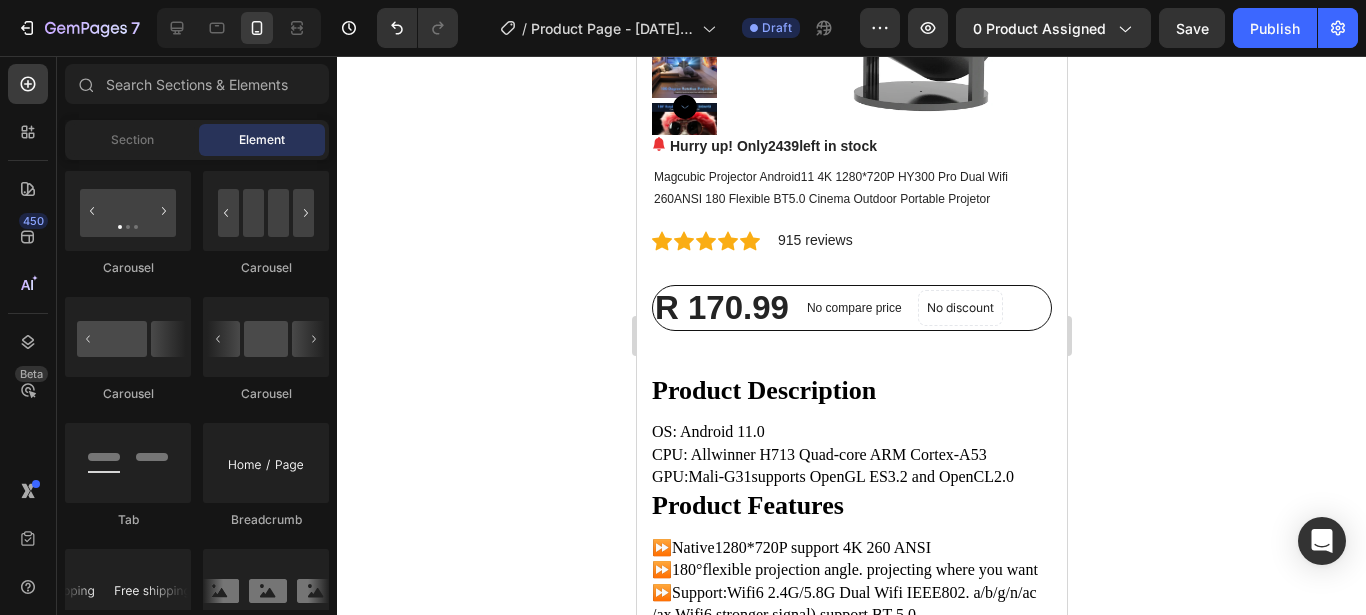 scroll, scrollTop: 2031, scrollLeft: 0, axis: vertical 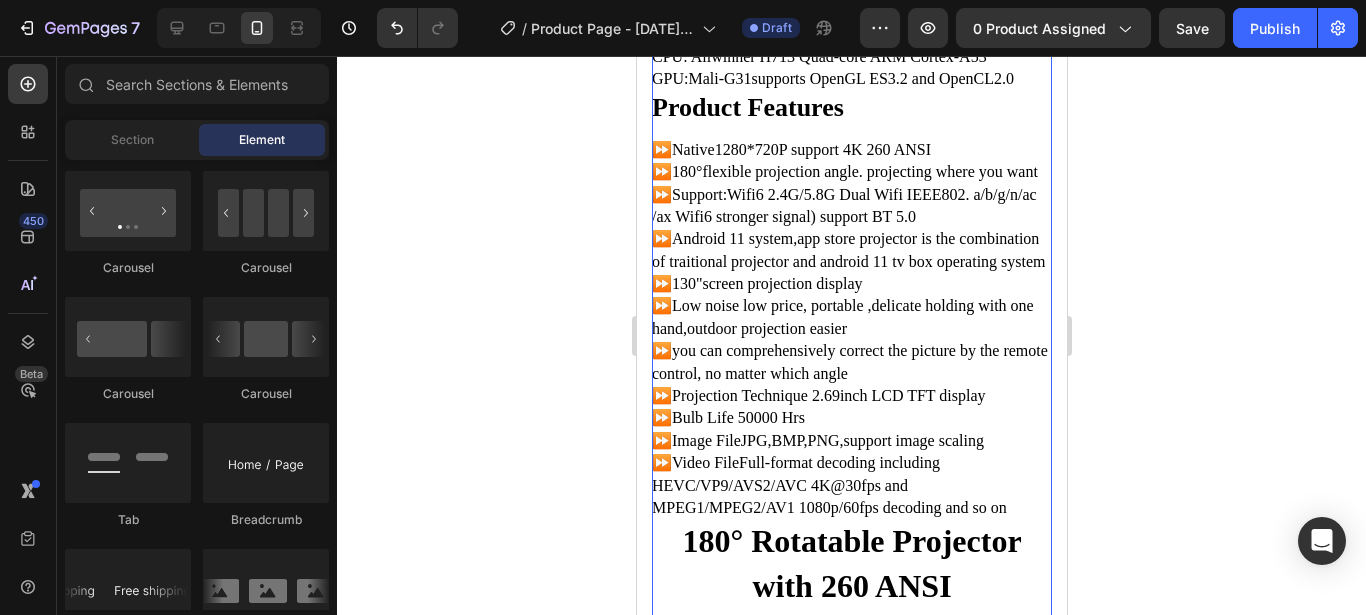 click on "⏩Native1280*720P support 4K 260 ANSI ⏩180°flexible projection angle. projecting where you want ⏩Support:Wifi6 2.4G/5.8G Dual Wifi IEEE802. a/b/g/n/ac /ax Wifi6 stronger signal) support BT 5.0 ⏩Android 11 system,app store projector is the combination of traitional projector and android 11 tv box operating system ⏩130"screen projection display ⏩Low noise low price, portable ,delicate holding with one hand,outdoor projection easier ⏩you can comprehensively correct the picture by the remote control, no matter which angle ⏩Projection Technique 2.69inch LCD TFT display ⏩Bulb Life 50000 Hrs ⏩Image FileJPG,BMP,PNG,support image scaling ⏩Video FileFull-format decoding including HEVC/VP9/AVS2/AVC 4K@30fps and MPEG1/MPEG2/AV1 1080p/60fps decoding and so on" at bounding box center (851, 329) 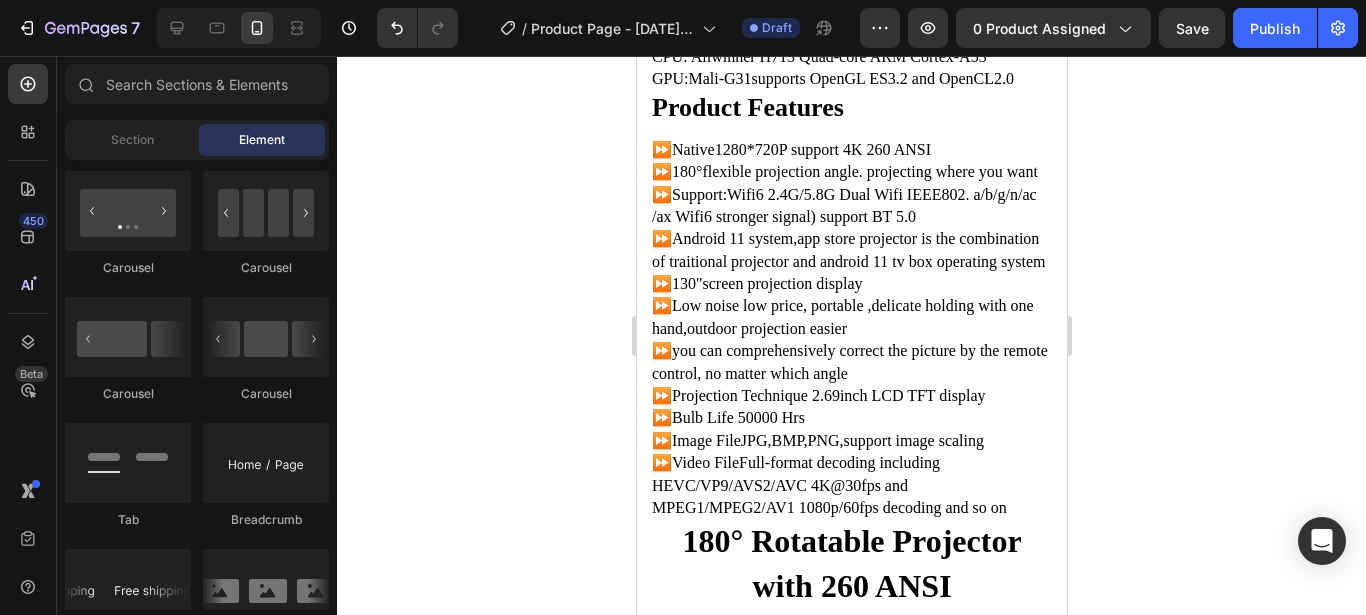 scroll, scrollTop: 2031, scrollLeft: 0, axis: vertical 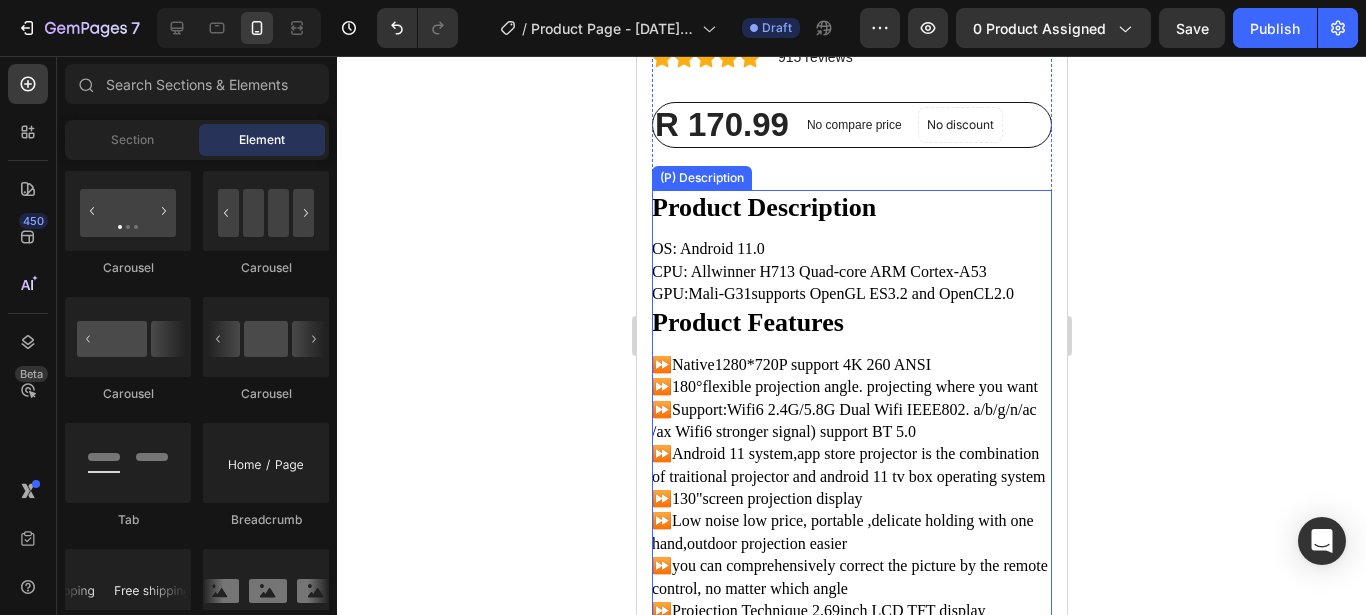 click on "Product Features" at bounding box center (851, 323) 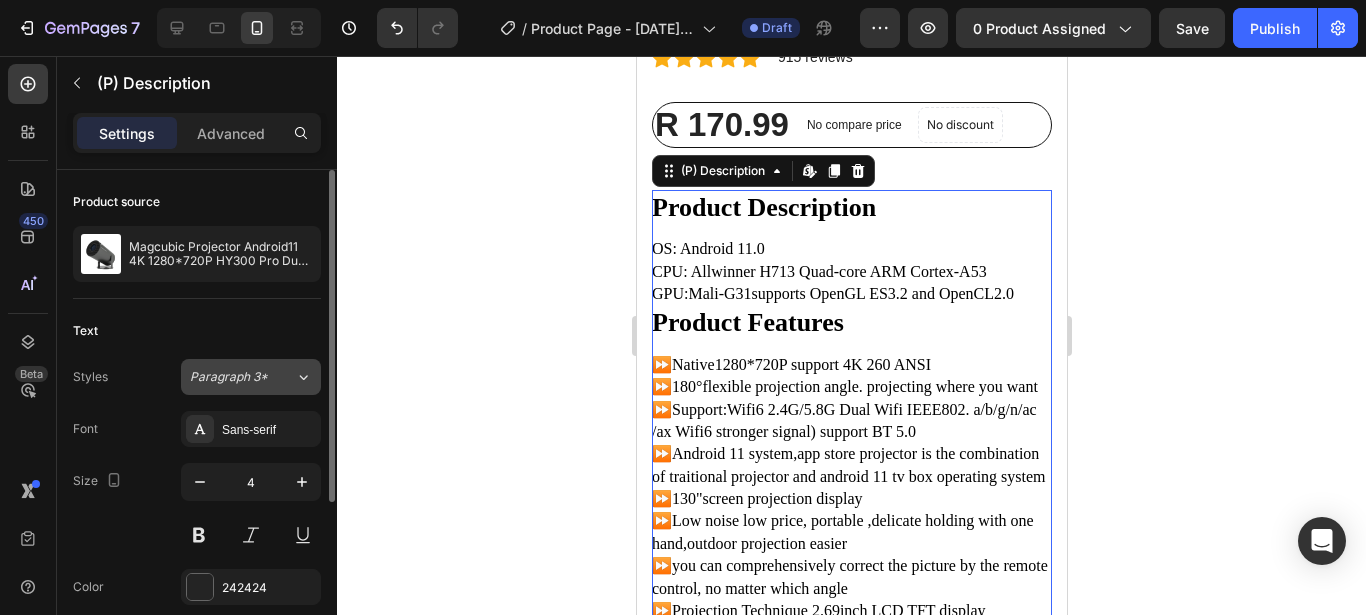 click on "Paragraph 3*" at bounding box center [242, 377] 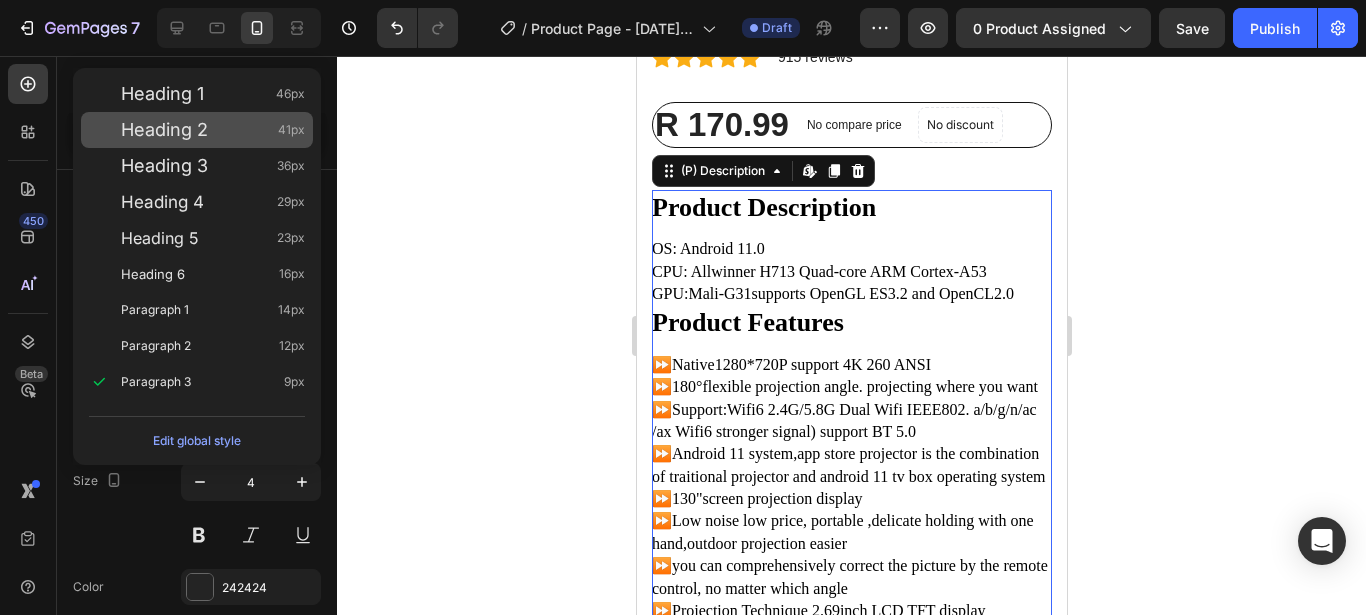 click on "Heading 2 41px" at bounding box center (197, 130) 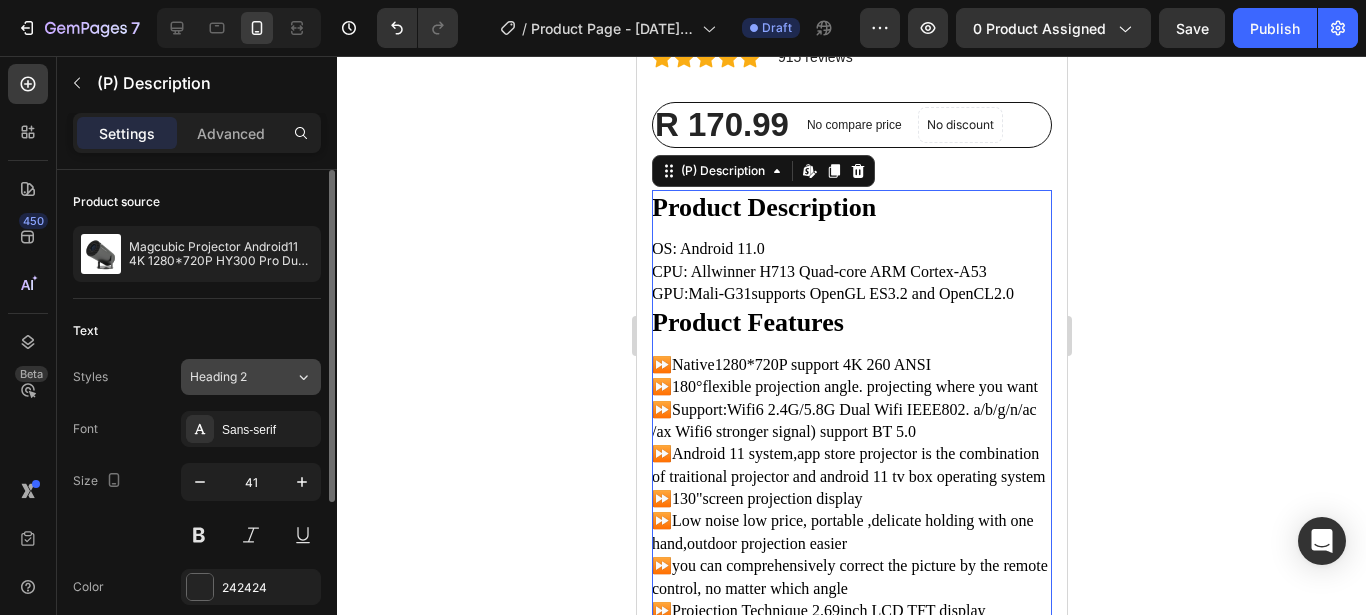 click 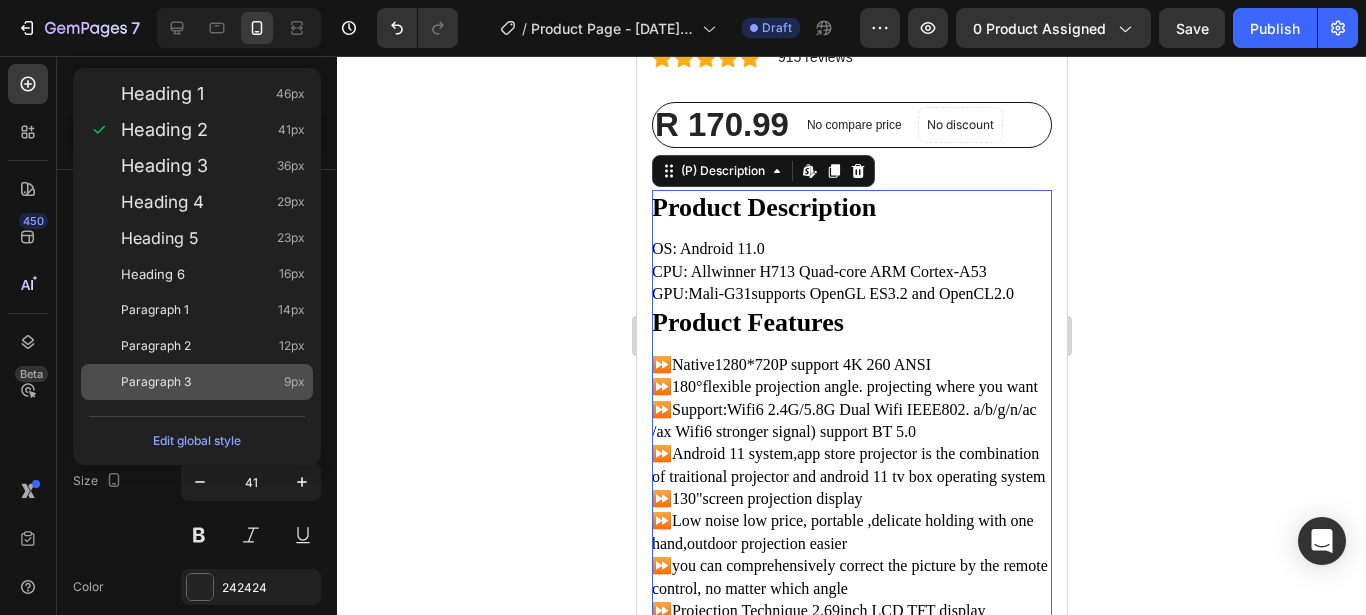 click on "9px" at bounding box center [294, 382] 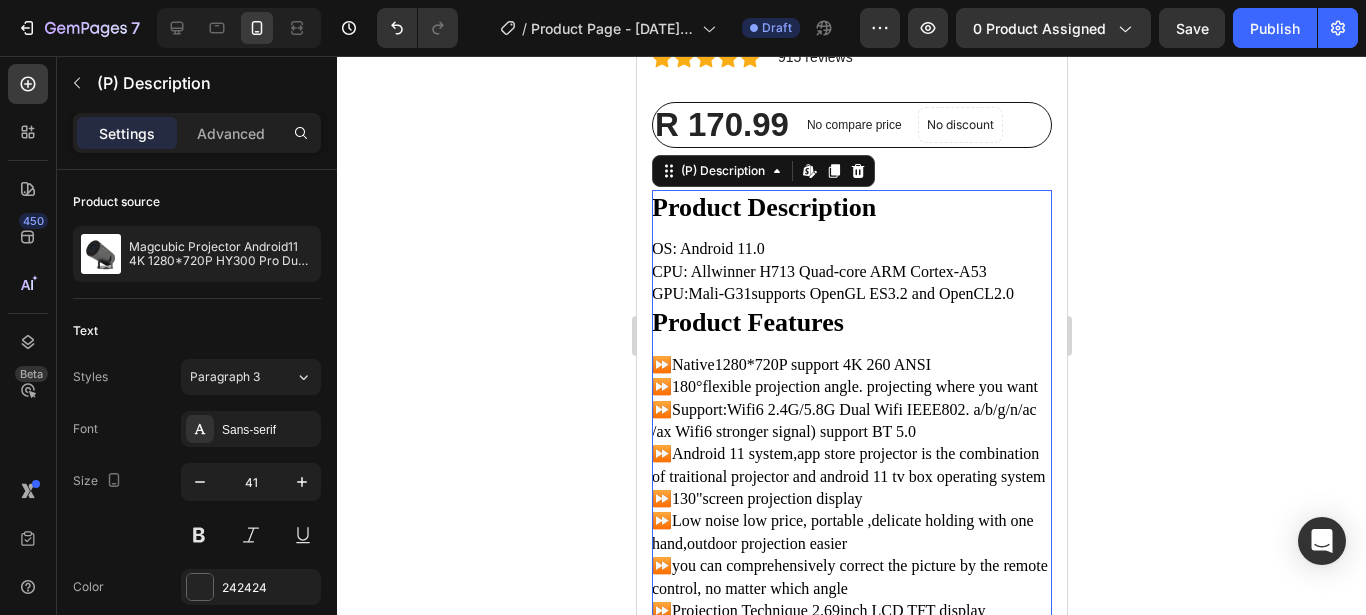 type on "9" 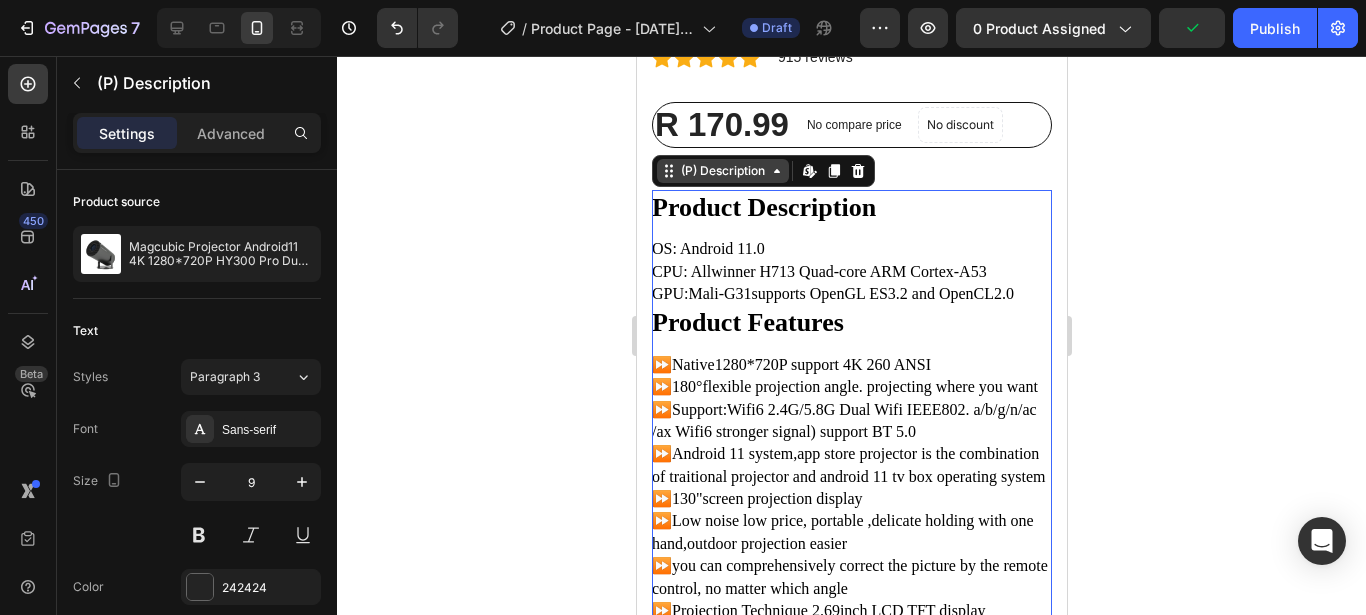 click 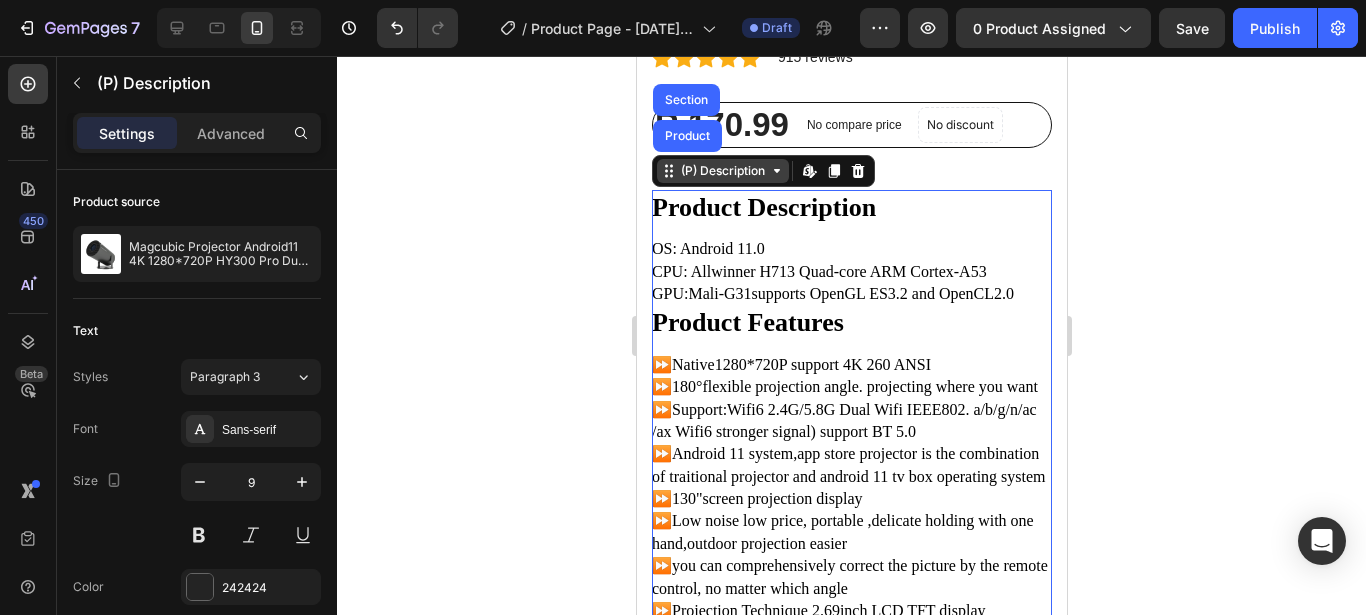 click 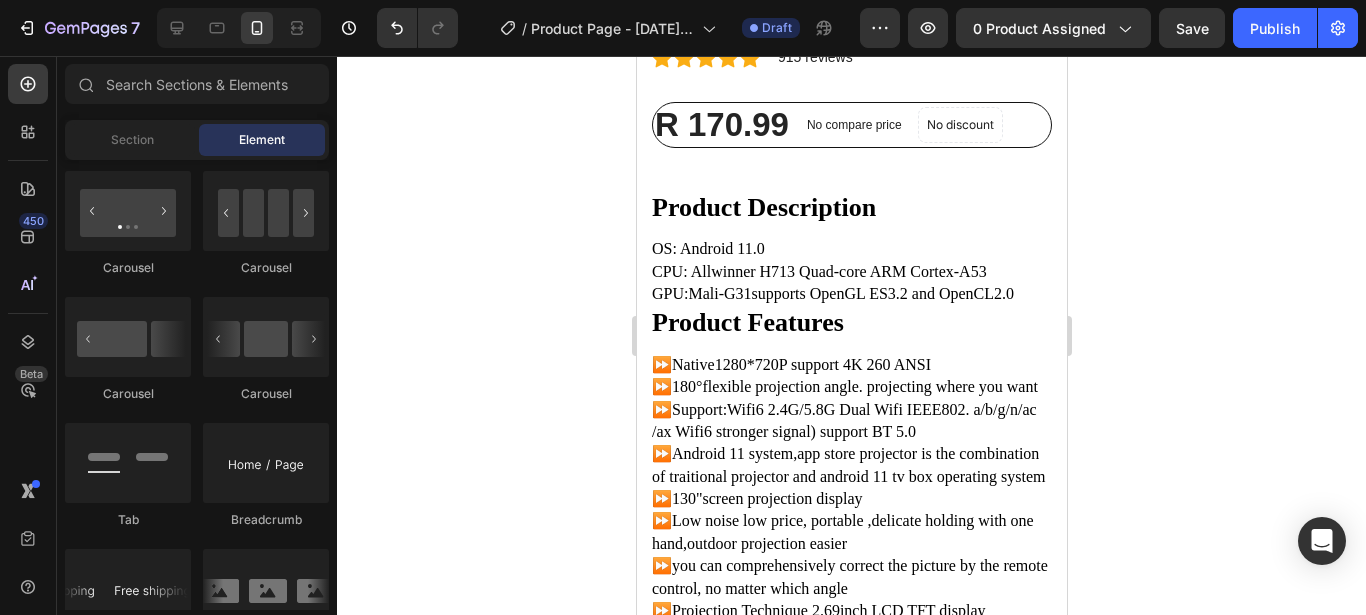 scroll, scrollTop: 2031, scrollLeft: 0, axis: vertical 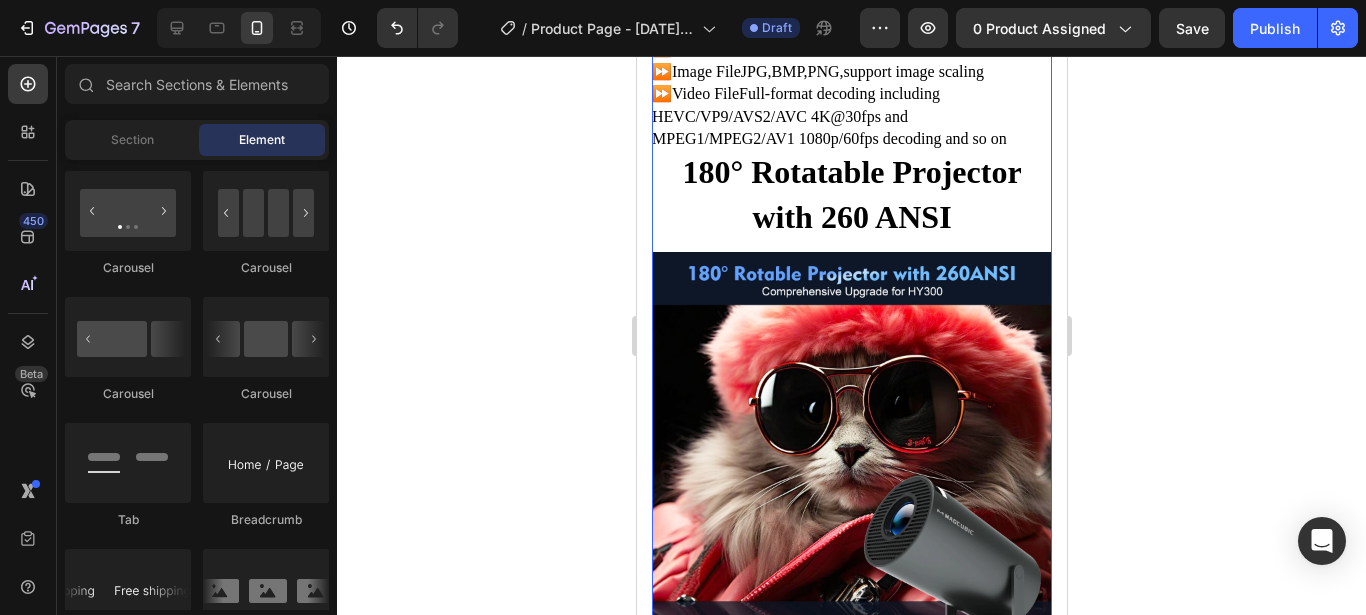 click on "180° Rotatable Projector with 260 ANSI" at bounding box center [851, 195] 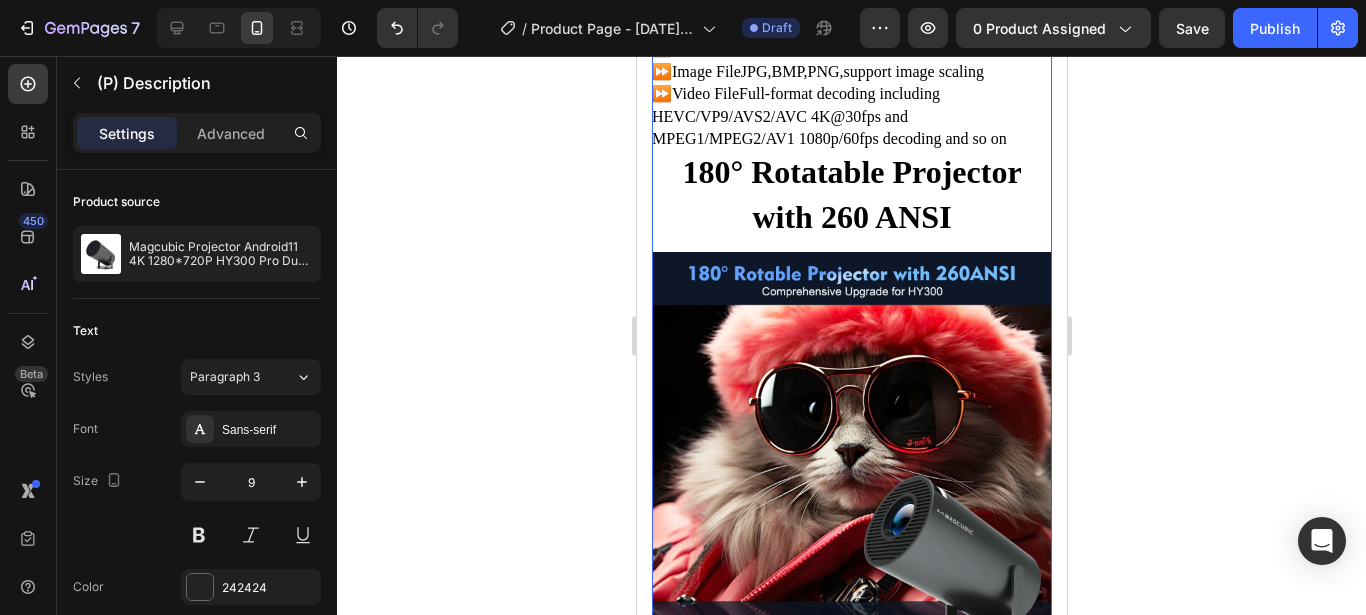 click at bounding box center [851, 452] 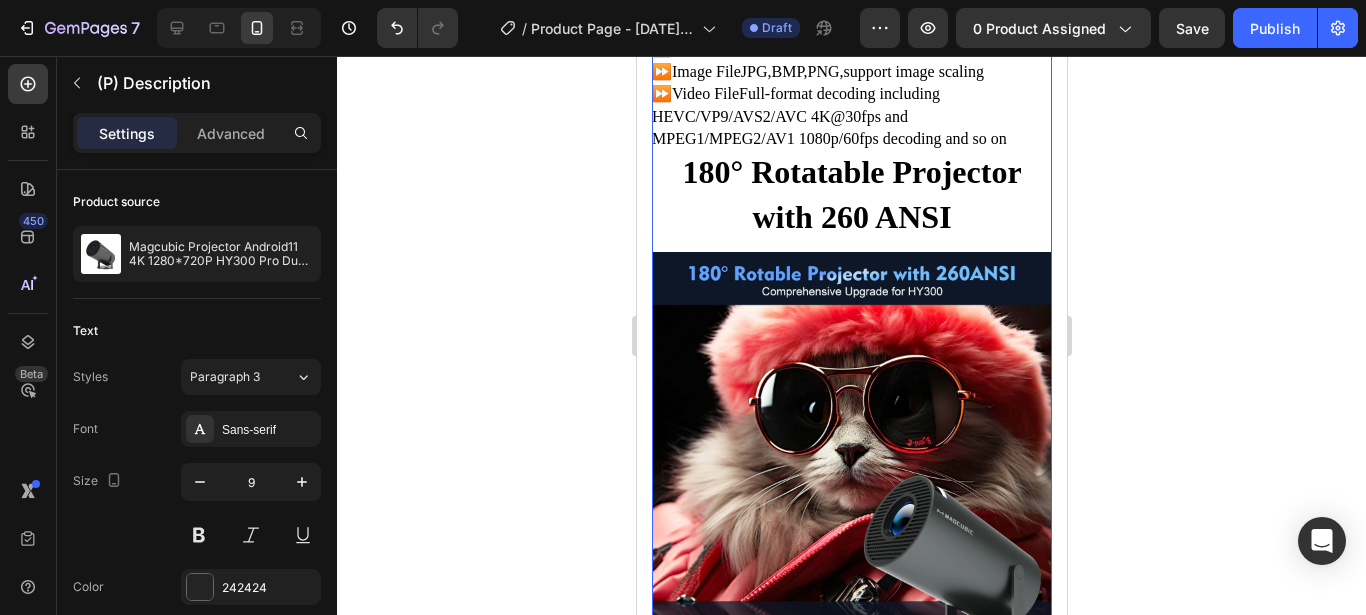 click at bounding box center (851, 452) 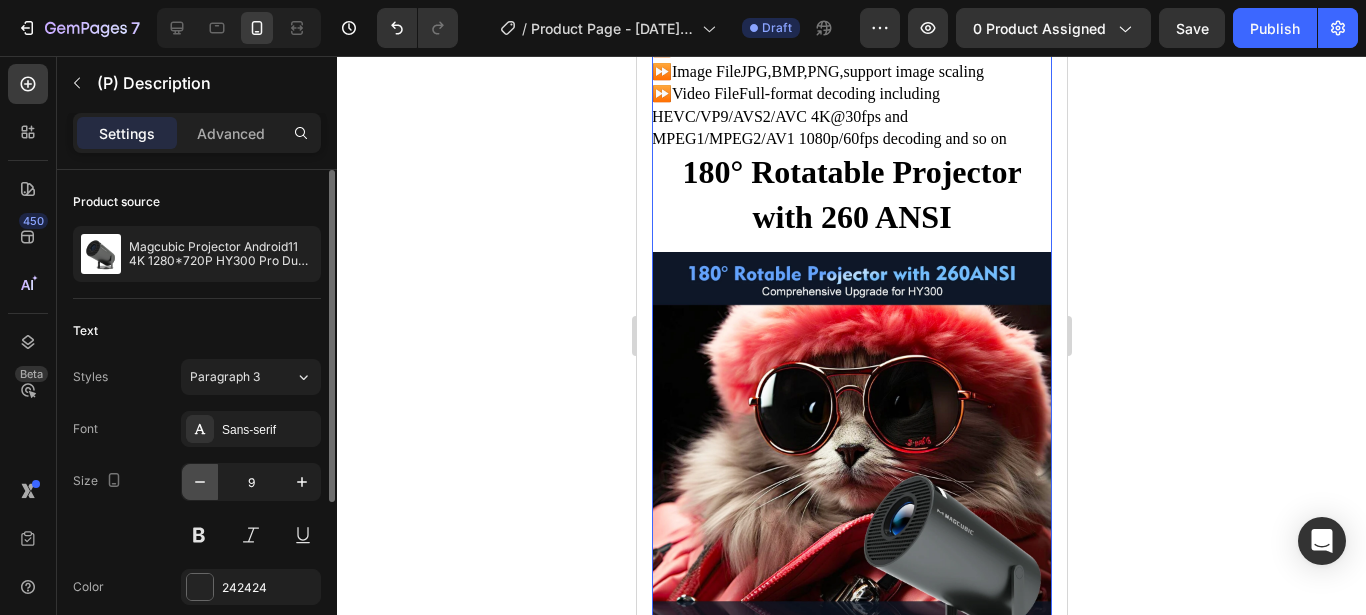 click 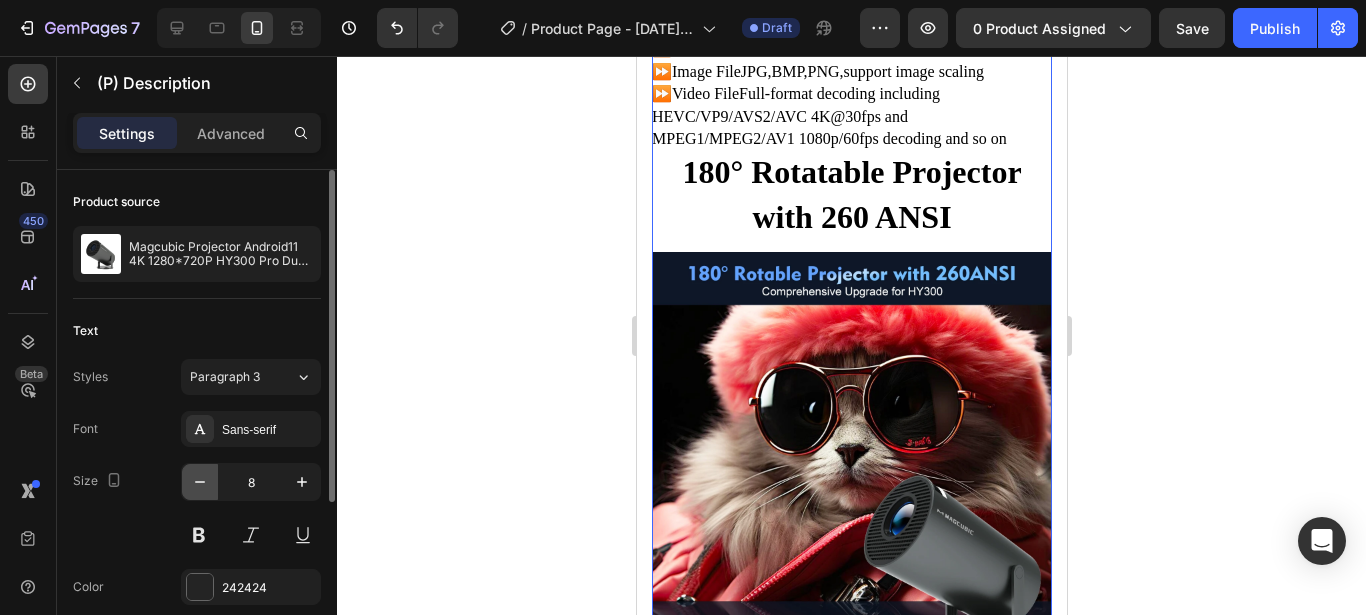 click 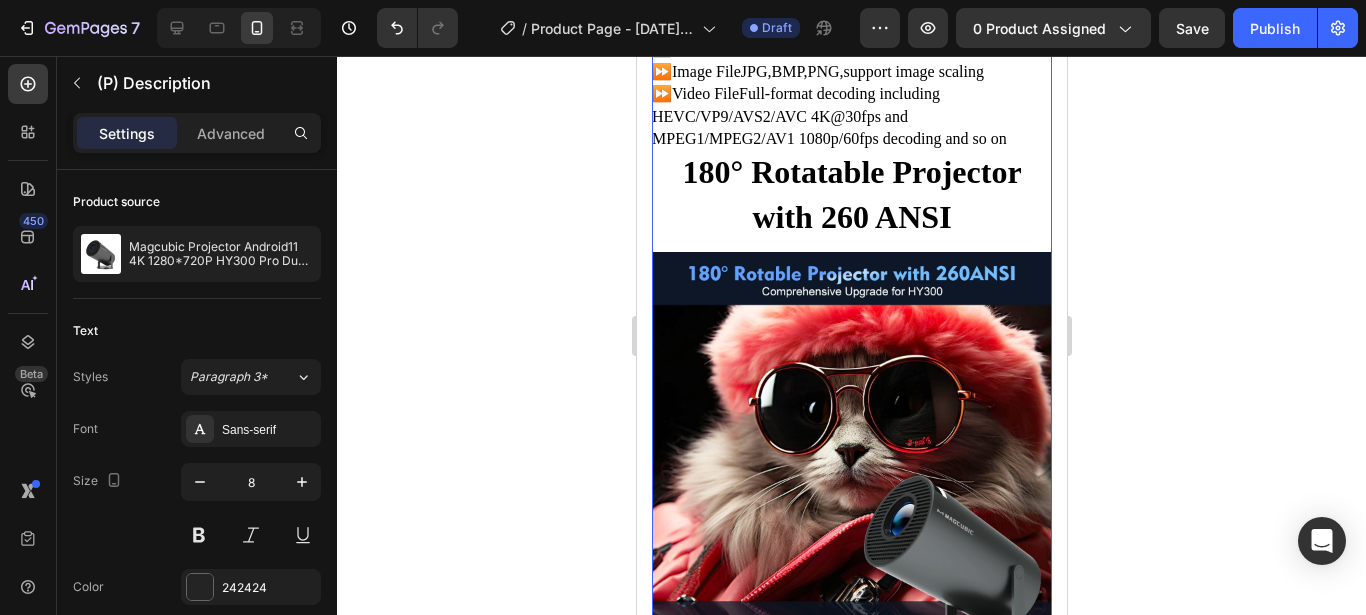 type on "7" 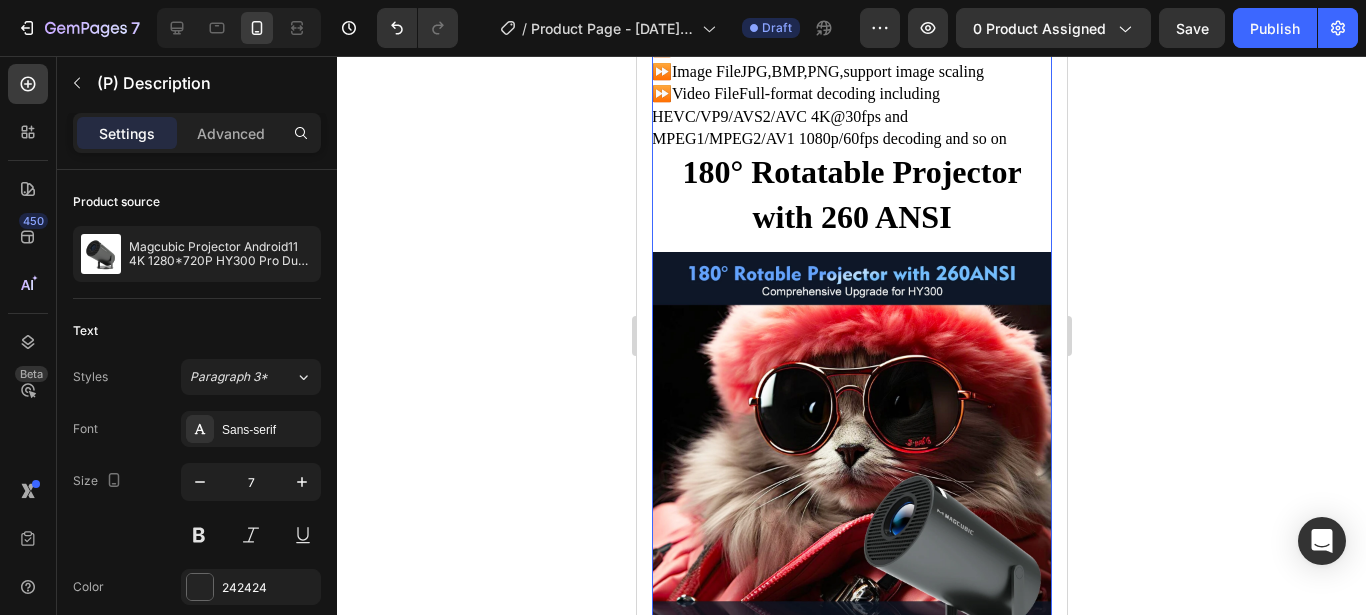 scroll, scrollTop: 2031, scrollLeft: 0, axis: vertical 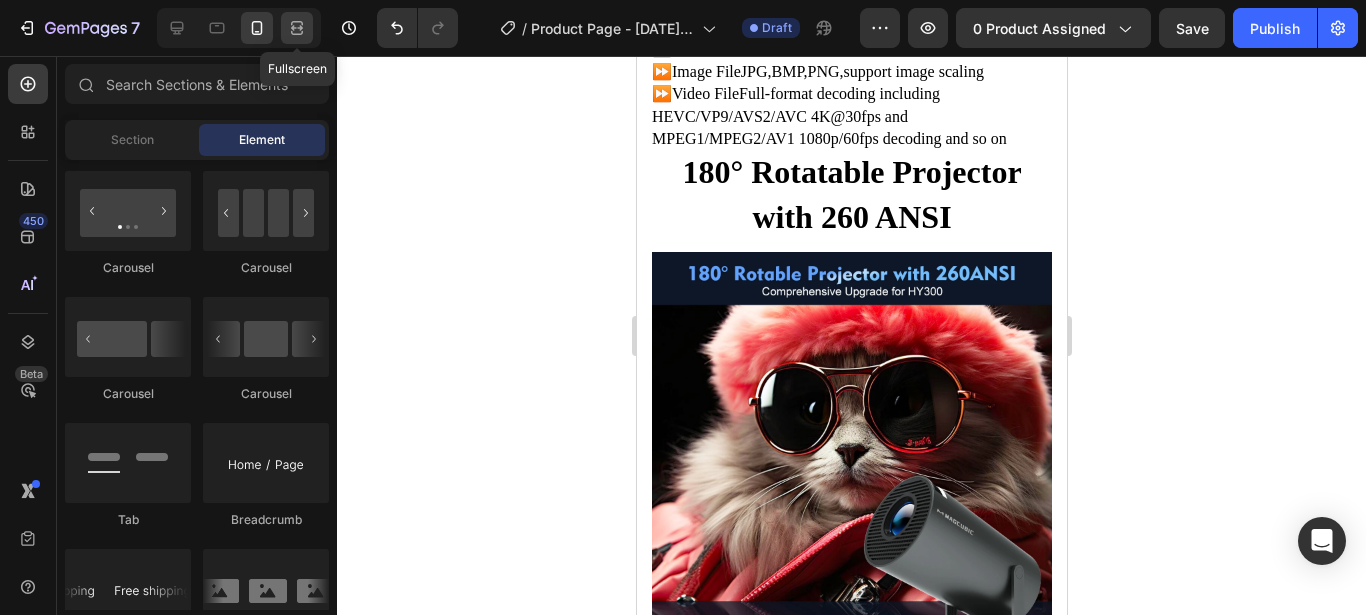 click 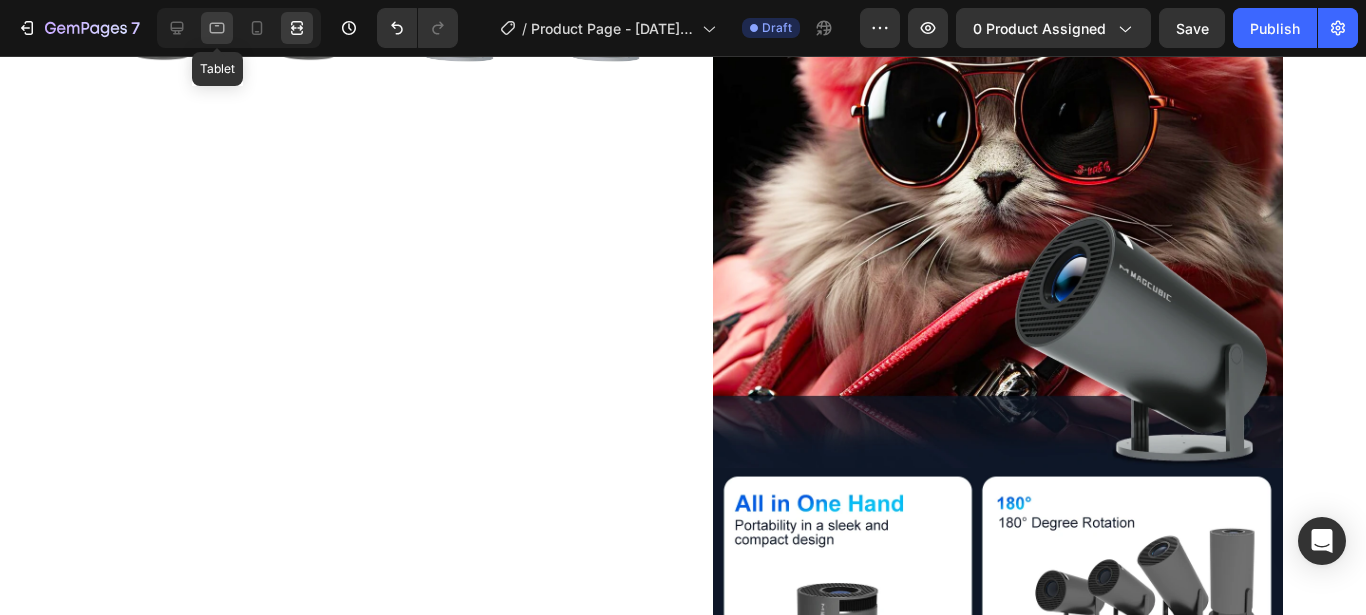 click 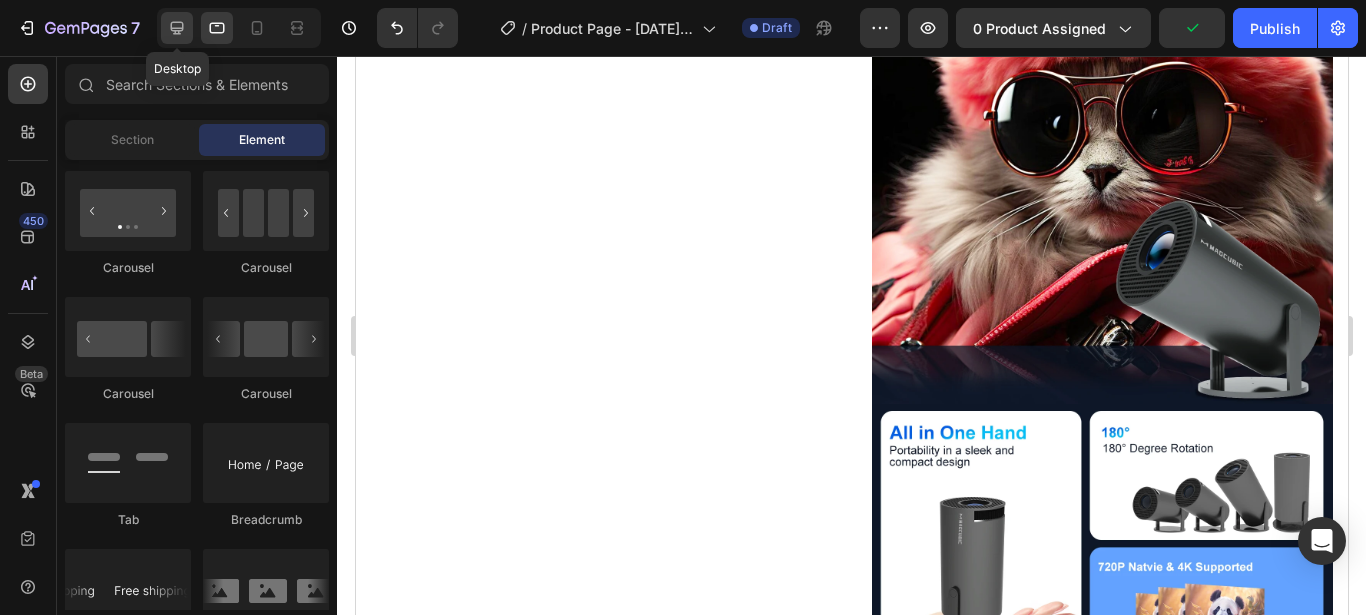 click 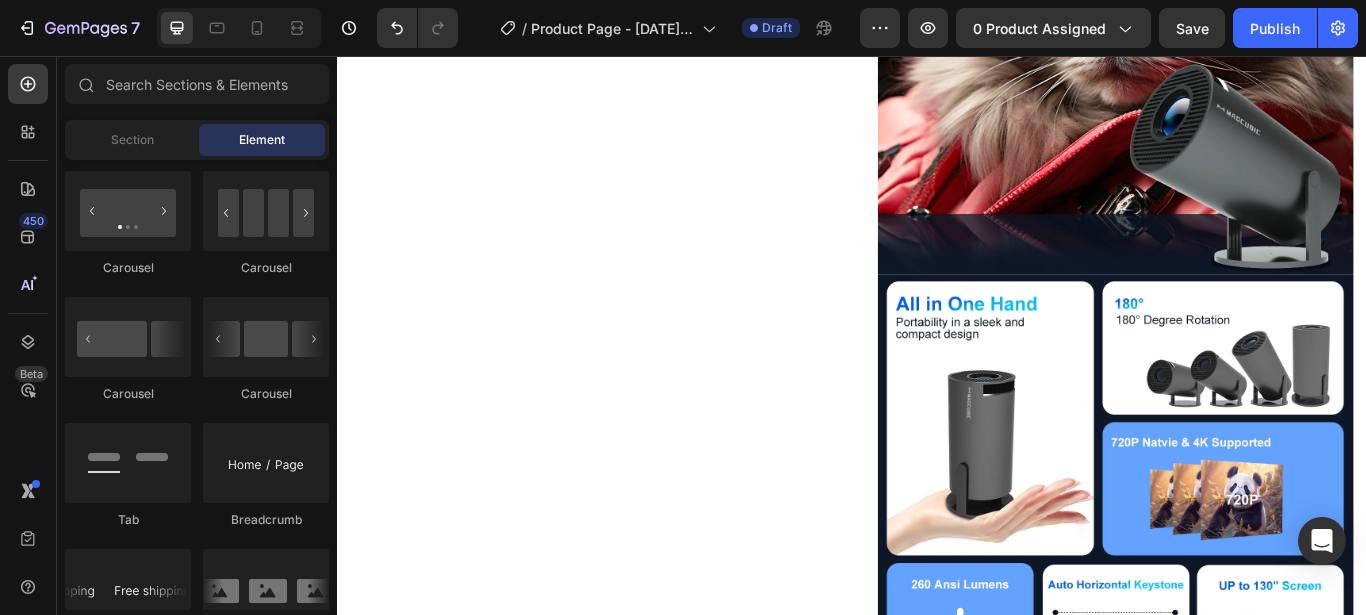 scroll, scrollTop: 1526, scrollLeft: 0, axis: vertical 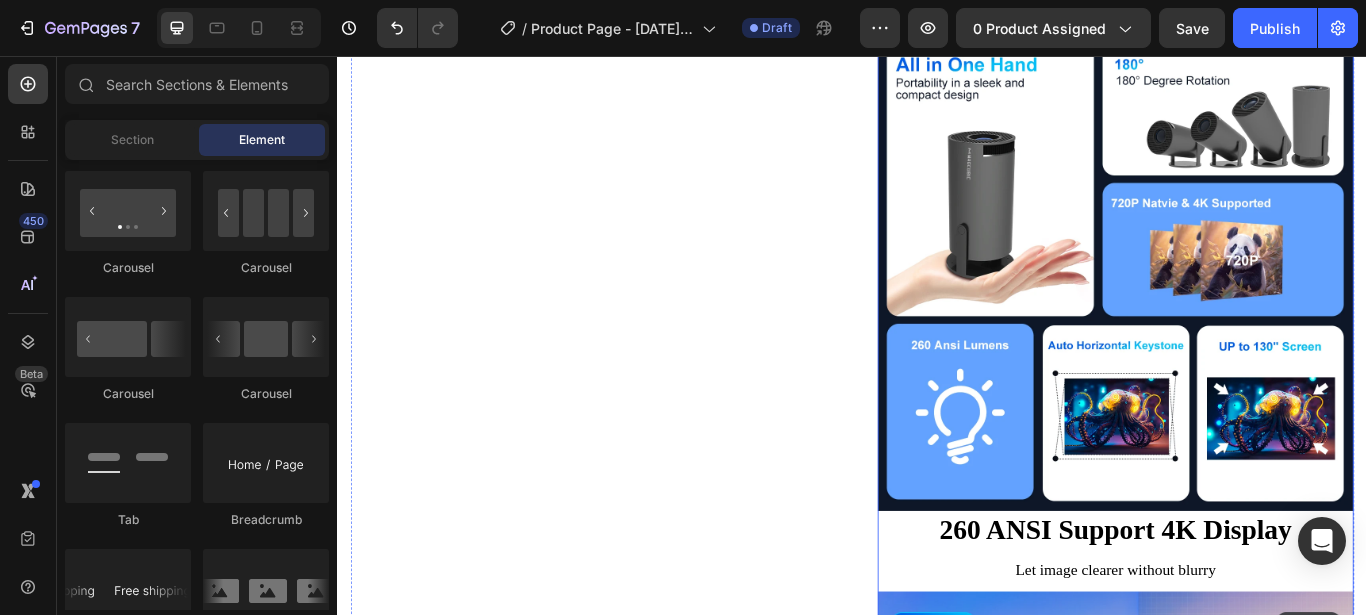 click at bounding box center (1244, 308) 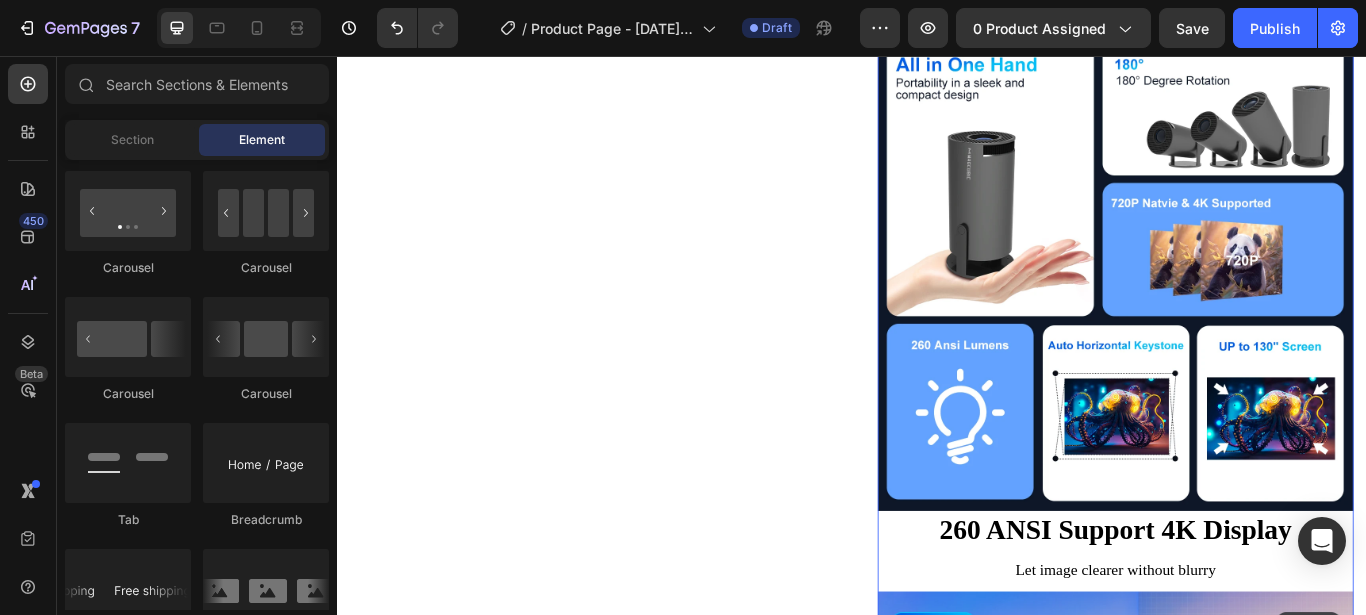 scroll, scrollTop: 2031, scrollLeft: 0, axis: vertical 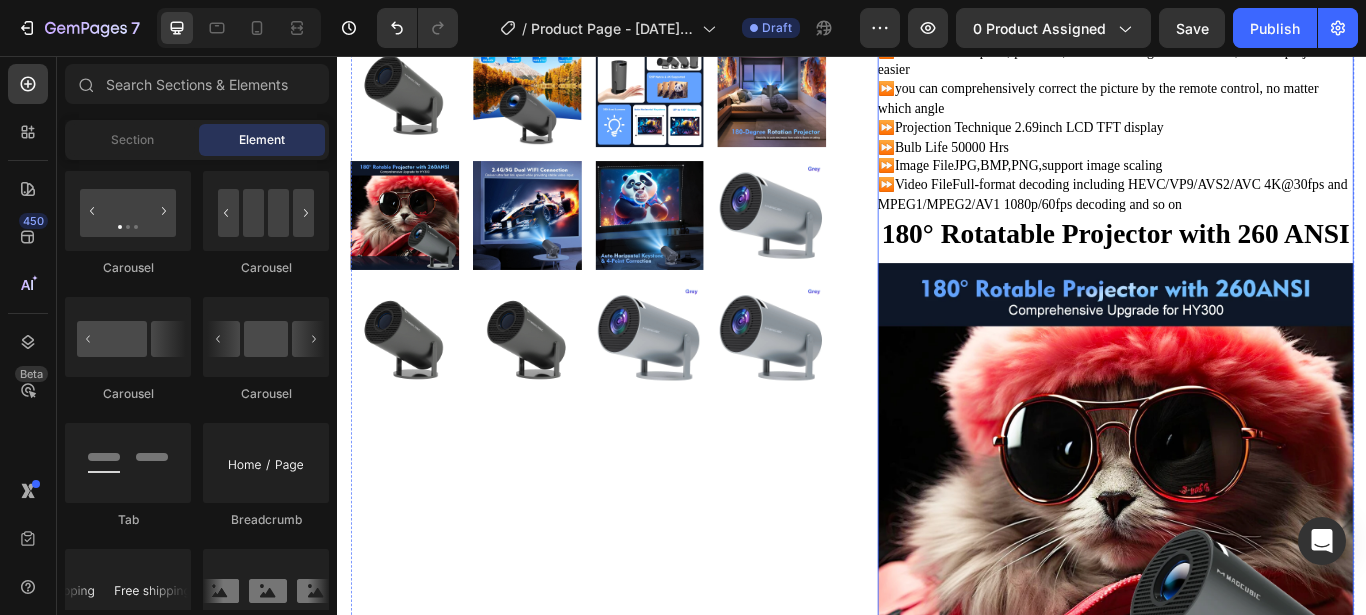 click at bounding box center (1244, 574) 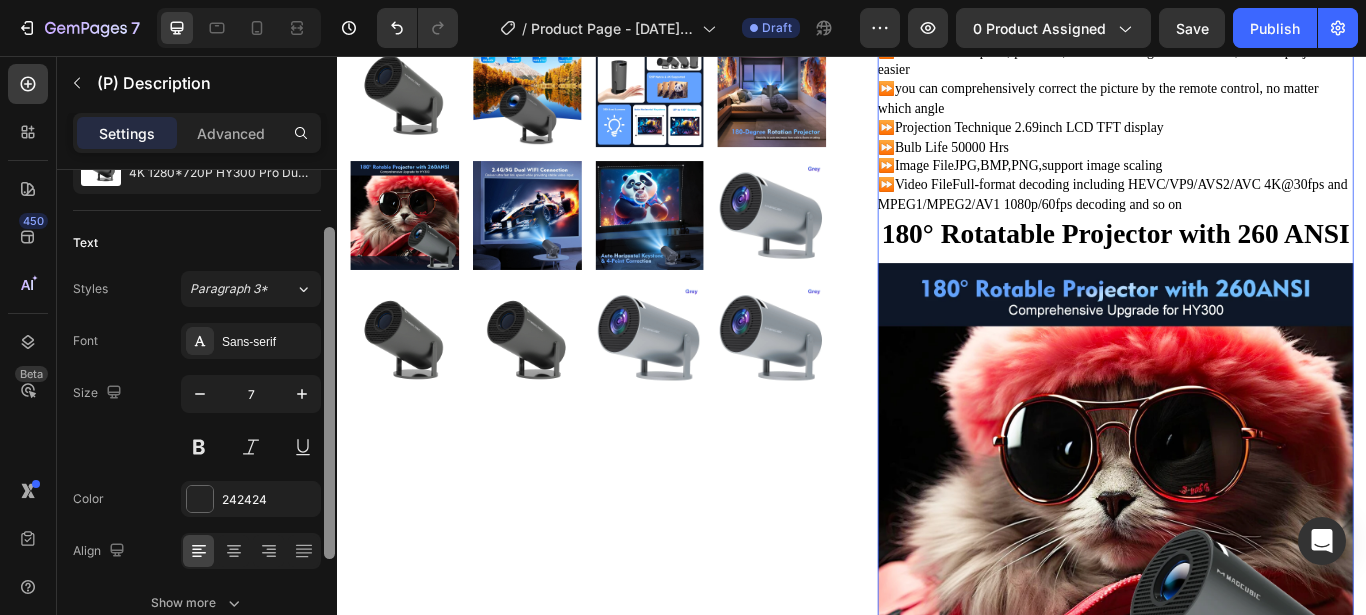 drag, startPoint x: 328, startPoint y: 497, endPoint x: 325, endPoint y: 557, distance: 60.074955 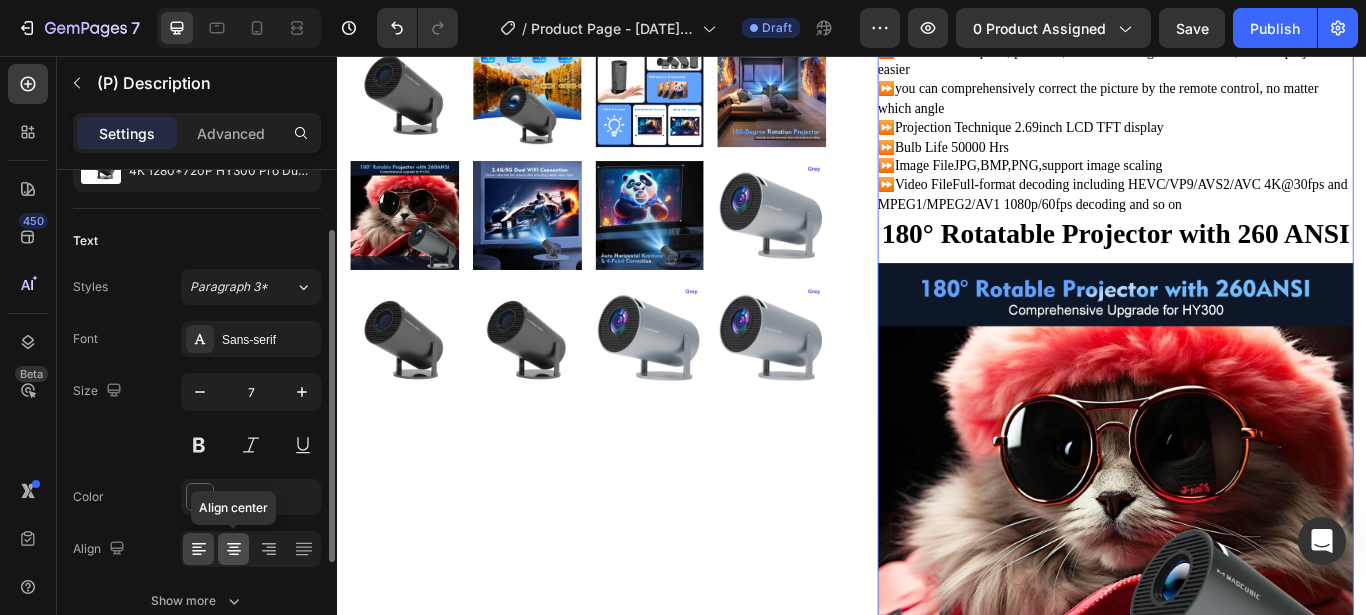 click 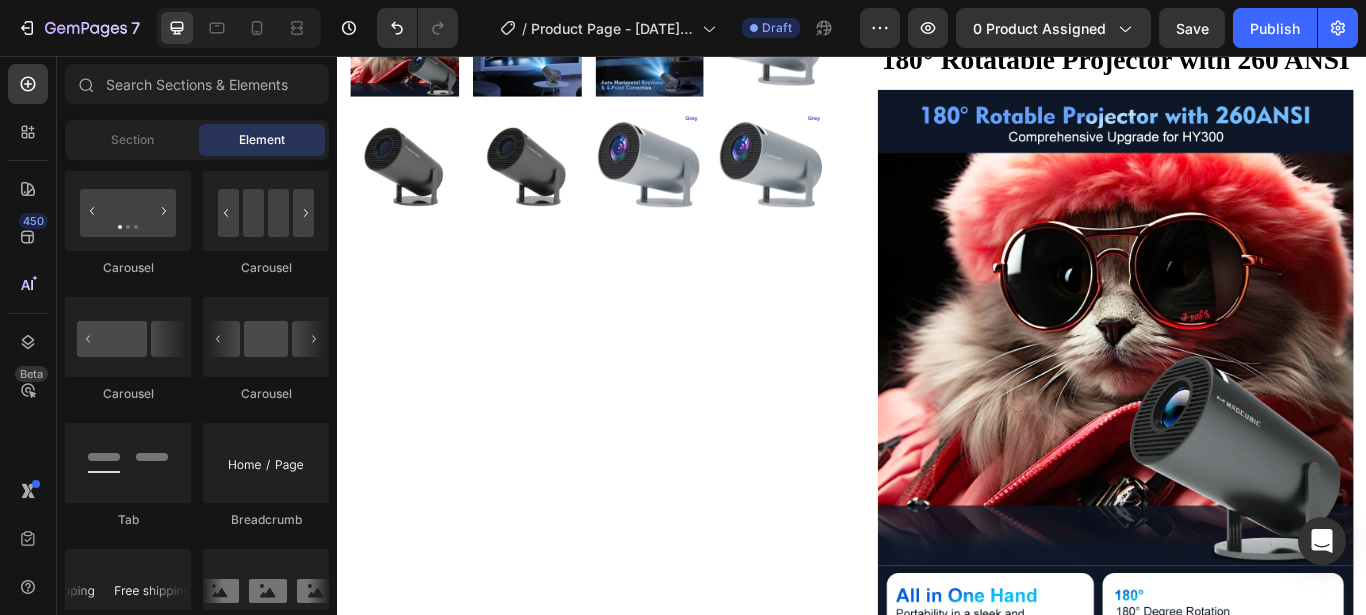 scroll, scrollTop: 2031, scrollLeft: 0, axis: vertical 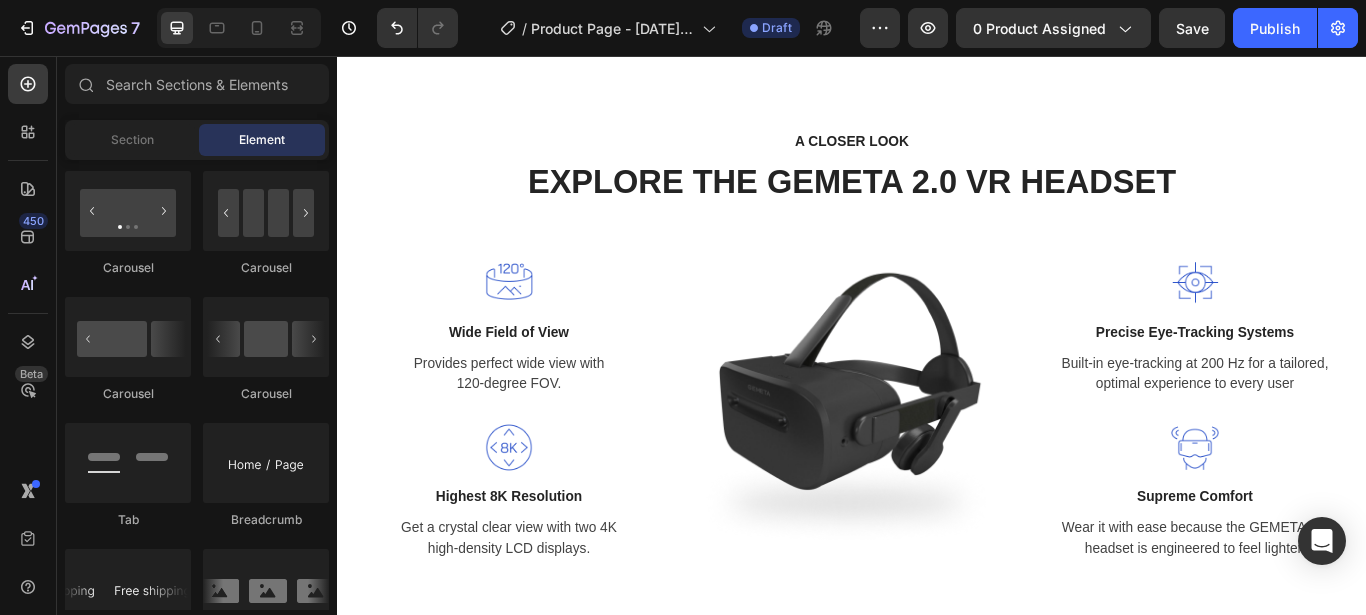 click on "EXPLORE THE GEMETA 2.0 VR HEADSET" at bounding box center (937, 203) 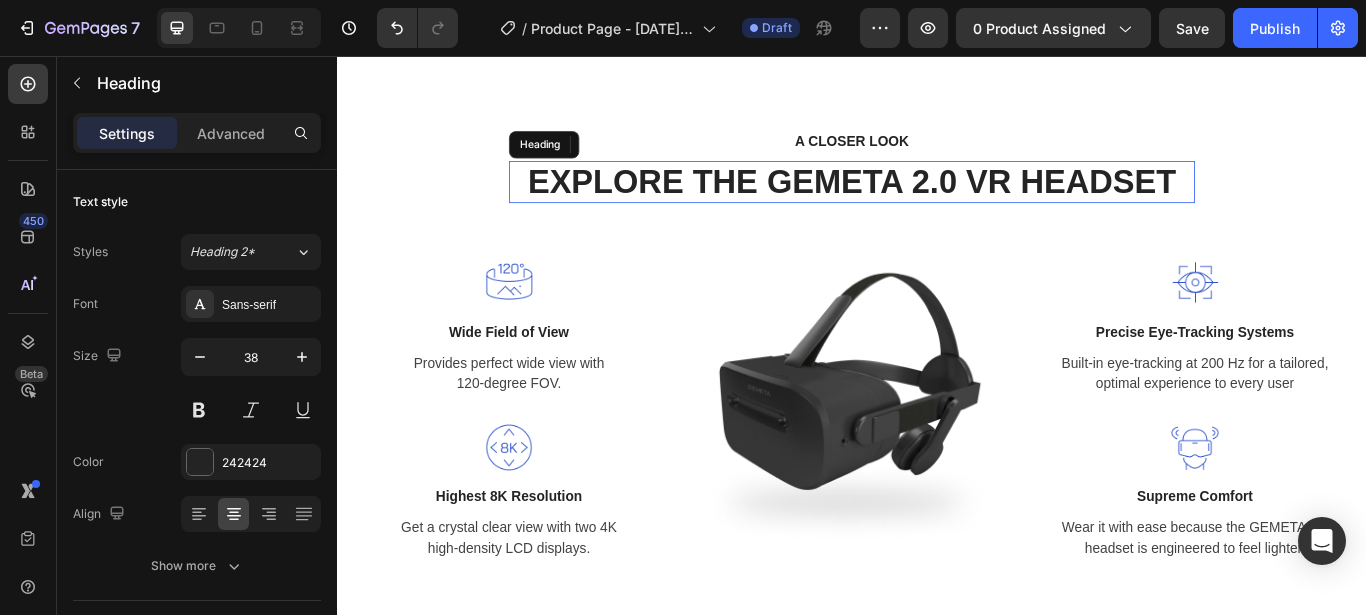 scroll, scrollTop: 11786, scrollLeft: 0, axis: vertical 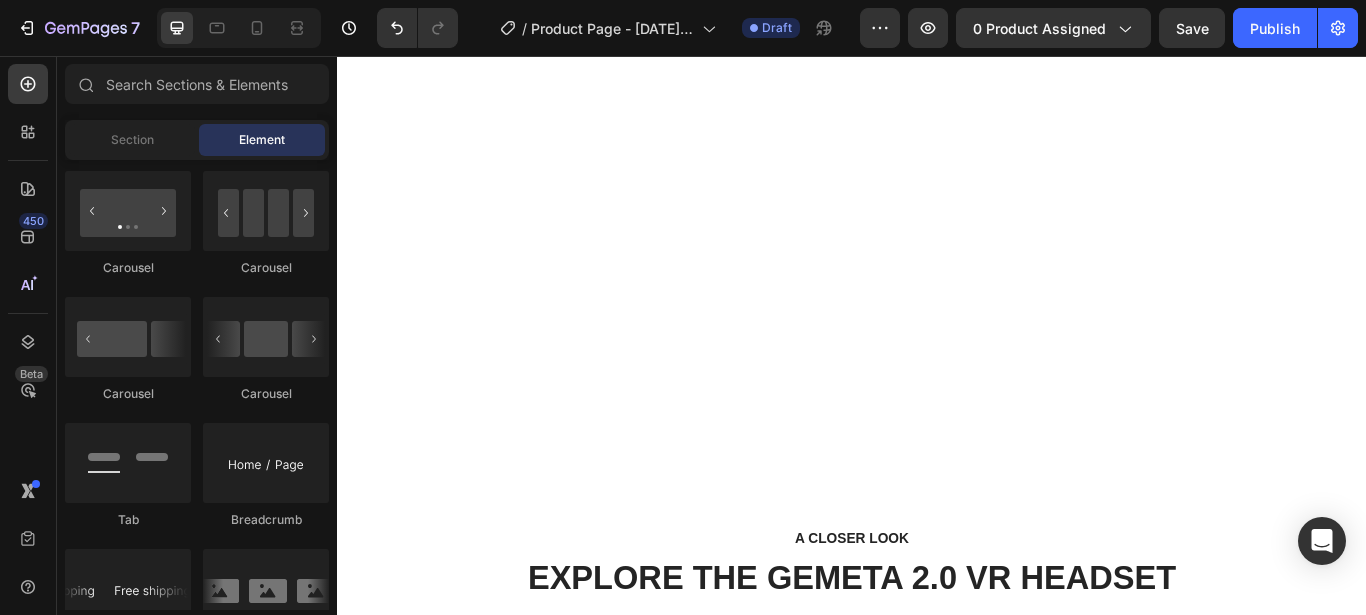 select on "US Plug" 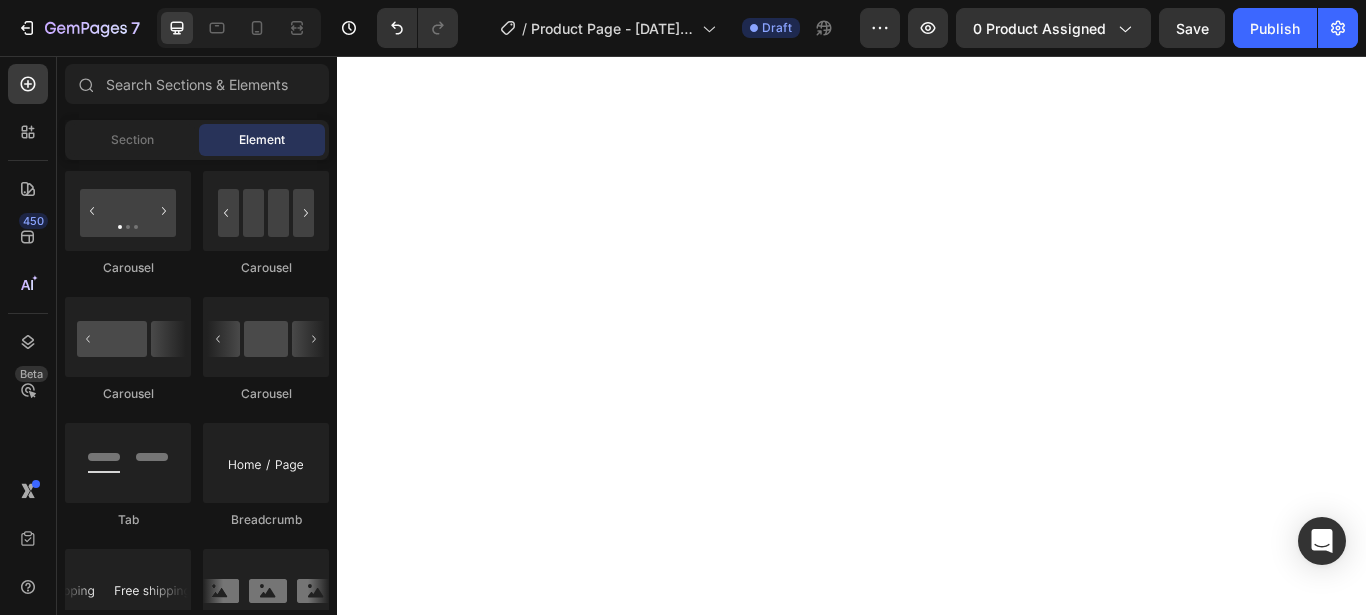 scroll, scrollTop: 9494, scrollLeft: 0, axis: vertical 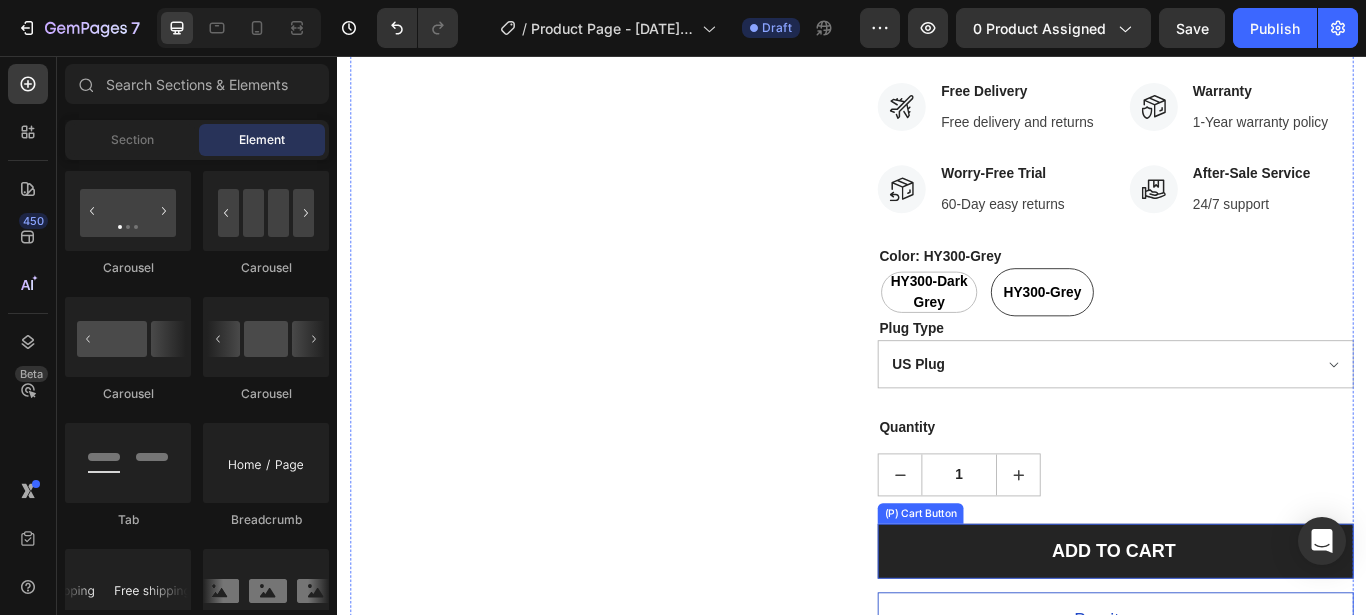 click on "ADD TO CART" at bounding box center [1244, 633] 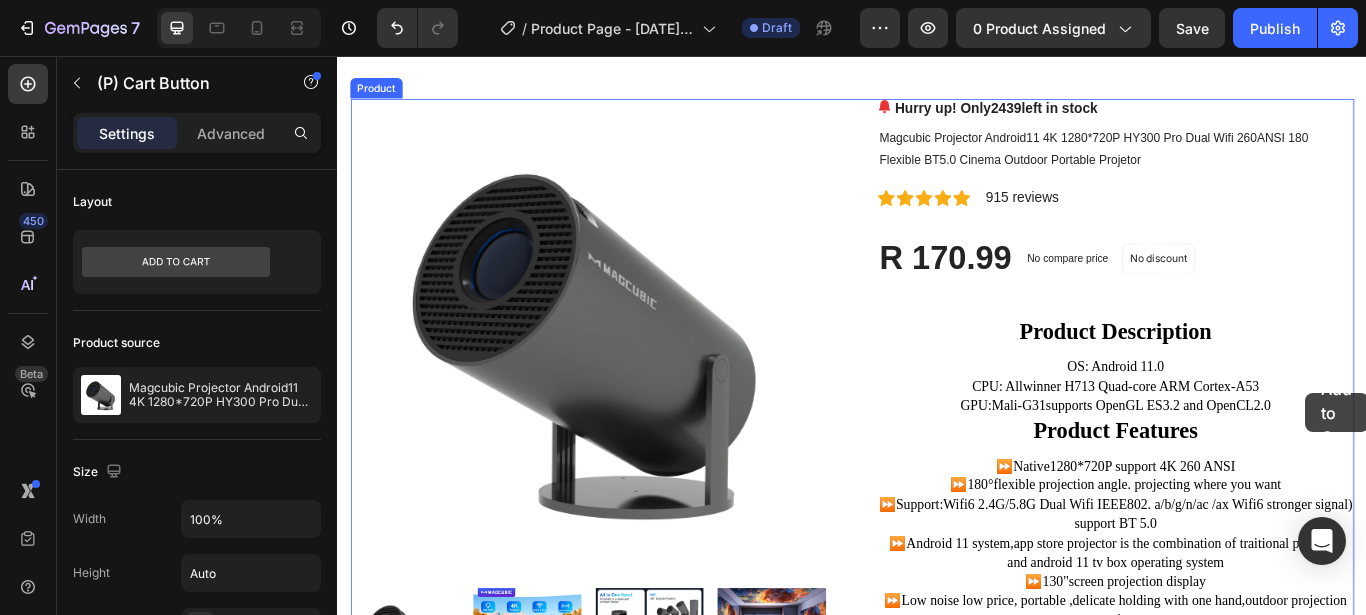 scroll, scrollTop: 13, scrollLeft: 0, axis: vertical 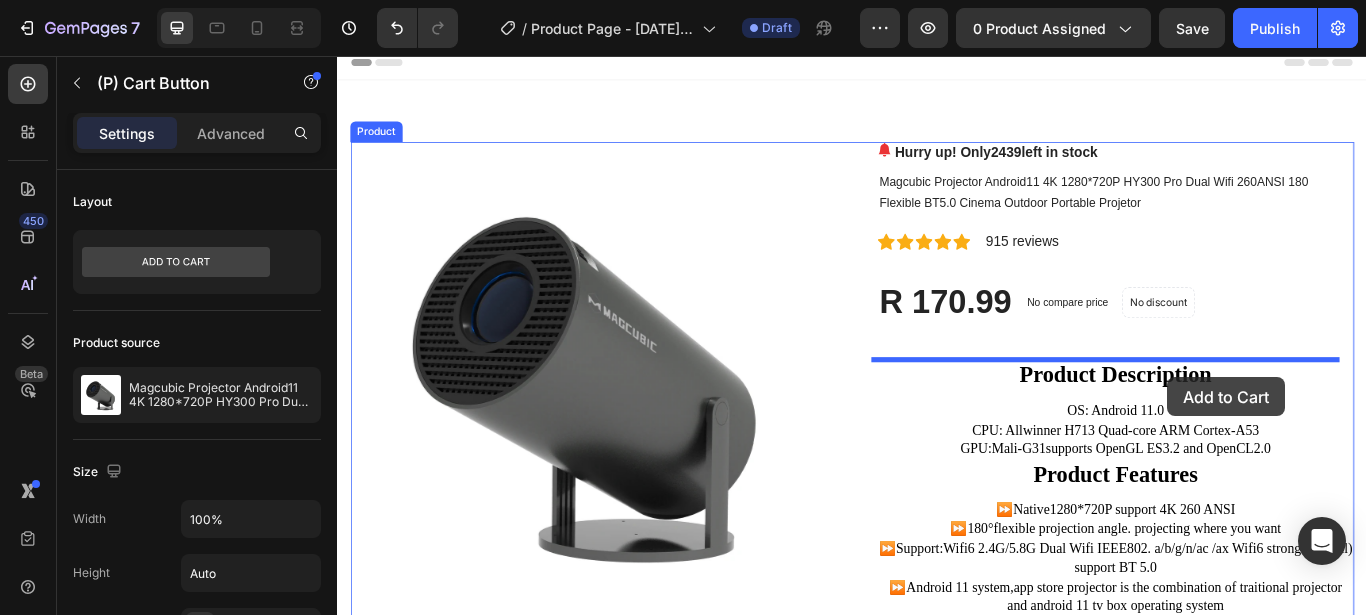 drag, startPoint x: 1341, startPoint y: 552, endPoint x: 1167, endPoint y: 377, distance: 246.78128 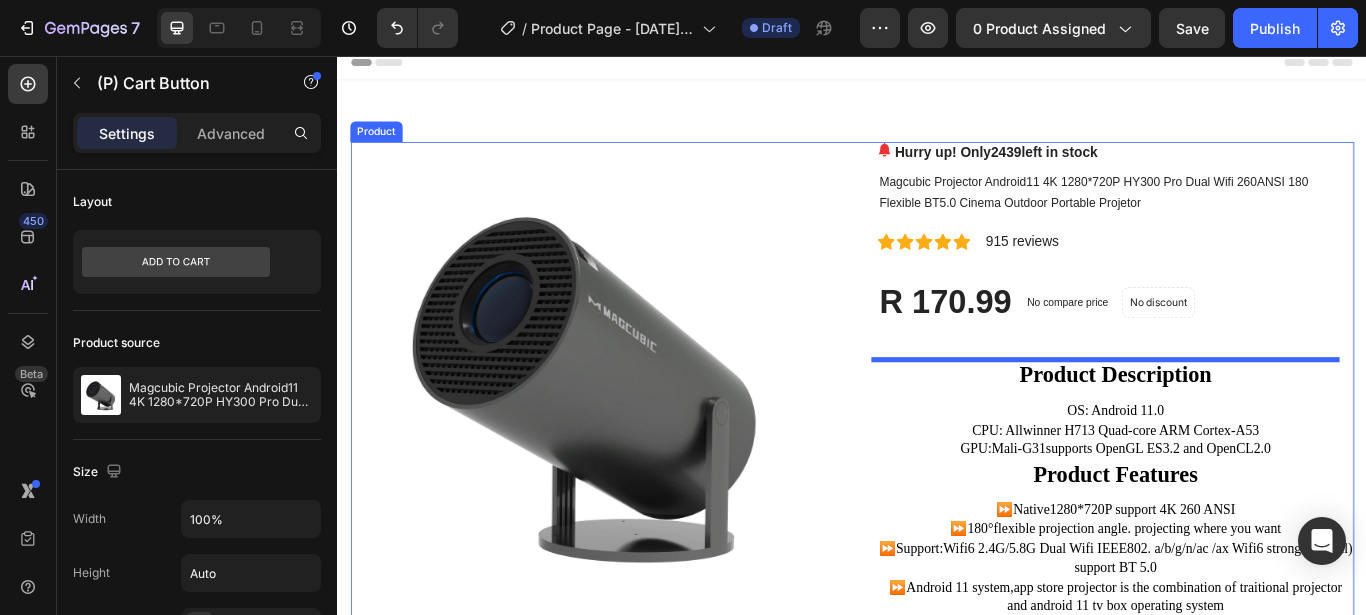 select on "US Plug" 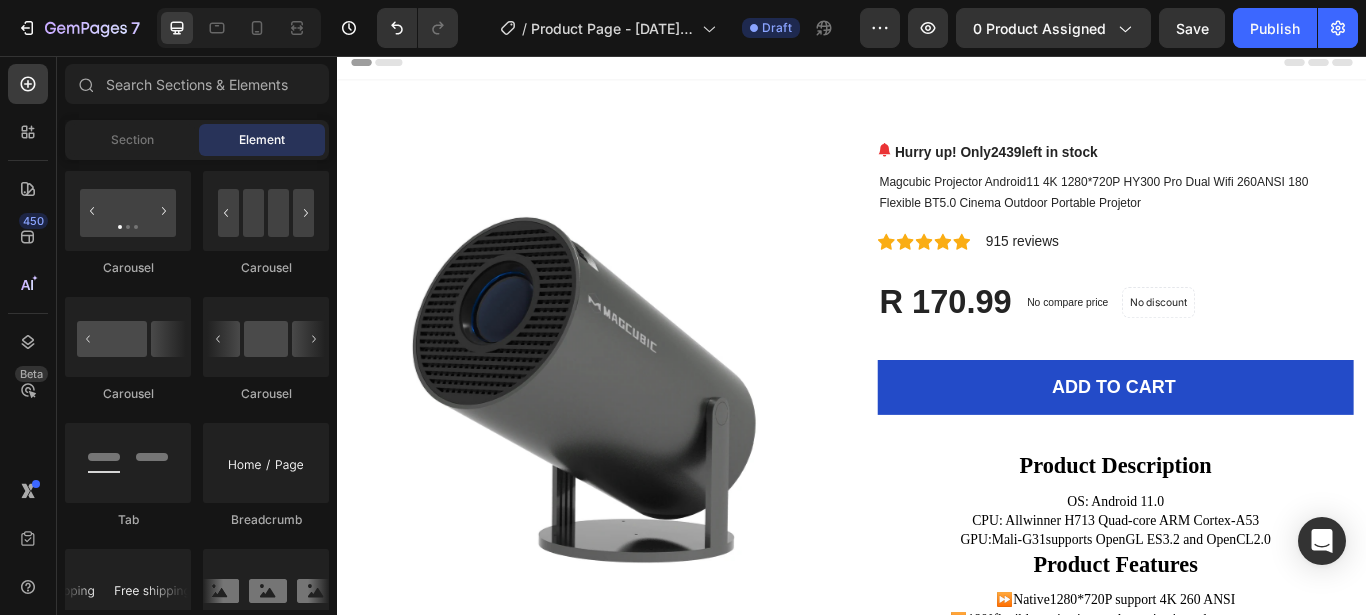 scroll, scrollTop: 2031, scrollLeft: 0, axis: vertical 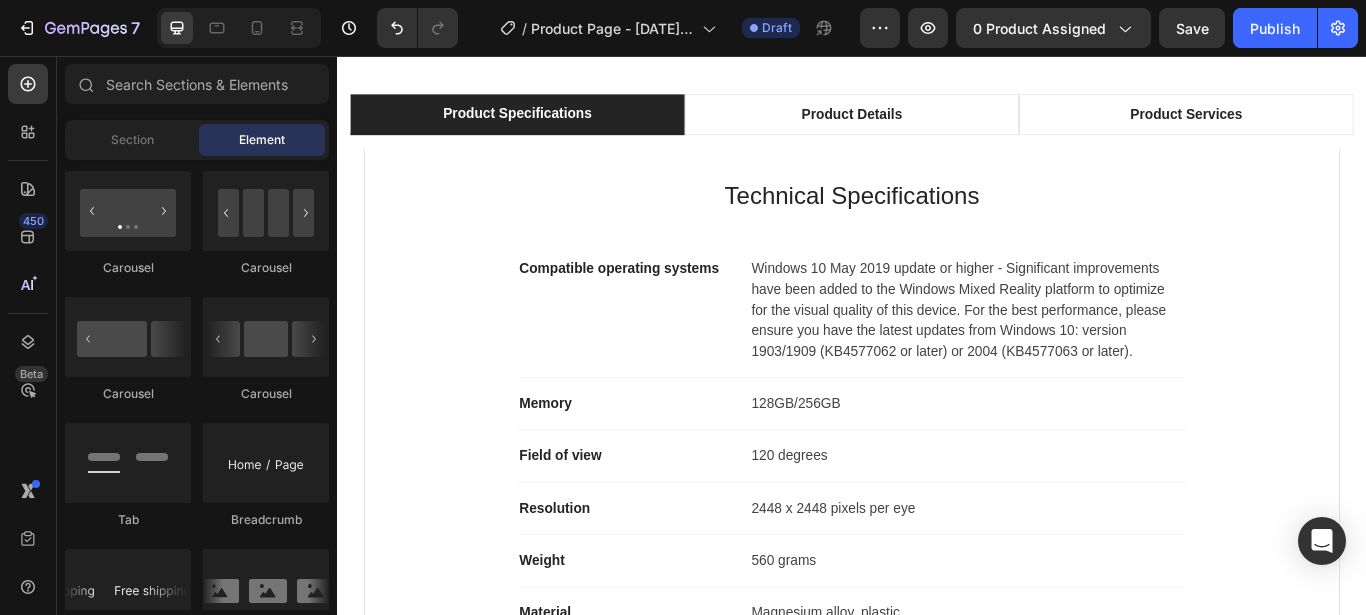 select on "US Plug" 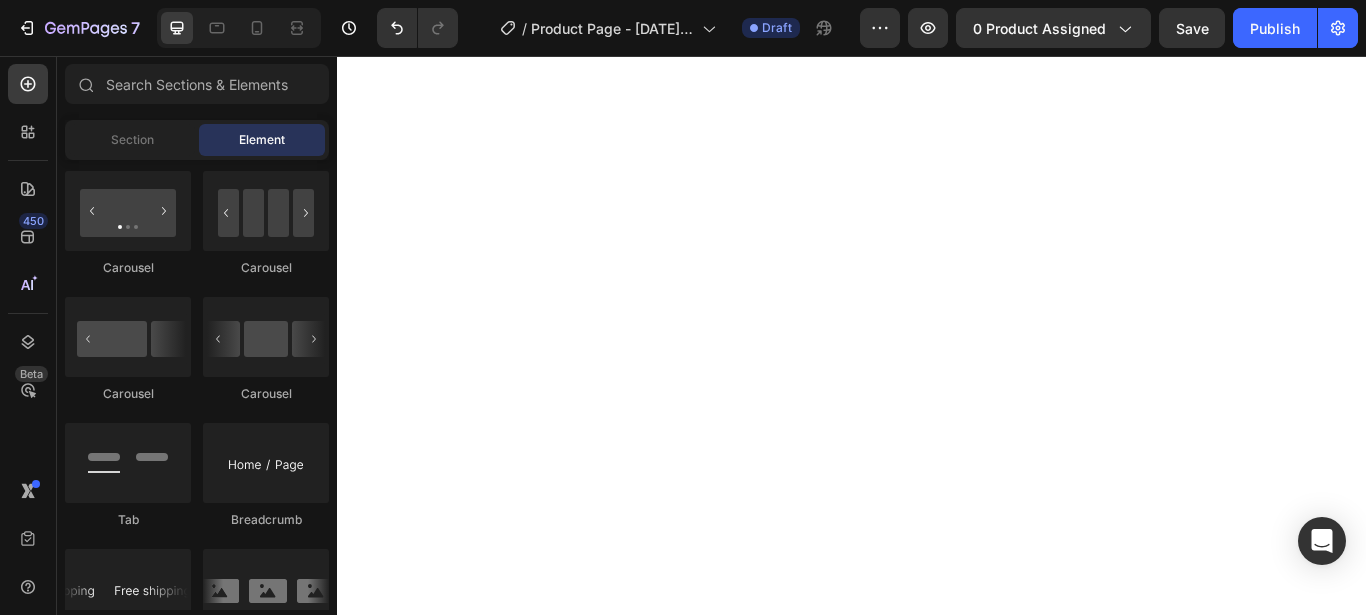 scroll, scrollTop: 10482, scrollLeft: 0, axis: vertical 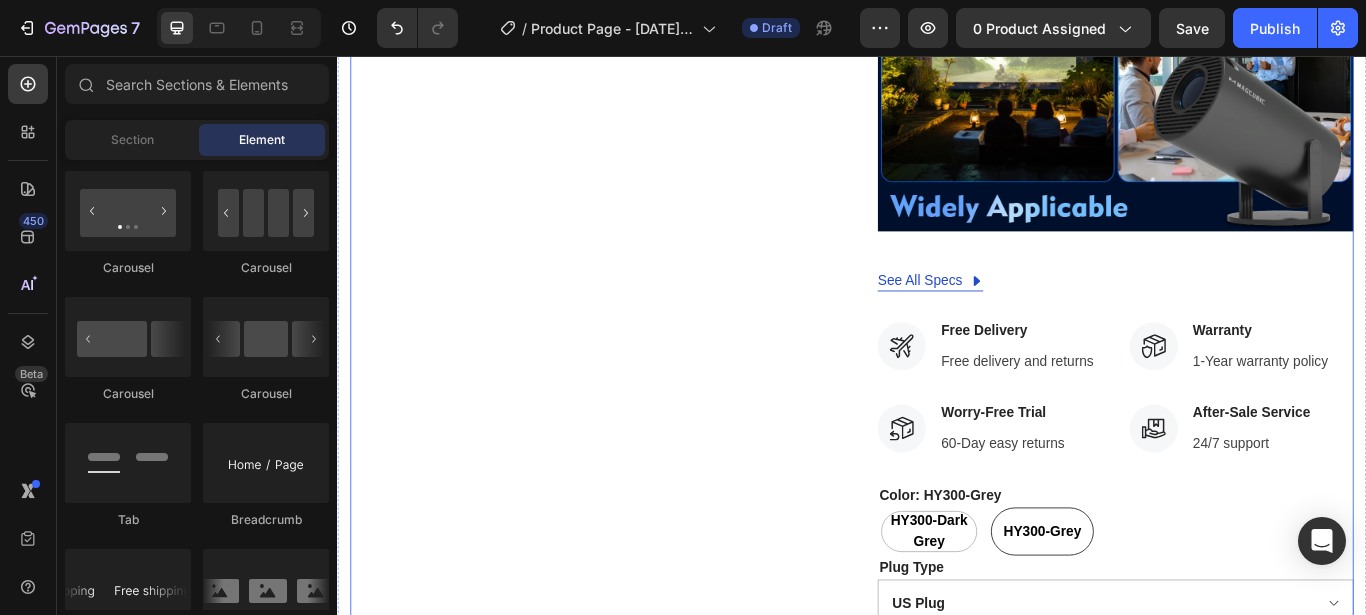 click on "Hurry up! Only  2439  left in stock (P) Stock Counter Magcubic Projector Android11 4K 1280*720P HY300 Pro Dual Wifi 260ANSI 180 Flexible BT5.0 Cinema Outdoor Portable Projetor (P) Title
Icon
Icon
Icon
Icon
Icon Icon List Hoz 915 reviews Text block Row R 170.99 (P) Price (P) Price No compare price (P) Price No discount   Not be displayed when published Product Badge Row ADD TO CART (P) Cart Button Product Description OS: Android 11.0 CPU: Allwinner H713 Quad-core ARM Cortex-A53 GPU:Mali-G31supports OpenGL ES3.2 and OpenCL2.0
Product Features
⏩Native1280*720P support 4K 260 ANSI ⏩180°flexible projection angle. projecting where you want ⏩Support:Wifi6 2.4G/5.8G Dual Wifi IEEE802. a/b/g/n/ac /ax Wifi6 stronger signal) support BT 5.0 ⏩Android 11 system,app store projector is the combination of traitional projector and android 11 tv box operating system ⏩130"screen projection display" at bounding box center (1244, -4622) 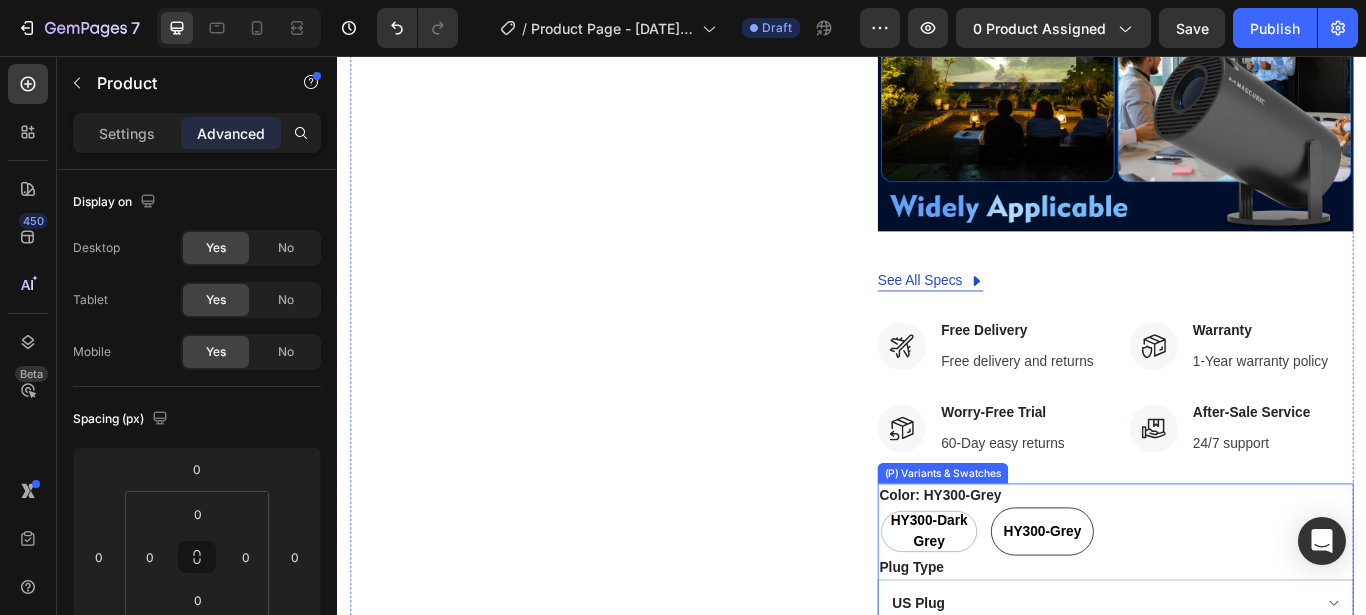 click on "HY300-Dark Grey HY300-Dark Grey HY300-Dark Grey HY300-Grey HY300-Grey HY300-Grey" at bounding box center [1244, 610] 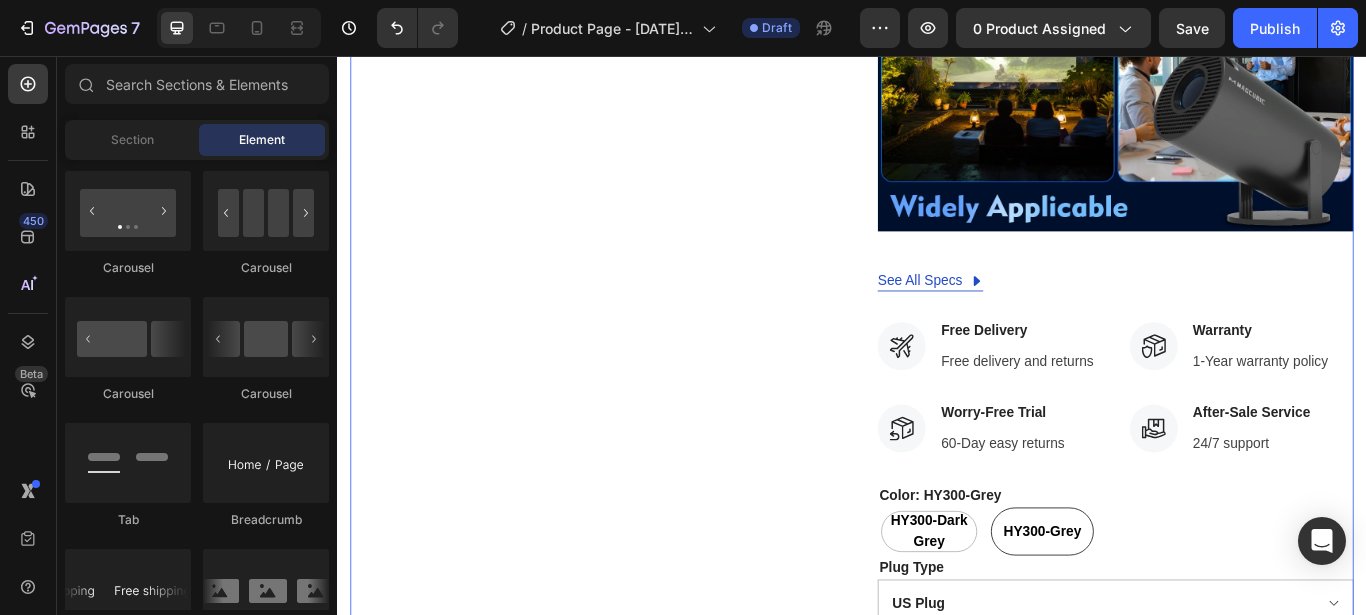 click on "Product Images
Hurry up! Only  2439  left in stock (P) Stock Counter Magcubic Projector Android11 4K 1280*720P HY300 Pro Dual Wifi 260ANSI 180 Flexible BT5.0 Cinema Outdoor Portable Projetor (P) Title
Icon
Icon
Icon
Icon
Icon Icon List Hoz 915 reviews Text block Row R 170.99 (P) Price (P) Price No compare price (P) Price No discount   Not be displayed when published Product Badge Row ADD TO CART (P) Cart Button Product Description OS: Android 11.0 CPU: Allwinner H713 Quad-core ARM Cortex-A53 GPU:Mali-G31supports OpenGL ES3.2 and OpenCL2.0
Product Features
⏩Native1280*720P support 4K 260 ANSI ⏩180°flexible projection angle. projecting where you want ⏩Support:Wifi6 2.4G/5.8G Dual Wifi IEEE802. a/b/g/n/ac /ax Wifi6 stronger signal) support BT 5.0 ⏩Android 11 system,app store projector is the combination of traitional projector and android 11 tv box operating system ⏩130"screen projection display" at bounding box center (937, -4622) 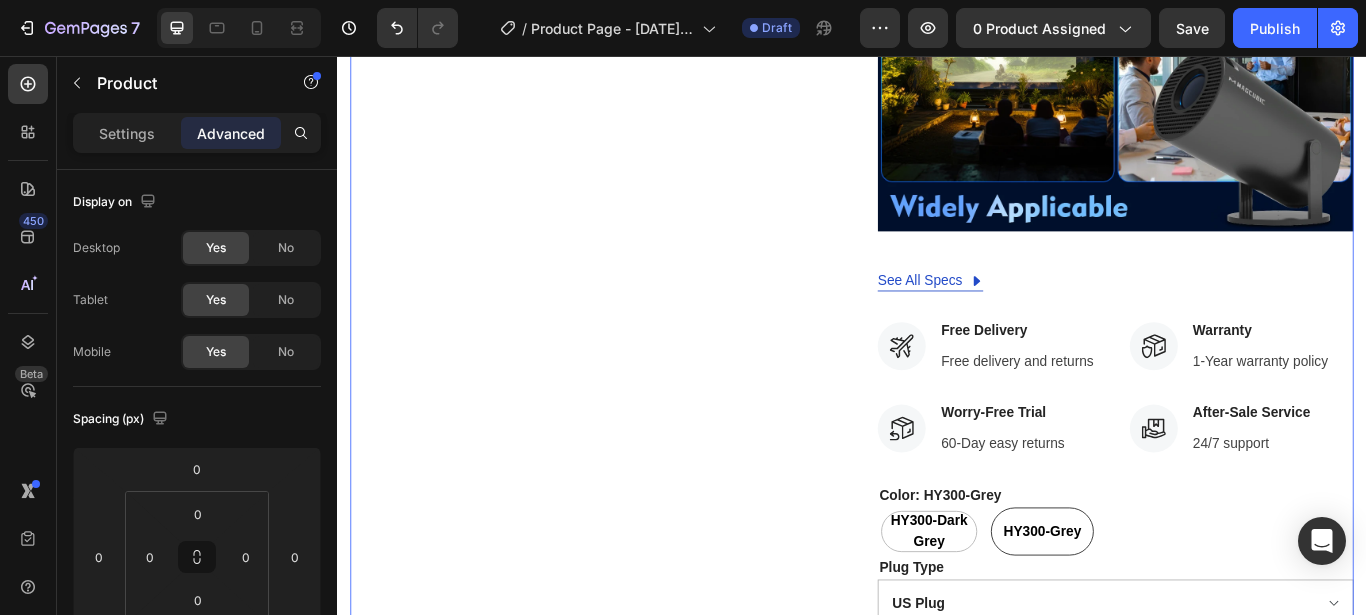 scroll, scrollTop: 0, scrollLeft: 0, axis: both 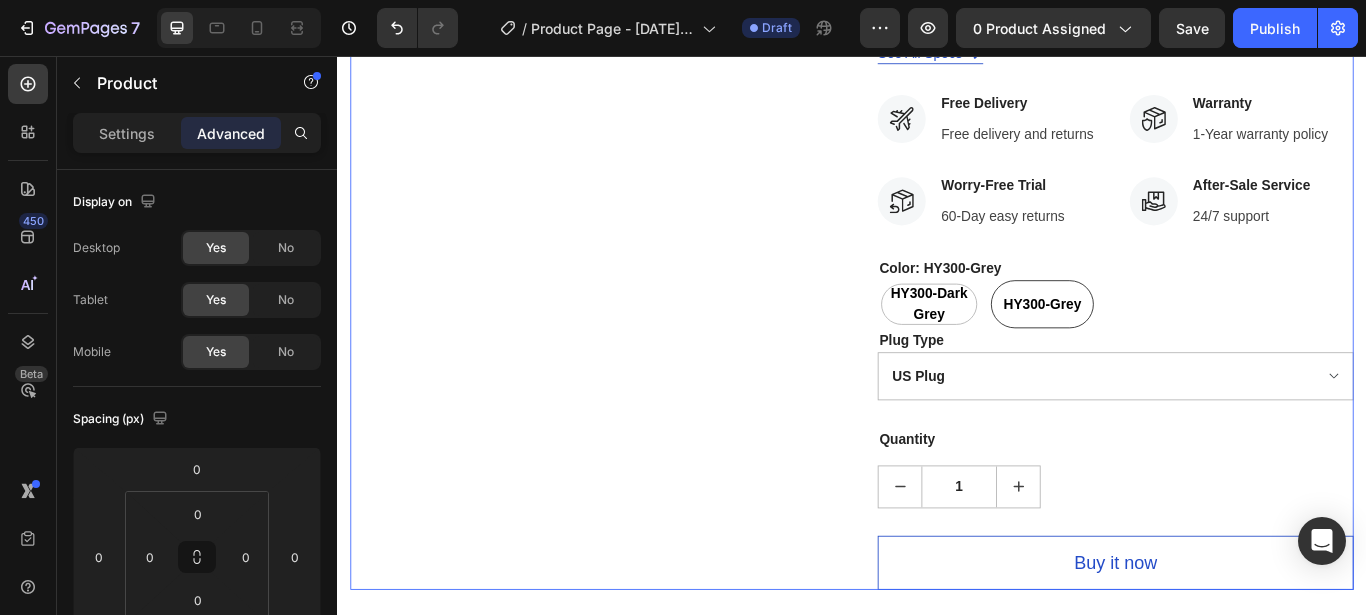 click on "Hurry up! Only  2439  left in stock (P) Stock Counter Magcubic Projector Android11 4K 1280*720P HY300 Pro Dual Wifi 260ANSI 180 Flexible BT5.0 Cinema Outdoor Portable Projetor (P) Title
Icon
Icon
Icon
Icon
Icon Icon List Hoz 915 reviews Text block Row R 170.99 (P) Price (P) Price No compare price (P) Price No discount   Not be displayed when published Product Badge Row ADD TO CART (P) Cart Button Product Description OS: Android 11.0 CPU: Allwinner H713 Quad-core ARM Cortex-A53 GPU:Mali-G31supports OpenGL ES3.2 and OpenCL2.0
Product Features
⏩Native1280*720P support 4K 260 ANSI ⏩180°flexible projection angle. projecting where you want ⏩Support:Wifi6 2.4G/5.8G Dual Wifi IEEE802. a/b/g/n/ac /ax Wifi6 stronger signal) support BT 5.0 ⏩Android 11 system,app store projector is the combination of traitional projector and android 11 tv box operating system ⏩130"screen projection display" at bounding box center (1244, -4887) 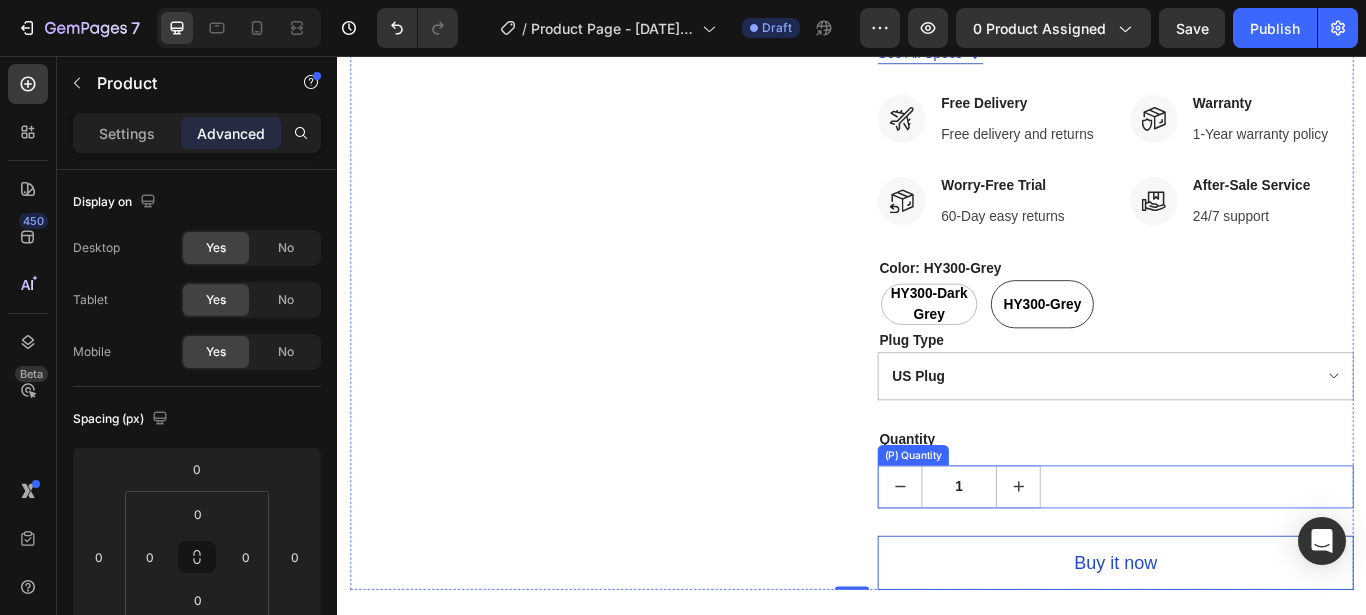 click on "1" at bounding box center [1244, 558] 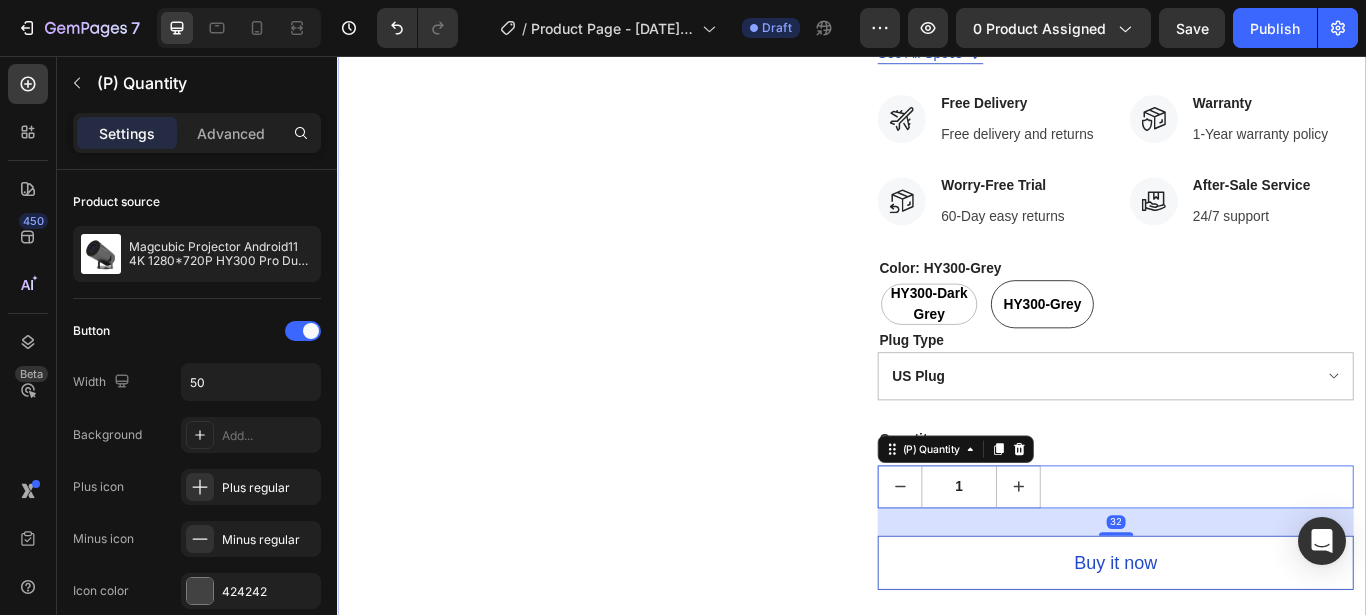 click on "Product Images
Hurry up! Only  2439  left in stock (P) Stock Counter Magcubic Projector Android11 4K 1280*720P HY300 Pro Dual Wifi 260ANSI 180 Flexible BT5.0 Cinema Outdoor Portable Projetor (P) Title
Icon
Icon
Icon
Icon
Icon Icon List Hoz 915 reviews Text block Row R 170.99 (P) Price (P) Price No compare price (P) Price No discount   Not be displayed when published Product Badge Row ADD TO CART (P) Cart Button Product Description OS: Android 11.0 CPU: Allwinner H713 Quad-core ARM Cortex-A53 GPU:Mali-G31supports OpenGL ES3.2 and OpenCL2.0
Product Features
⏩Native1280*720P support 4K 260 ANSI ⏩180°flexible projection angle. projecting where you want ⏩Support:Wifi6 2.4G/5.8G Dual Wifi IEEE802. a/b/g/n/ac /ax Wifi6 stronger signal) support BT 5.0 ⏩Android 11 system,app store projector is the combination of traitional projector and android 11 tv box operating system ⏩130"screen projection display" at bounding box center (937, -4887) 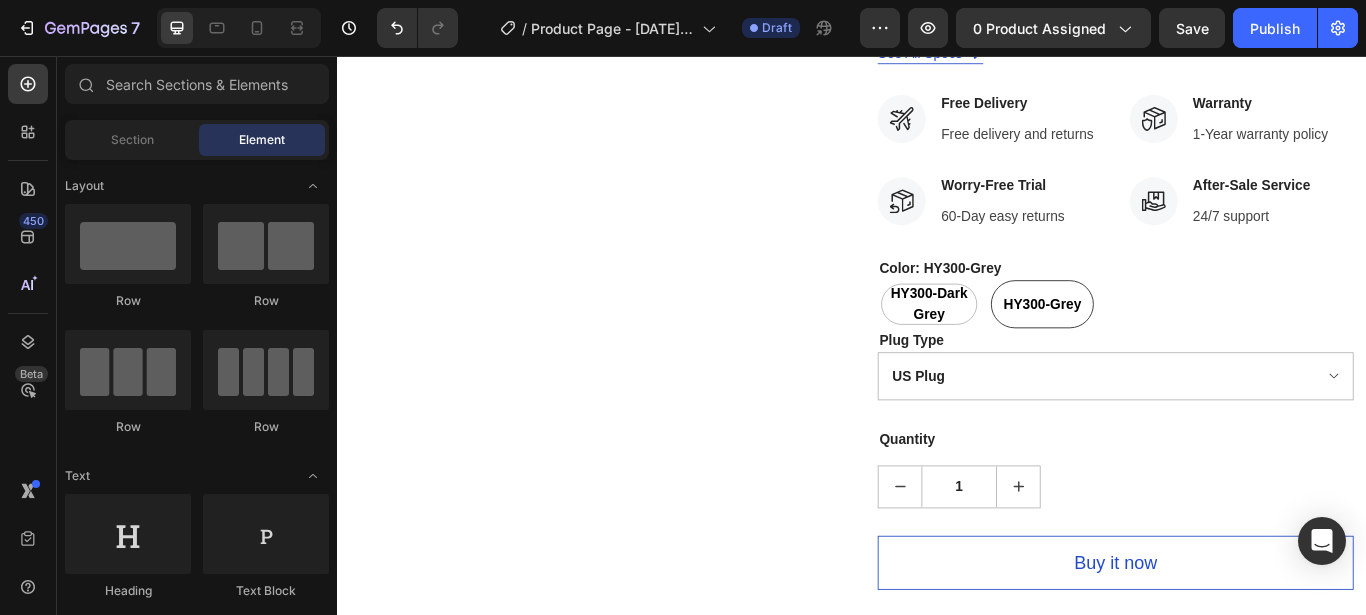scroll, scrollTop: 2031, scrollLeft: 0, axis: vertical 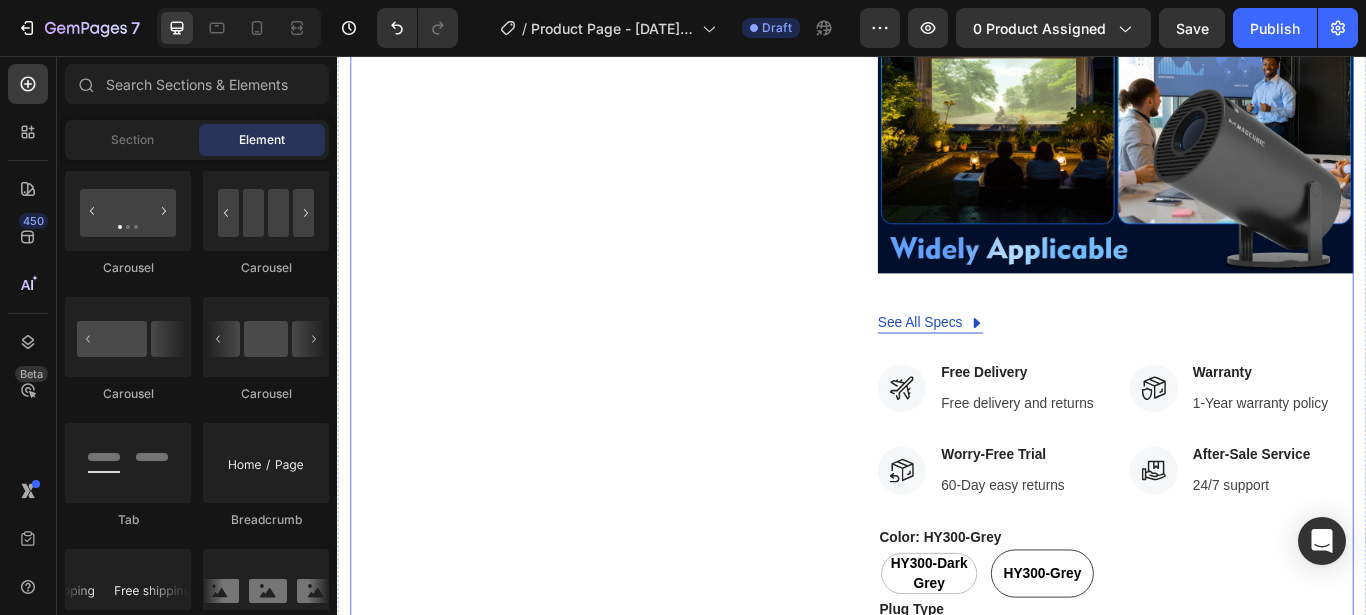 click on "Hurry up! Only  2439  left in stock (P) Stock Counter Magcubic Projector Android11 4K 1280*720P HY300 Pro Dual Wifi 260ANSI 180 Flexible BT5.0 Cinema Outdoor Portable Projetor (P) Title
Icon
Icon
Icon
Icon
Icon Icon List Hoz 915 reviews Text block Row R 170.99 (P) Price (P) Price No compare price (P) Price No discount   Not be displayed when published Product Badge Row ADD TO CART (P) Cart Button Product Description OS: Android 11.0 CPU: Allwinner H713 Quad-core ARM Cortex-A53 GPU:Mali-G31supports OpenGL ES3.2 and OpenCL2.0
Product Features
⏩Native1280*720P support 4K 260 ANSI ⏩180°flexible projection angle. projecting where you want ⏩Support:Wifi6 2.4G/5.8G Dual Wifi IEEE802. a/b/g/n/ac /ax Wifi6 stronger signal) support BT 5.0 ⏩Android 11 system,app store projector is the combination of traitional projector and android 11 tv box operating system ⏩130"screen projection display" at bounding box center (1244, -4573) 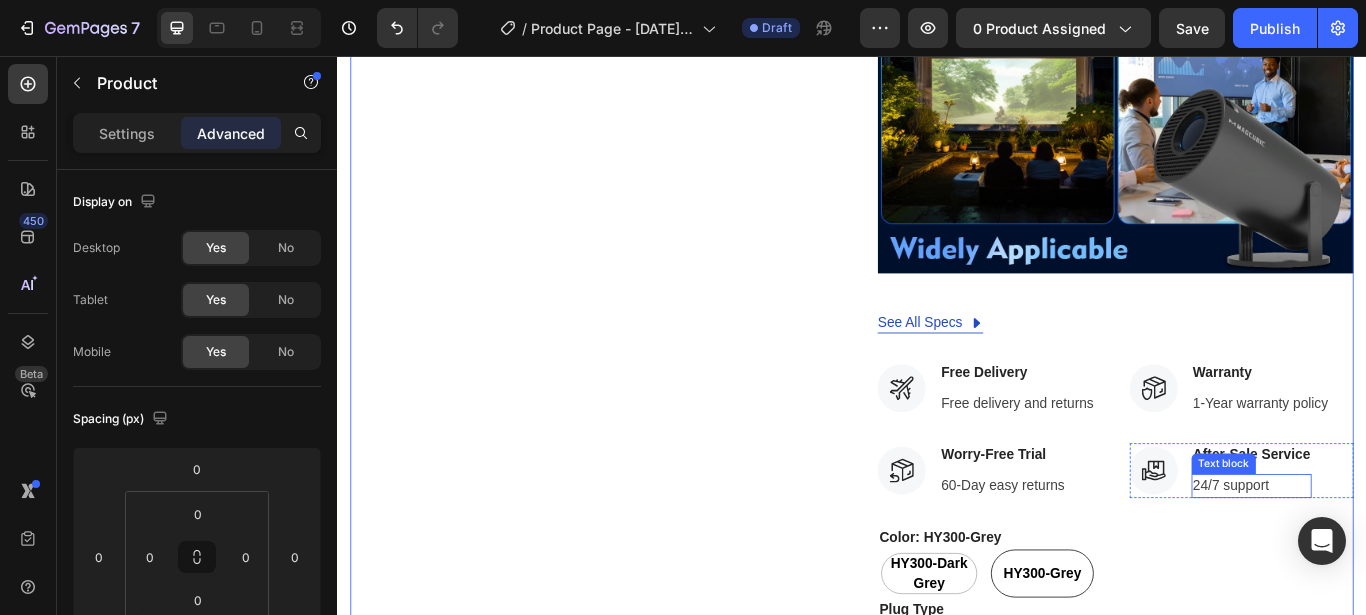 click on "24/7 support" at bounding box center [1403, 557] 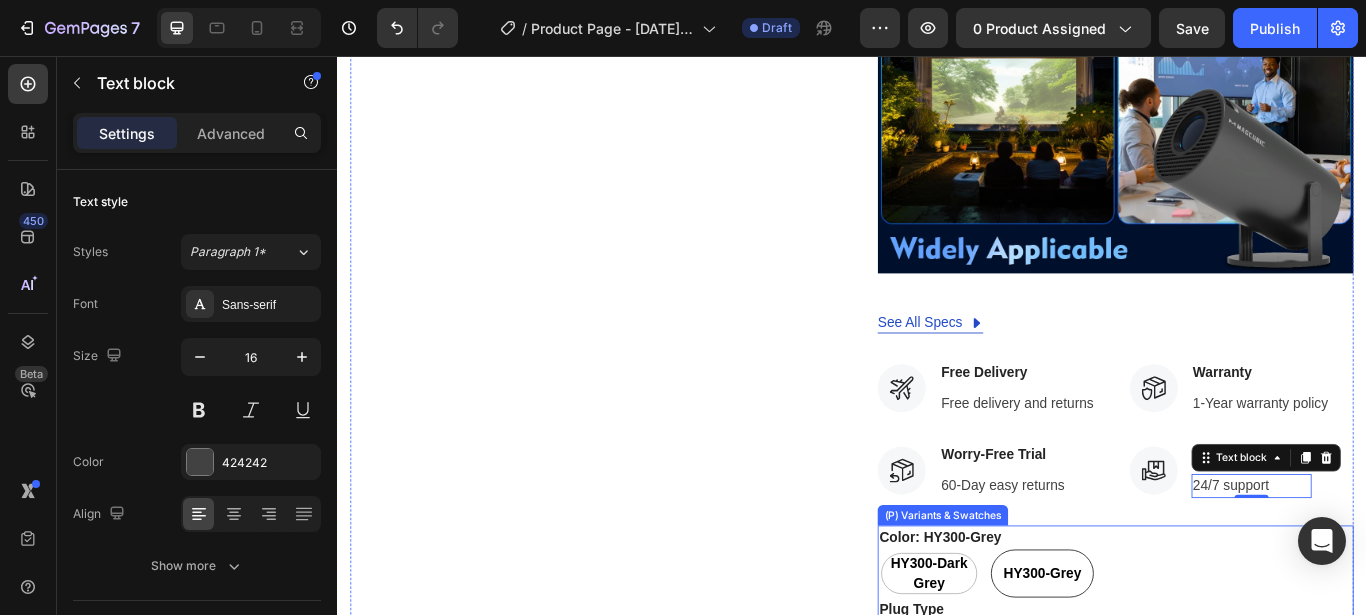 click on "Color: HY300-Grey HY300-Dark Grey HY300-Dark Grey HY300-Dark Grey HY300-Grey HY300-Grey HY300-Grey" at bounding box center (1244, 645) 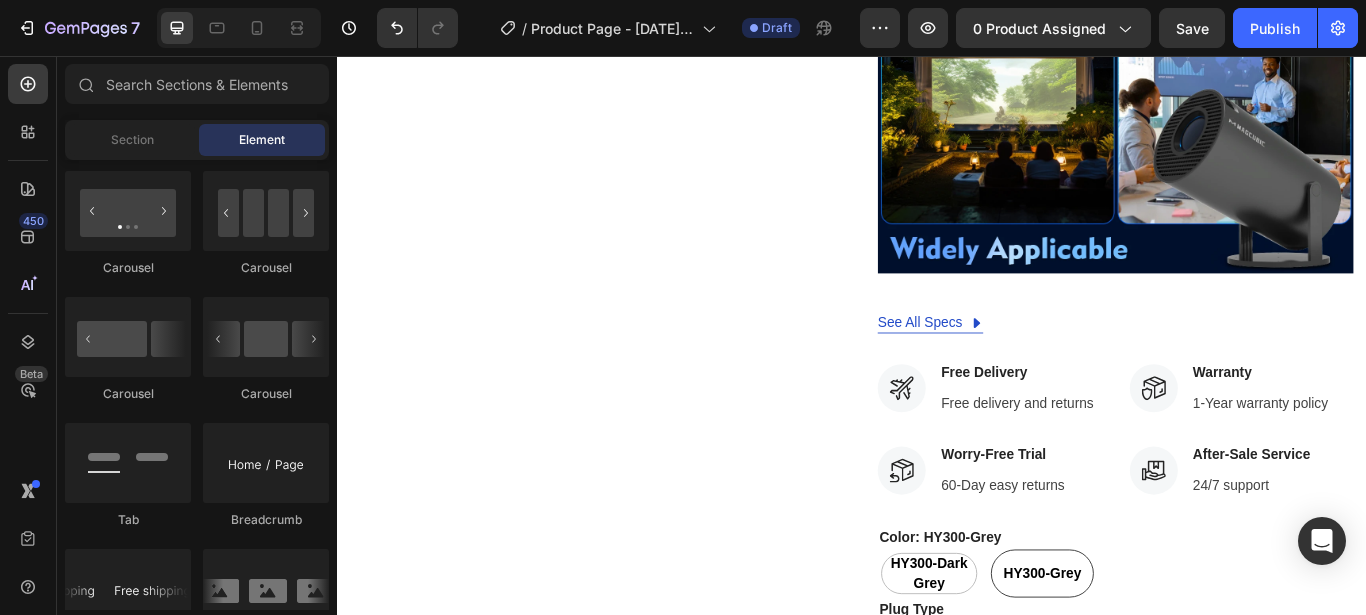 scroll, scrollTop: 2031, scrollLeft: 0, axis: vertical 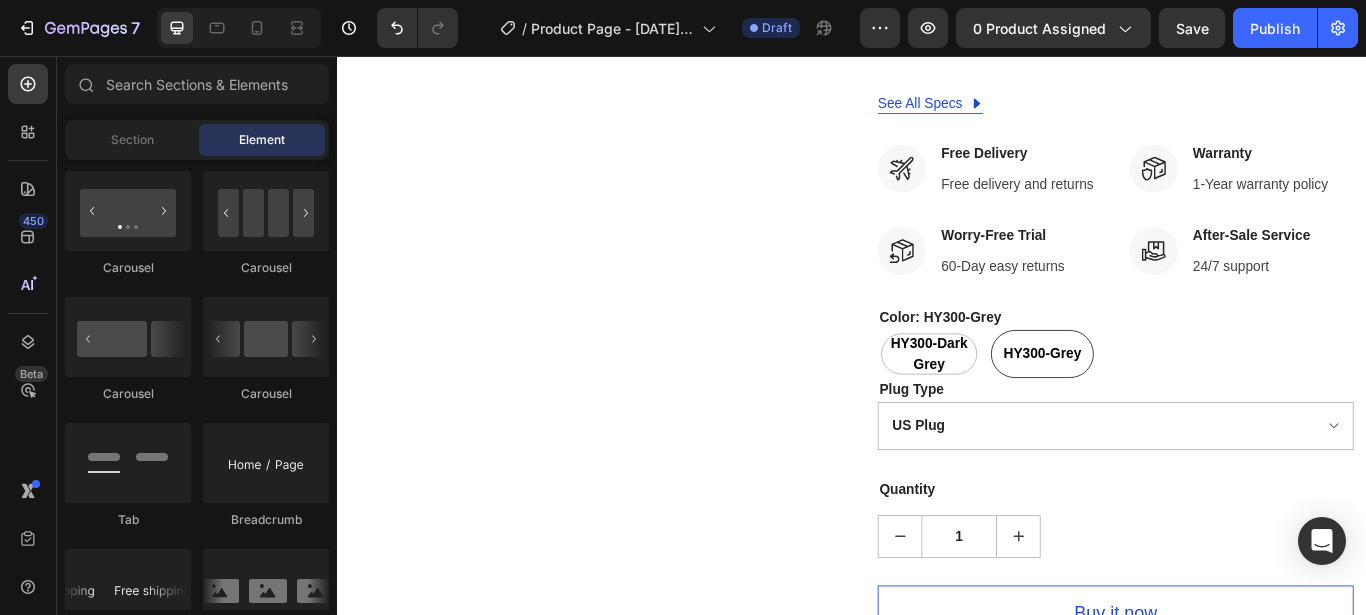 click on "Quantity" at bounding box center (1244, 561) 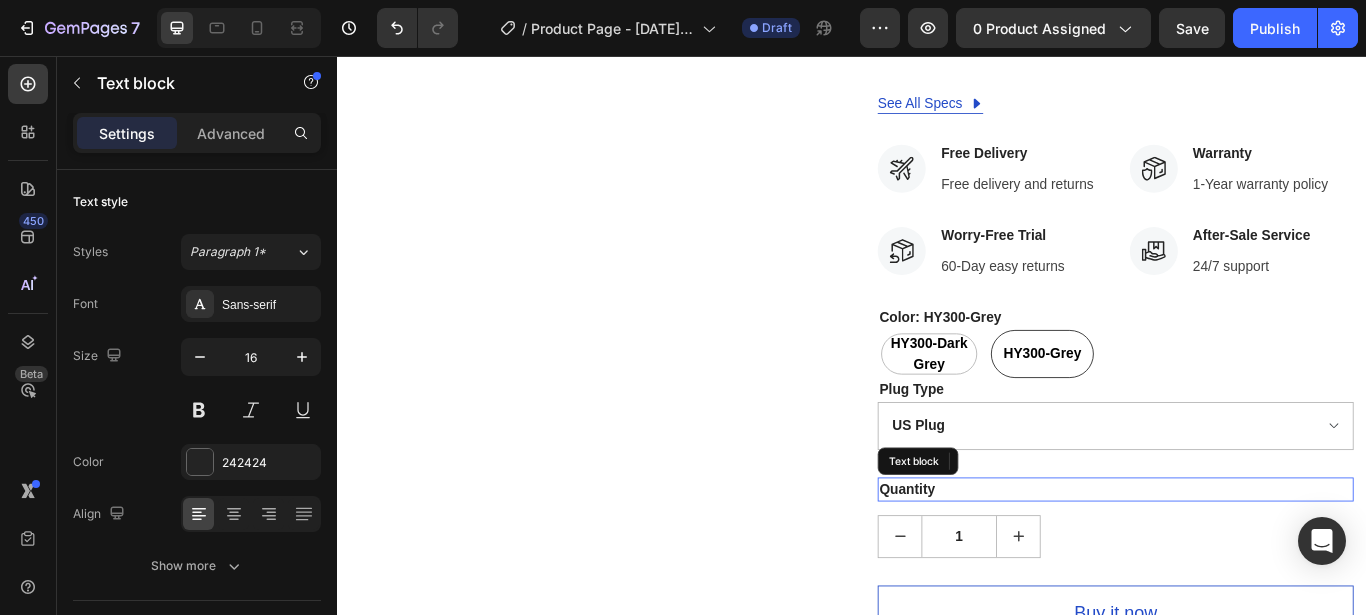 click on "Quantity" at bounding box center [1244, 561] 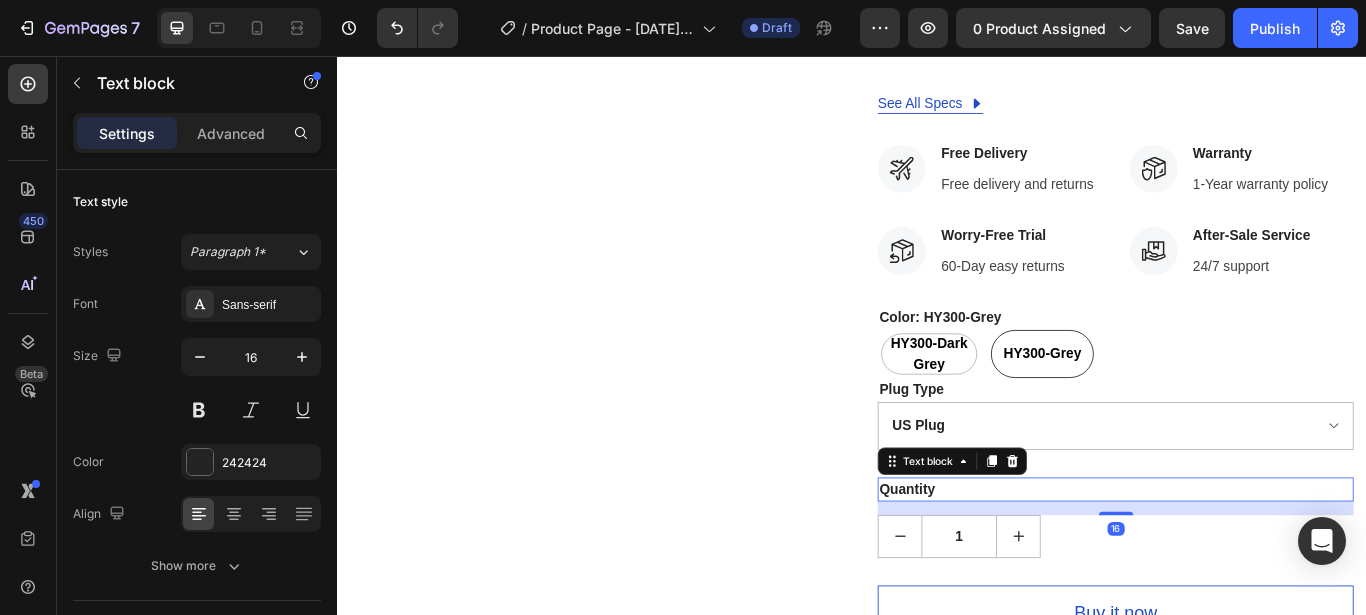 scroll, scrollTop: 10597, scrollLeft: 0, axis: vertical 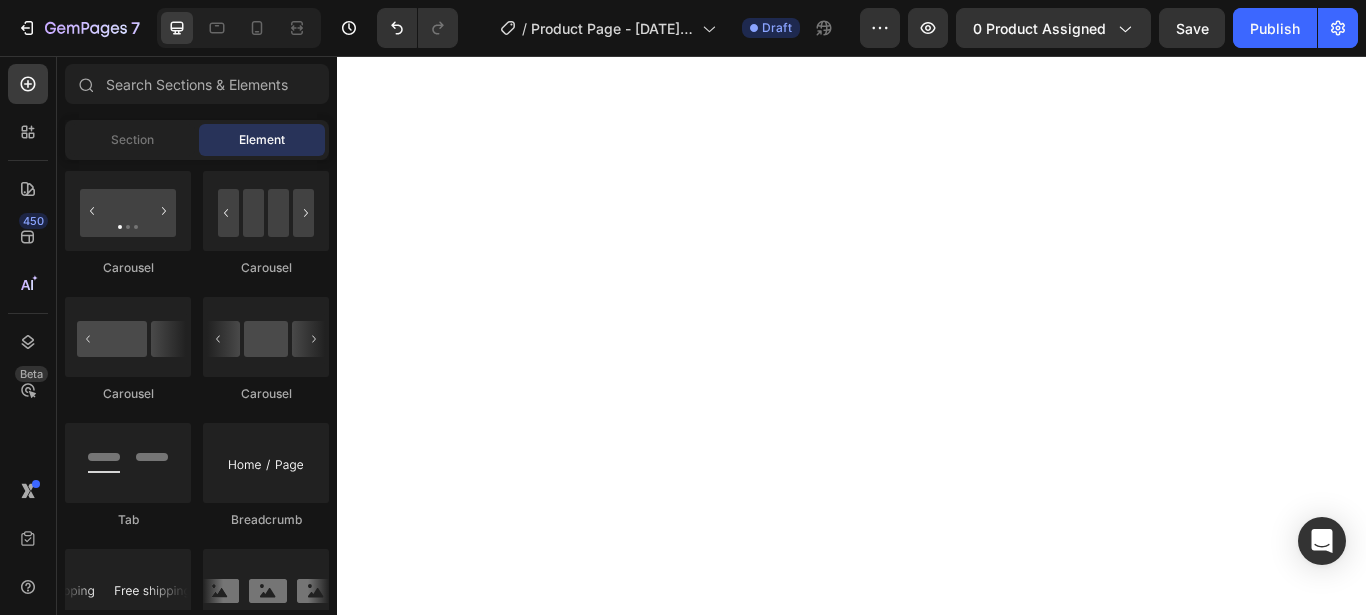 drag, startPoint x: 1534, startPoint y: 455, endPoint x: 471, endPoint y: 627, distance: 1076.8254 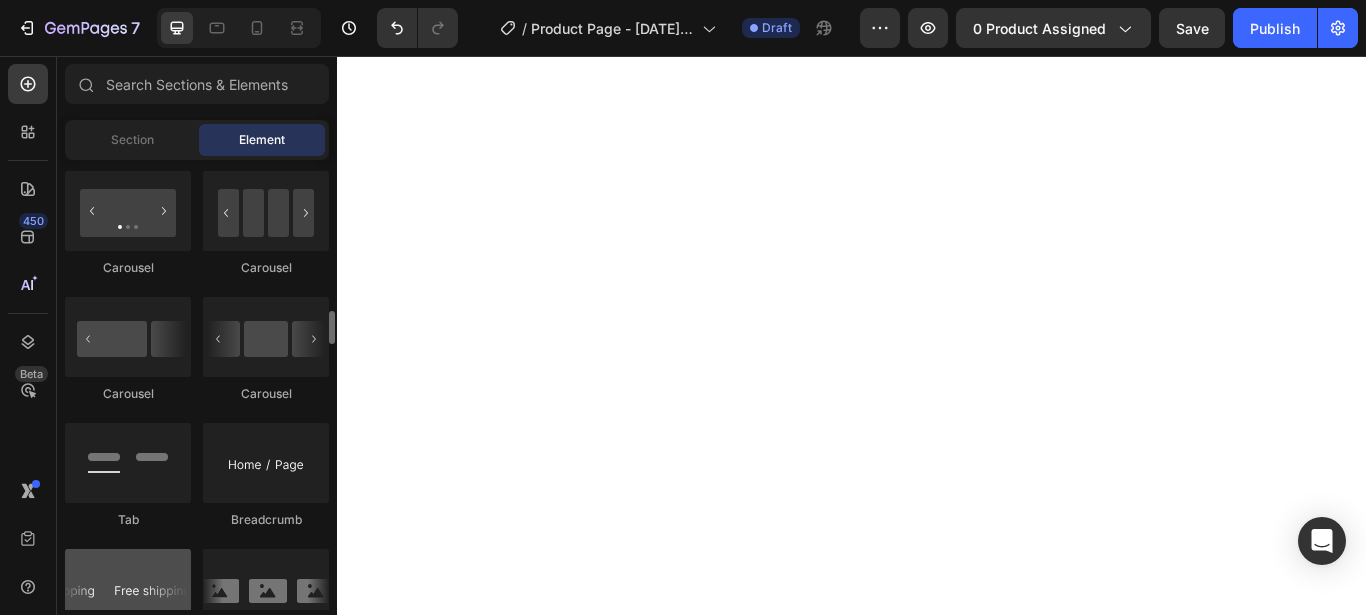 select on "US Plug" 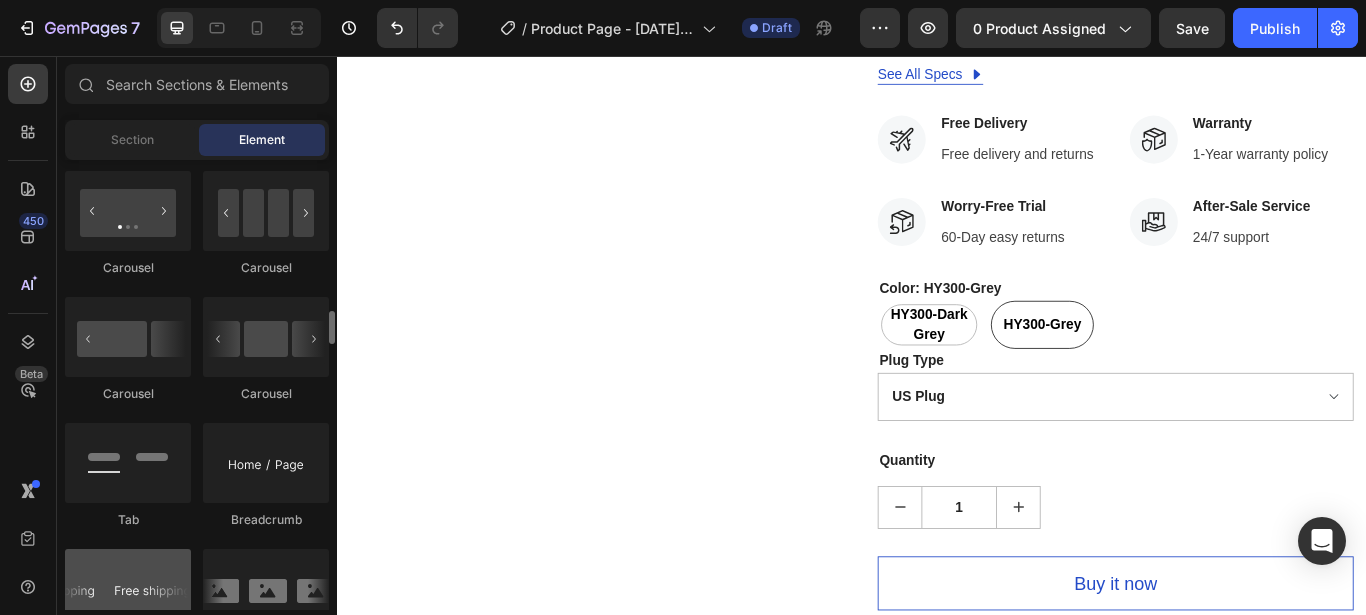 scroll, scrollTop: 10499, scrollLeft: 0, axis: vertical 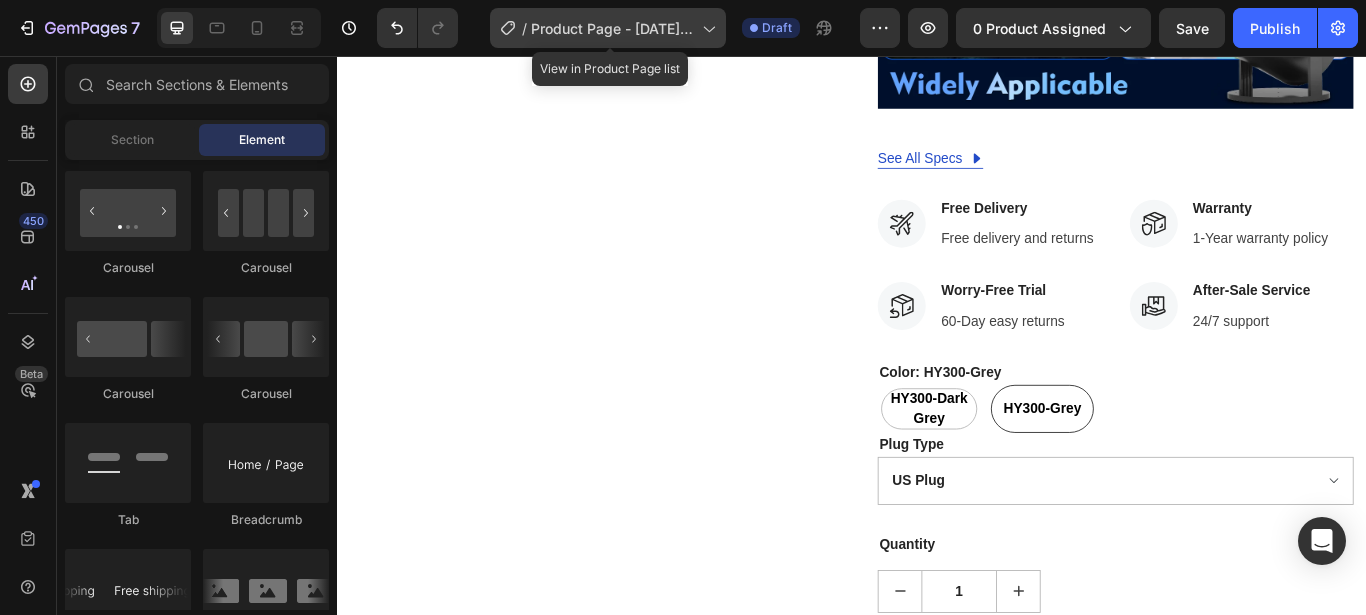 click 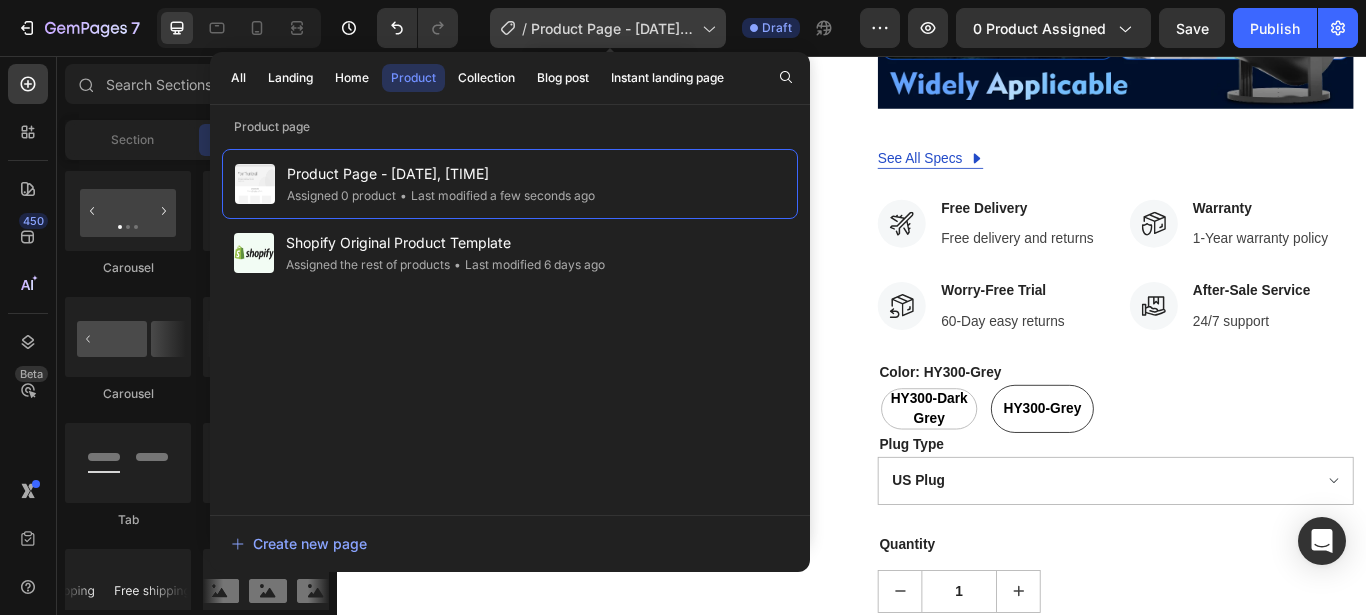 click 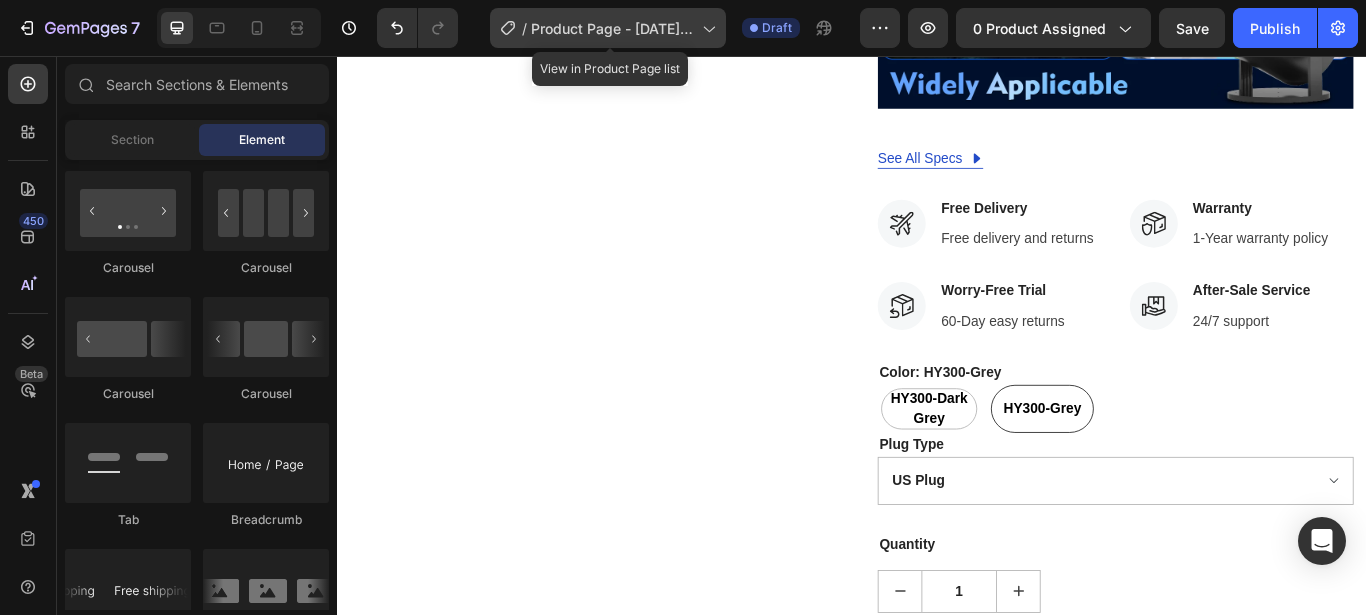 click 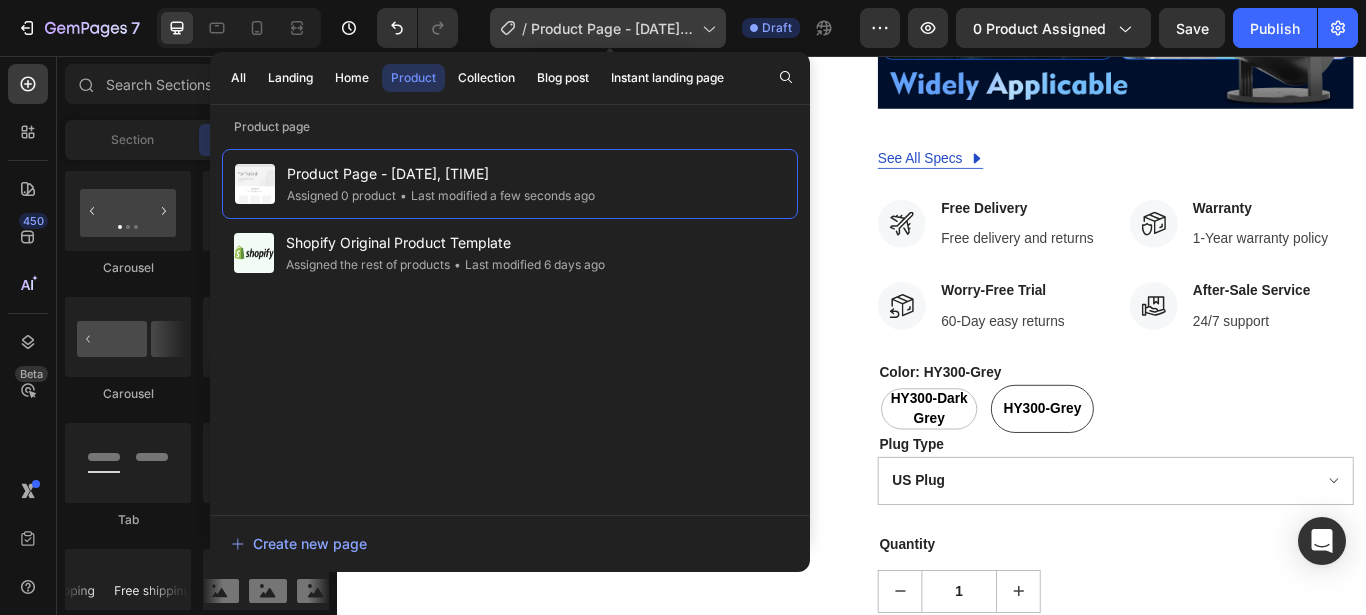 click 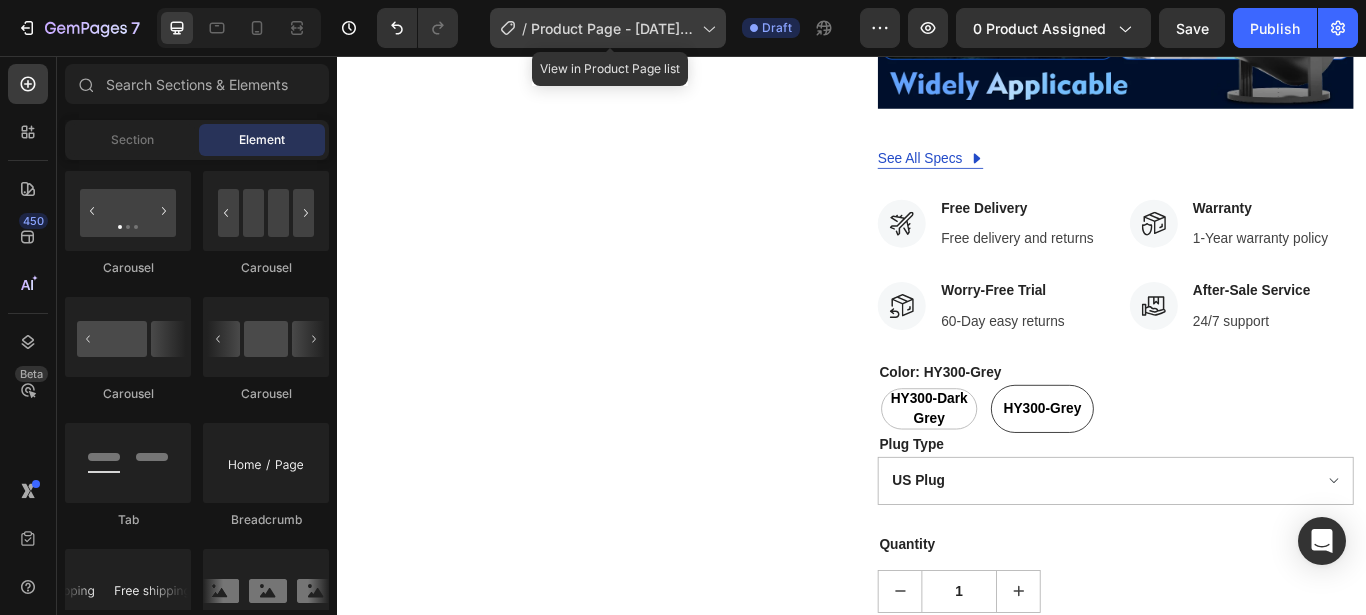 click 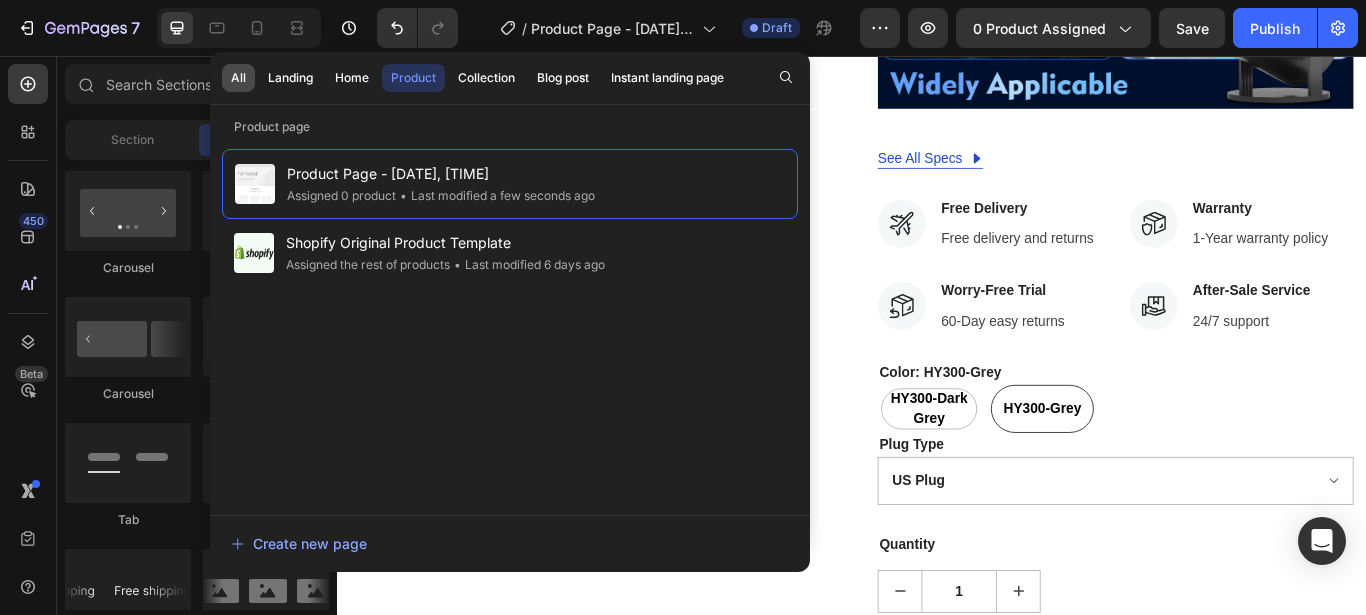 click on "All" at bounding box center (238, 78) 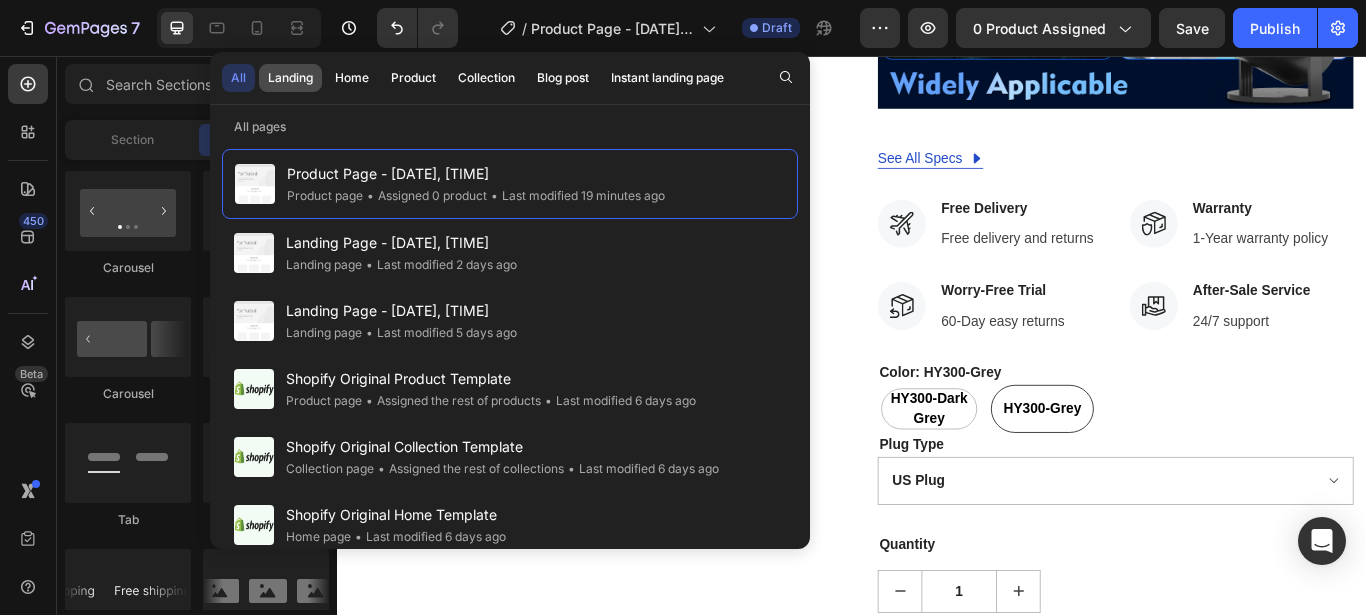 click on "Landing" at bounding box center (290, 78) 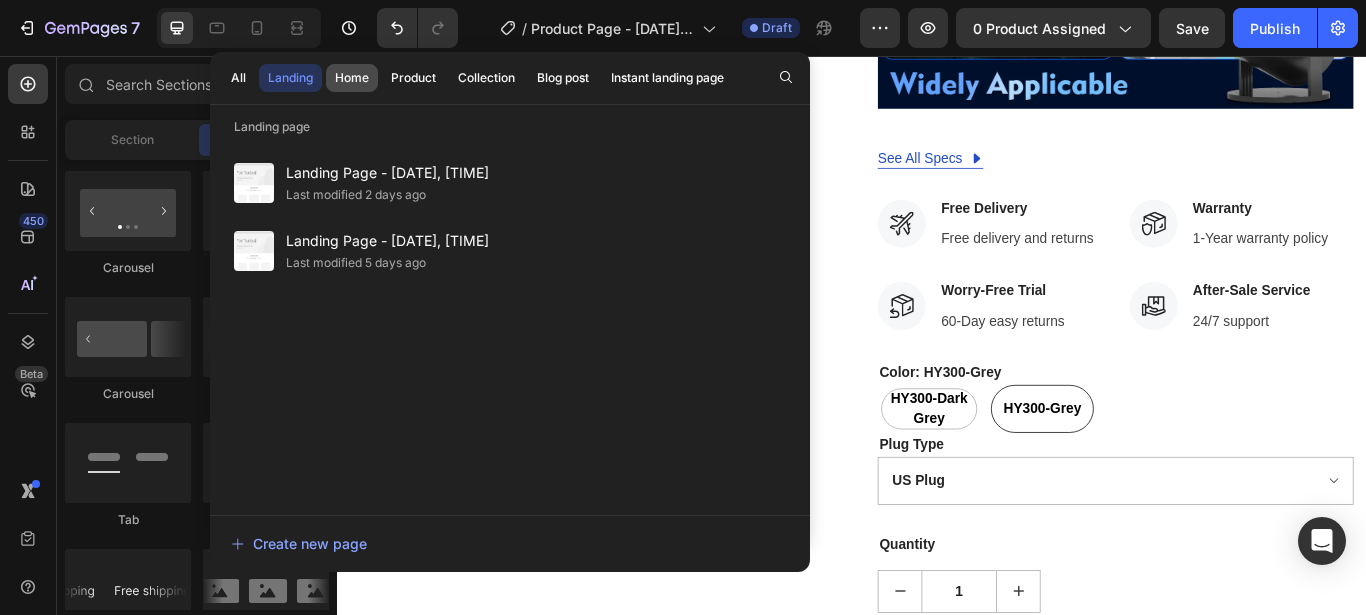 click on "Home" at bounding box center (352, 78) 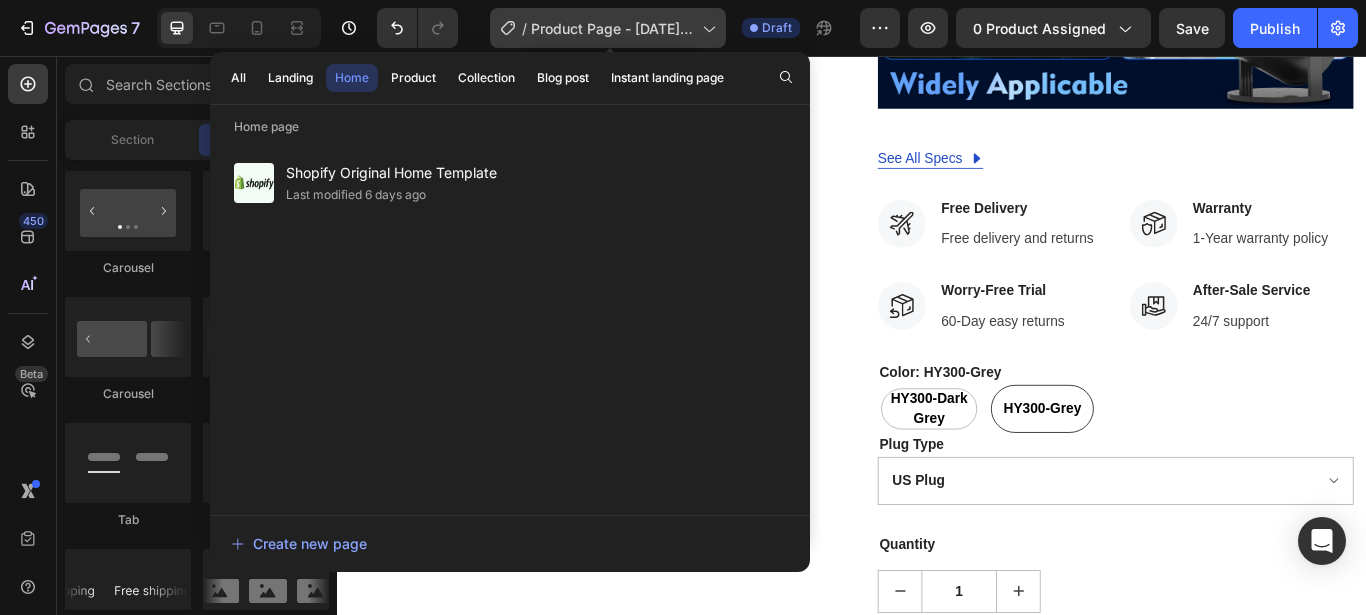 click 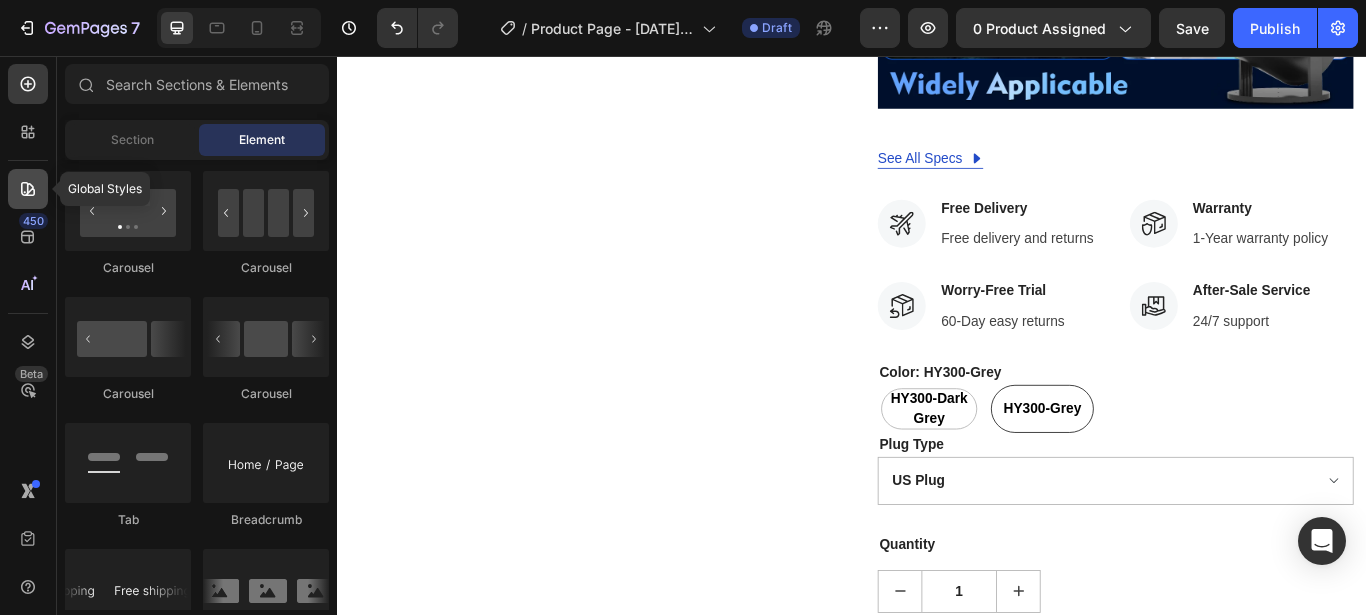 click 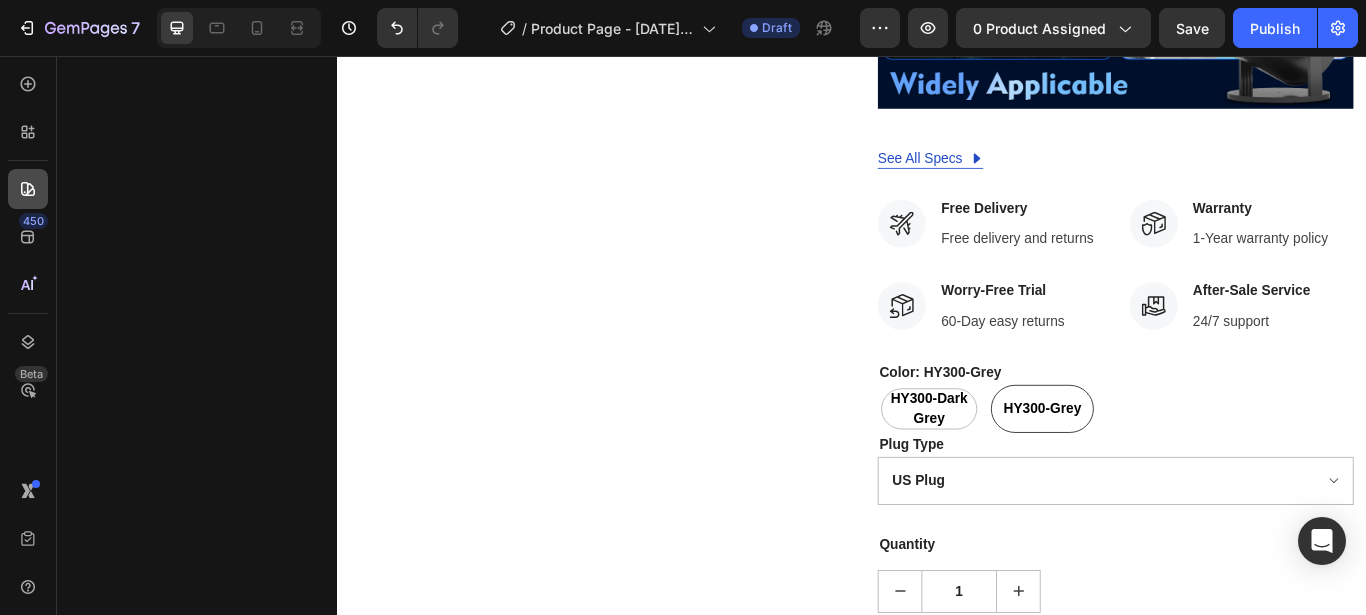 click 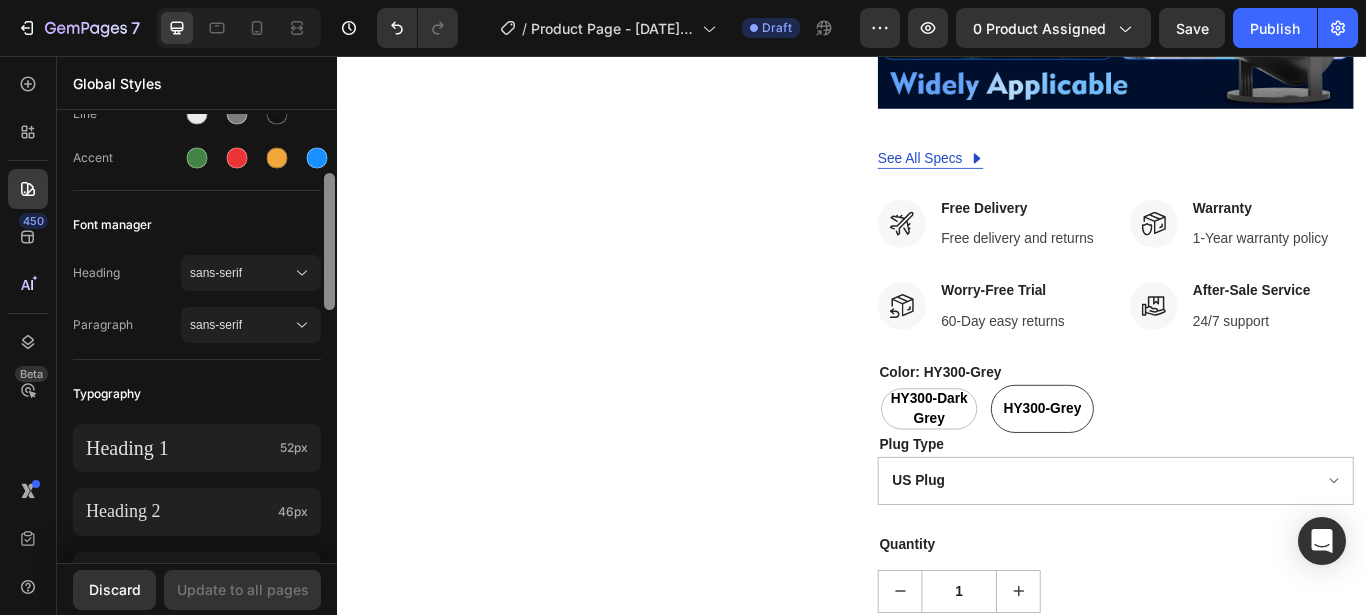 scroll, scrollTop: 215, scrollLeft: 0, axis: vertical 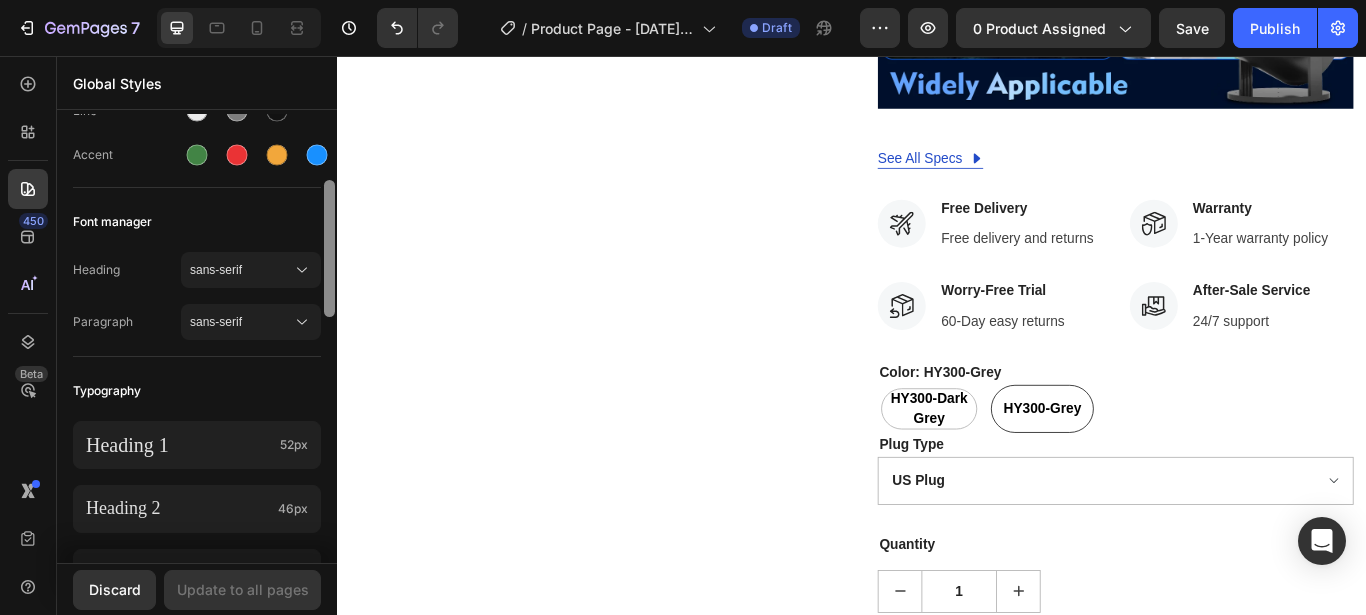 drag, startPoint x: 333, startPoint y: 170, endPoint x: 335, endPoint y: 236, distance: 66.0303 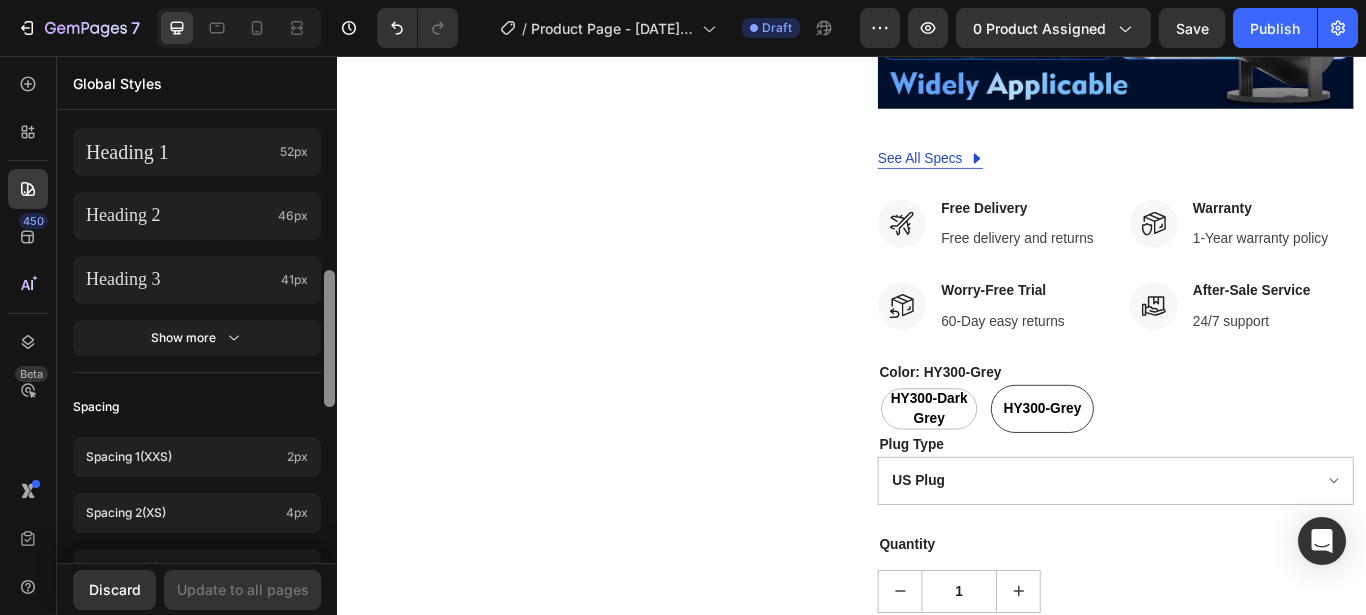 drag, startPoint x: 326, startPoint y: 235, endPoint x: 327, endPoint y: 325, distance: 90.005554 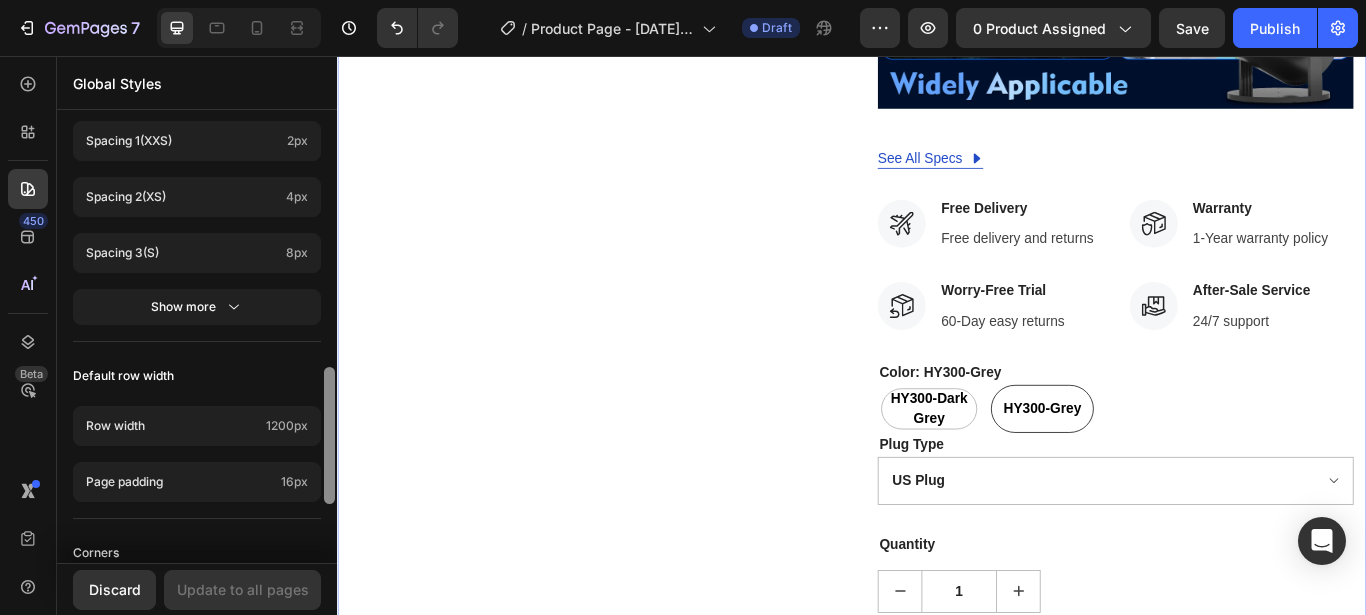 drag, startPoint x: 664, startPoint y: 381, endPoint x: 673, endPoint y: 478, distance: 97.41663 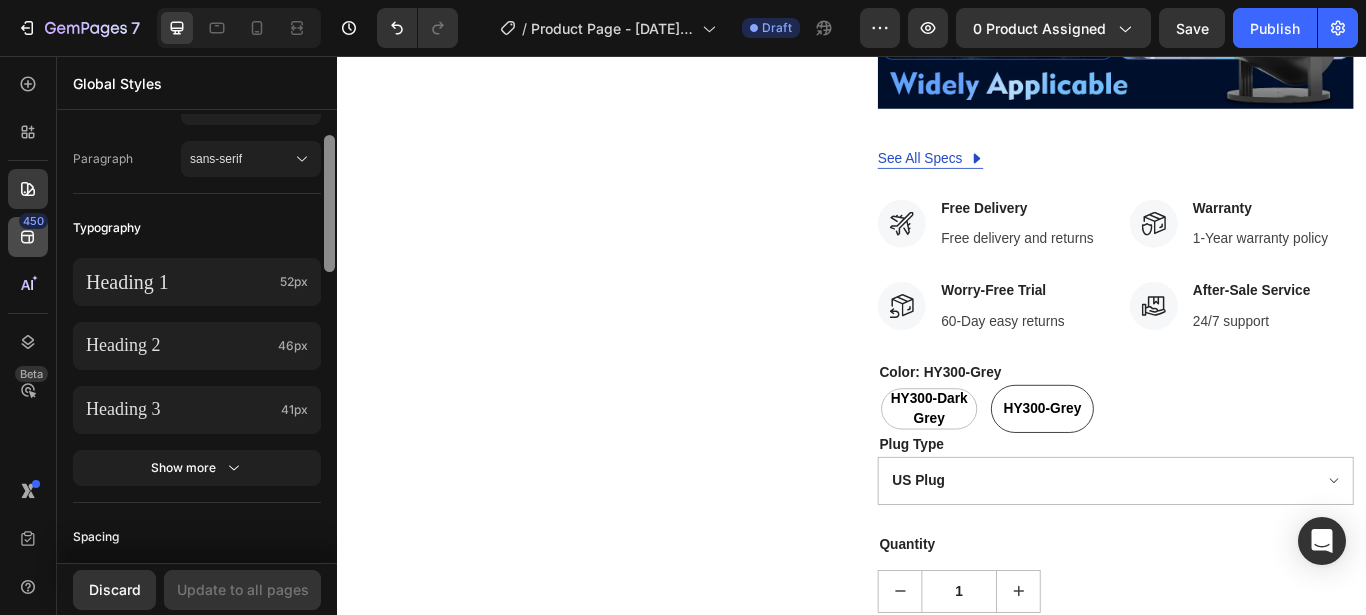 scroll, scrollTop: 215, scrollLeft: 0, axis: vertical 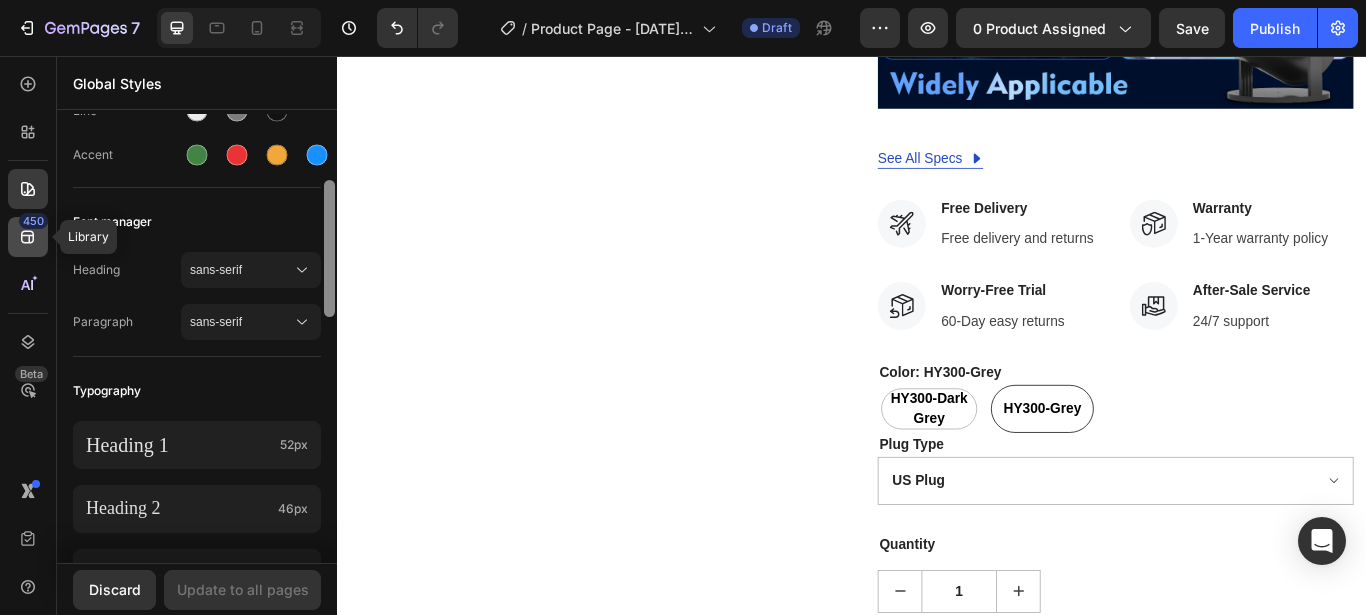 click 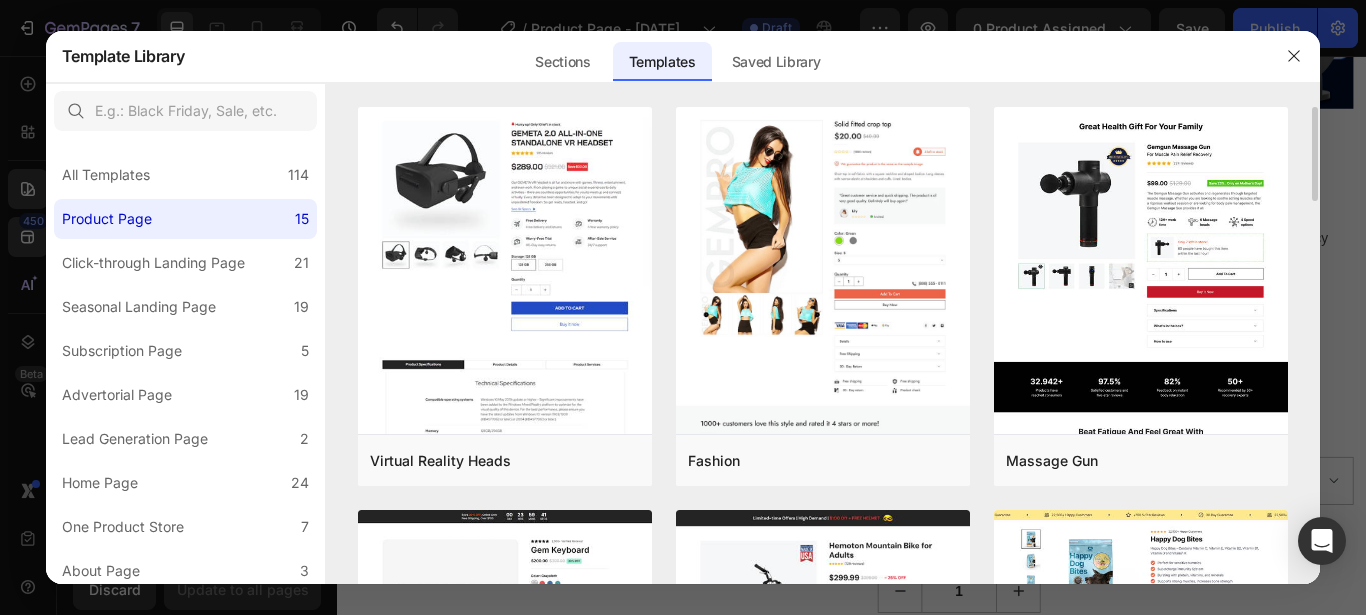 drag, startPoint x: 1319, startPoint y: 165, endPoint x: 1315, endPoint y: 181, distance: 16.492422 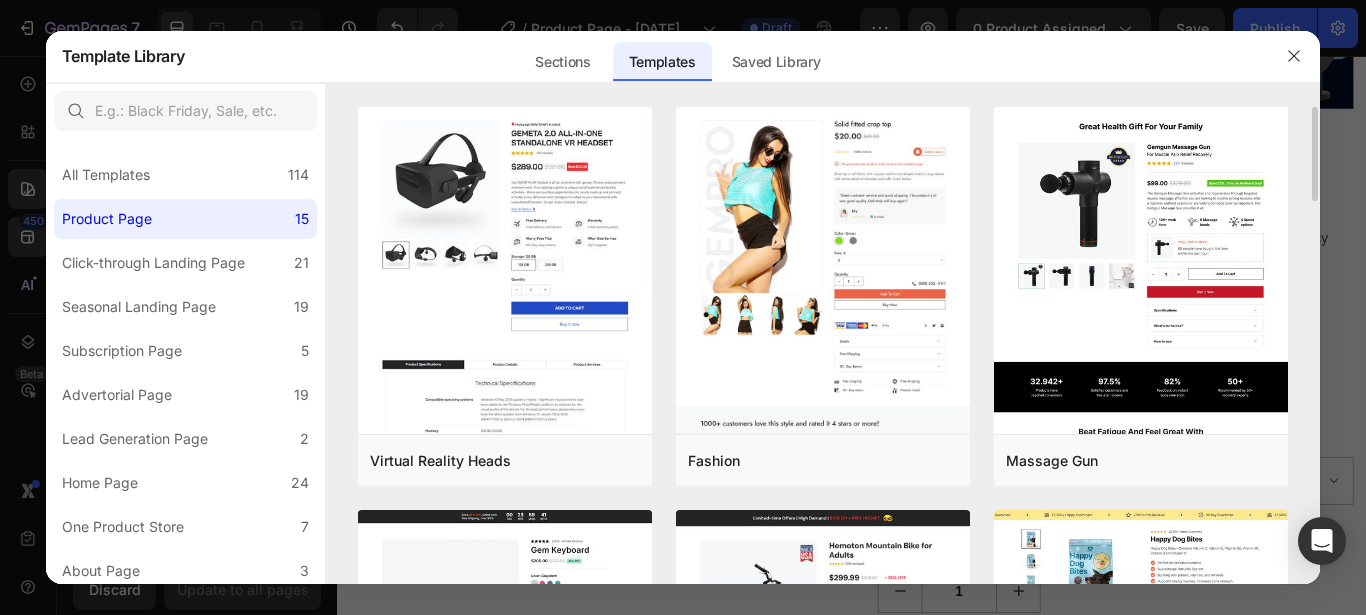 drag, startPoint x: 1316, startPoint y: 147, endPoint x: 1315, endPoint y: 137, distance: 10.049875 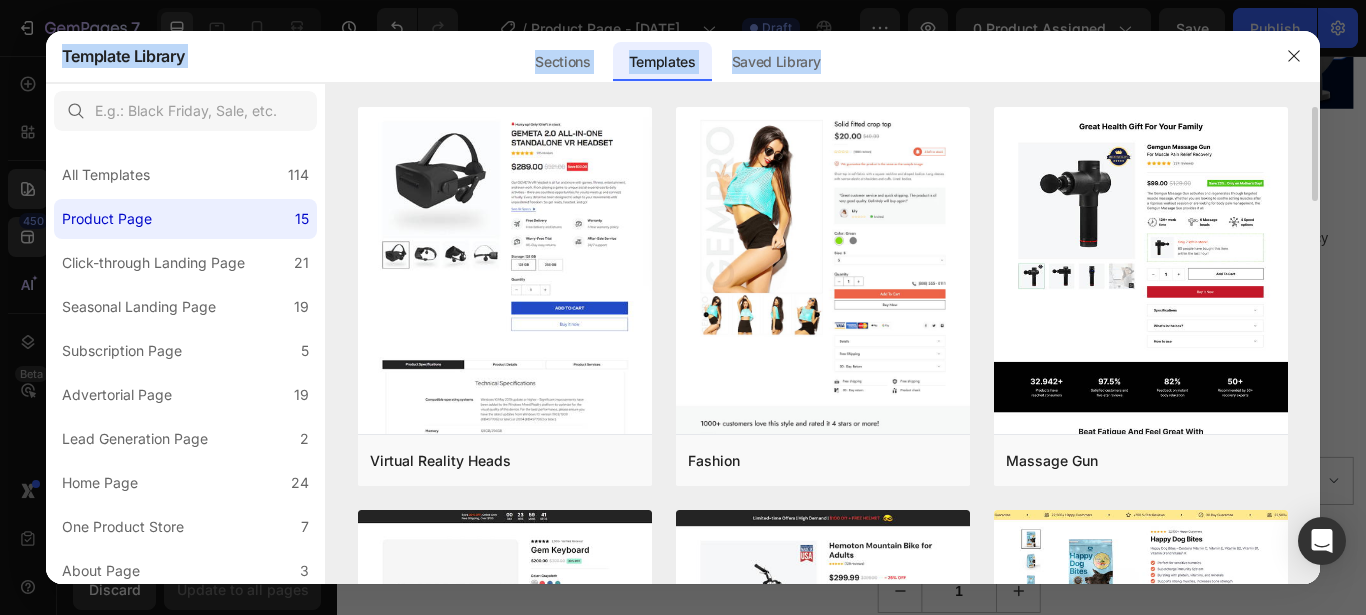 drag, startPoint x: 1315, startPoint y: 146, endPoint x: 1325, endPoint y: 245, distance: 99.50377 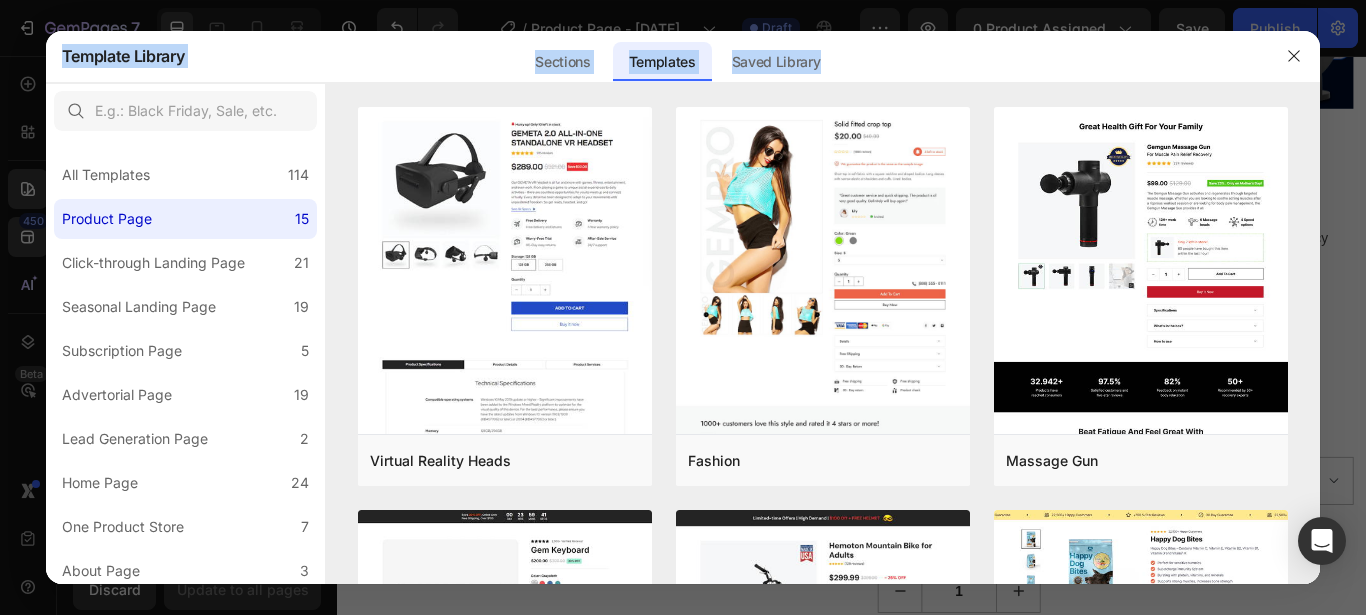 click on "Template Library Sections Templates Existing pages Saved Library Templates Saved Library" 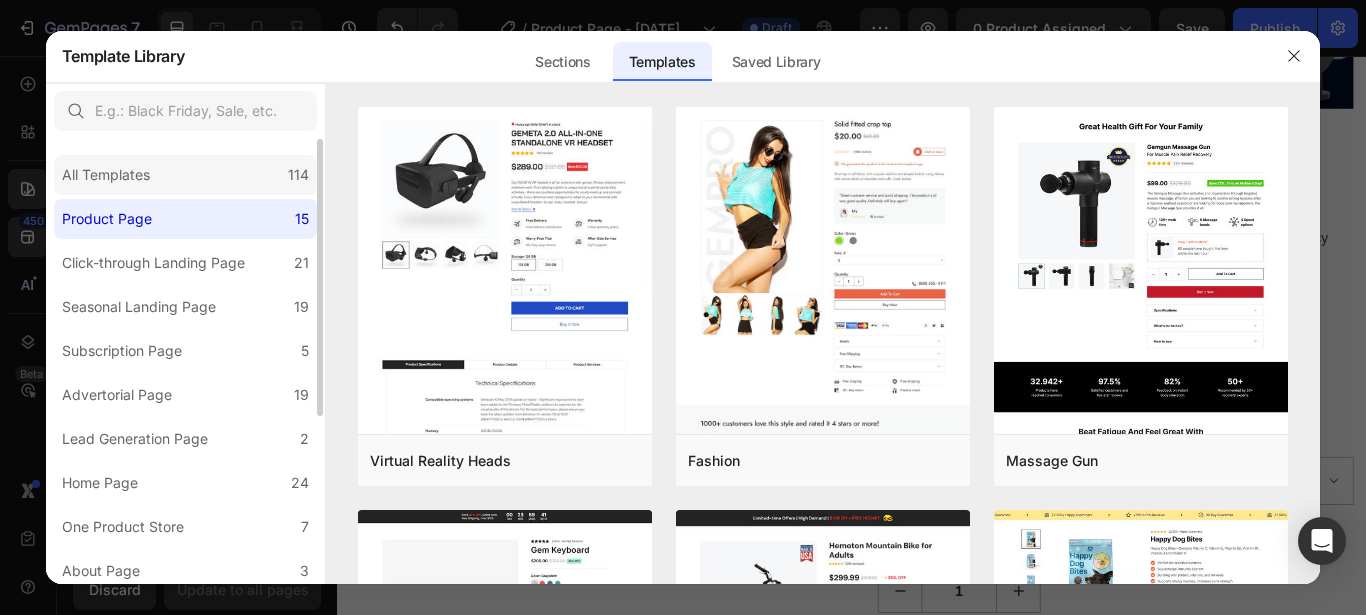 click on "All Templates" at bounding box center [106, 175] 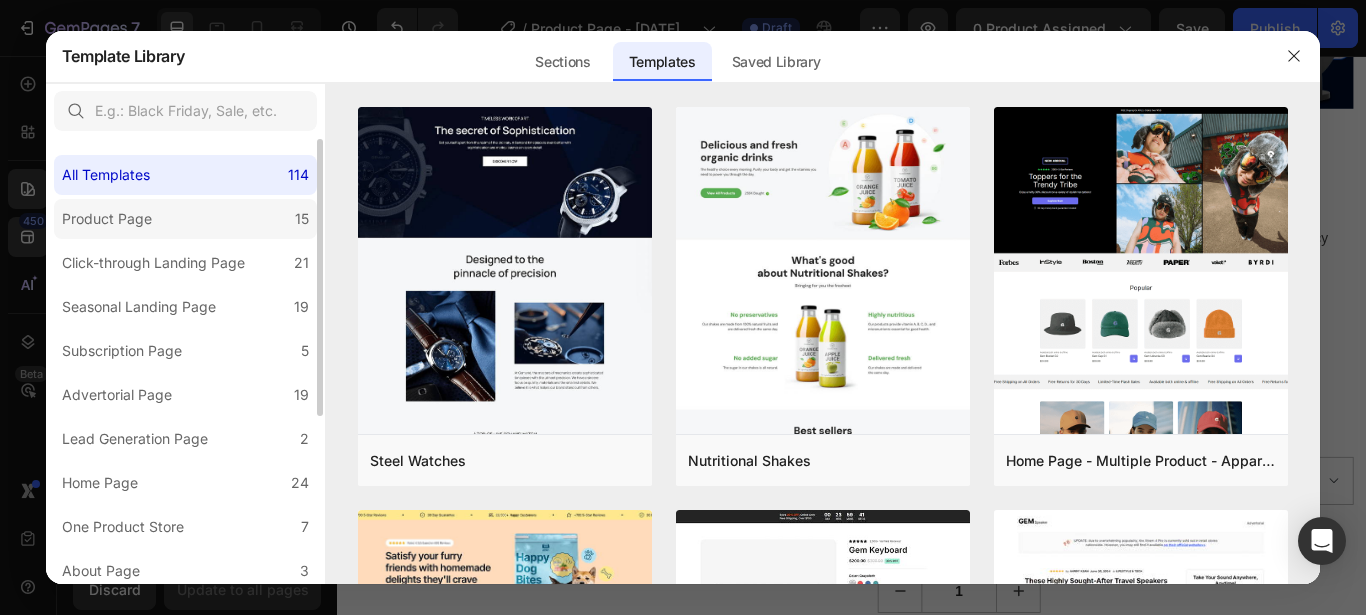 click on "Product Page 15" 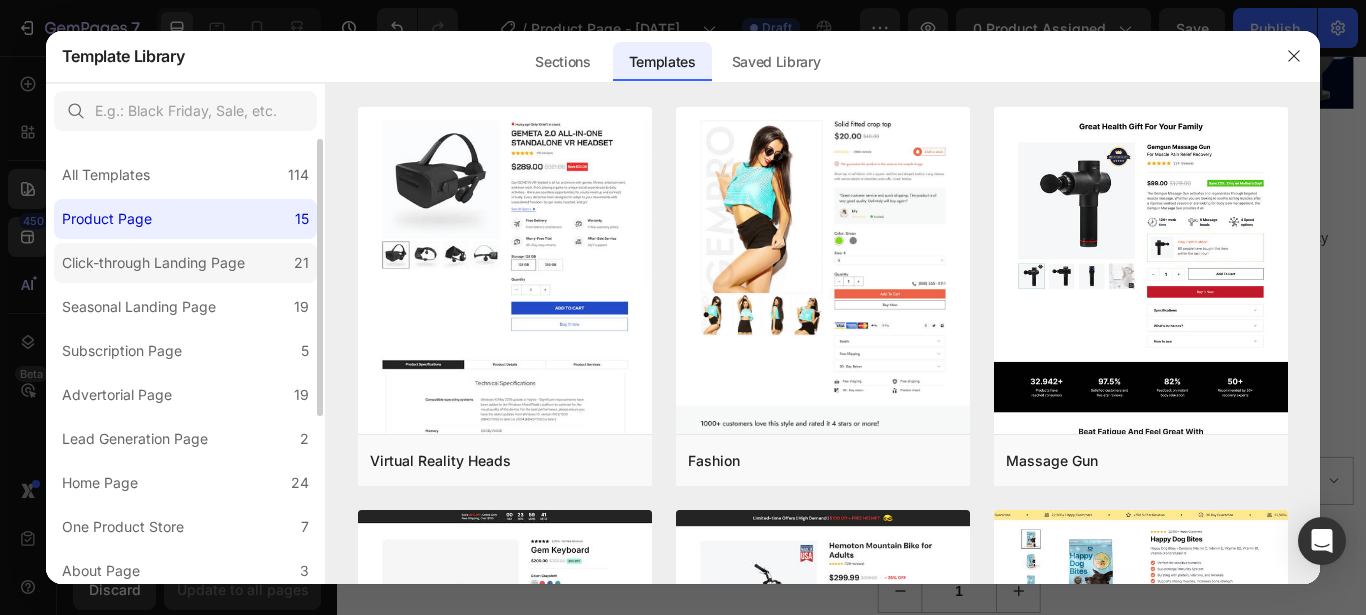 click on "Click-through Landing Page" at bounding box center (153, 263) 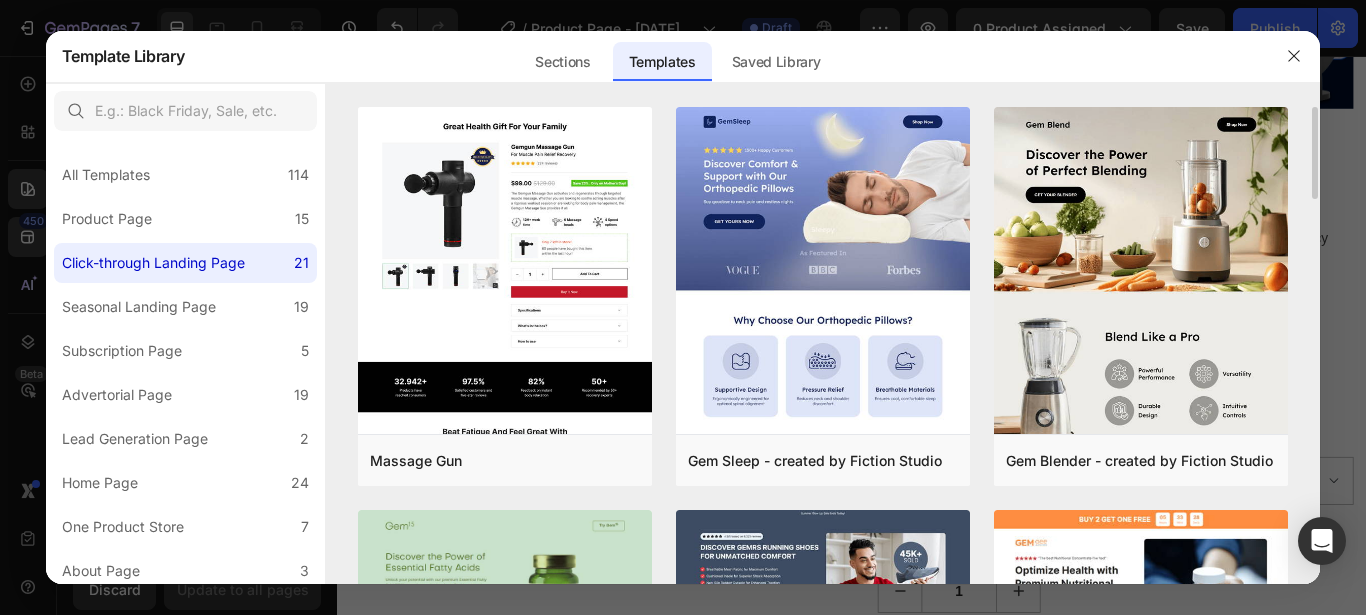 click on "Massage Gun Add to page  Preview  Gem Sleep - created by Fiction Studio Add to page  Preview  Gem Blender - created by Fiction Studio Add to page  Preview  Gem Vitamin - created by Fiction Studio Add to page  Preview  Click-Through Page - Apparel - Shoes Add to page  Preview  Click-Through Page - Health - Nutritional supplements Add to page  Preview  Click-Through Page - Food & Drink - Kombucha Add to page  Preview  Click-Through Page - Sport - Road Bike Add to page  Preview  Click-Through Page - Hobbies & Toys - Remote Racer Car Add to page  Preview  Click-Through Page - Beauty & Fitness - Cosmetic Add to page  Preview  Fitness Protein Drink Add to page  Preview  Click-Through Page - Pet & Animals - Cat Food Add to page  Preview  Gem Kitchen - created by Fiction Studio Add to page  Preview  Healthy Care Vitamin - with Bundle Offer Add to page  Preview  Gem Coffee - created by Fiction Studio Add to page  Preview  GemSleep Gummies Vitamin Add to page  Preview  Beauty Skincare Add to page  Preview  Add to page" at bounding box center (823, 346) 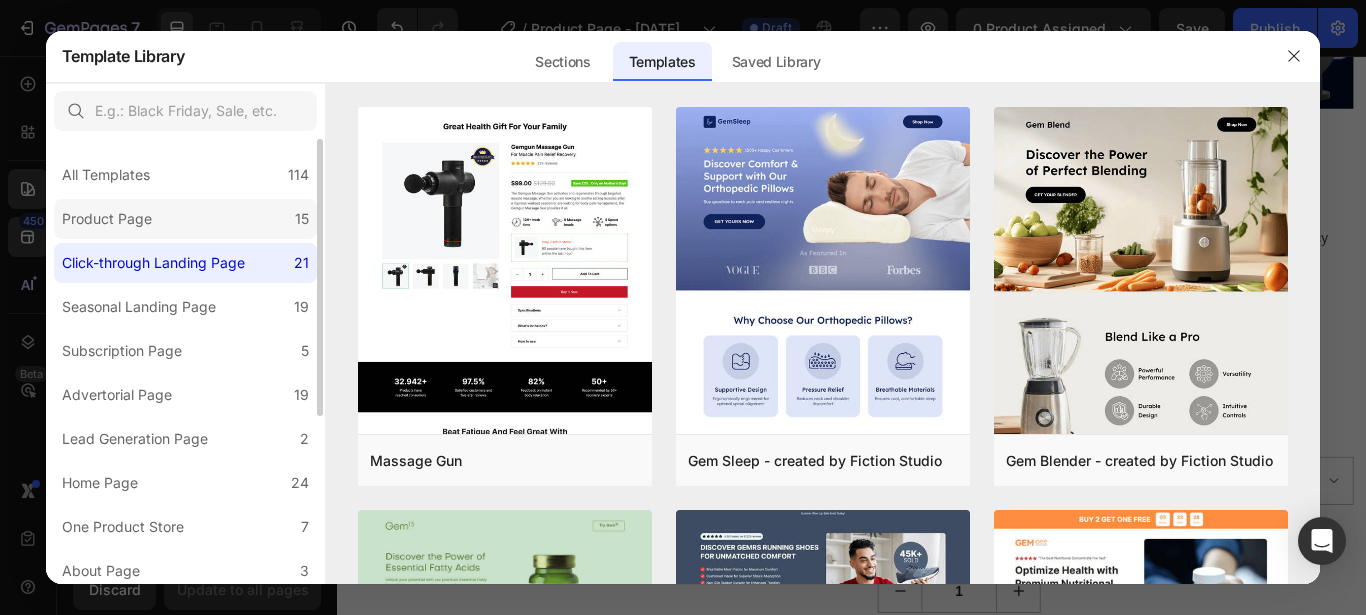 click on "Product Page" at bounding box center [107, 219] 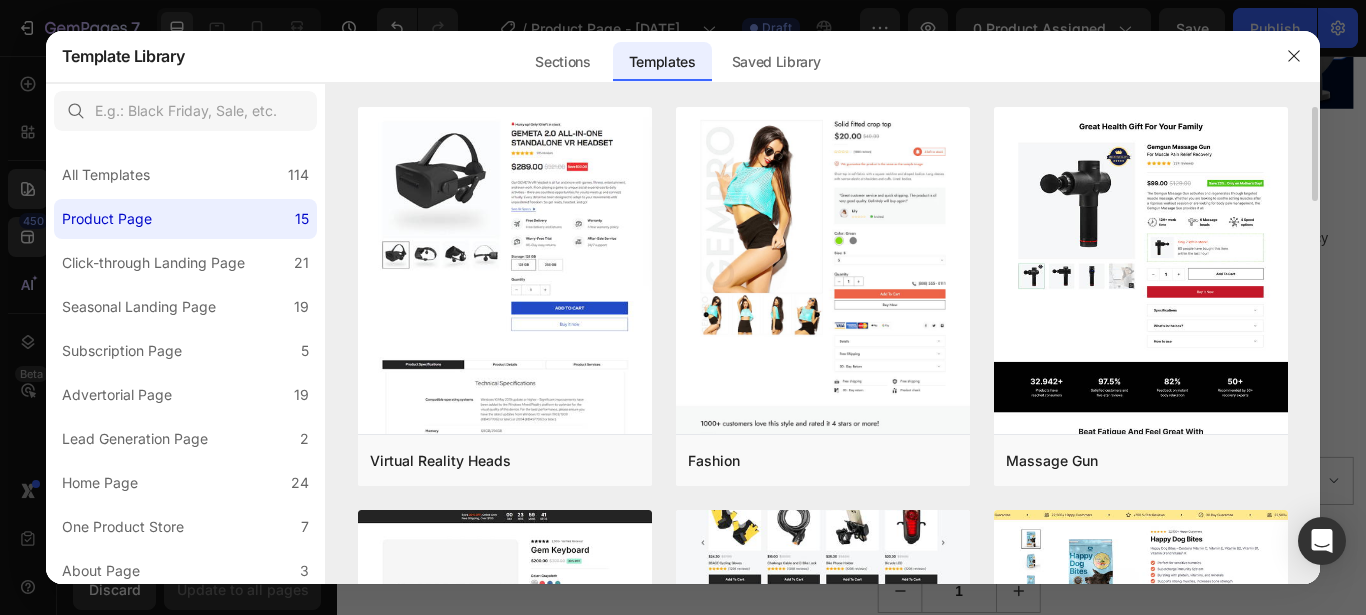 click at bounding box center (823, -104) 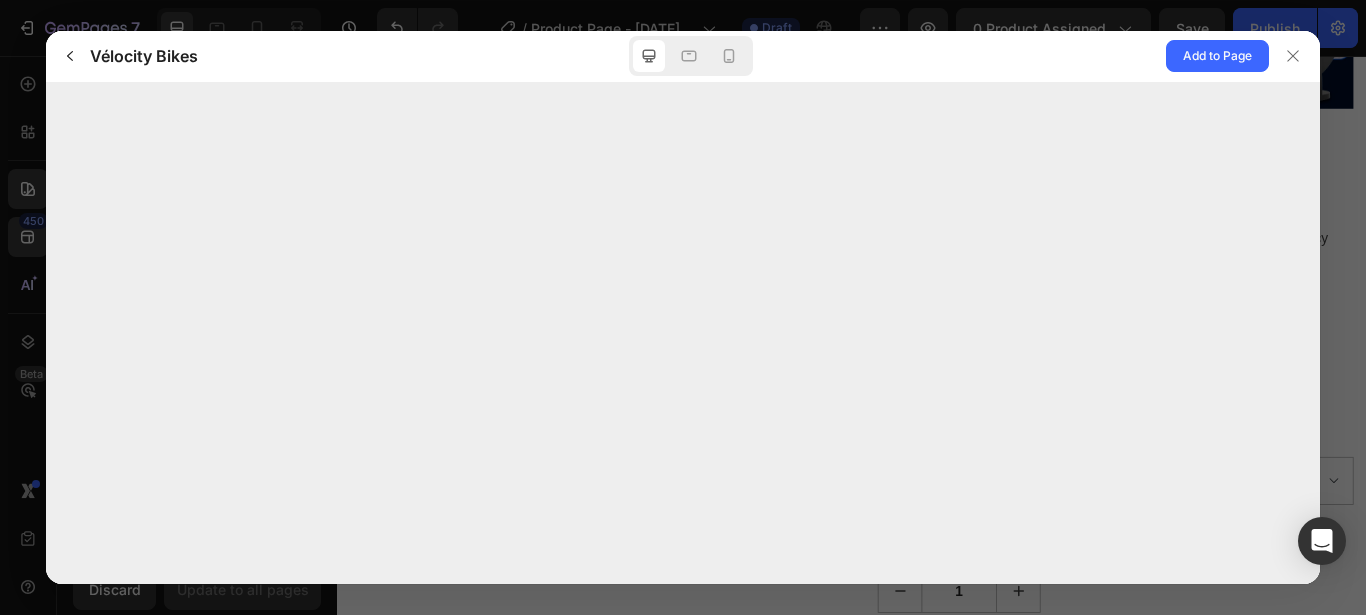 click 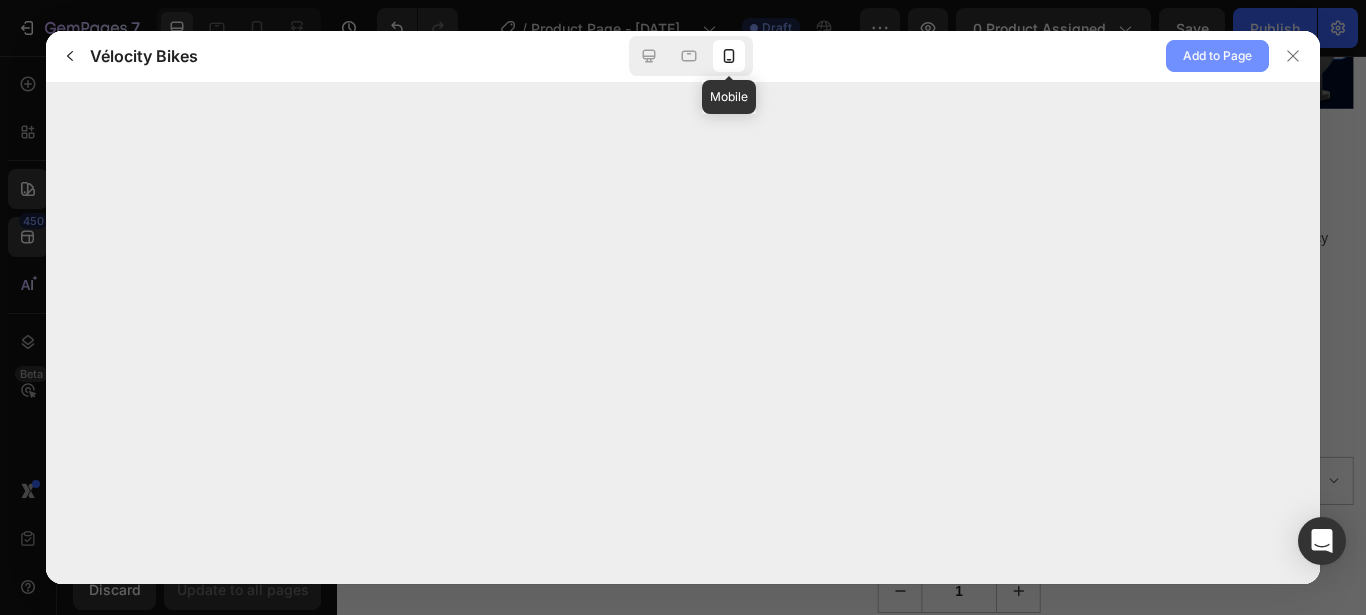 click on "Add to Page" 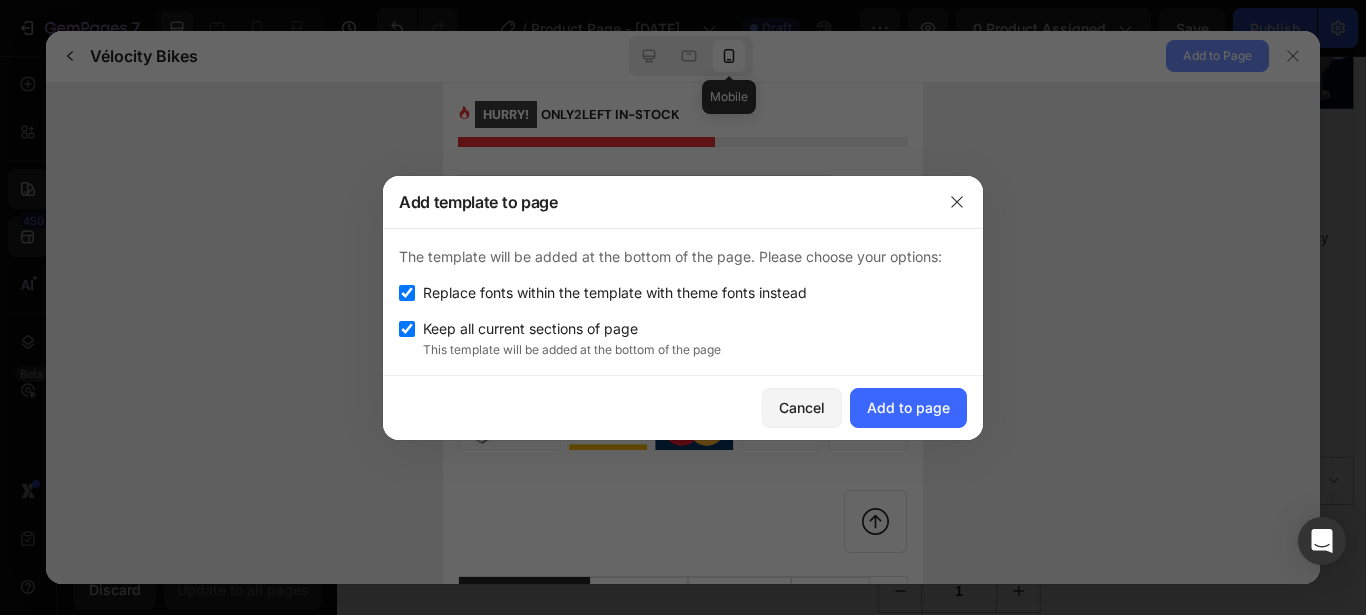 scroll, scrollTop: 1883, scrollLeft: 0, axis: vertical 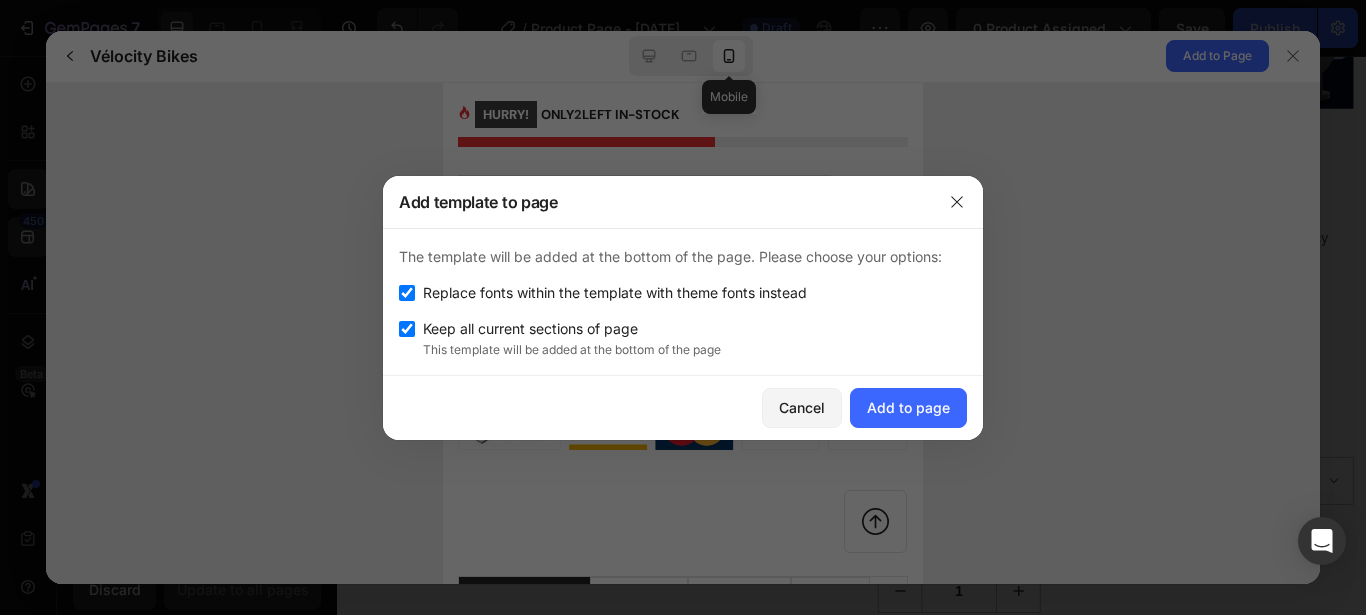 click at bounding box center [407, 329] 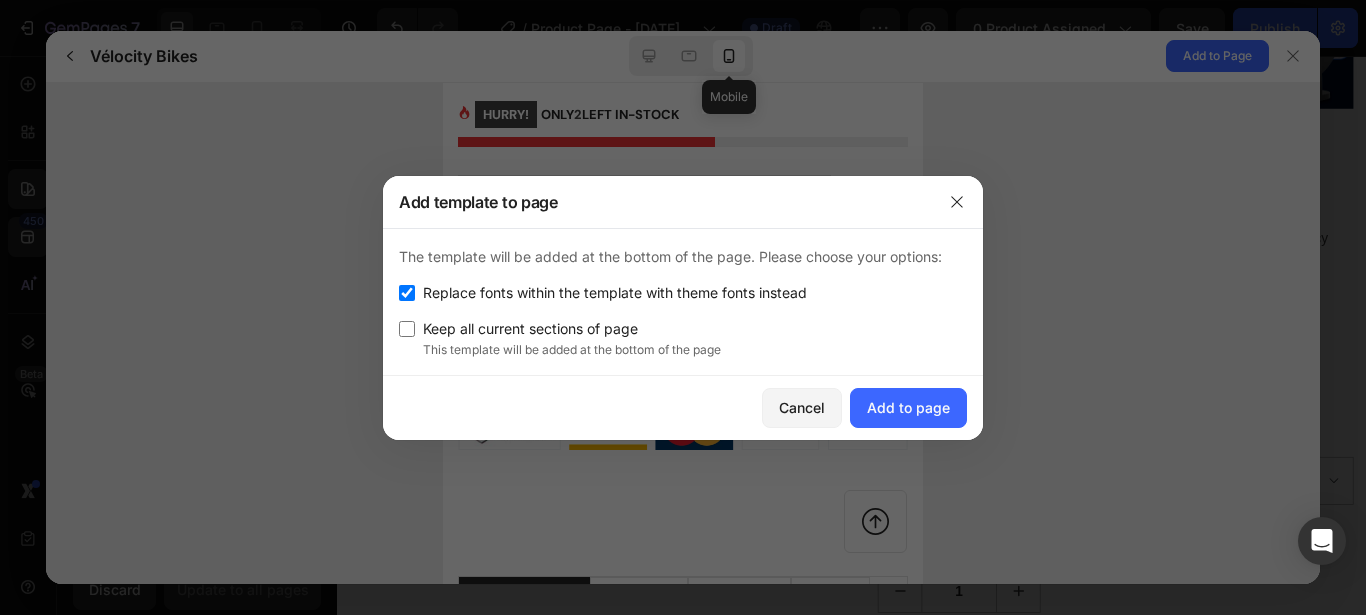 checkbox on "false" 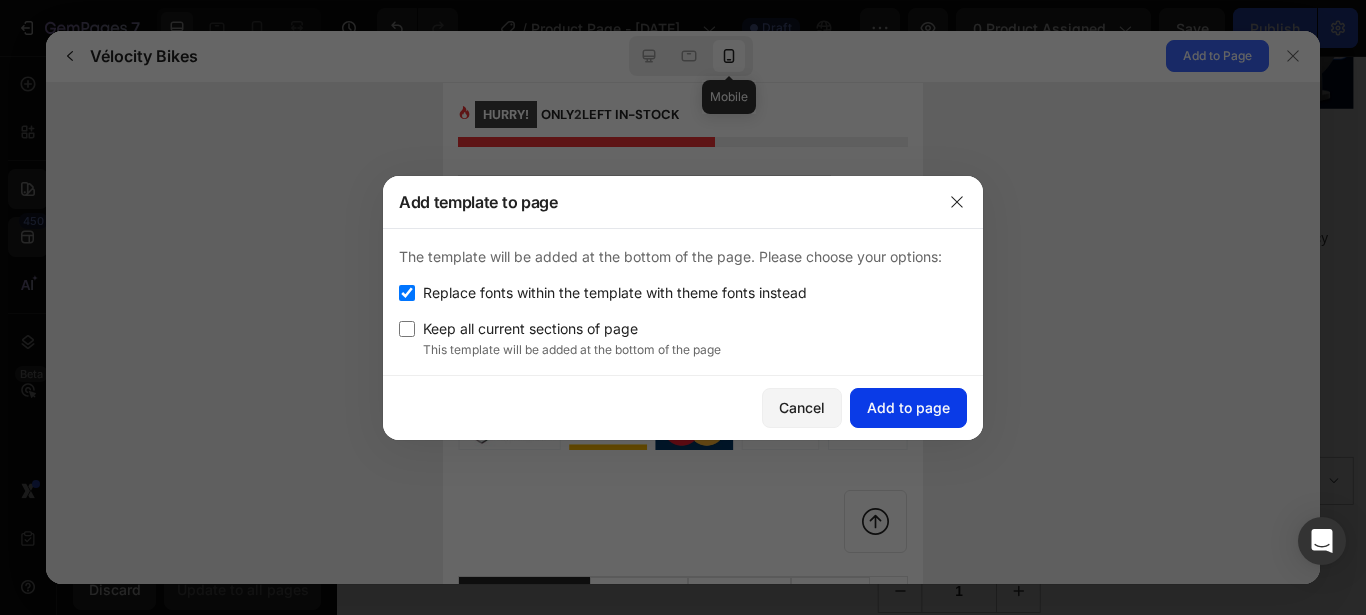 click on "Add to page" at bounding box center [908, 407] 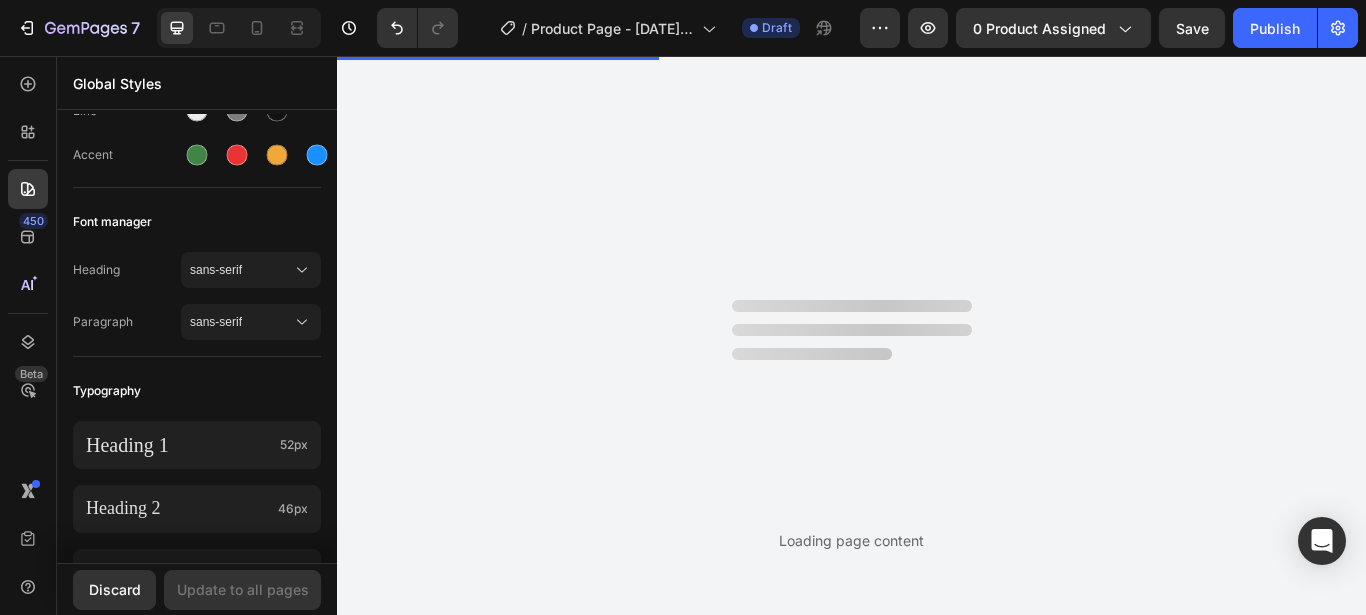scroll, scrollTop: 6077, scrollLeft: 0, axis: vertical 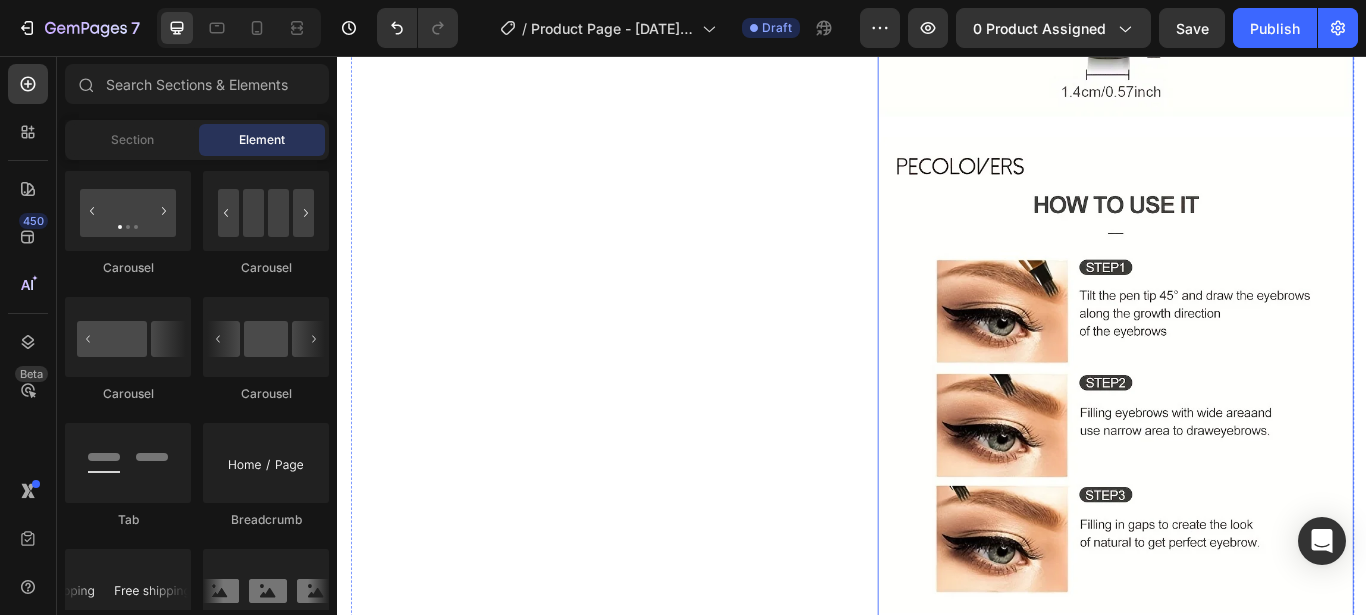 click at bounding box center (1244, 427) 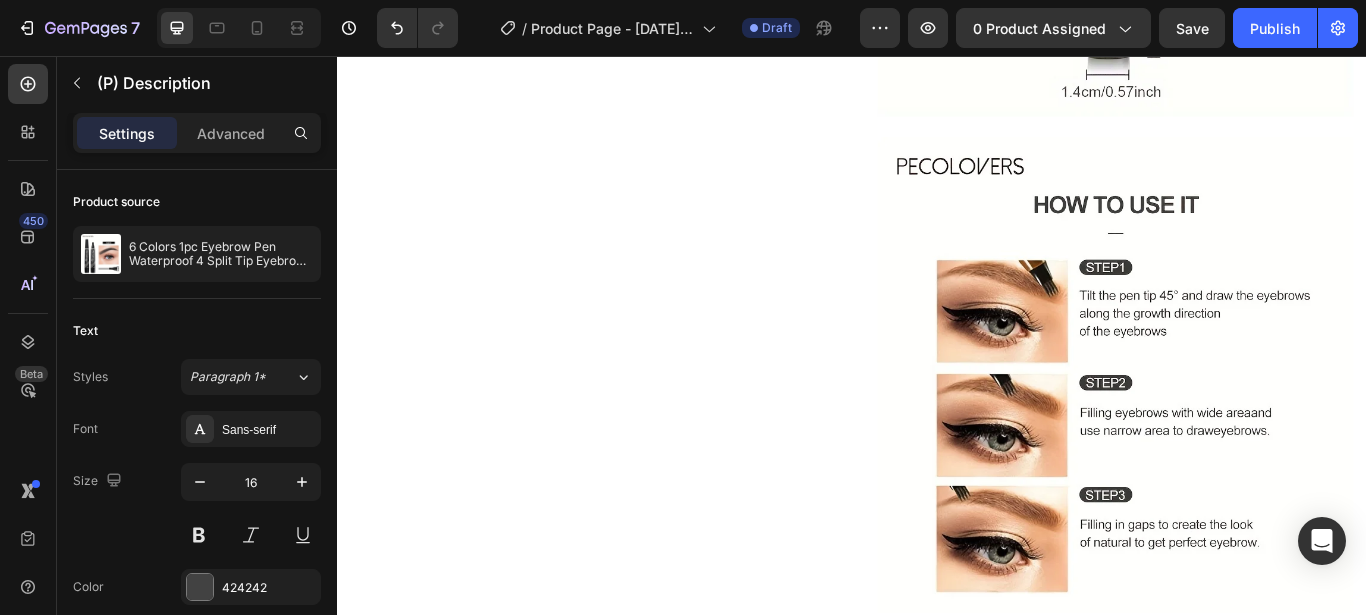 scroll, scrollTop: 539, scrollLeft: 0, axis: vertical 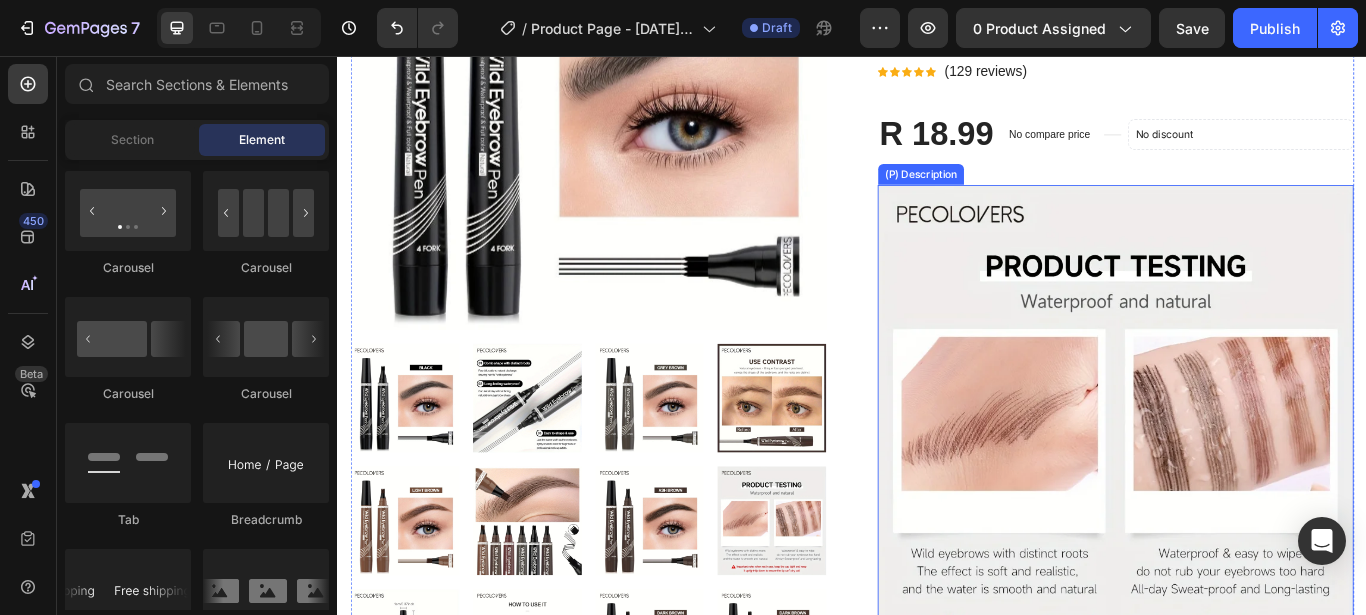 click at bounding box center [1244, 483] 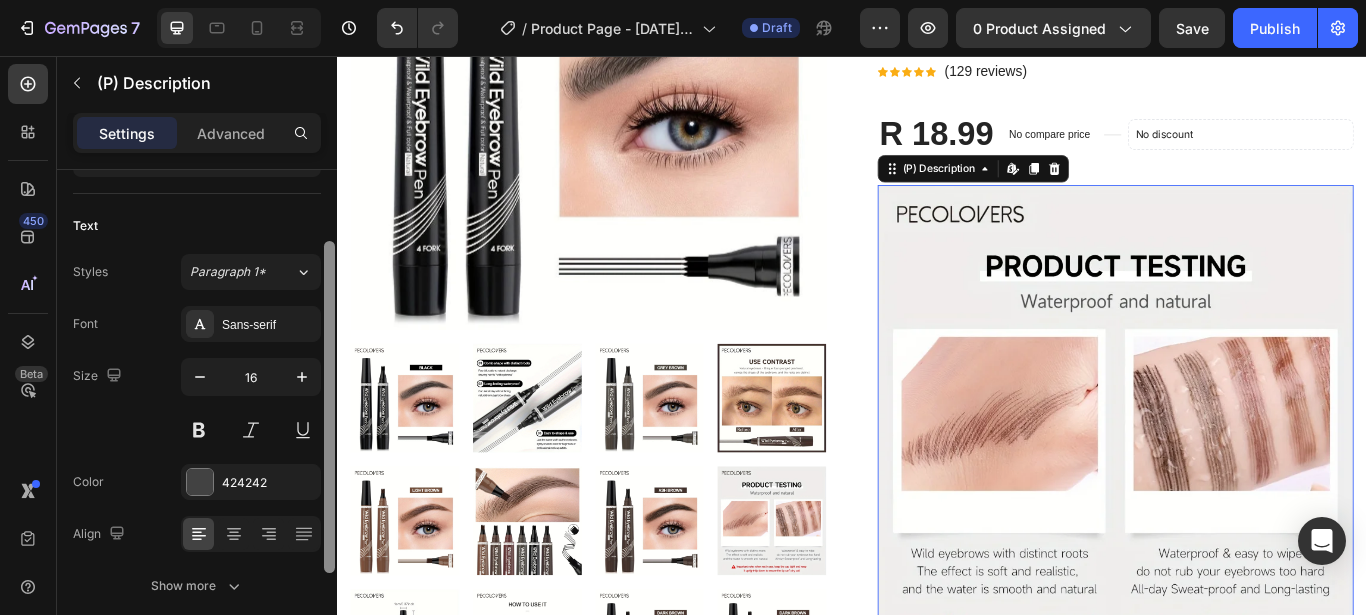 drag, startPoint x: 331, startPoint y: 217, endPoint x: 327, endPoint y: 288, distance: 71.11259 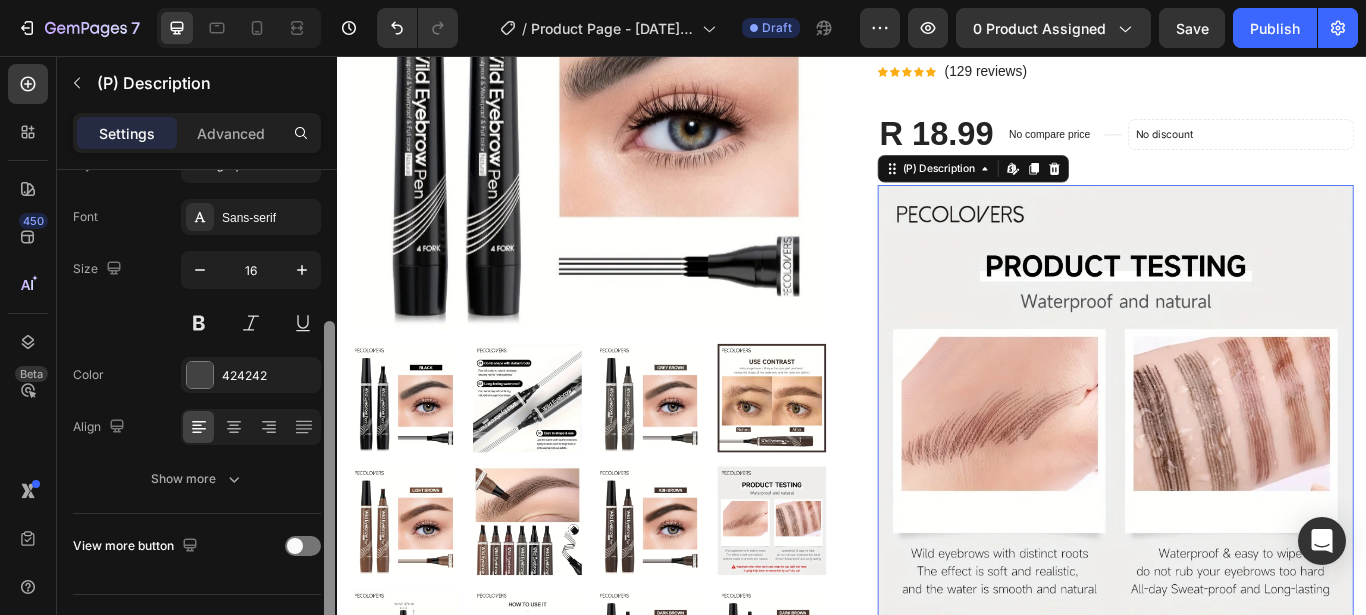 scroll, scrollTop: 239, scrollLeft: 0, axis: vertical 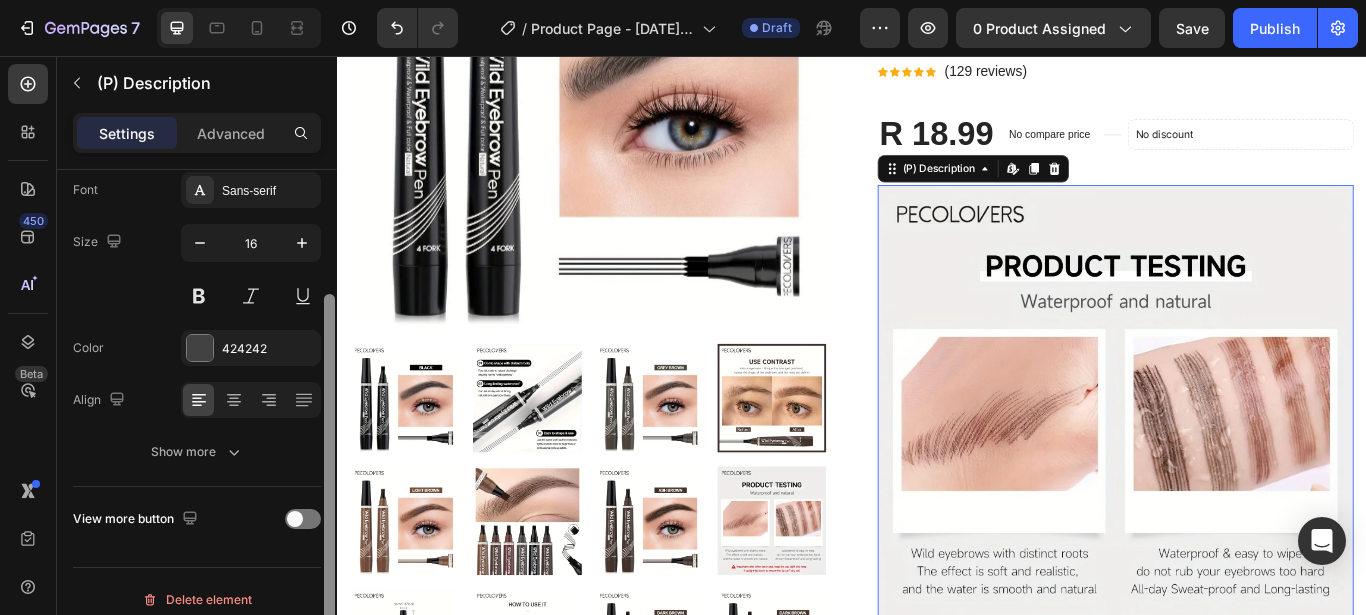 drag, startPoint x: 327, startPoint y: 288, endPoint x: 327, endPoint y: 377, distance: 89 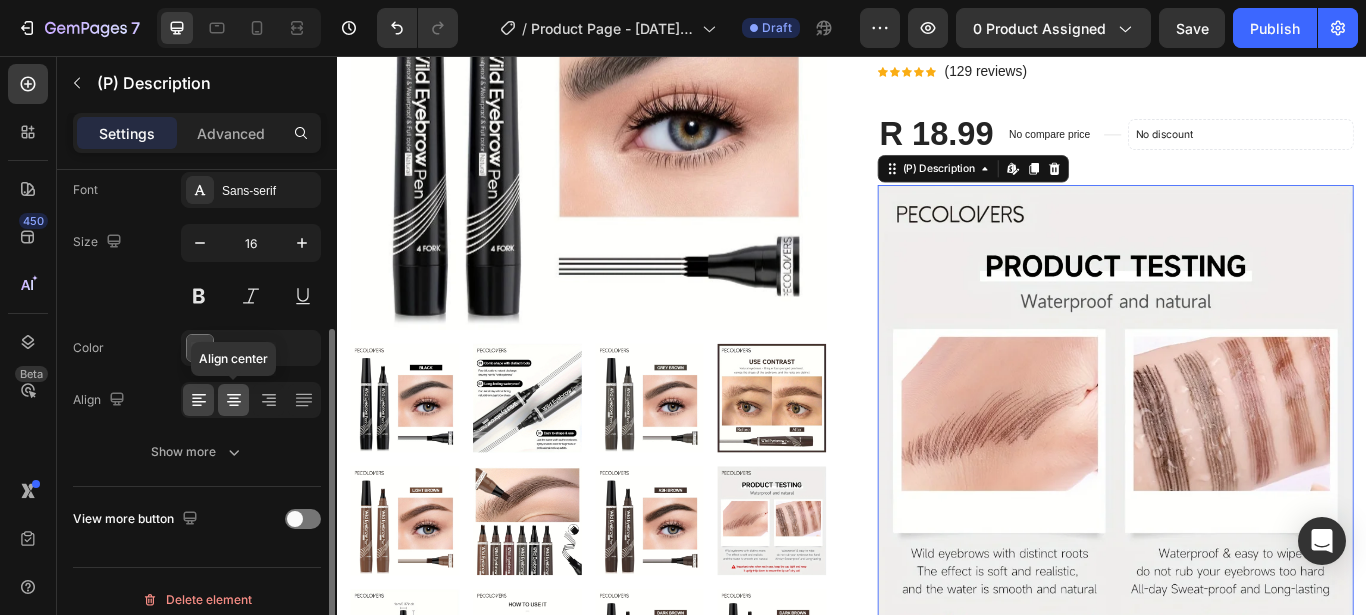 click 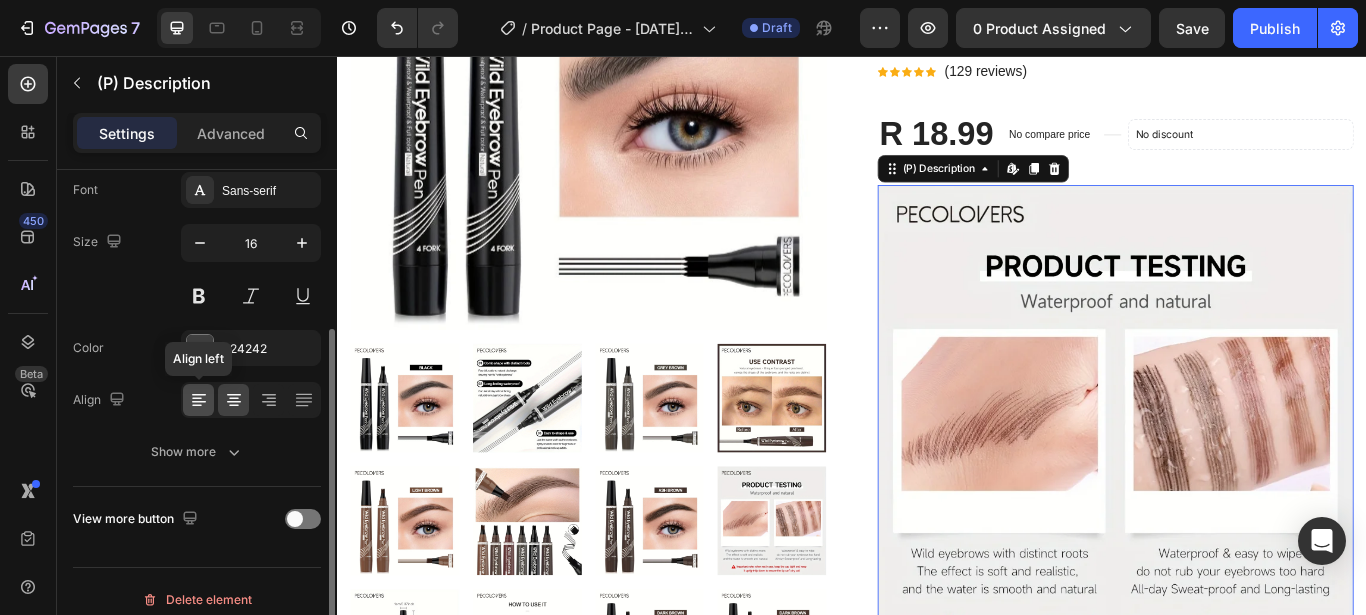 click 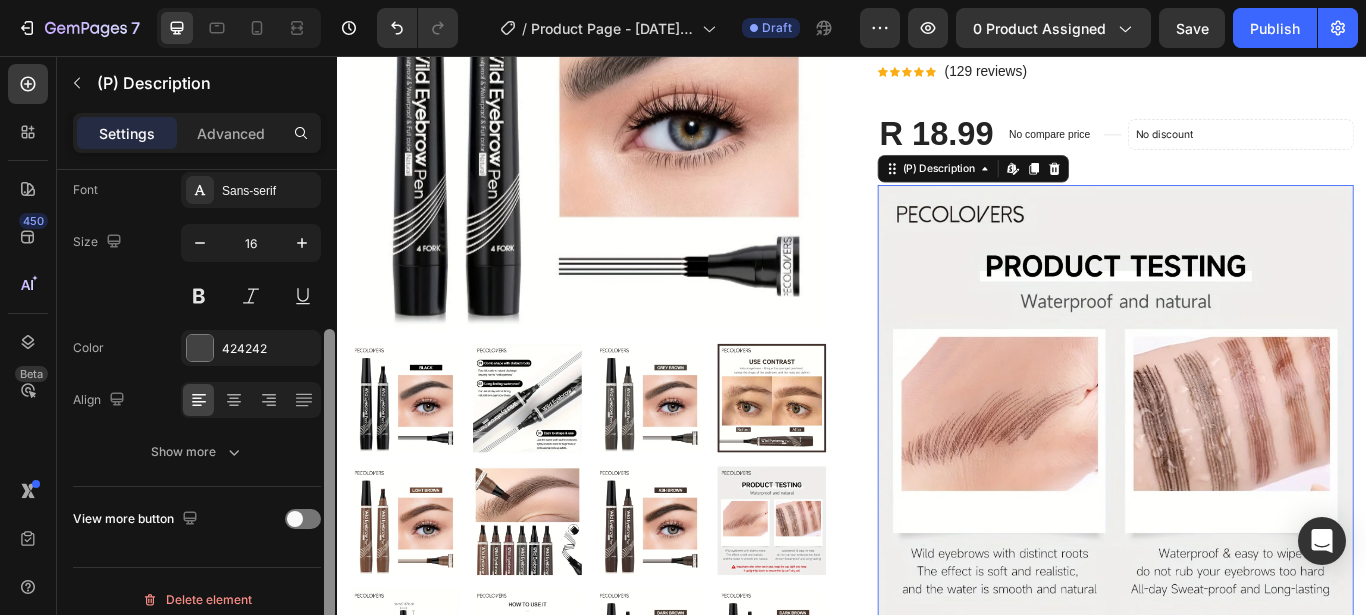 click at bounding box center (329, 495) 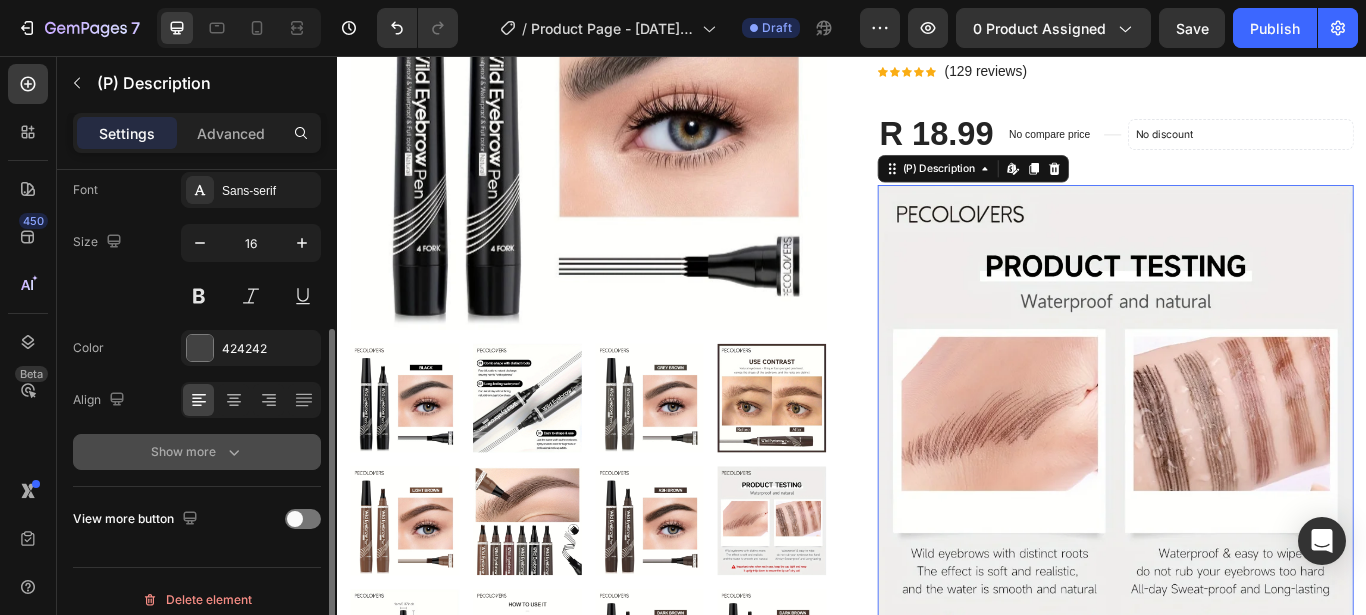 click 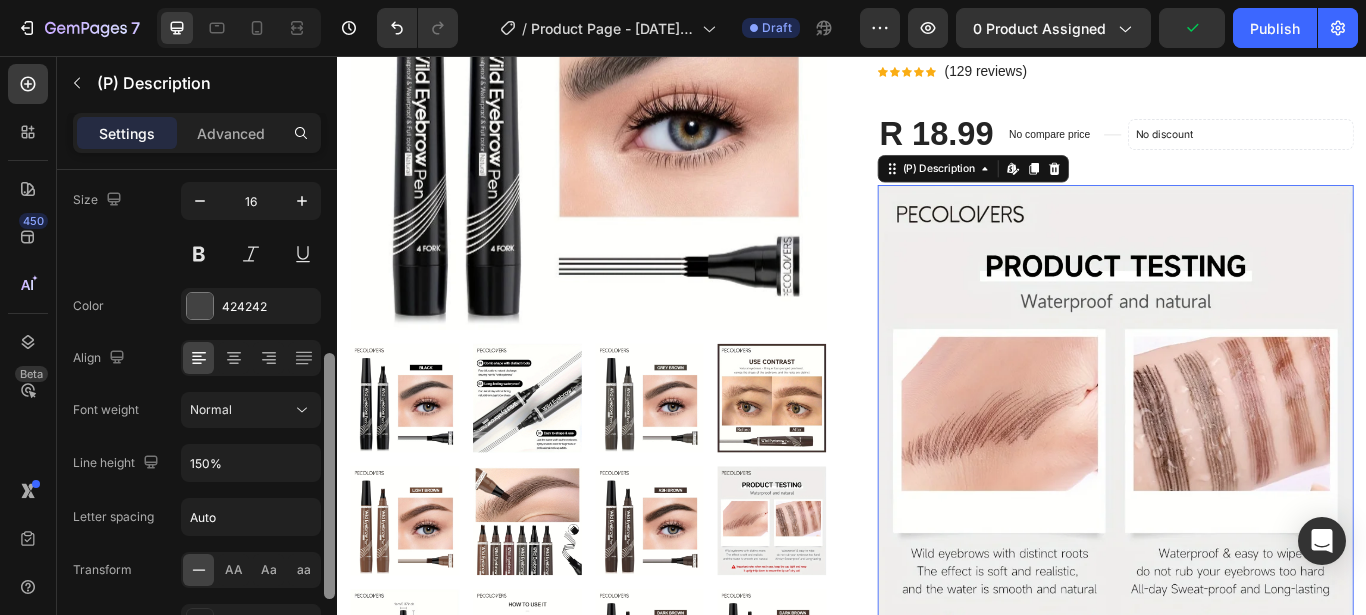 scroll, scrollTop: 314, scrollLeft: 0, axis: vertical 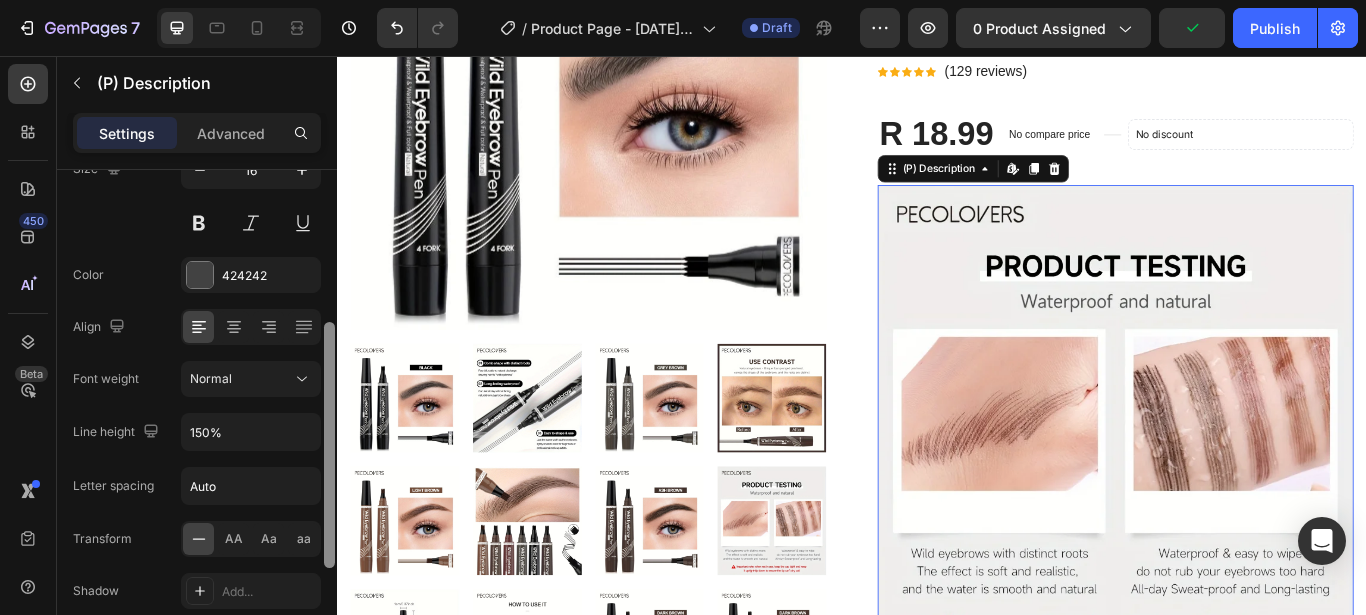 drag, startPoint x: 331, startPoint y: 418, endPoint x: 325, endPoint y: 468, distance: 50.358715 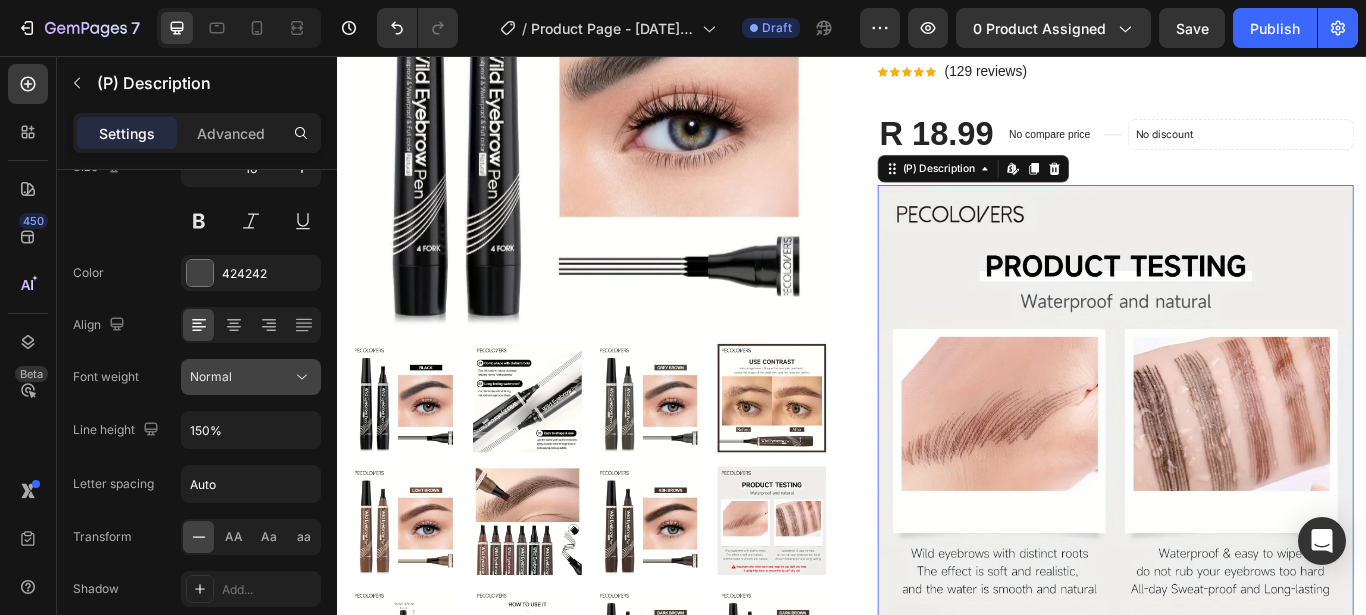click 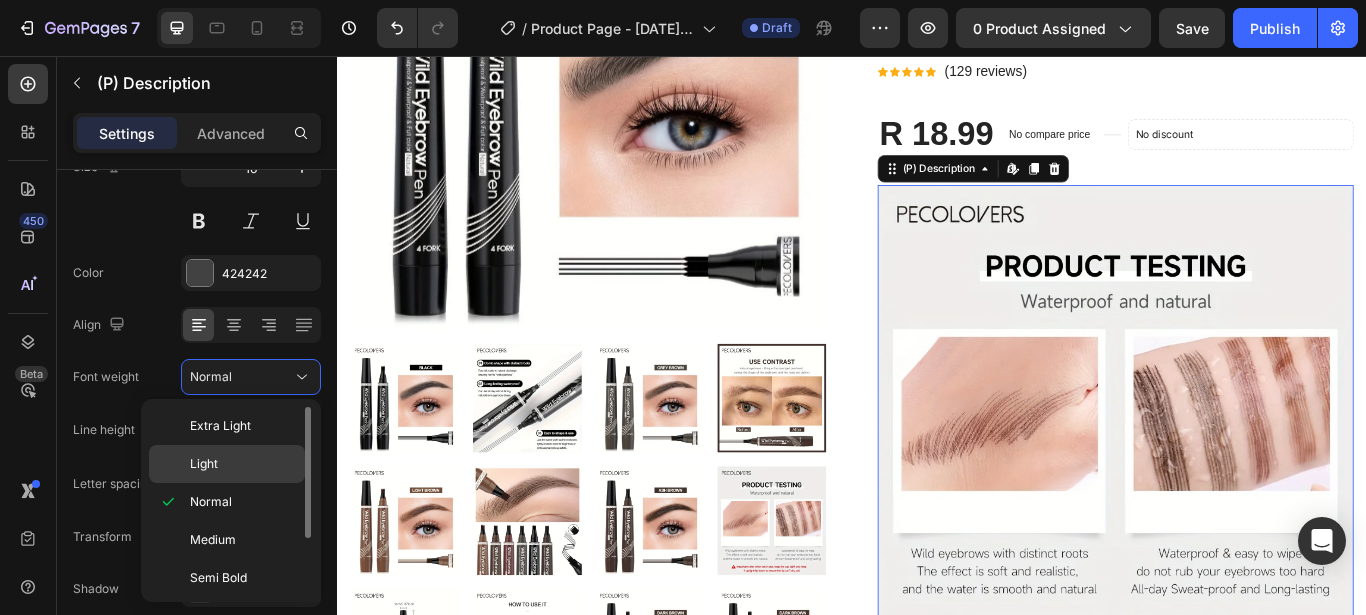 click on "Light" 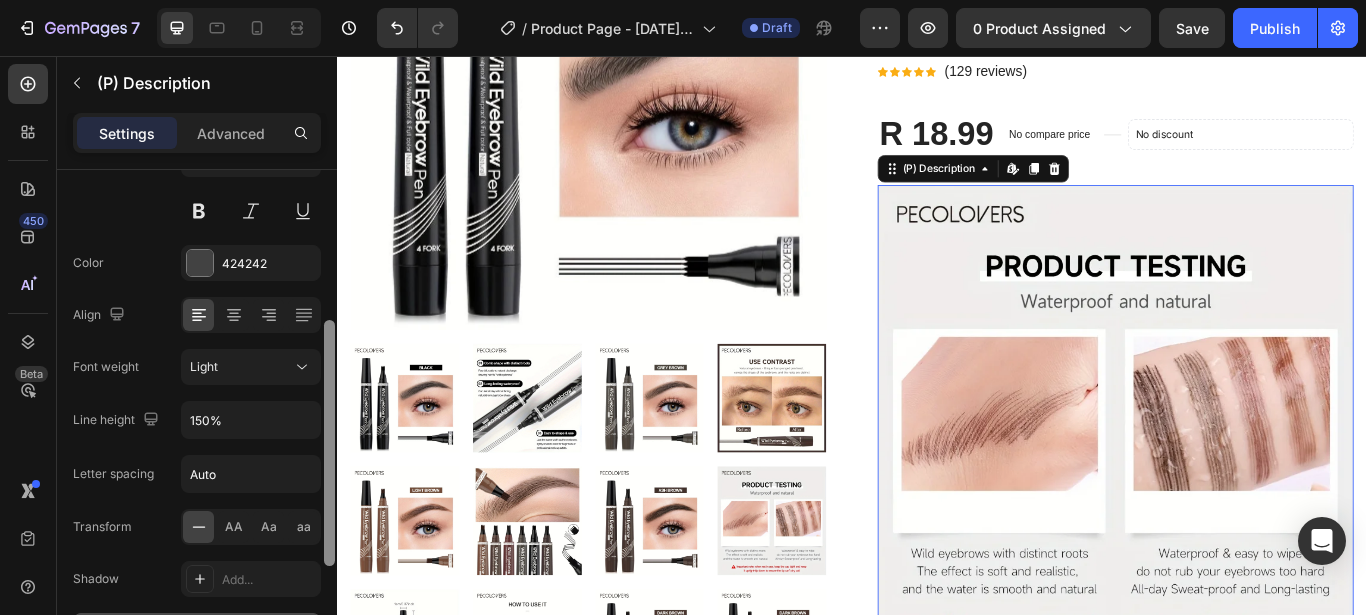 click at bounding box center (329, 443) 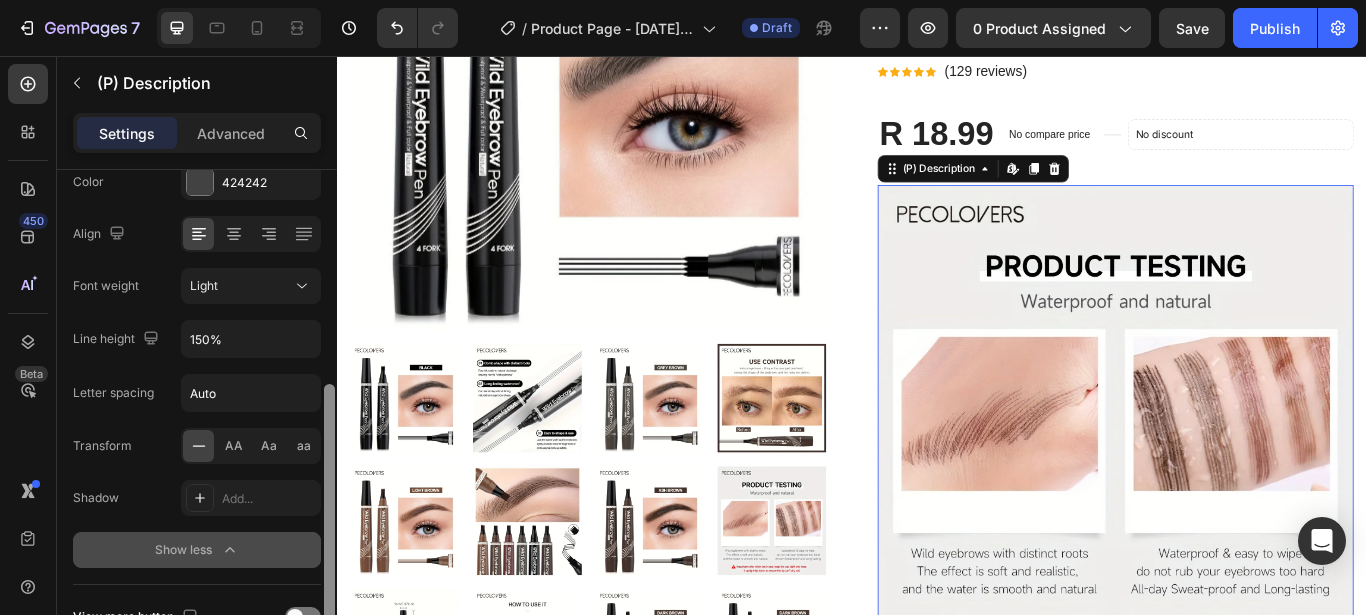 scroll, scrollTop: 421, scrollLeft: 0, axis: vertical 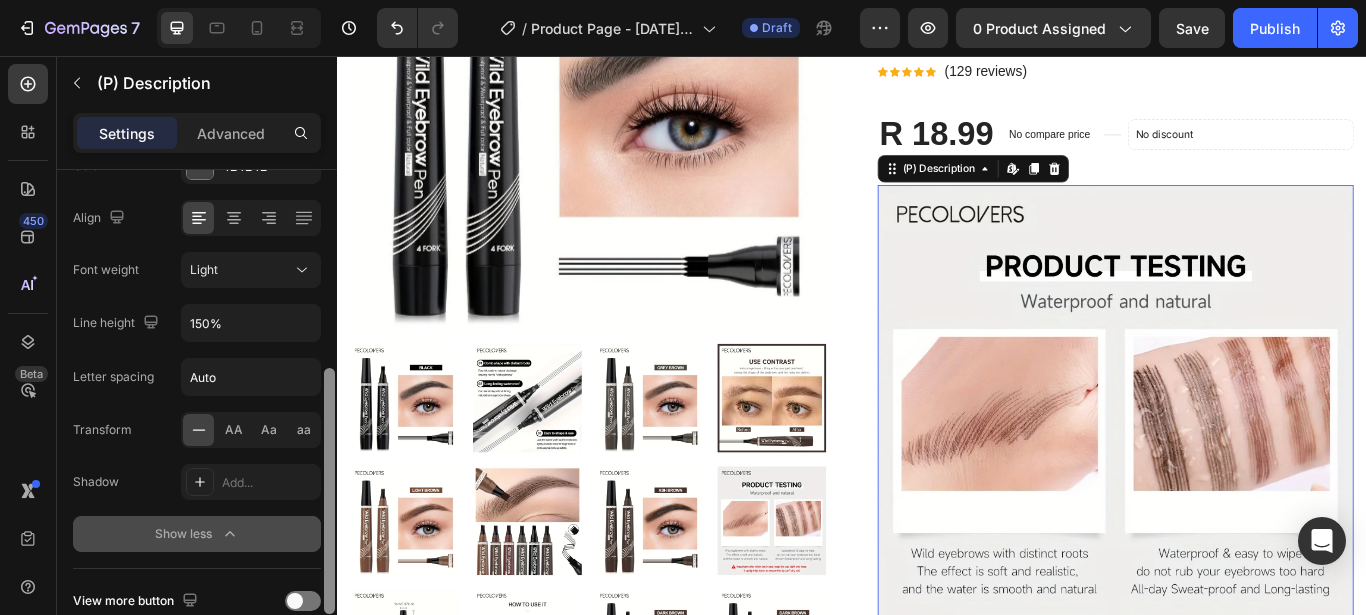 drag, startPoint x: 331, startPoint y: 383, endPoint x: 332, endPoint y: 430, distance: 47.010635 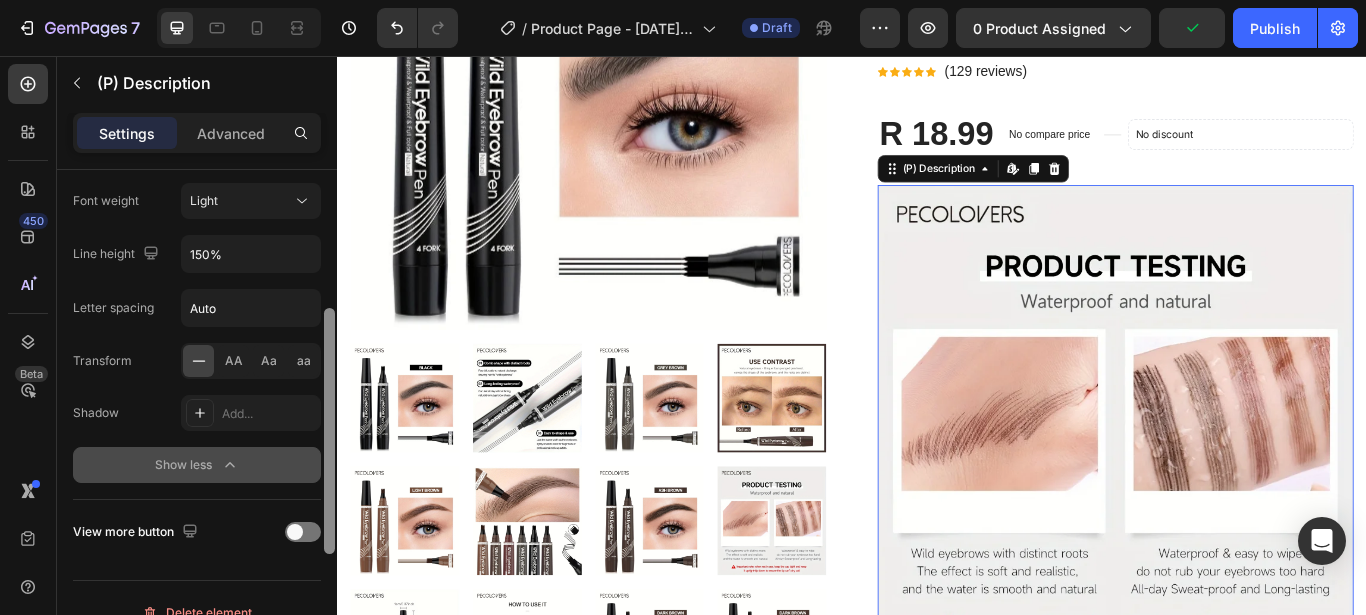 drag, startPoint x: 333, startPoint y: 449, endPoint x: 329, endPoint y: 485, distance: 36.221542 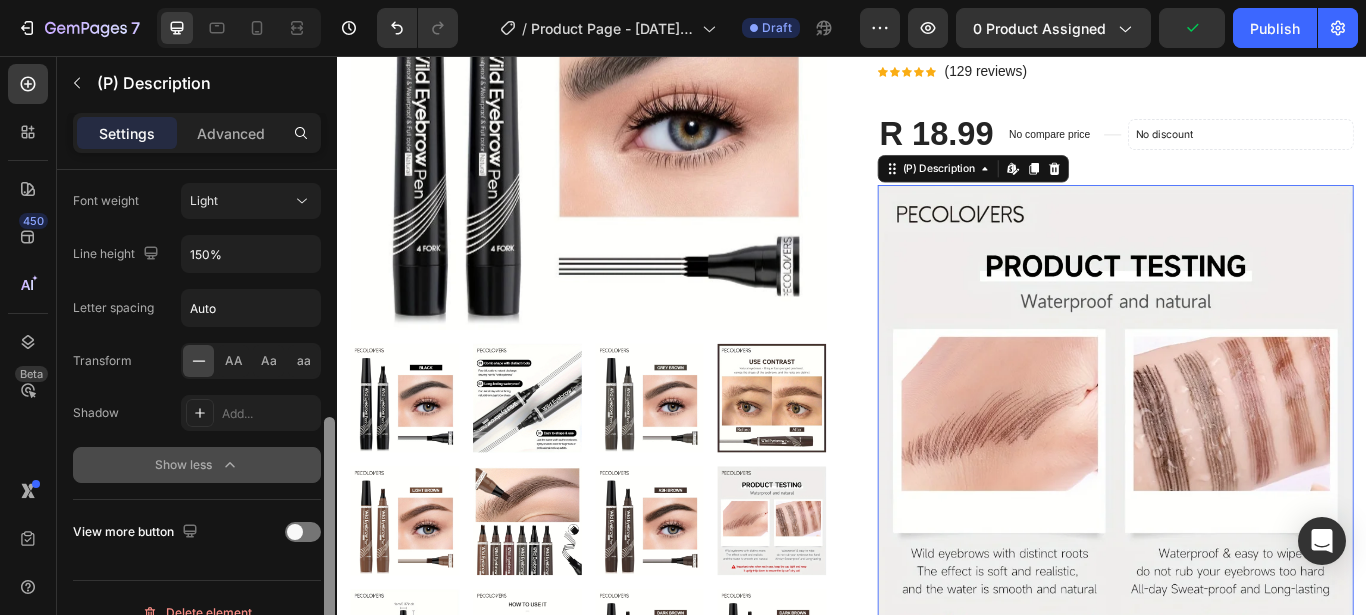 scroll, scrollTop: 494, scrollLeft: 0, axis: vertical 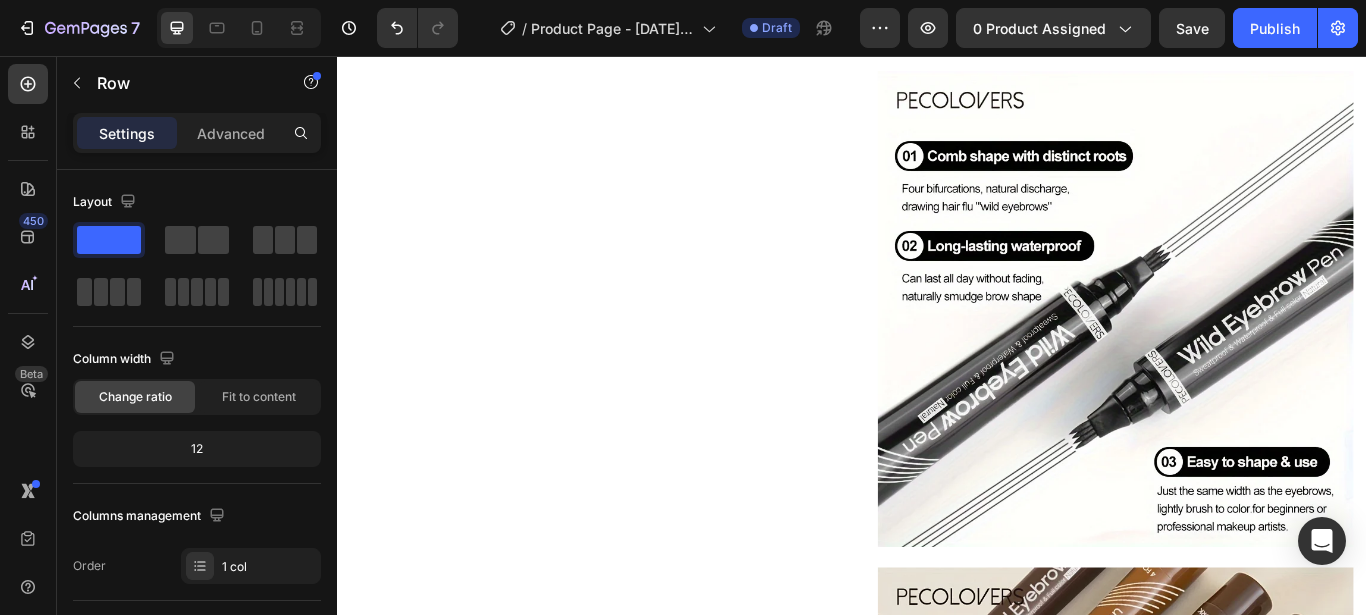 drag, startPoint x: 1522, startPoint y: 115, endPoint x: 1535, endPoint y: 269, distance: 154.54773 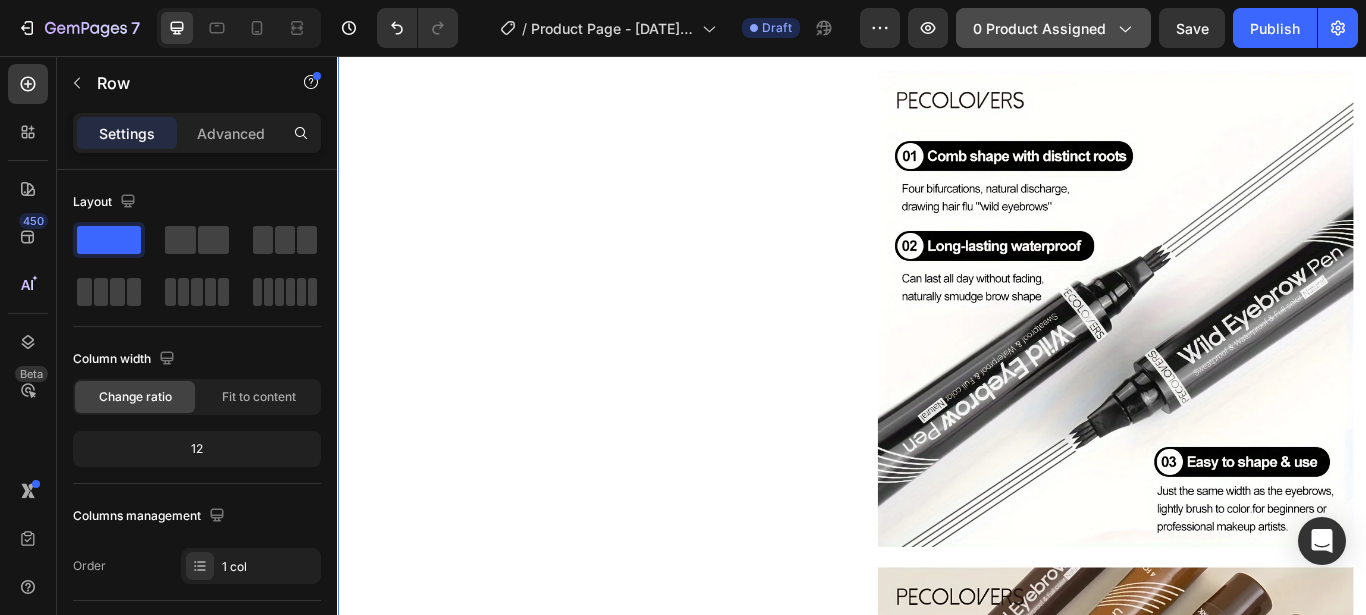 click 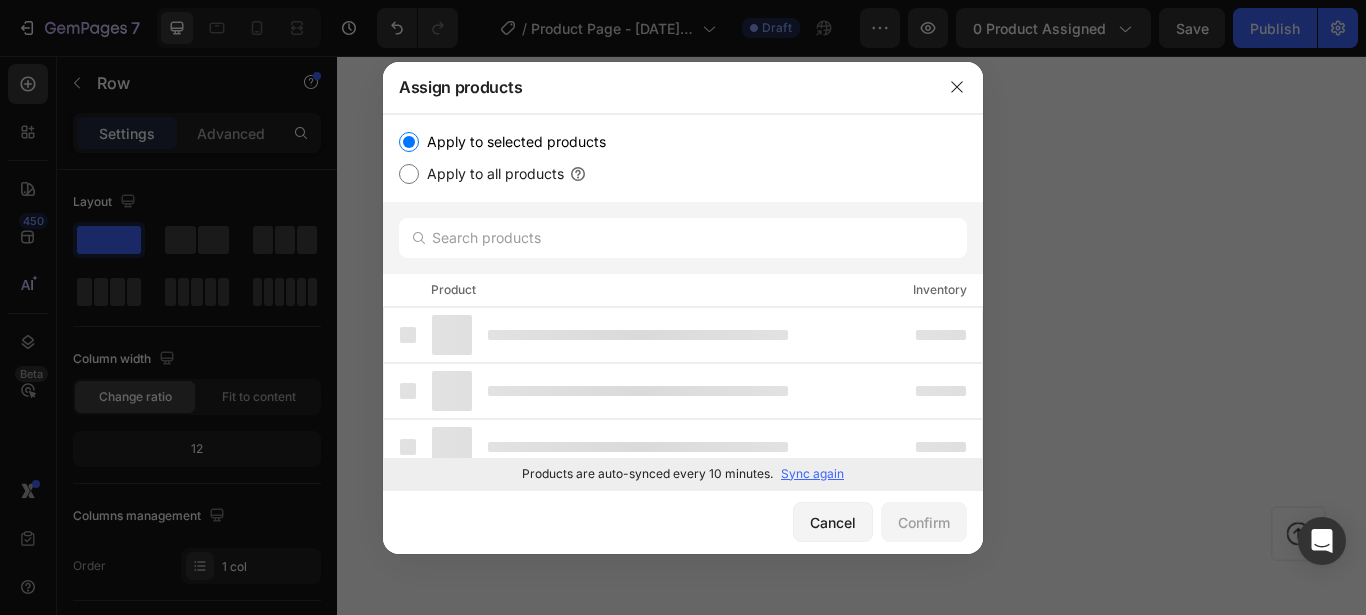 scroll, scrollTop: 10474, scrollLeft: 0, axis: vertical 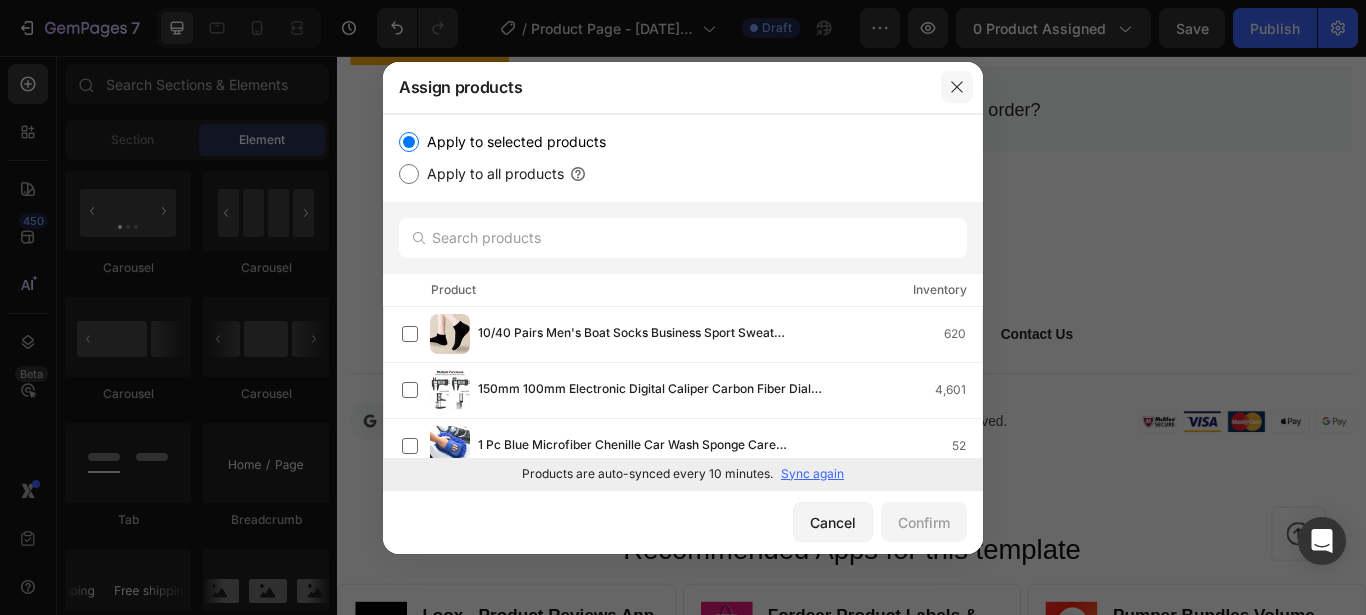 click at bounding box center (957, 87) 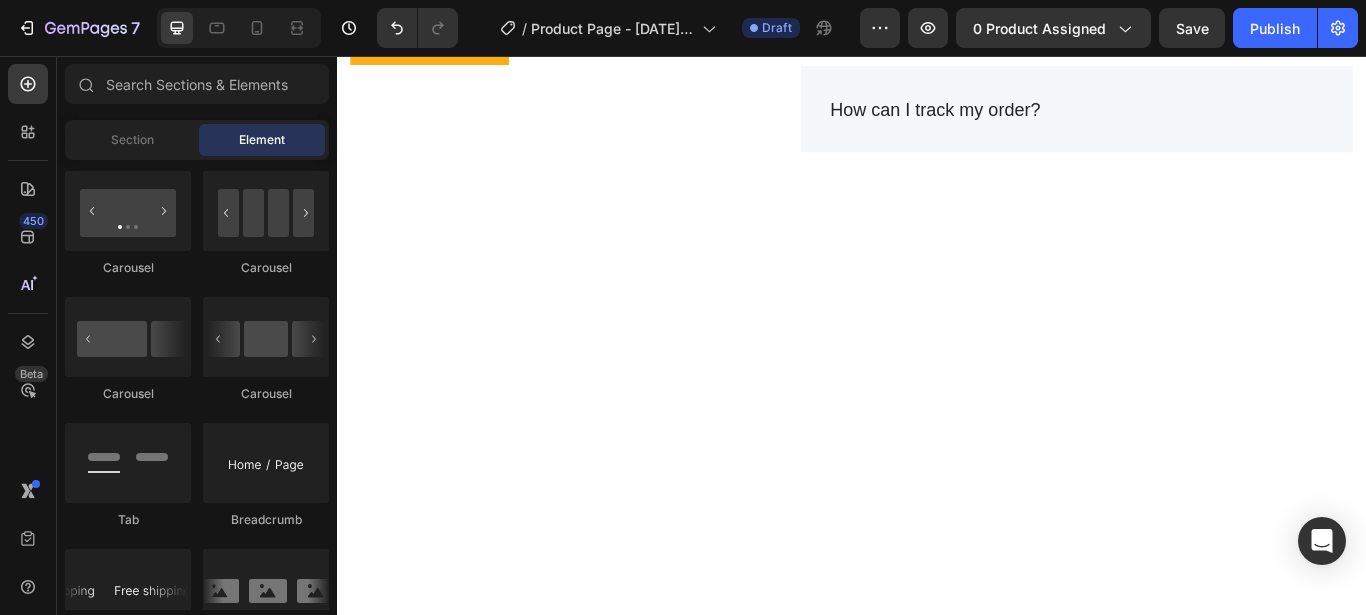 scroll, scrollTop: 9856, scrollLeft: 0, axis: vertical 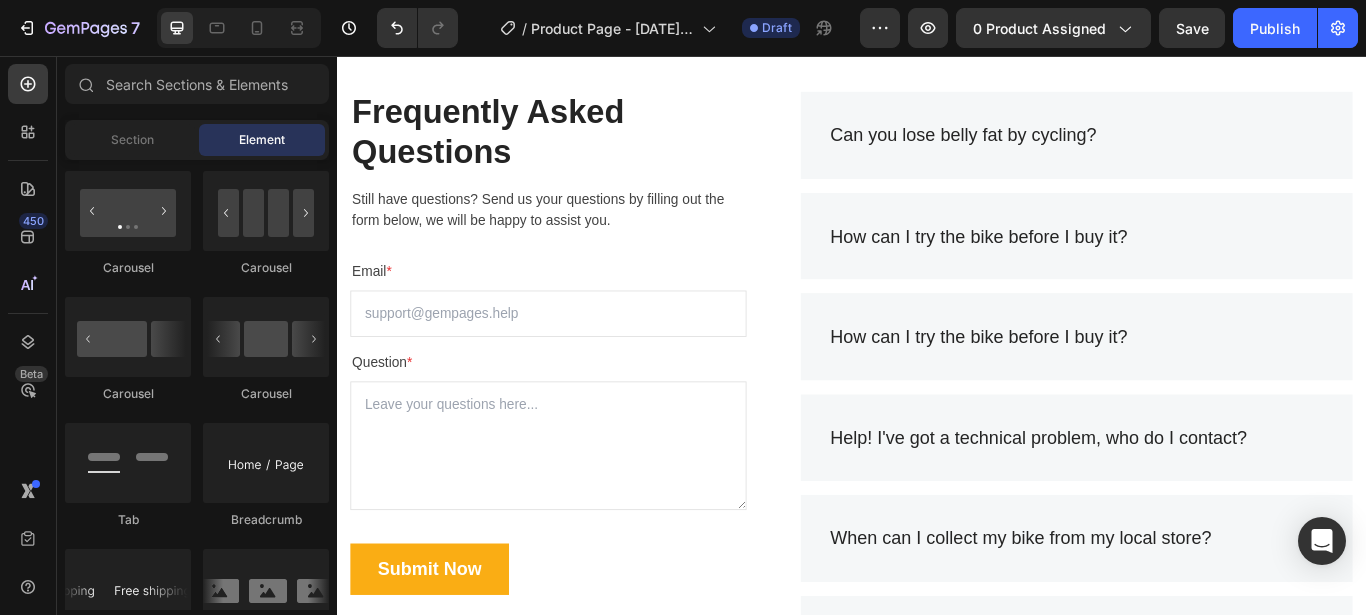 drag, startPoint x: 1527, startPoint y: 90, endPoint x: 1055, endPoint y: 61, distance: 472.89005 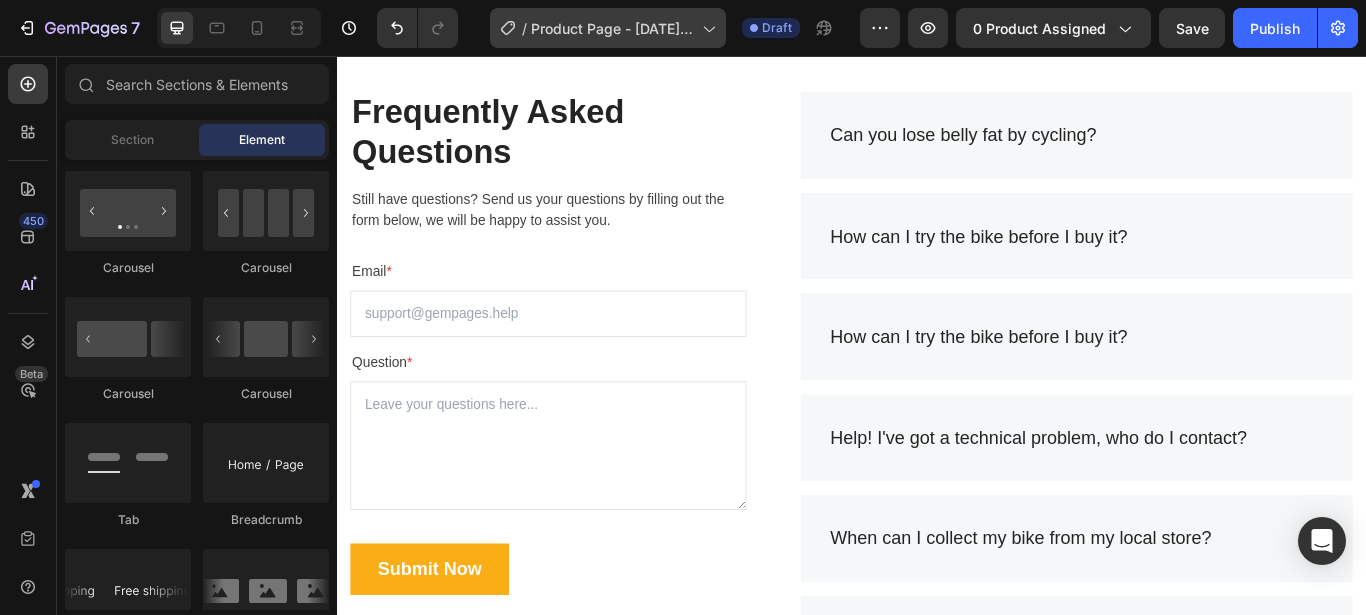 click 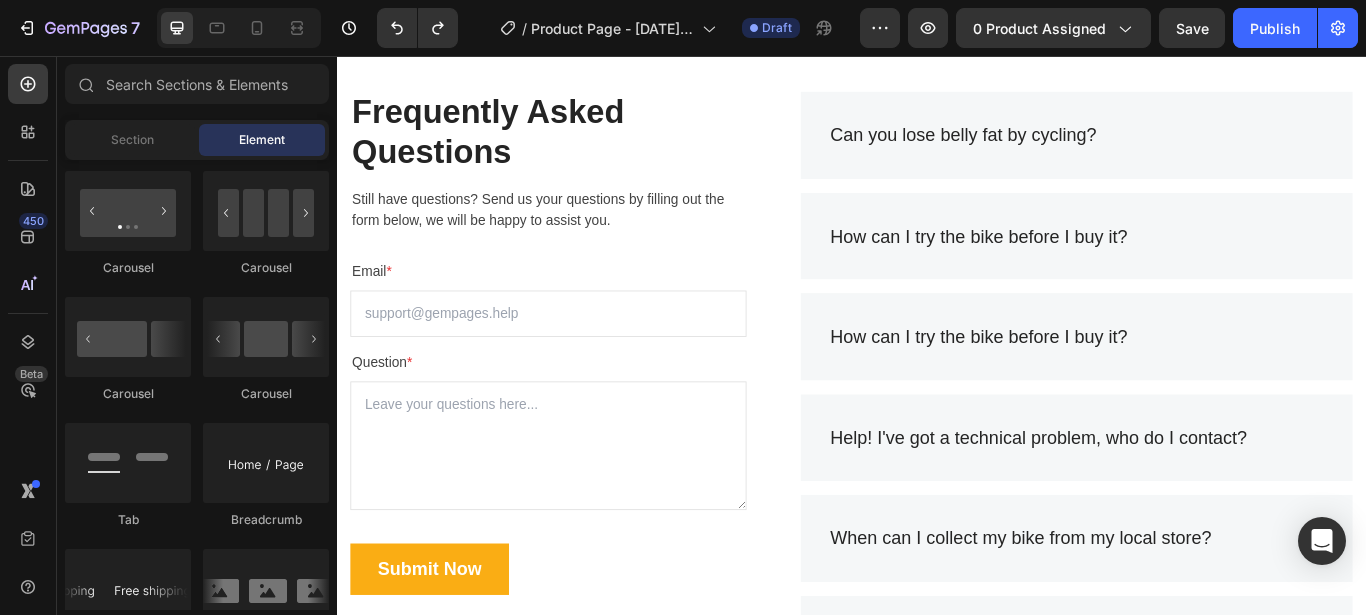 scroll, scrollTop: 9238, scrollLeft: 0, axis: vertical 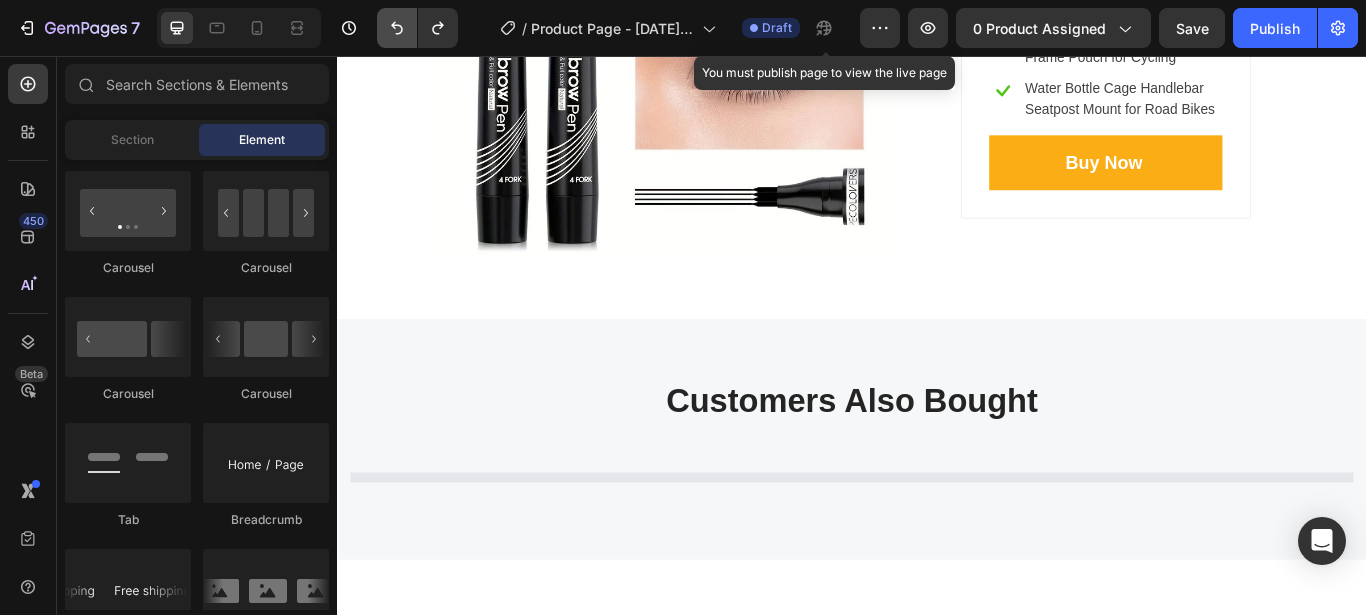 click 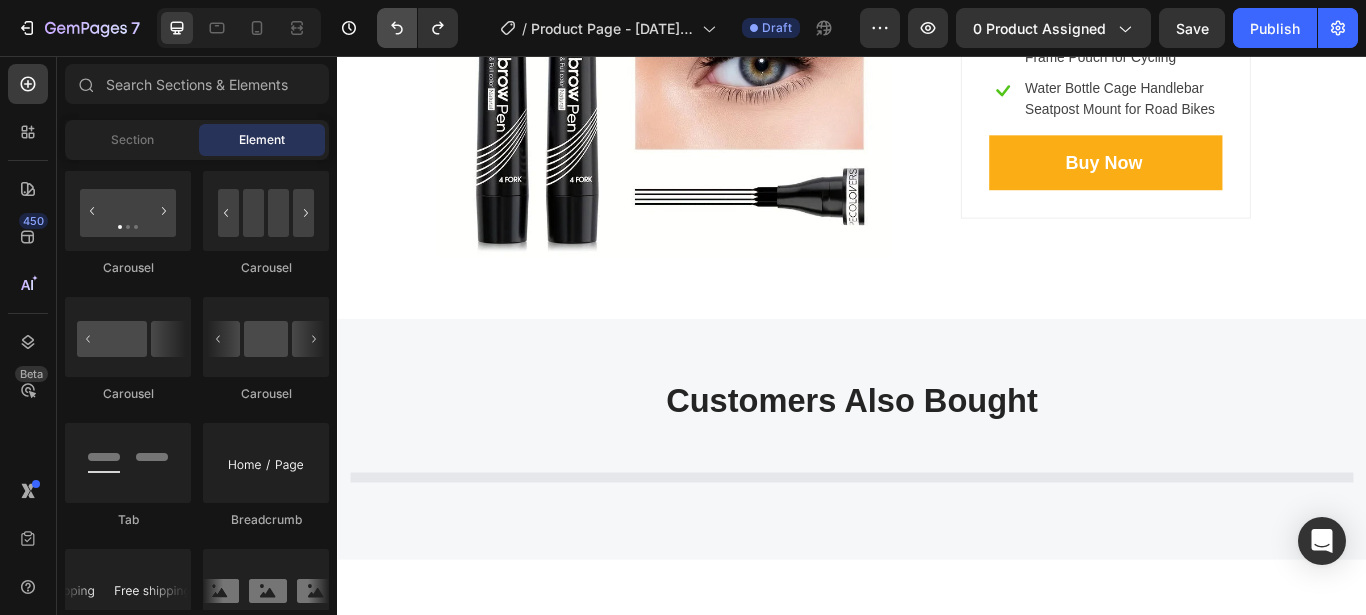 click 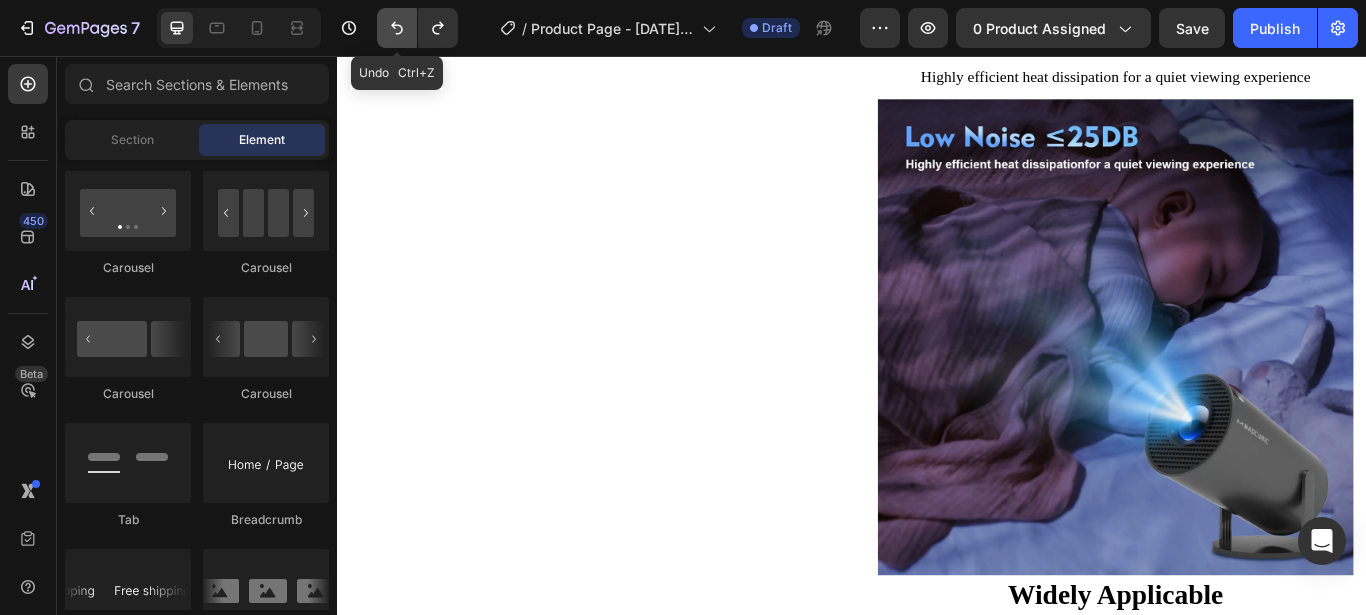 click 